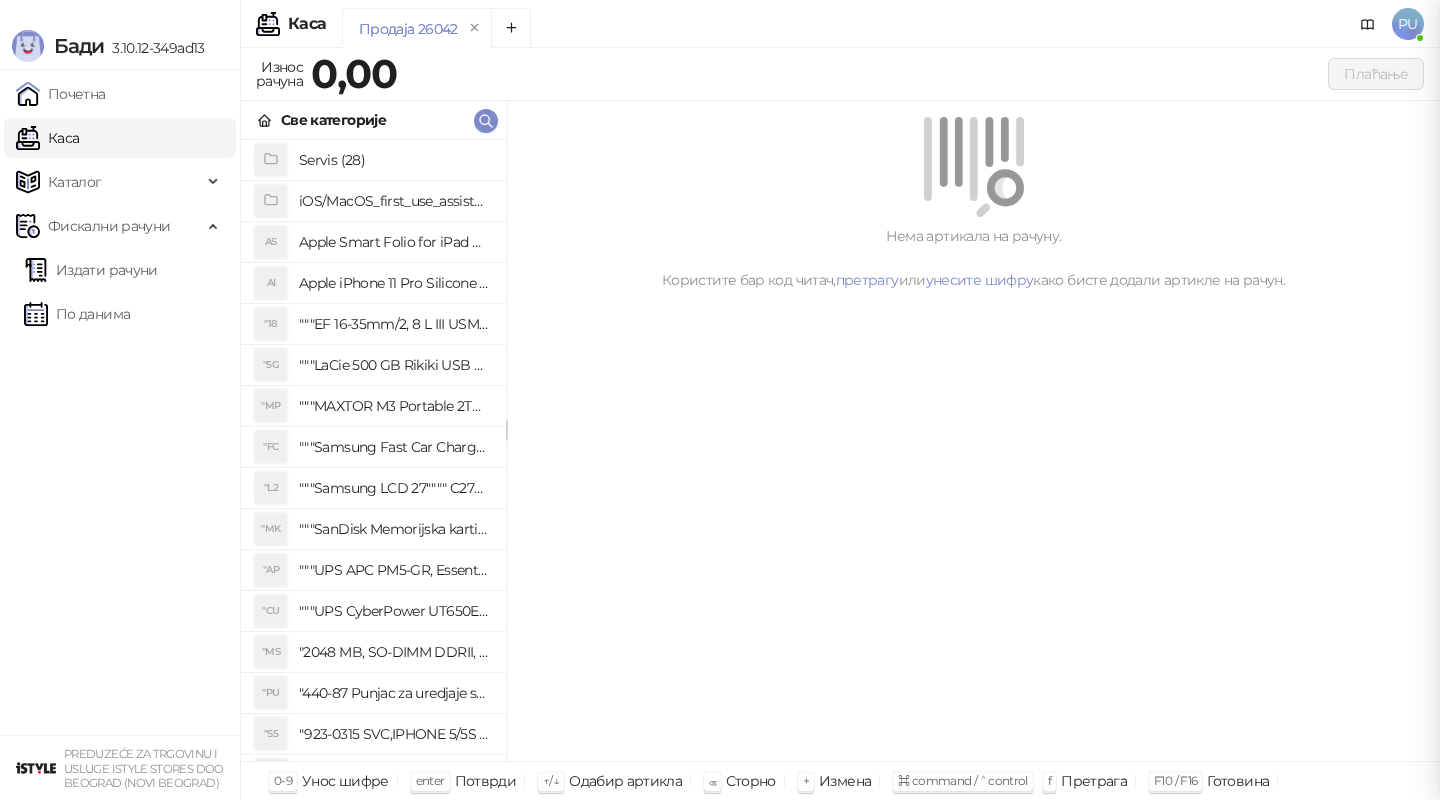 scroll, scrollTop: 0, scrollLeft: 0, axis: both 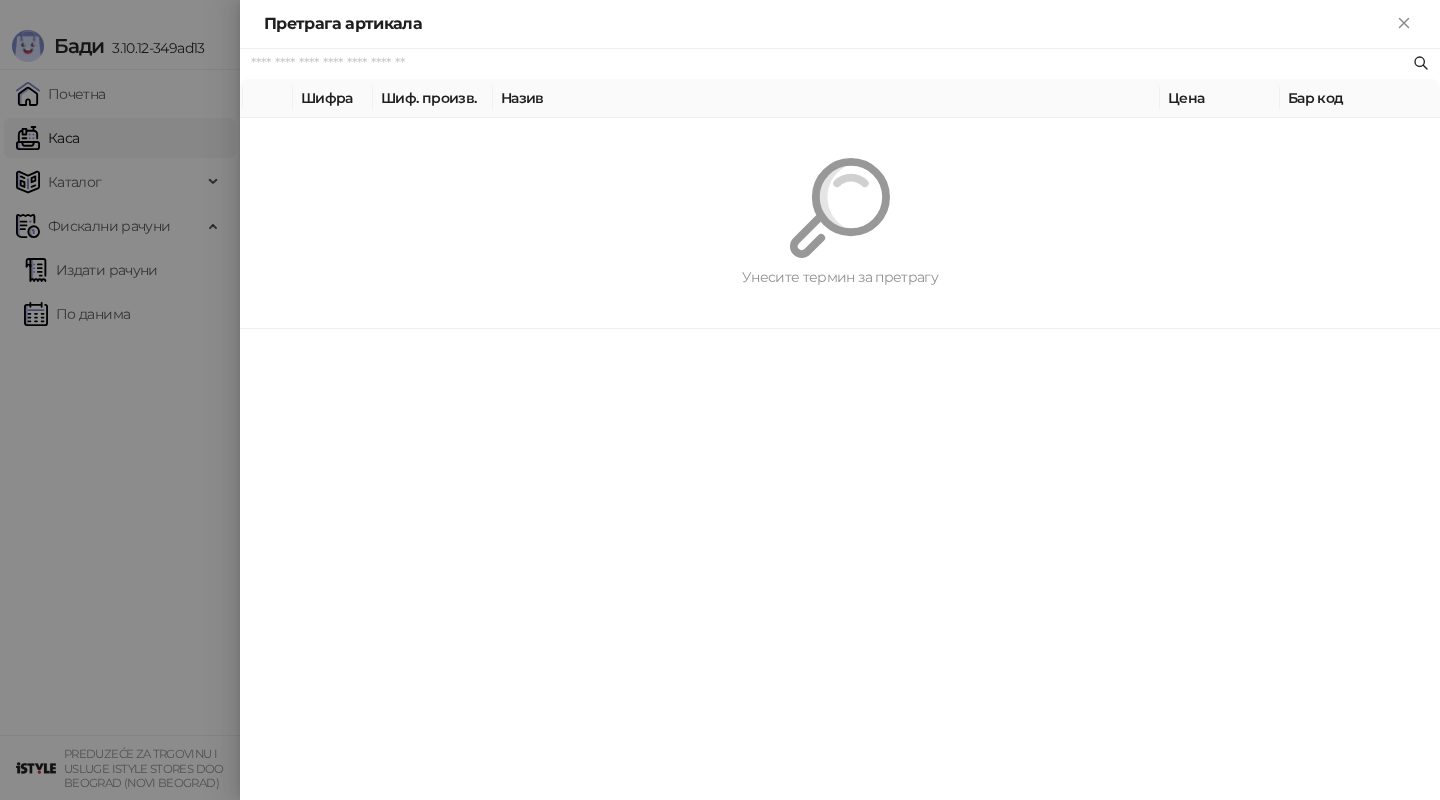 paste on "*********" 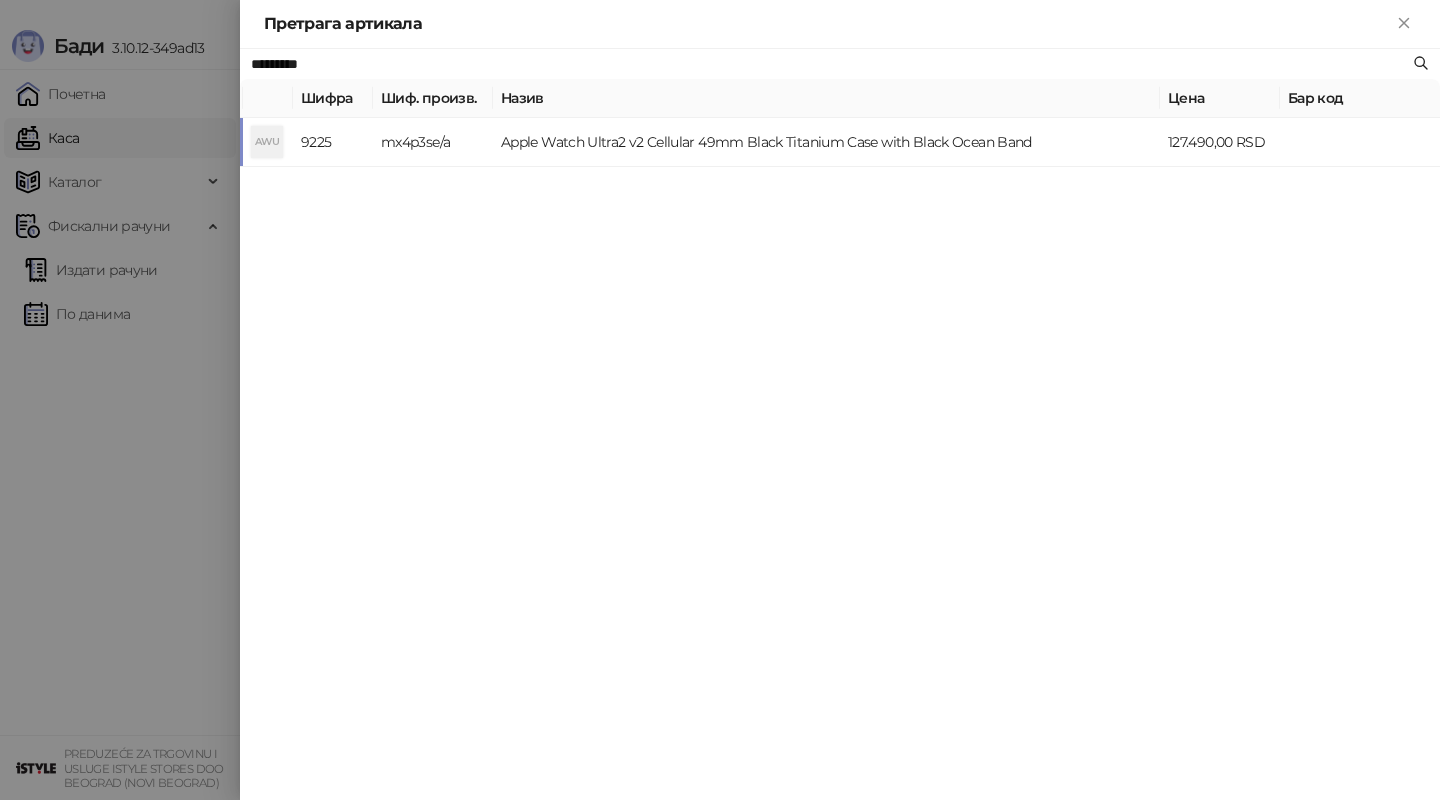 type on "*********" 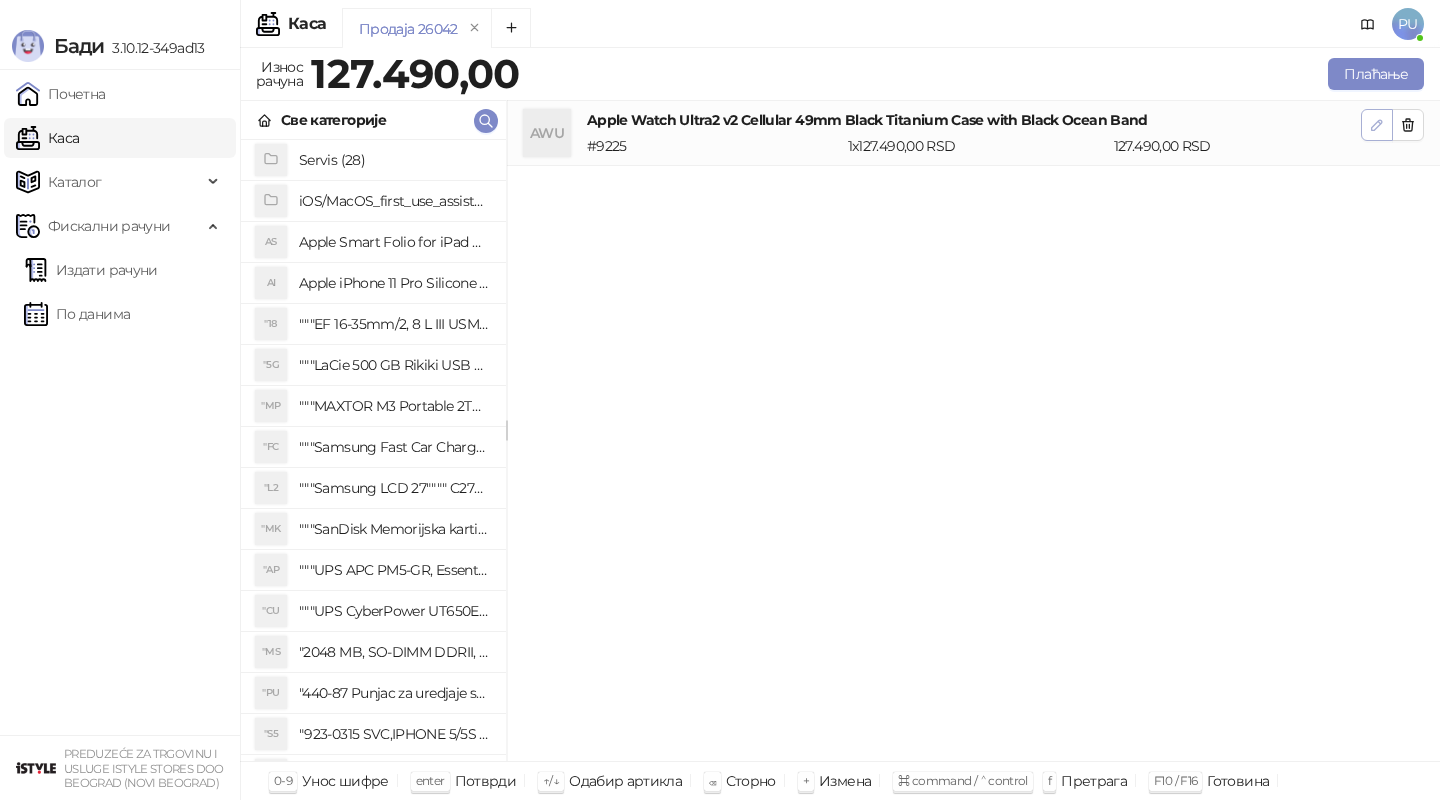 click 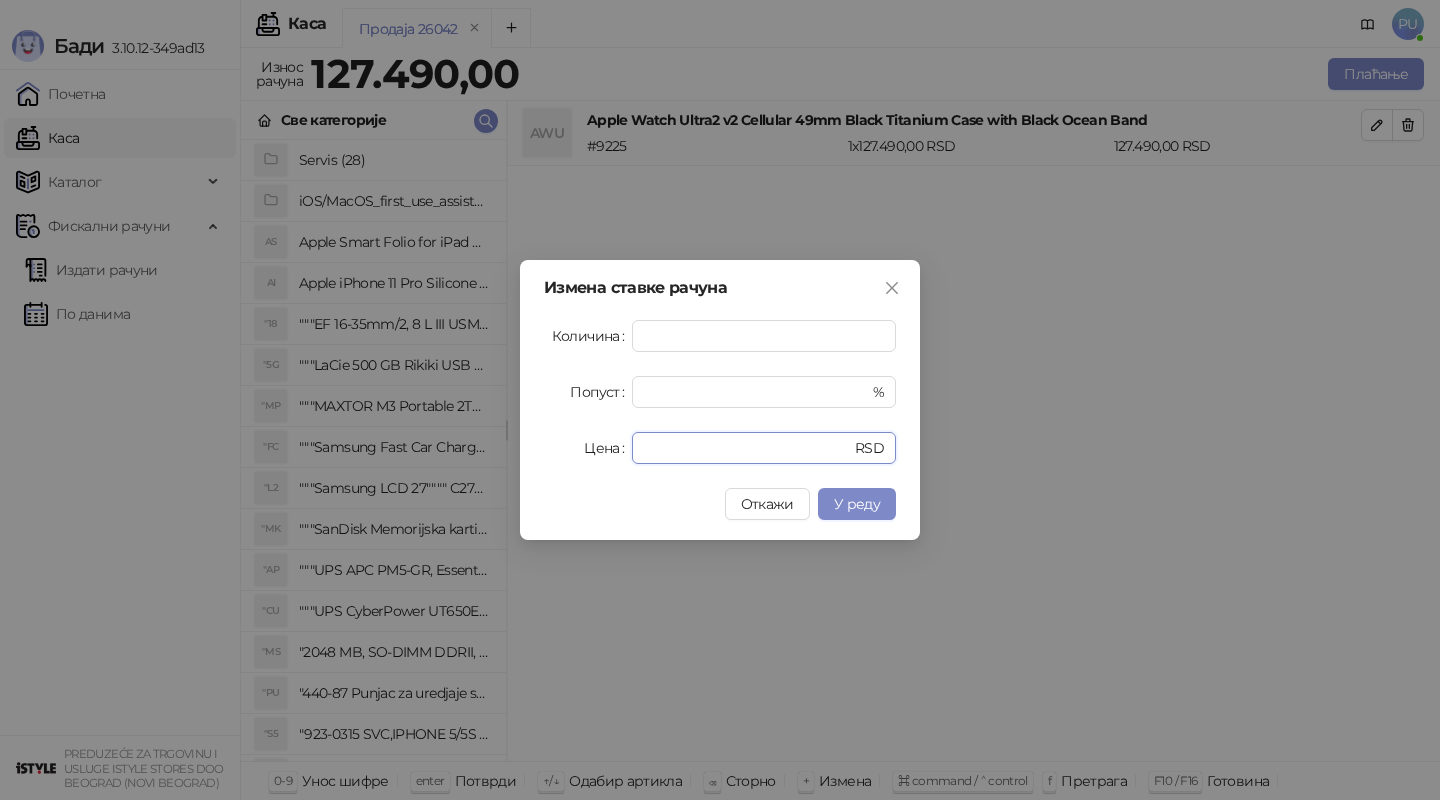 drag, startPoint x: 712, startPoint y: 450, endPoint x: 445, endPoint y: 450, distance: 267 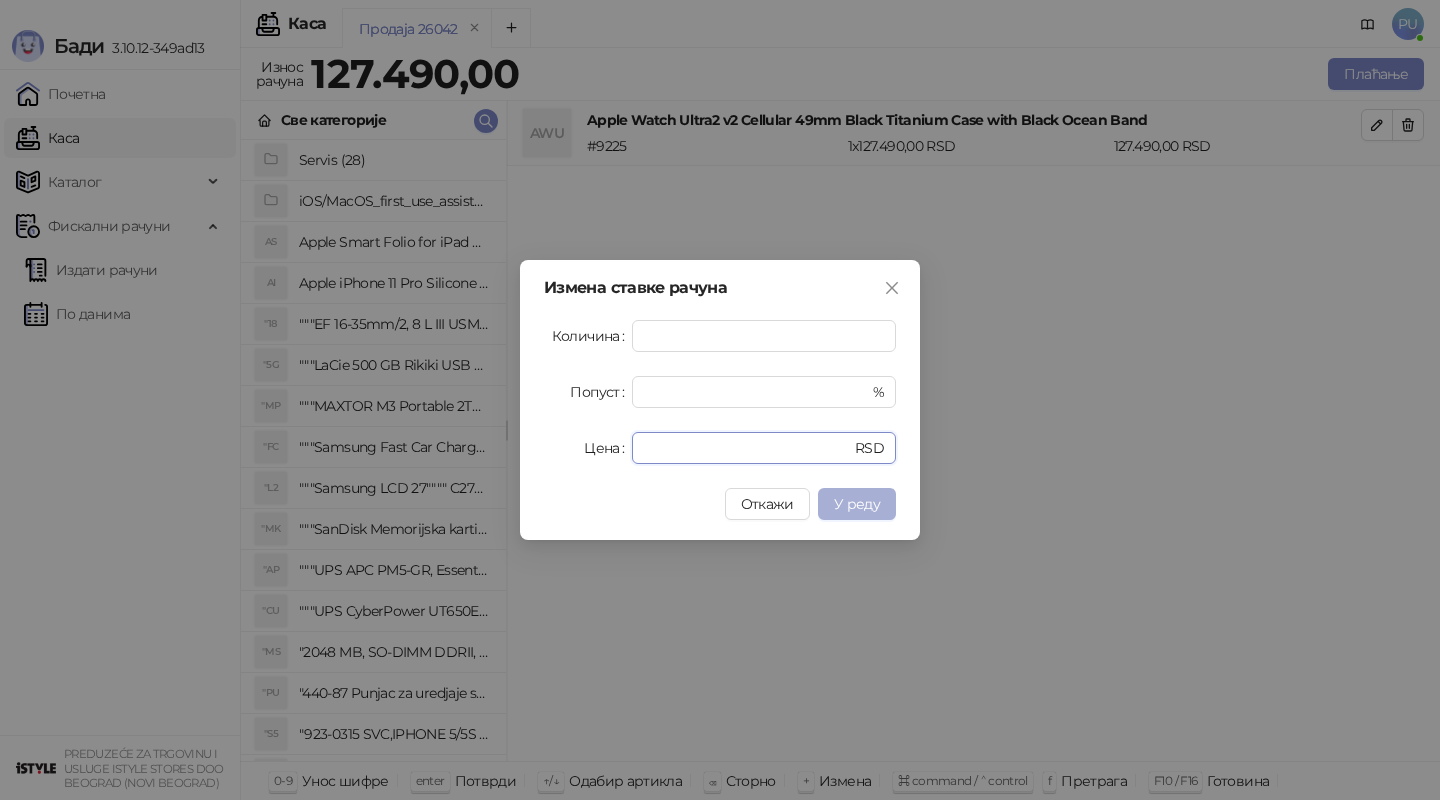 type on "******" 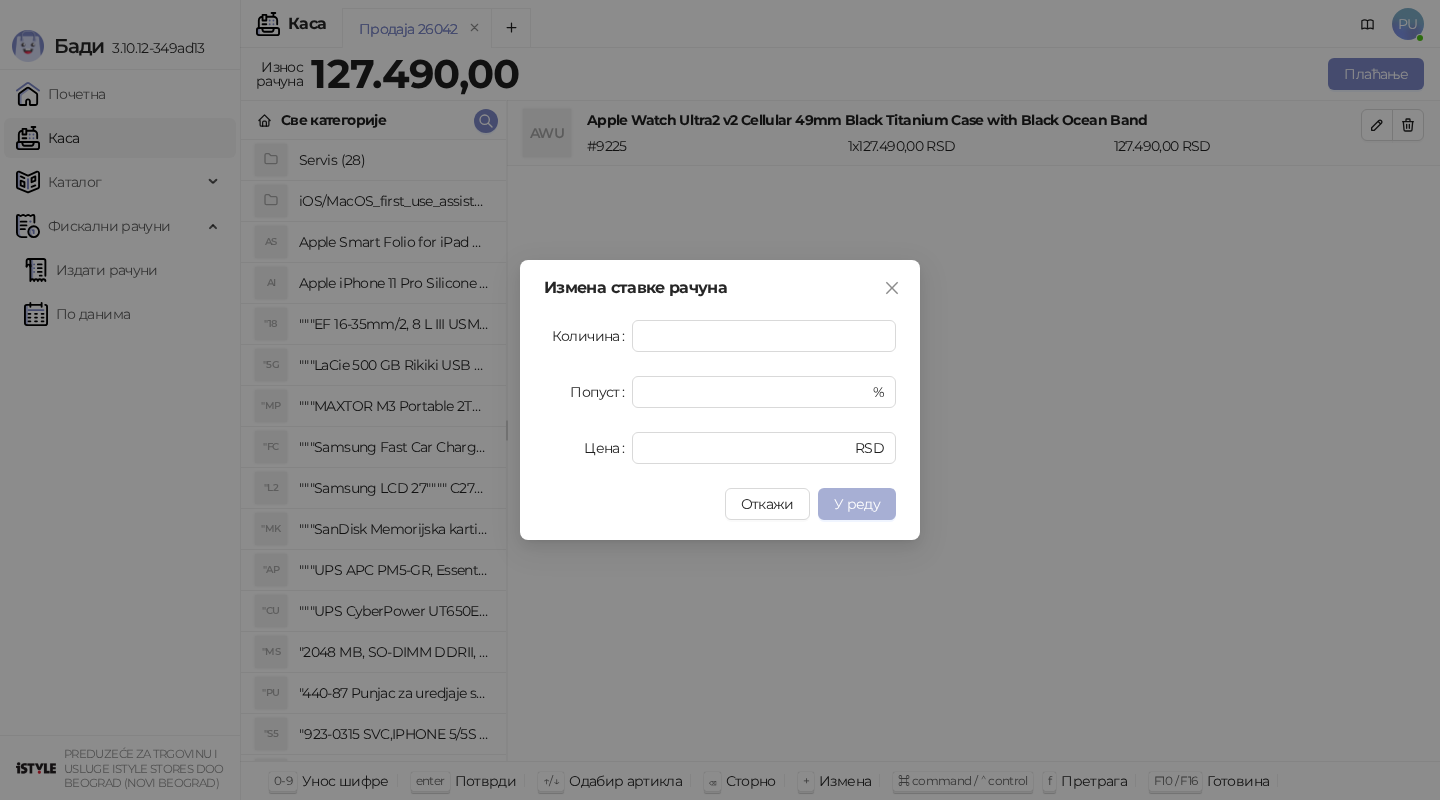 click on "У реду" at bounding box center [857, 504] 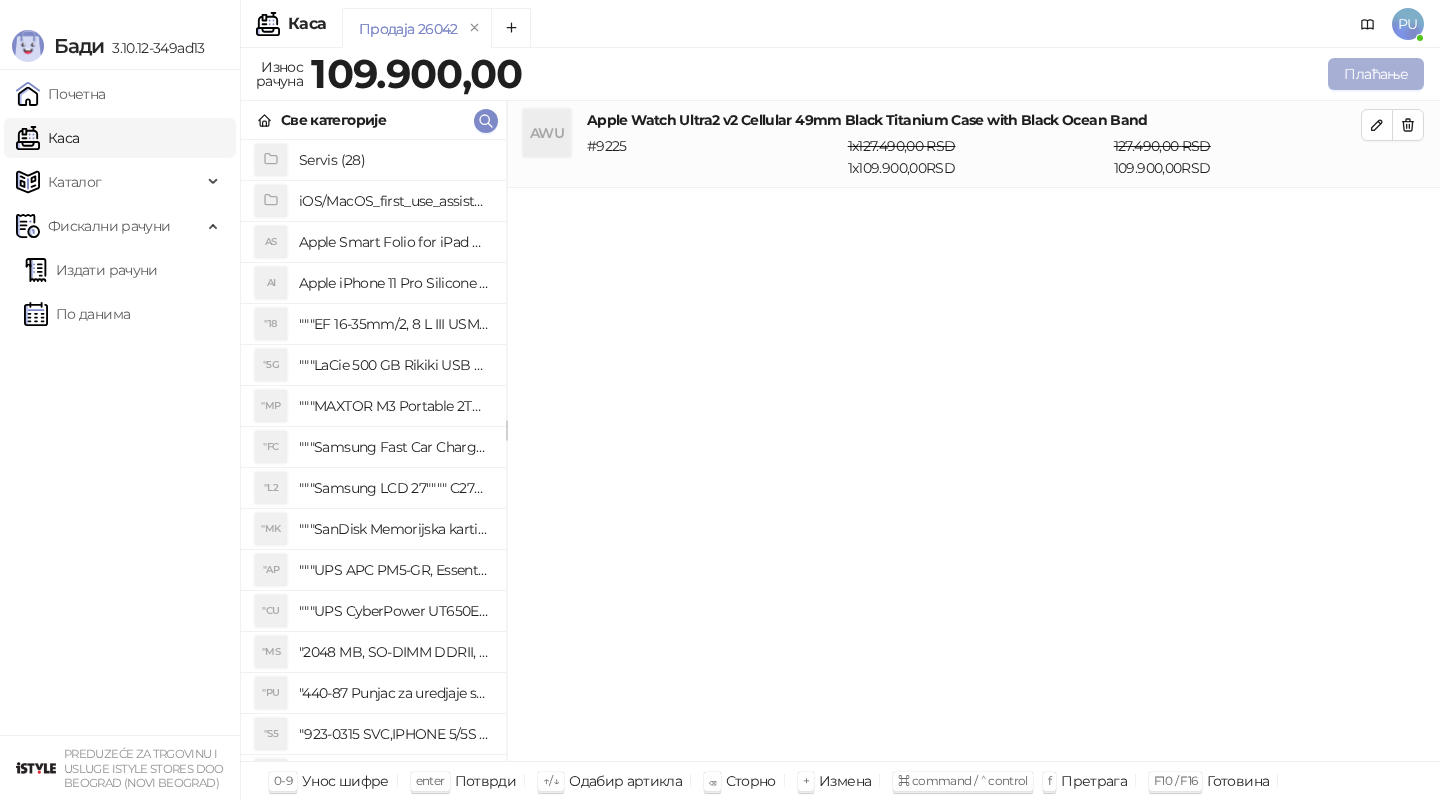 click on "Плаћање" at bounding box center [1376, 74] 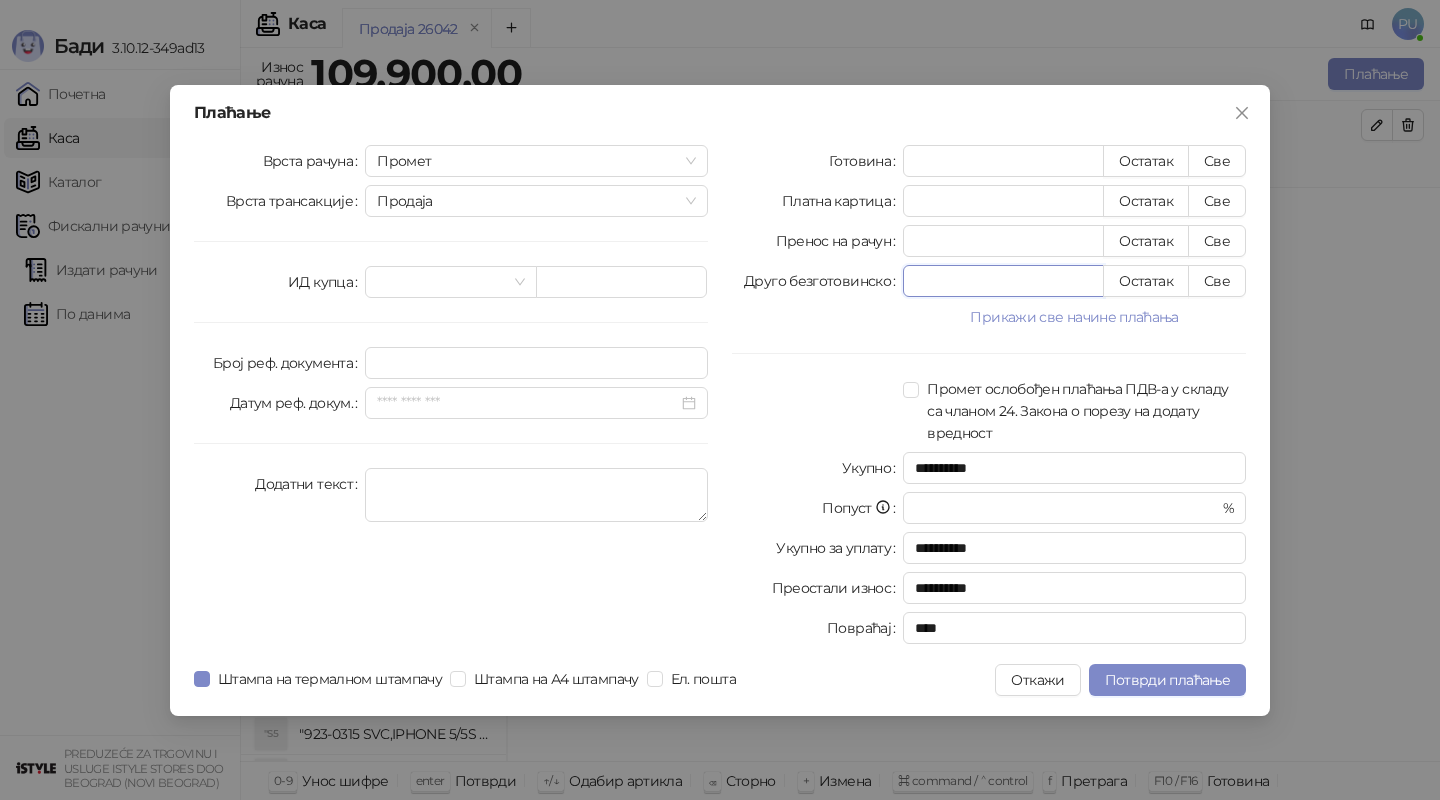 drag, startPoint x: 943, startPoint y: 282, endPoint x: 708, endPoint y: 257, distance: 236.32605 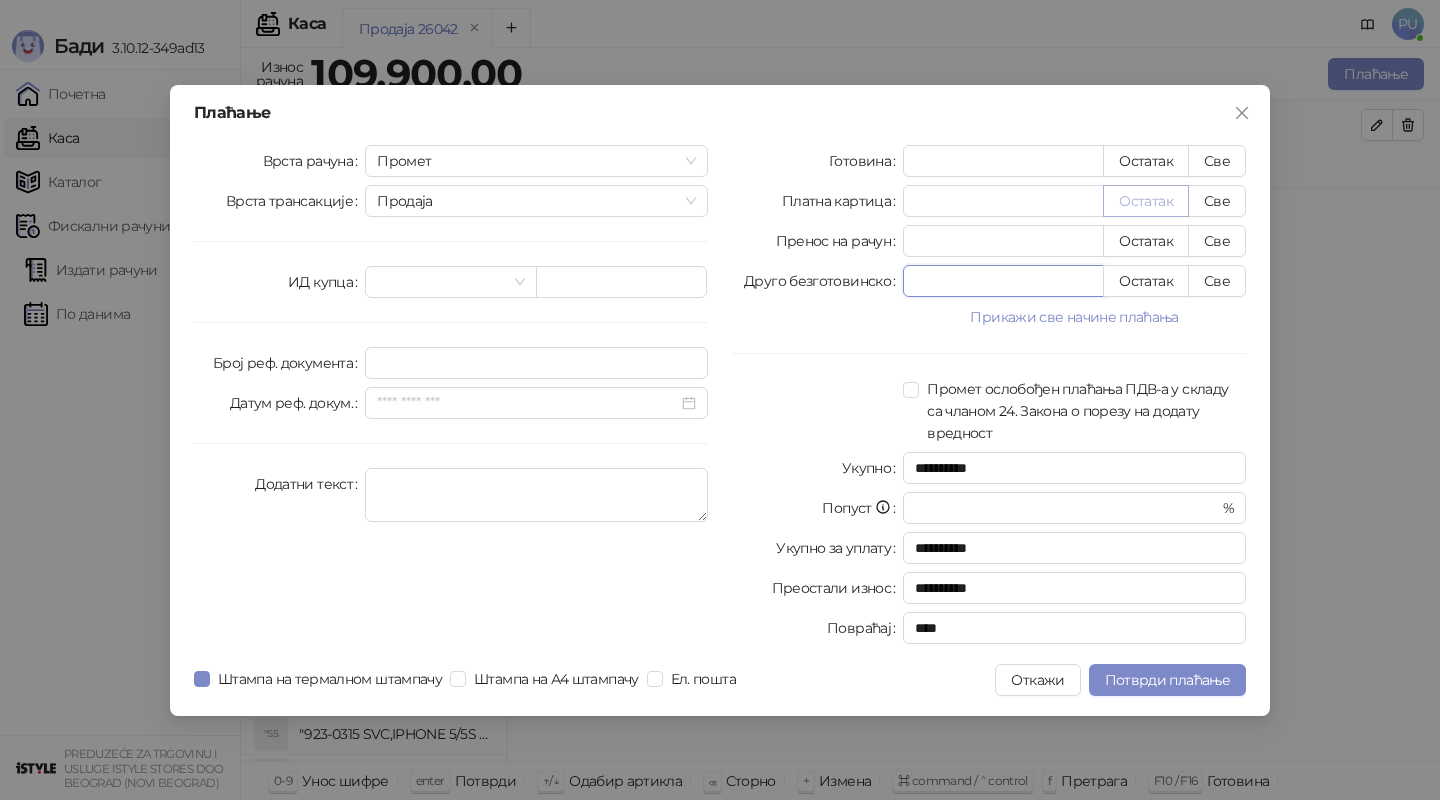 type on "***" 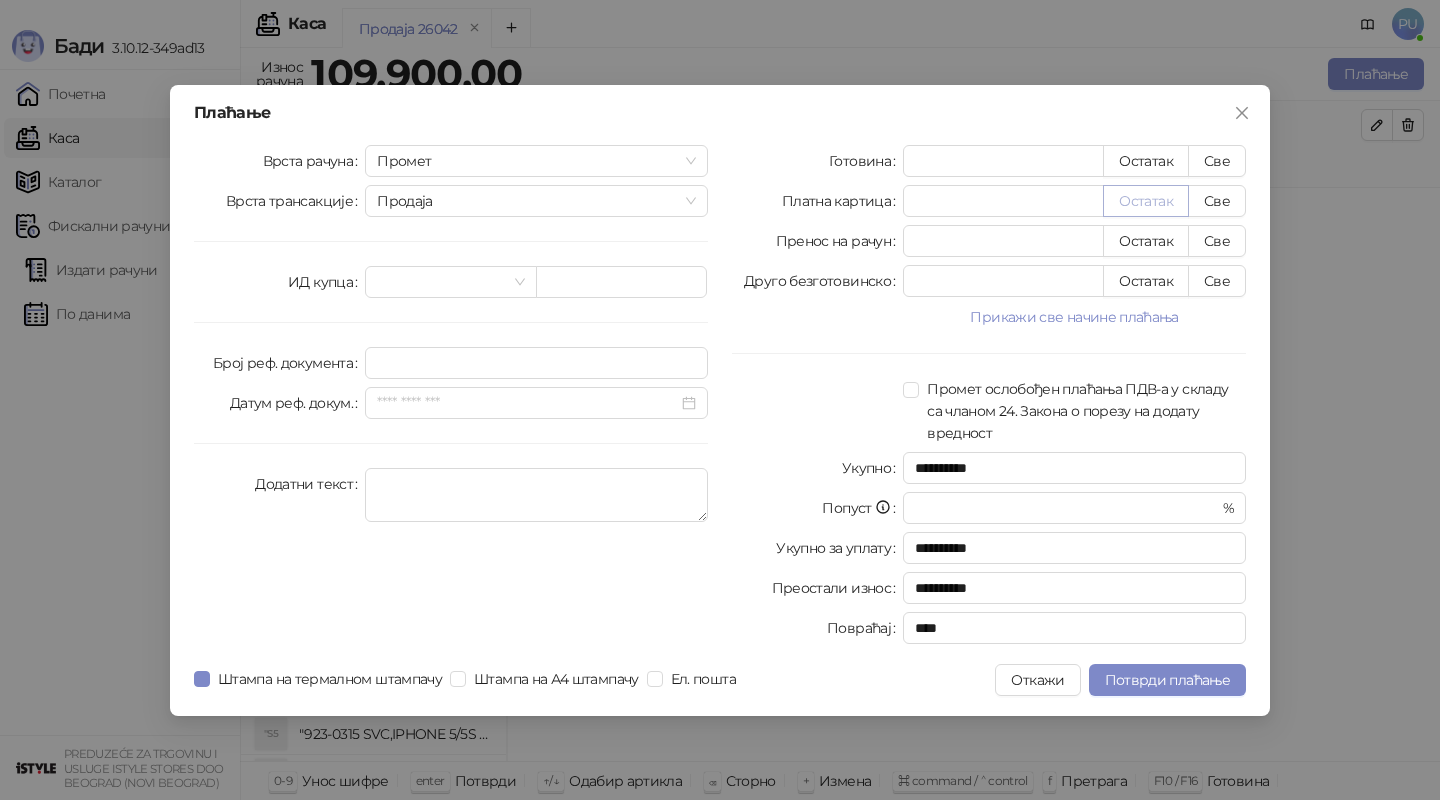 click on "Остатак" at bounding box center [1146, 201] 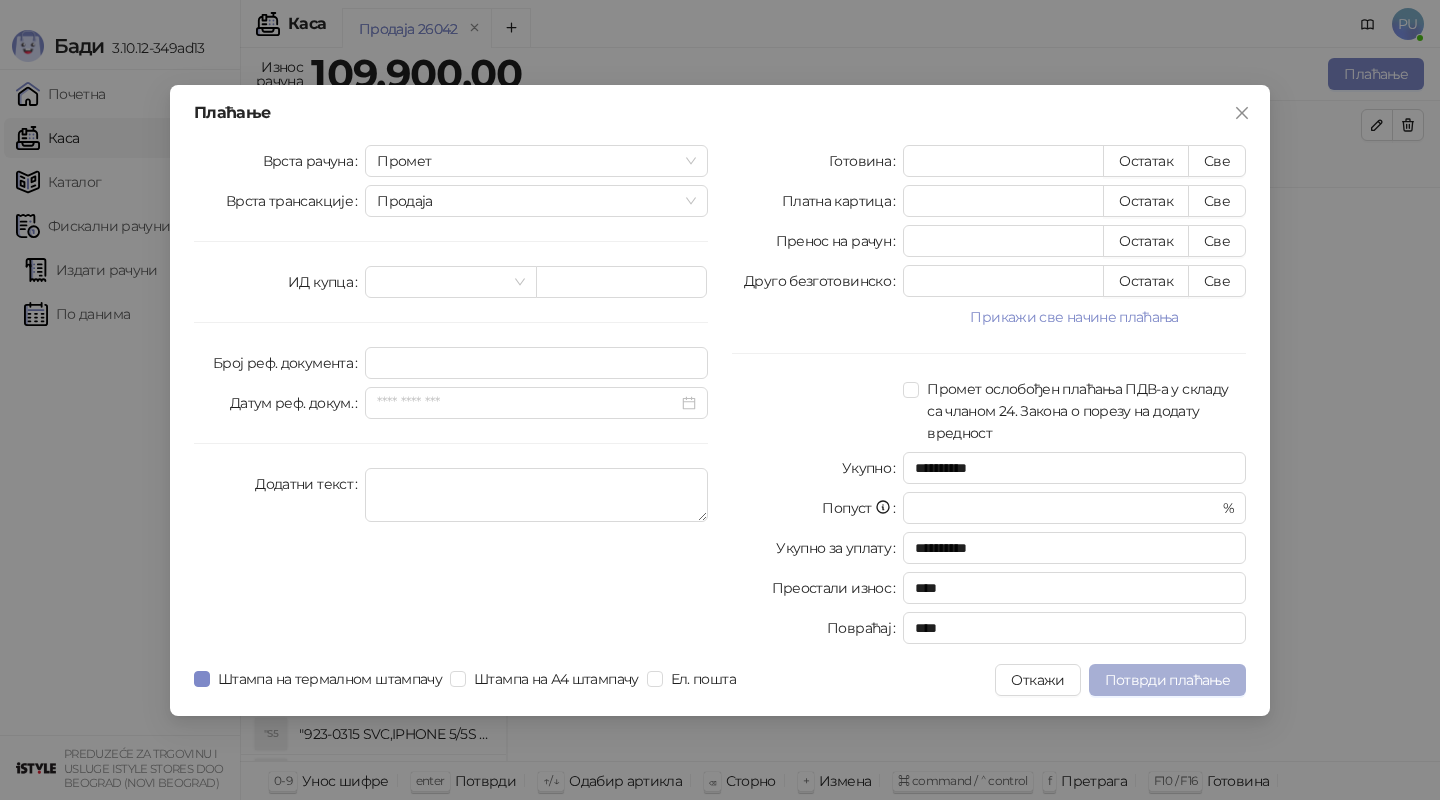 click on "Потврди плаћање" at bounding box center (1167, 680) 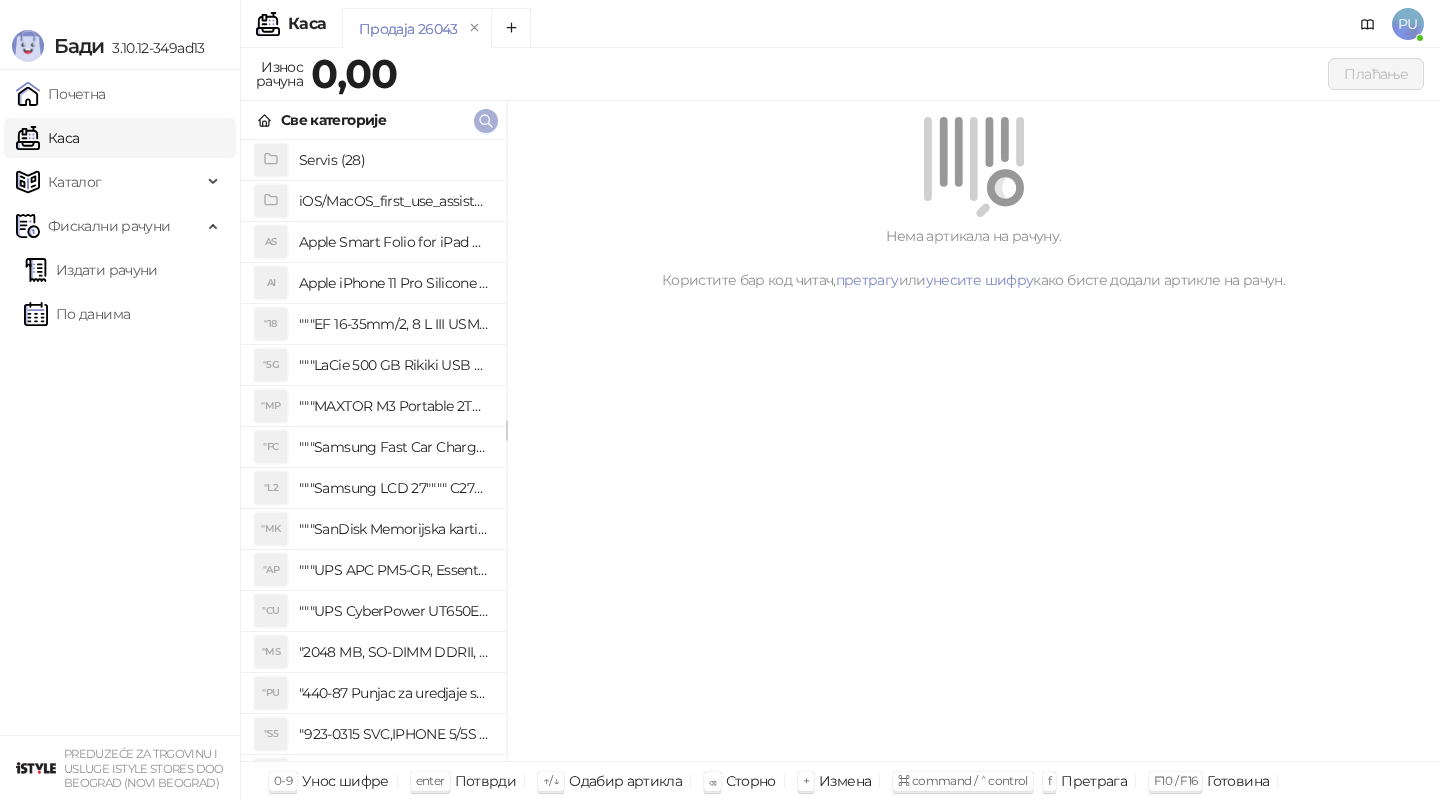 click at bounding box center (486, 121) 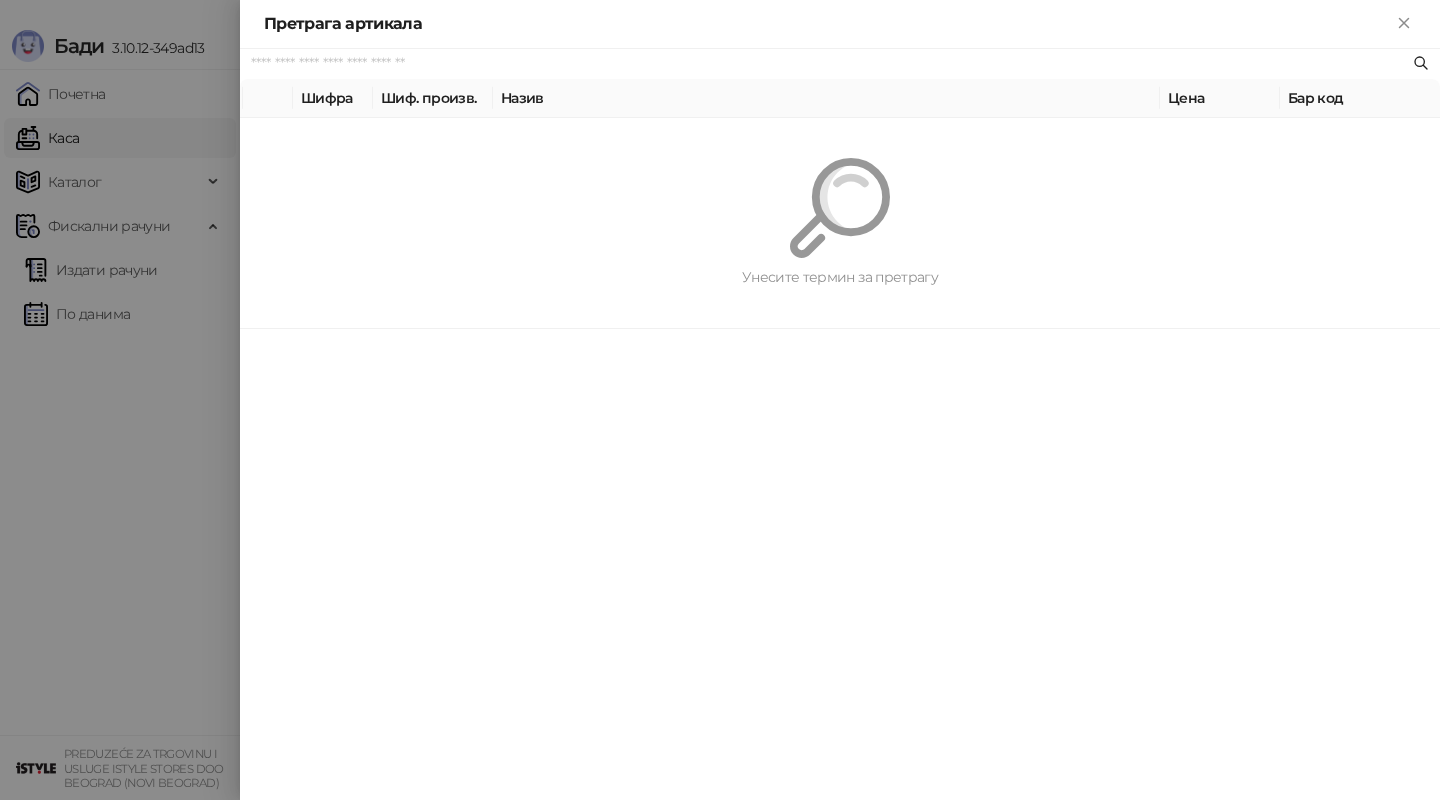 paste on "**********" 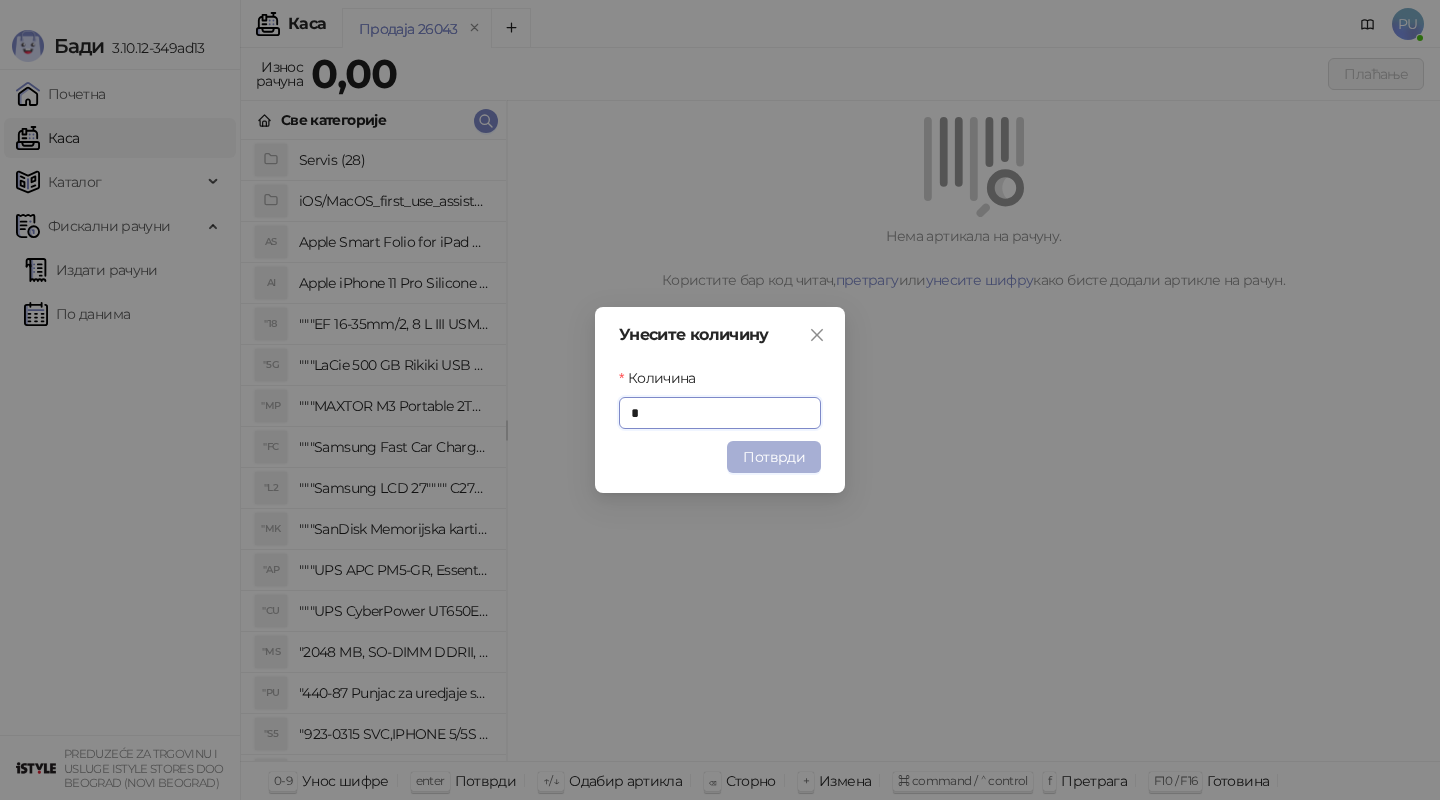 click on "Потврди" at bounding box center [774, 457] 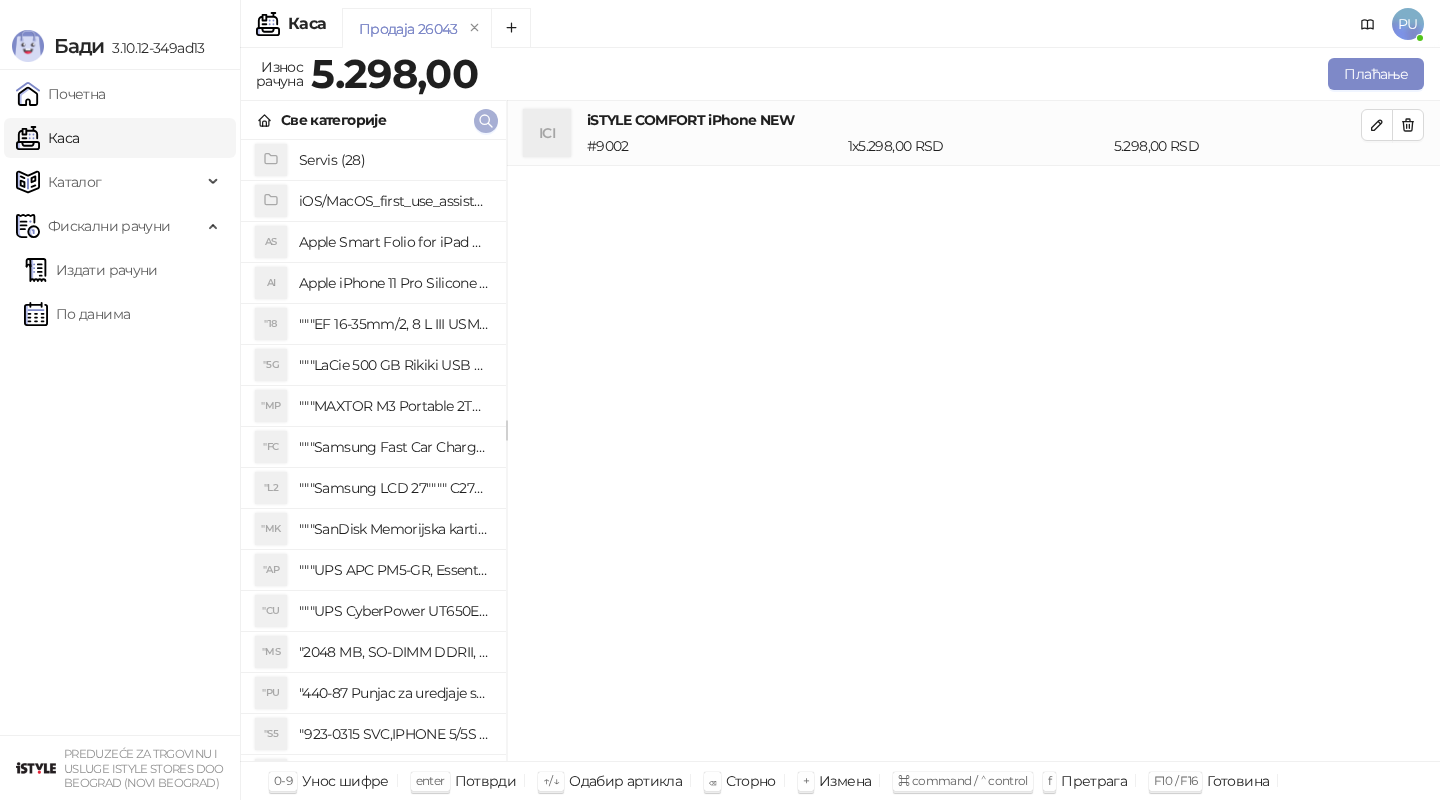 click 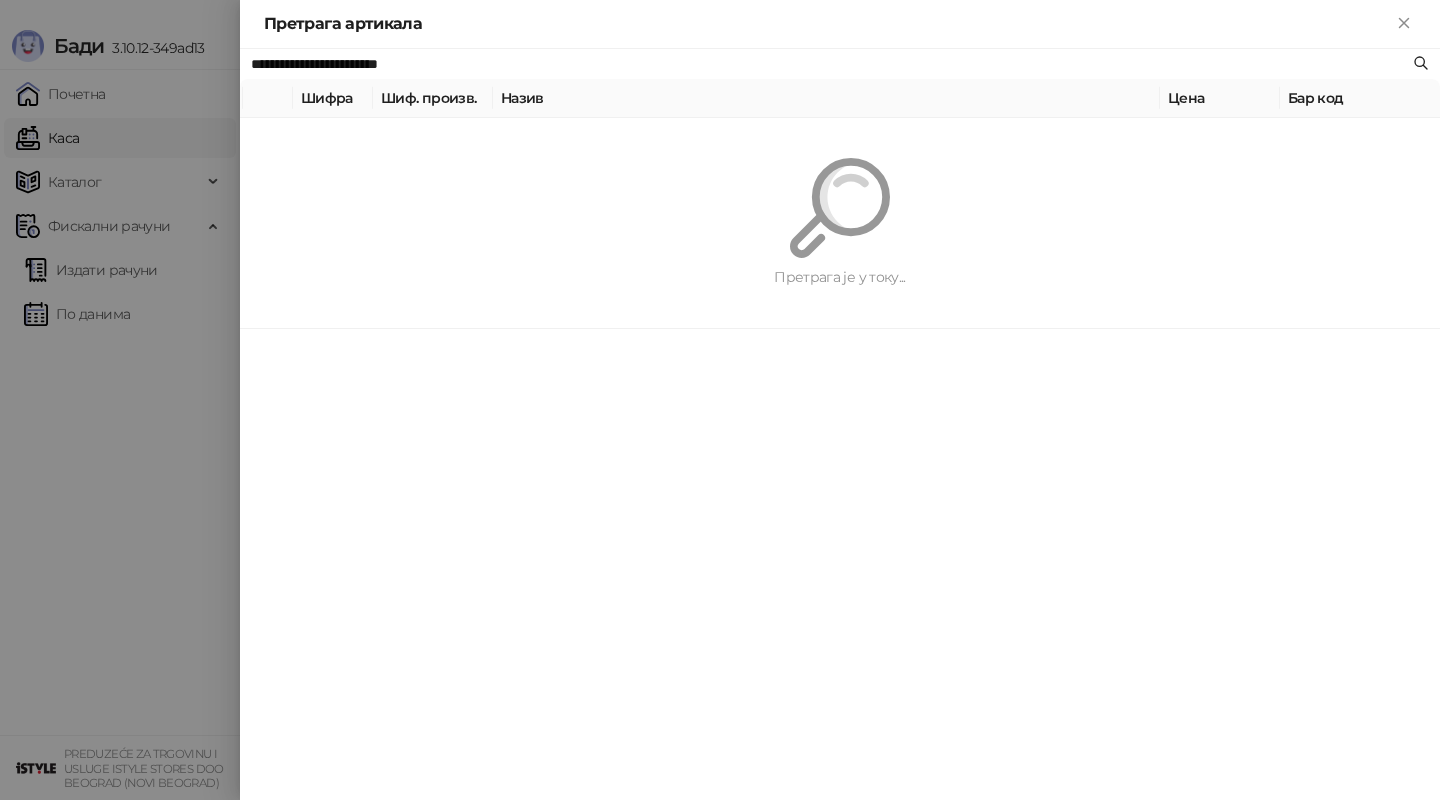 paste 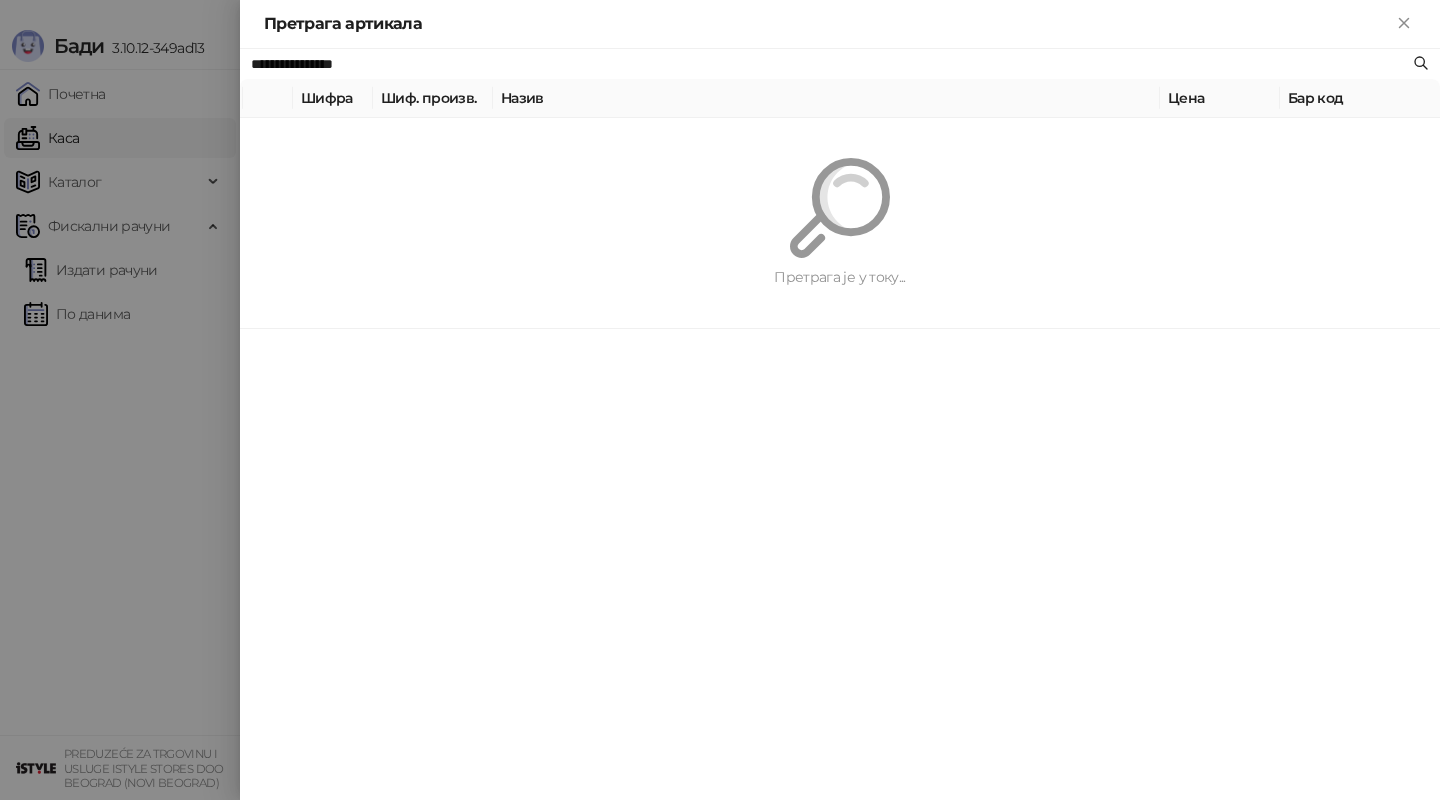 type on "**********" 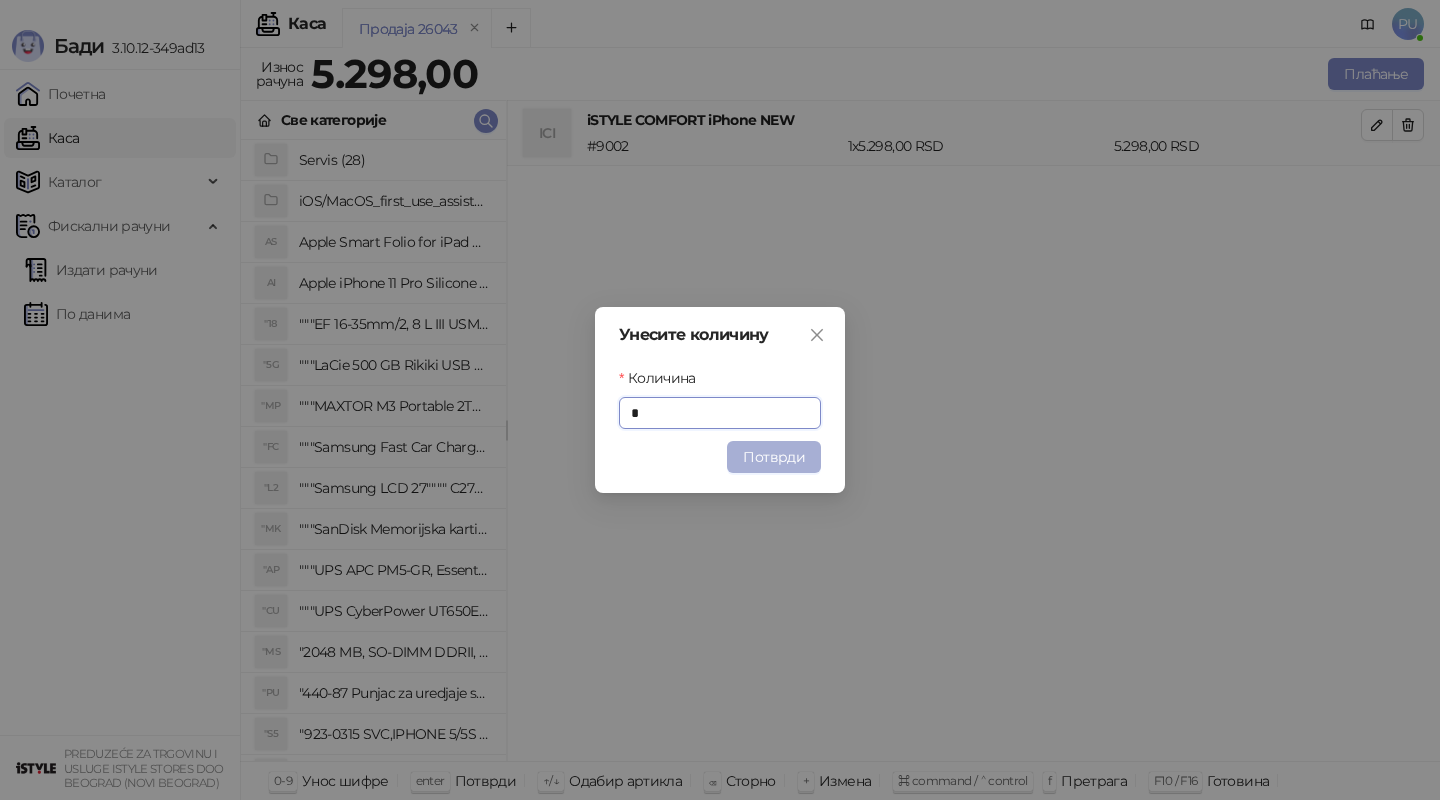 click on "Потврди" at bounding box center (774, 457) 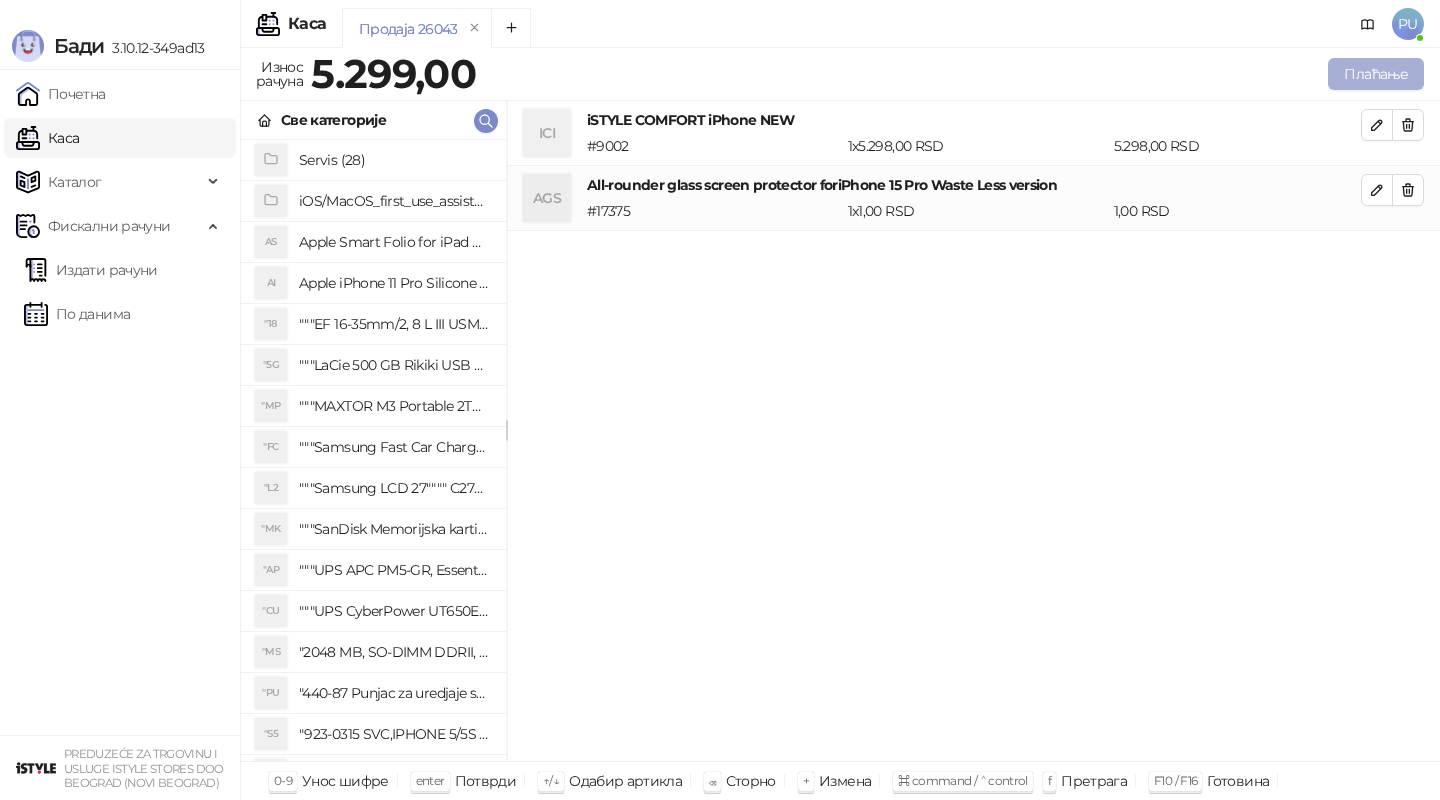 click on "Плаћање" at bounding box center [1376, 74] 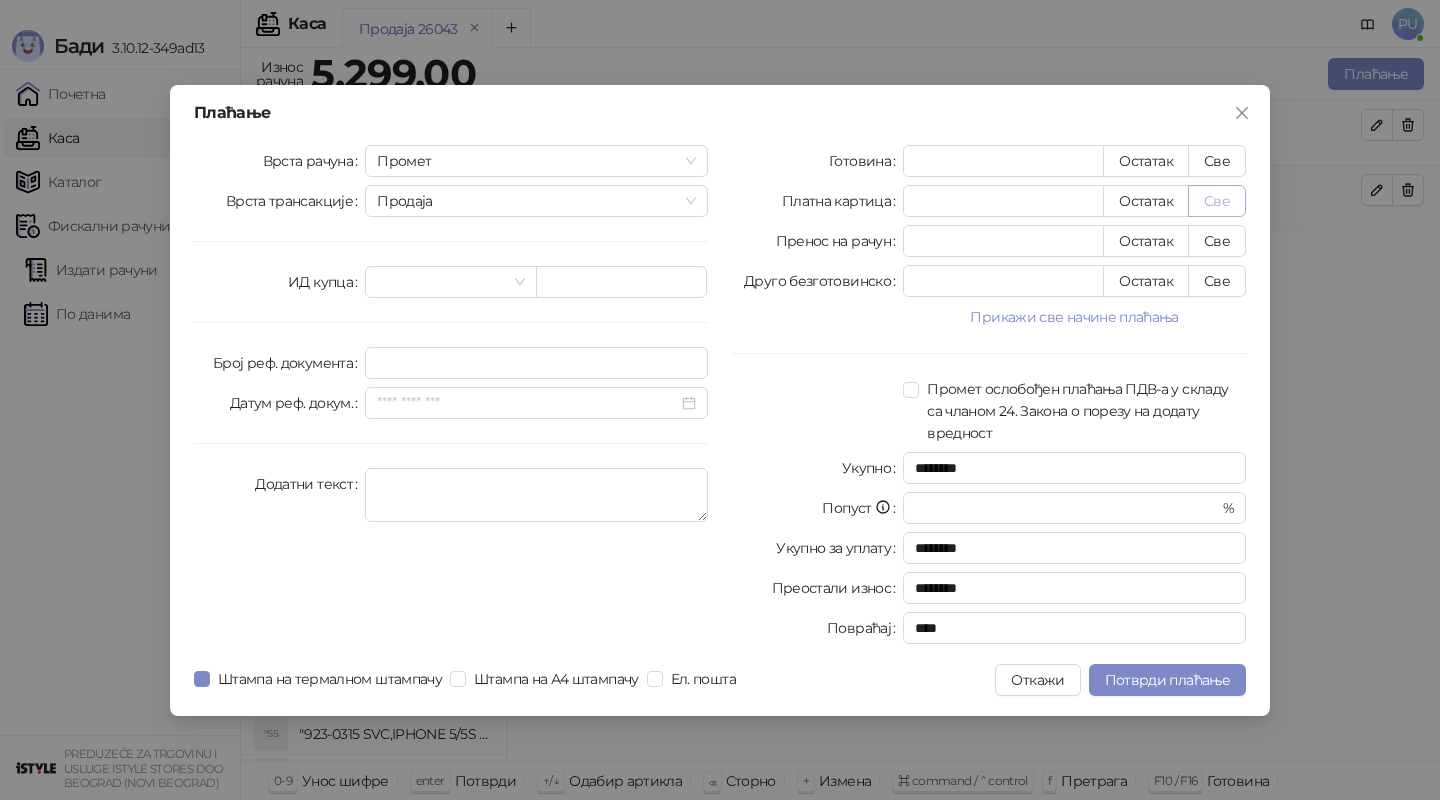 click on "Све" at bounding box center [1217, 201] 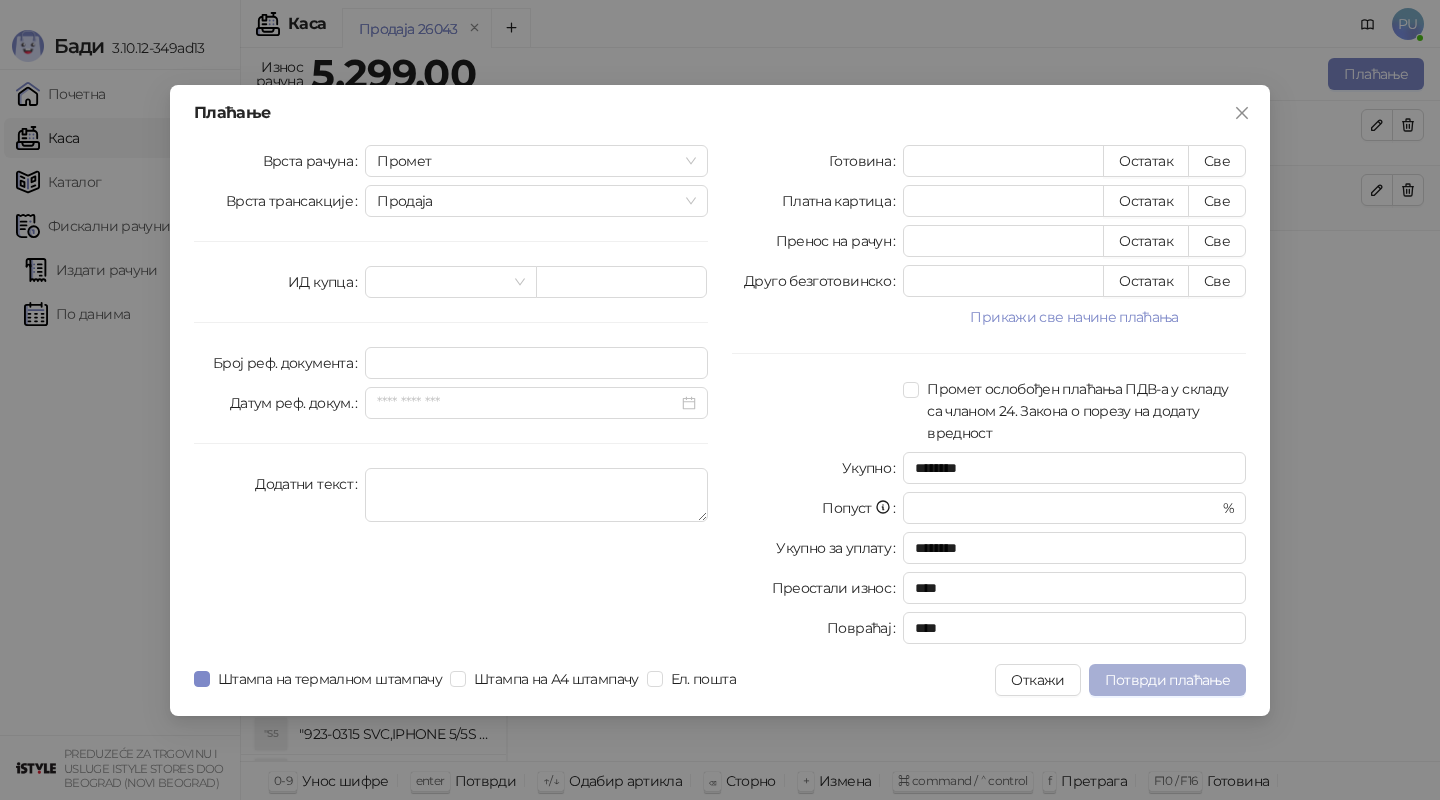 click on "Потврди плаћање" at bounding box center (1167, 680) 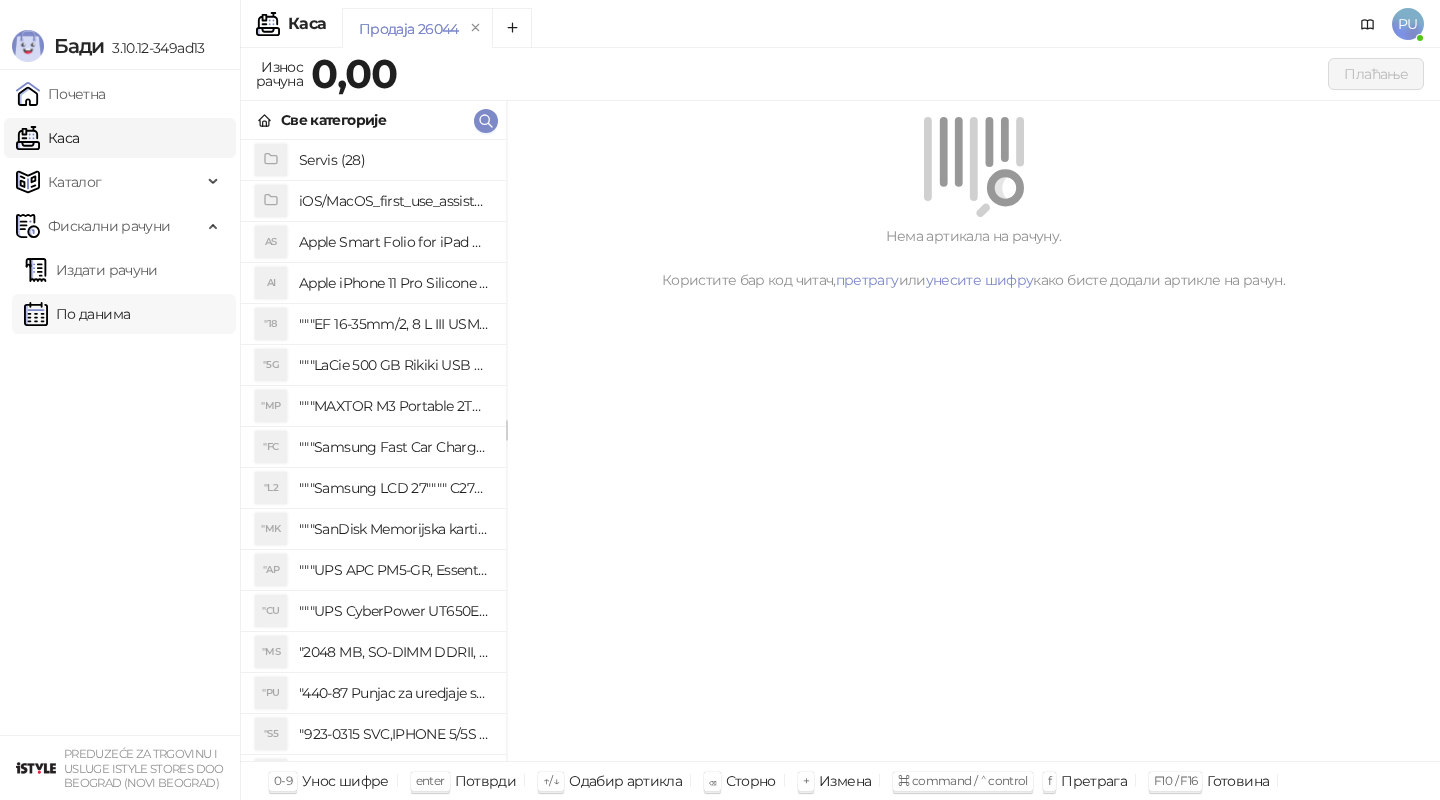 click on "По данима" at bounding box center [77, 314] 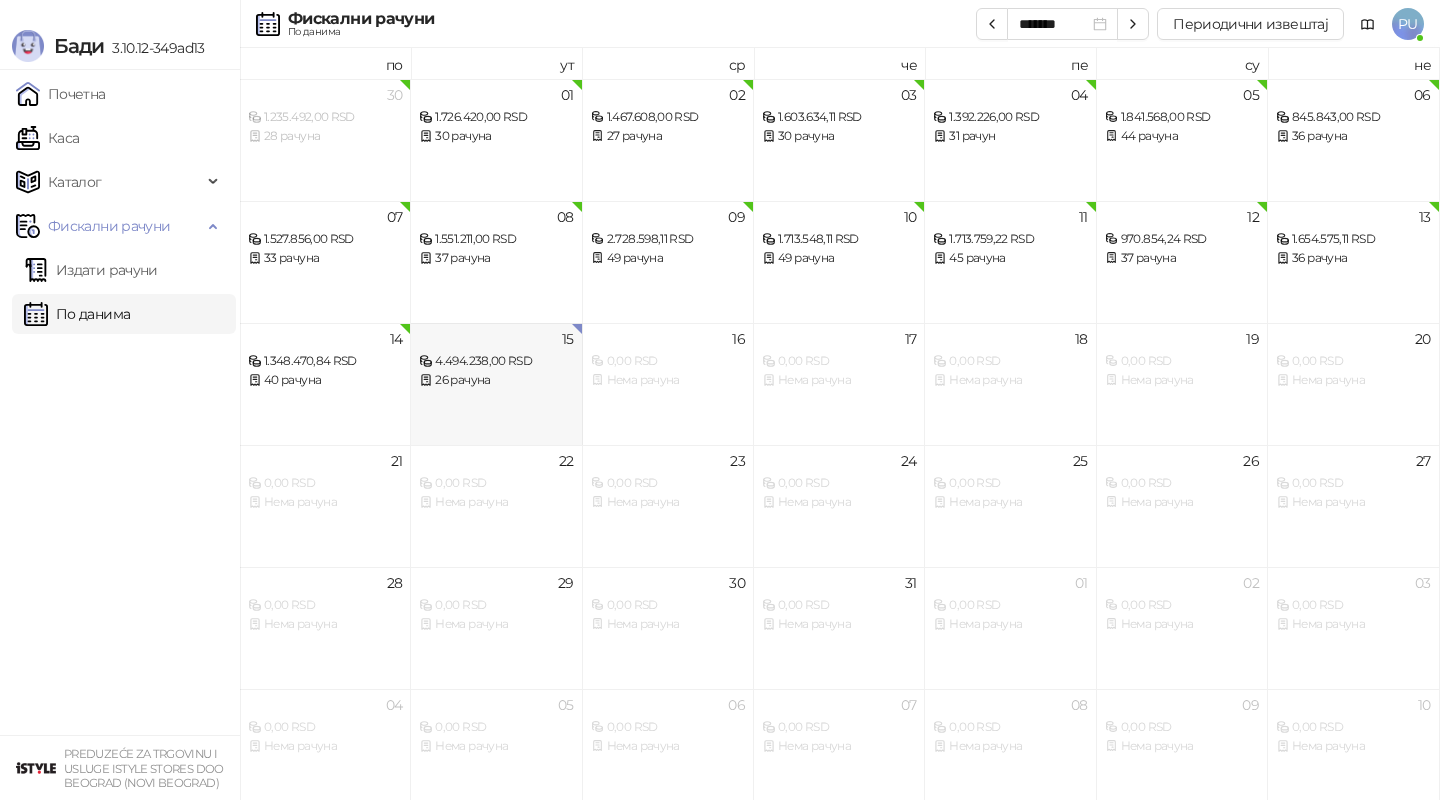 click on "26 рачуна" at bounding box center (496, 380) 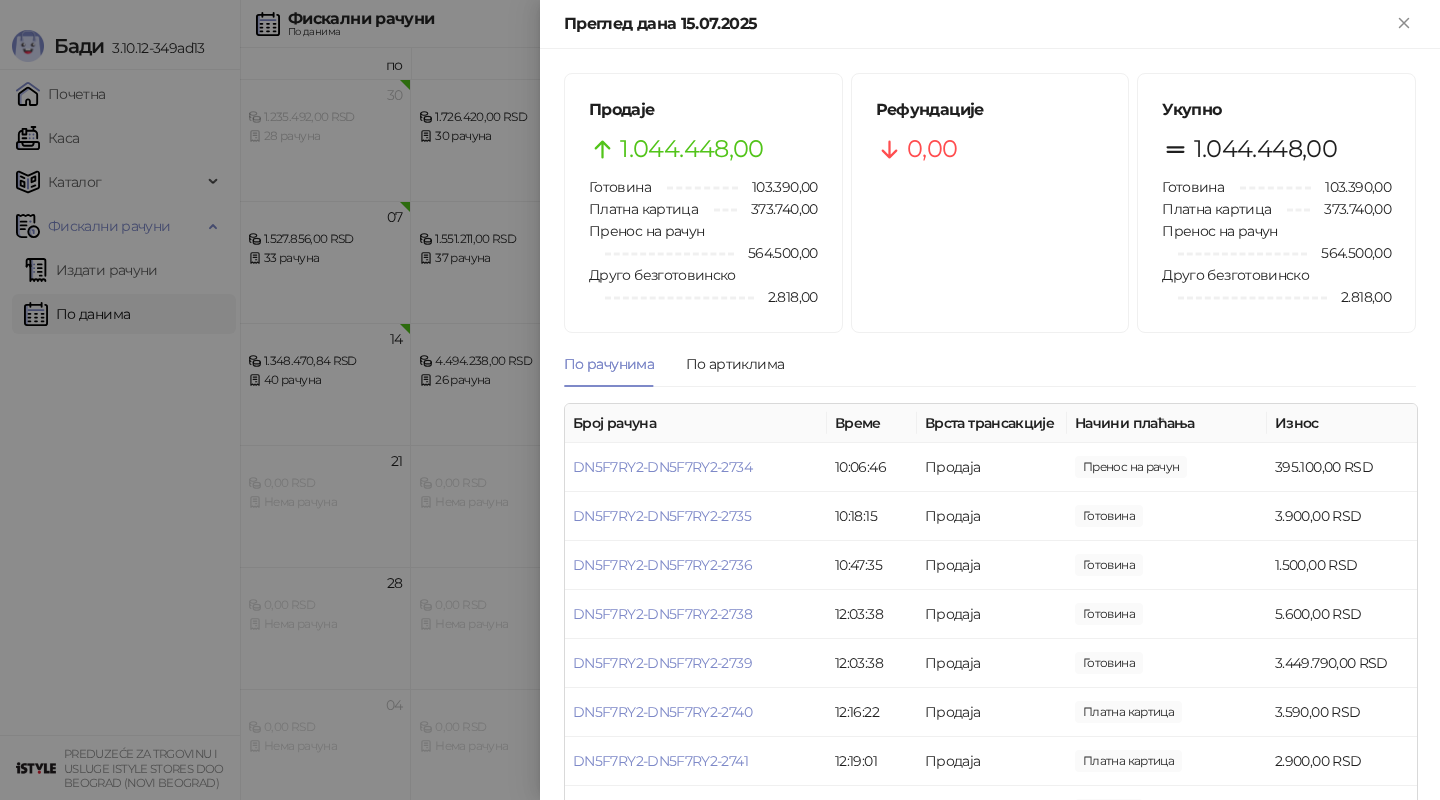 click at bounding box center (720, 400) 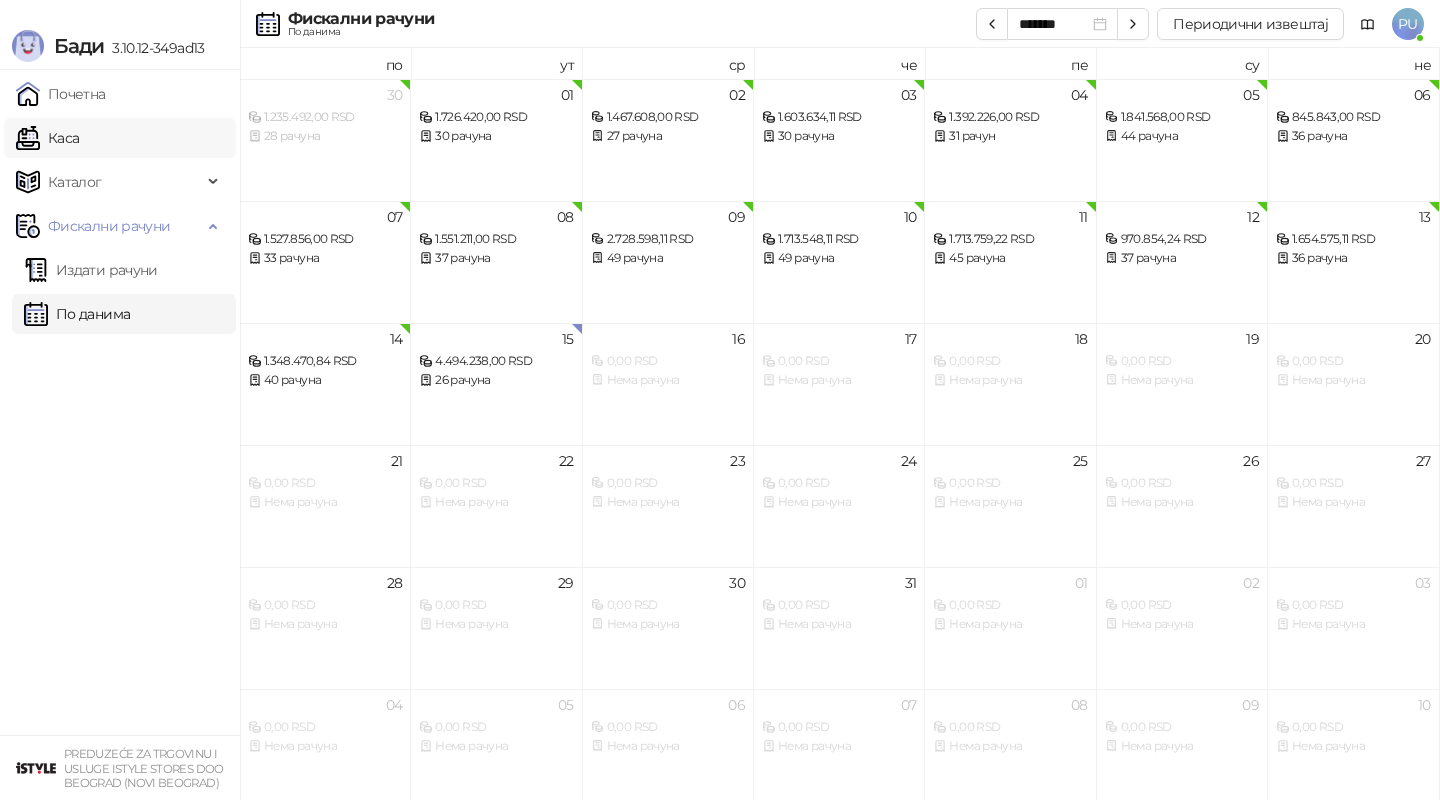 click on "Каса" at bounding box center [47, 138] 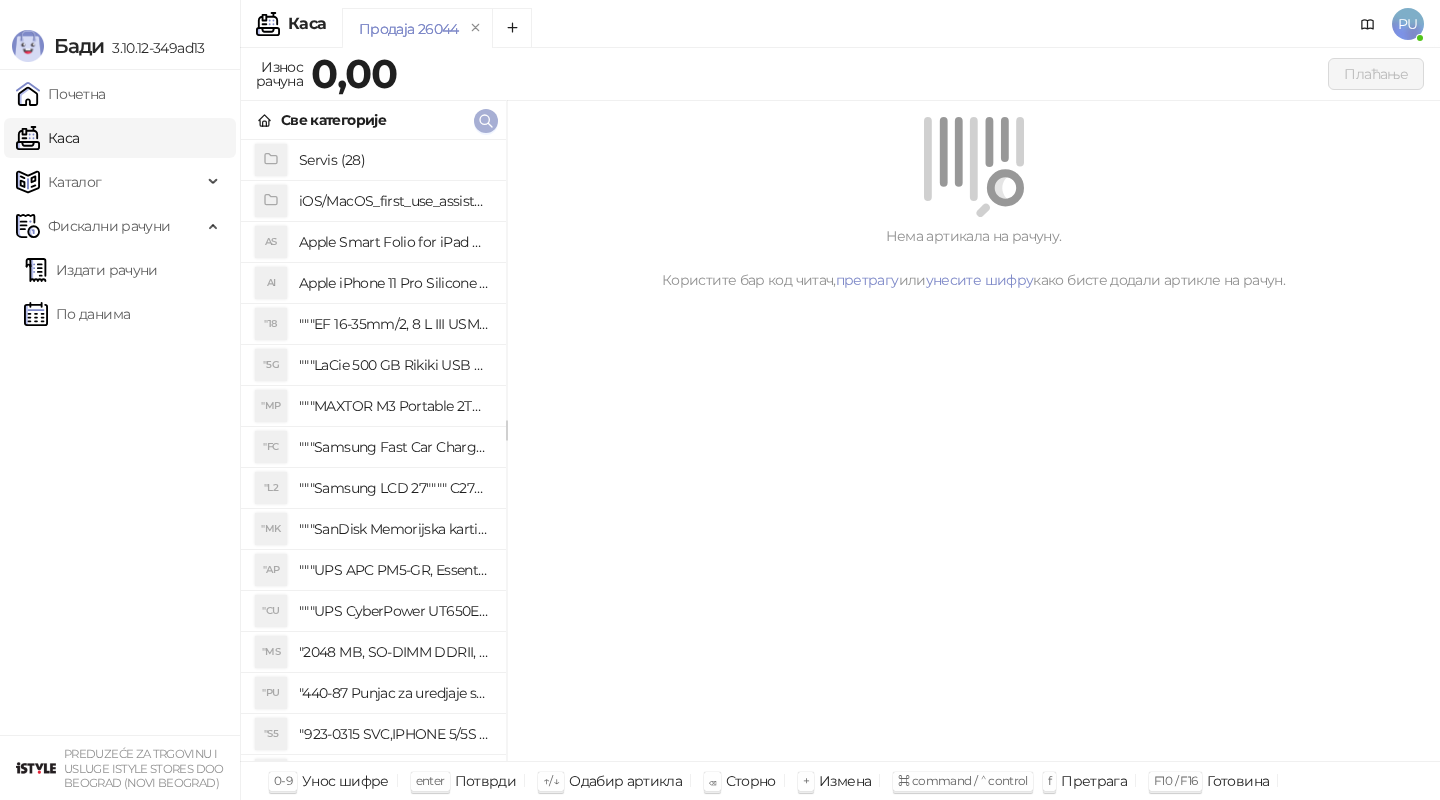 click at bounding box center (486, 121) 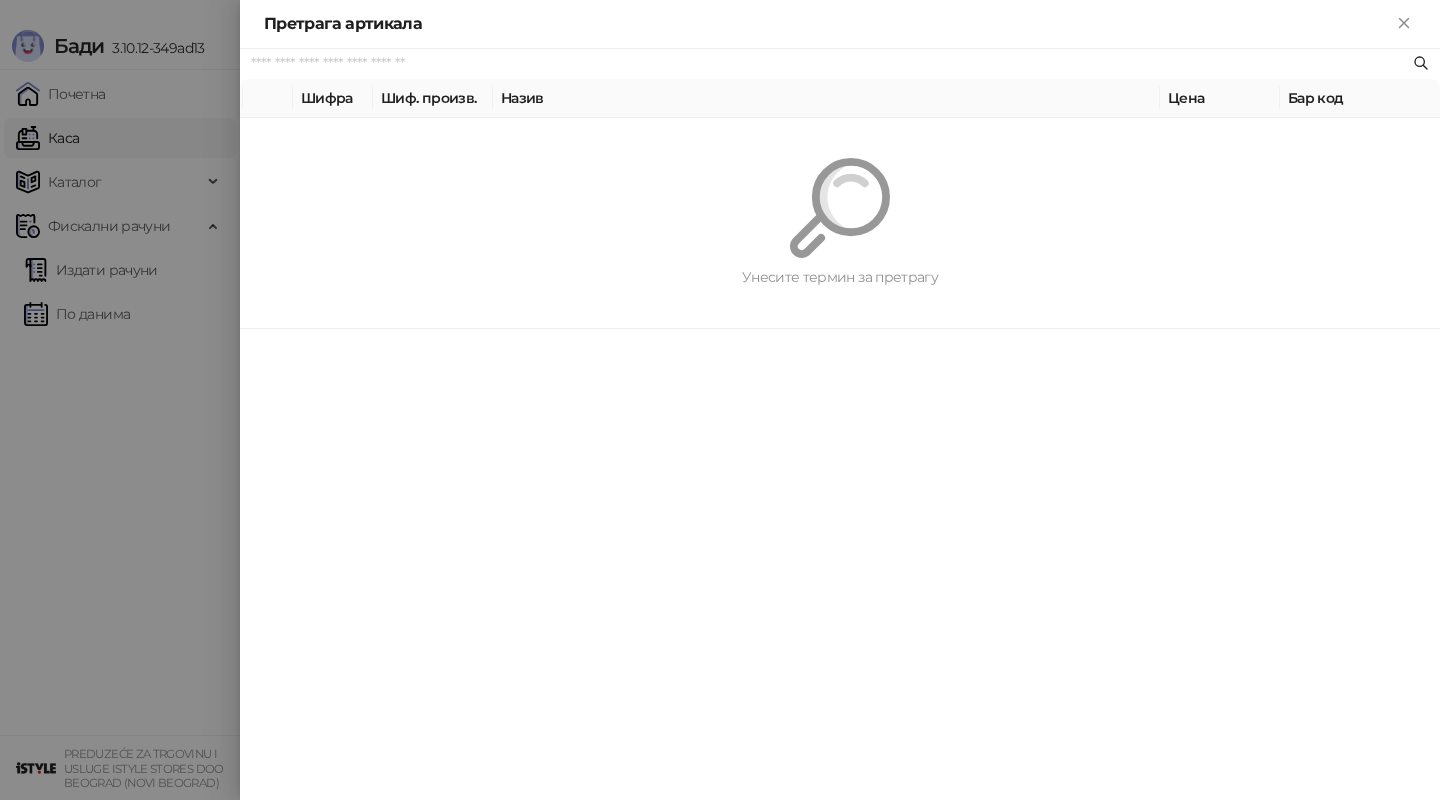 paste on "*********" 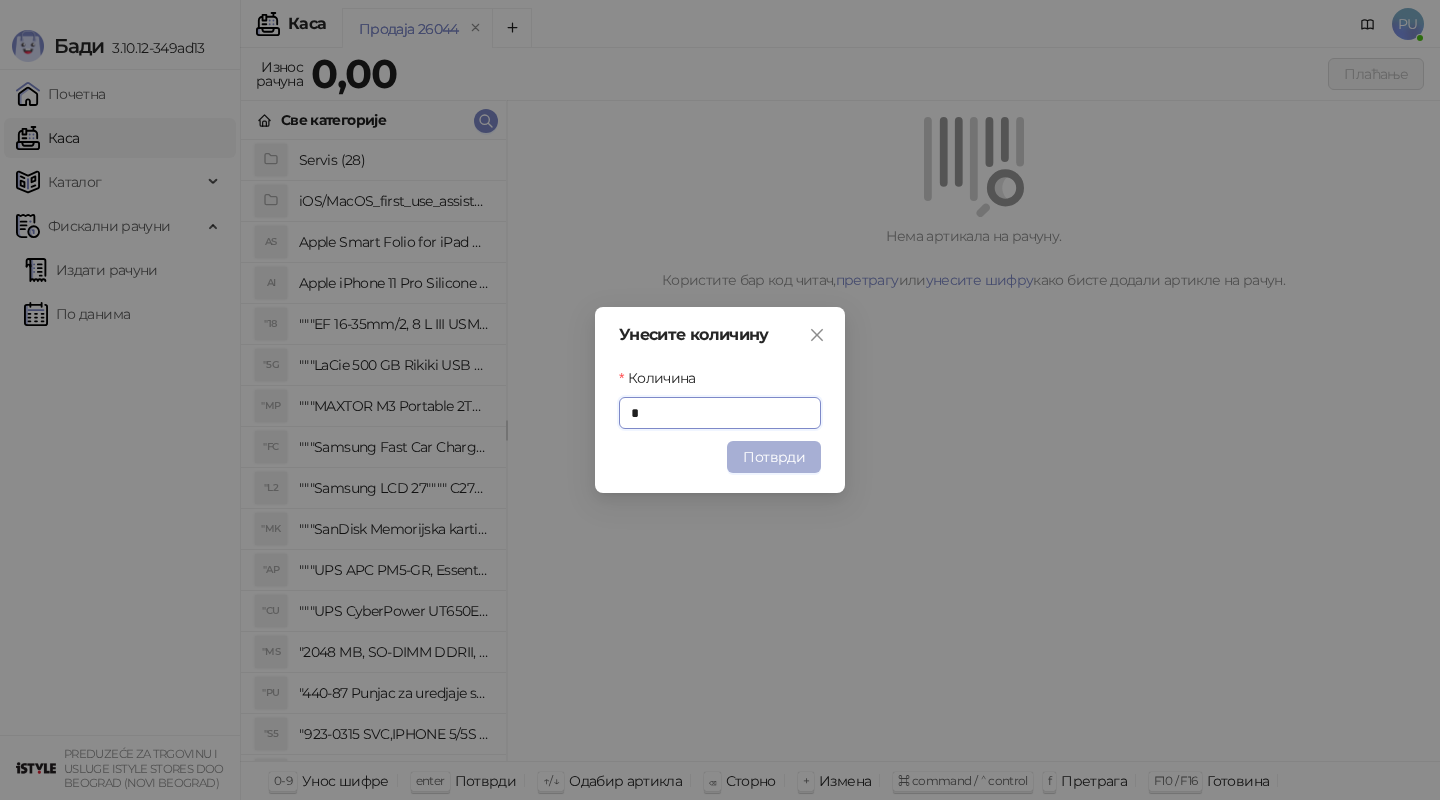 click on "Потврди" at bounding box center (774, 457) 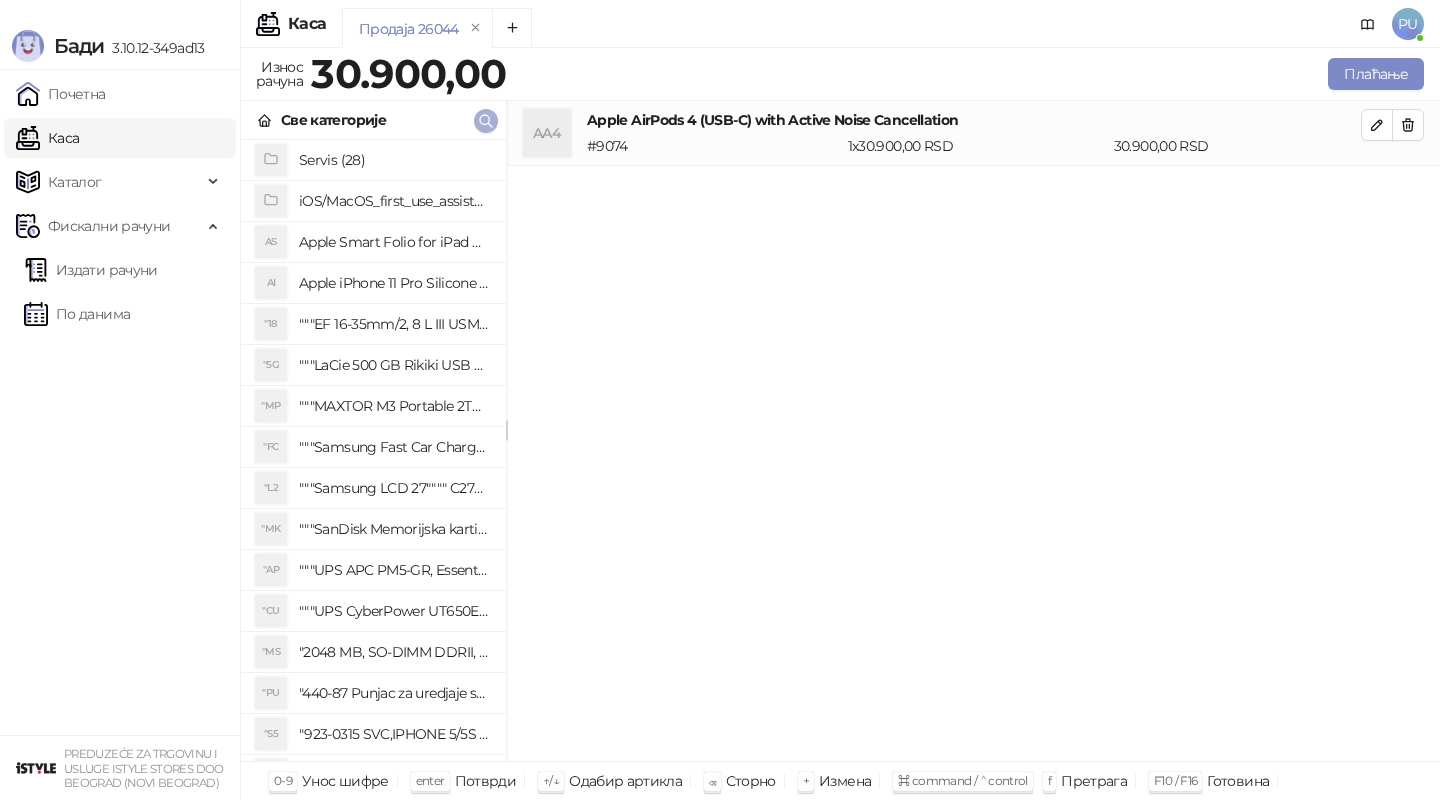 click 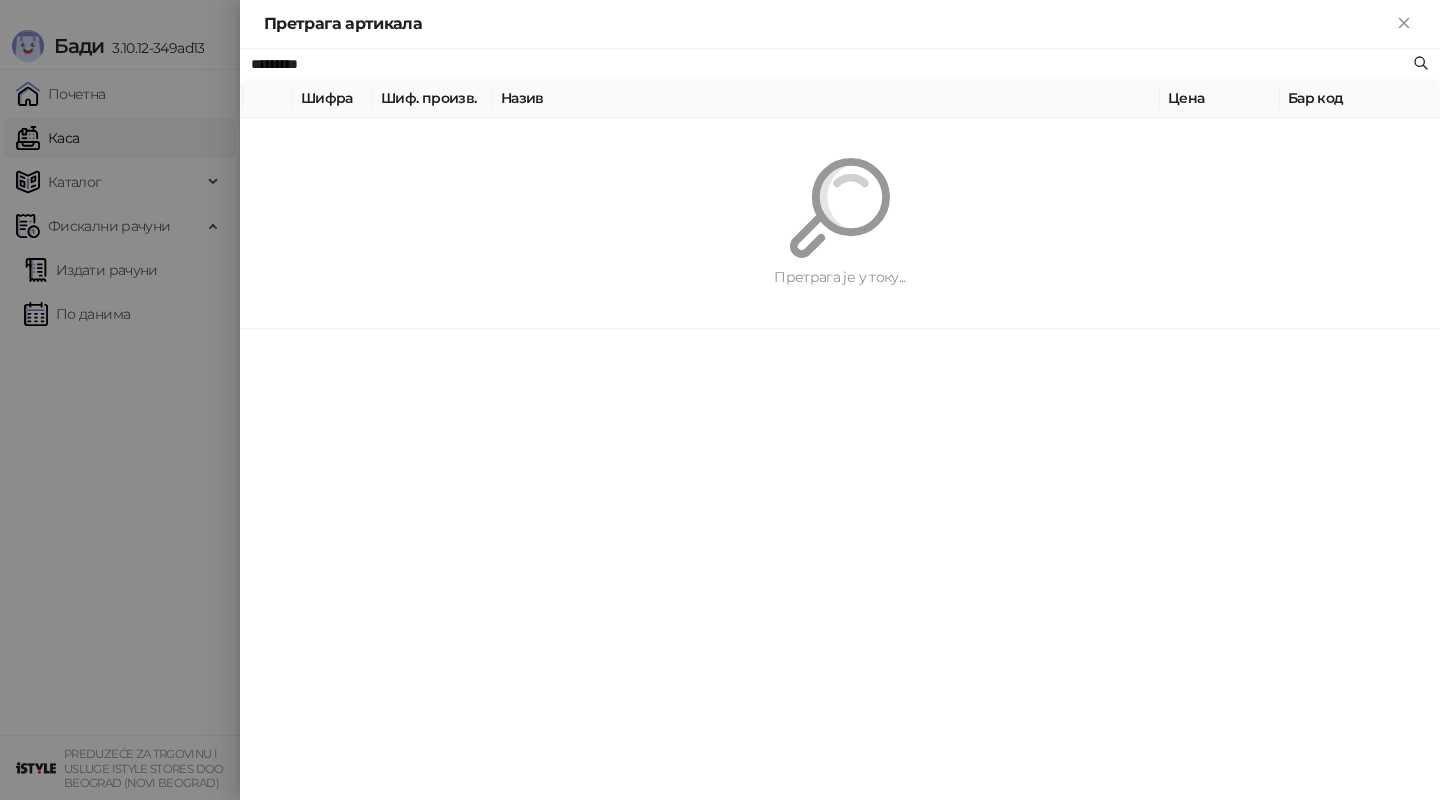 paste on "**********" 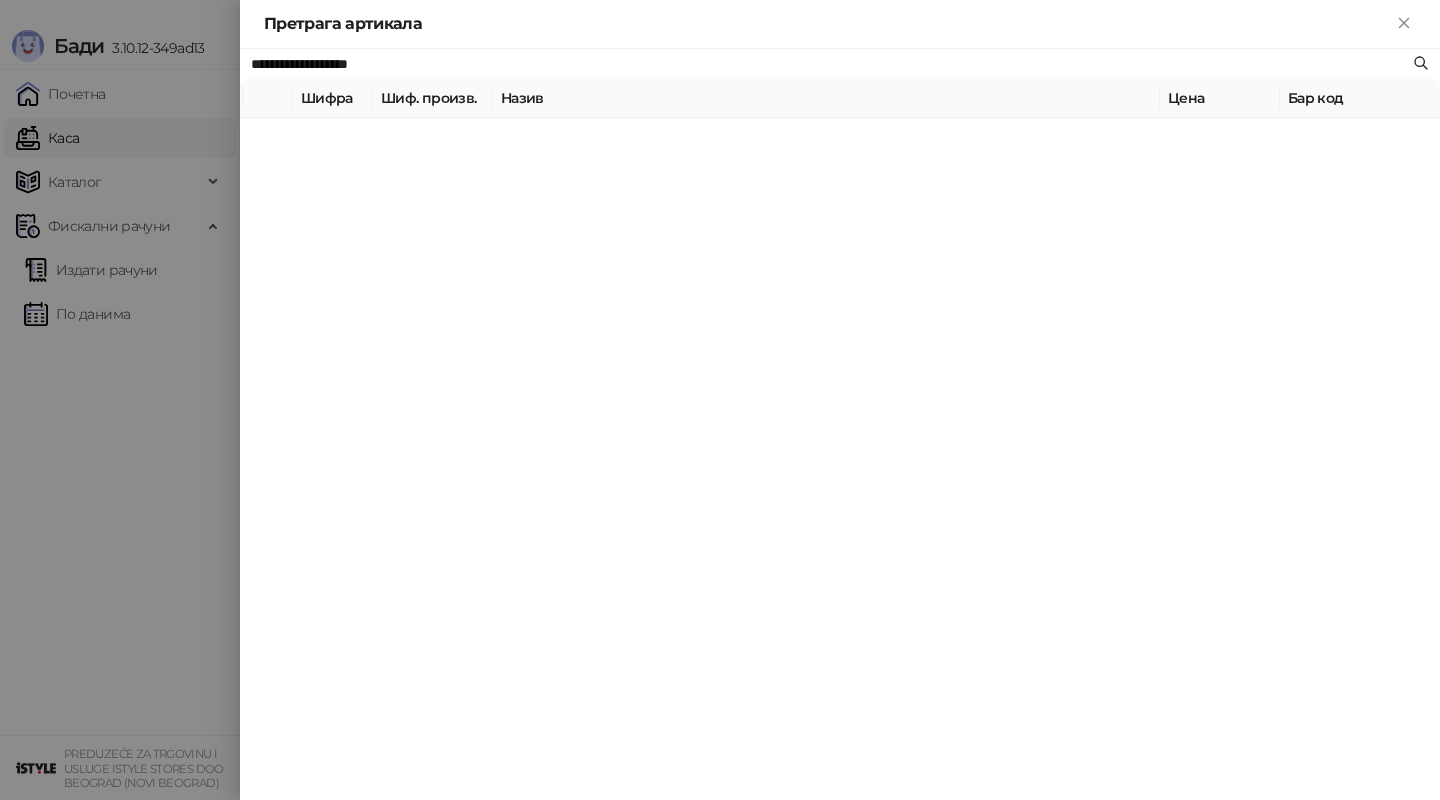 type on "**********" 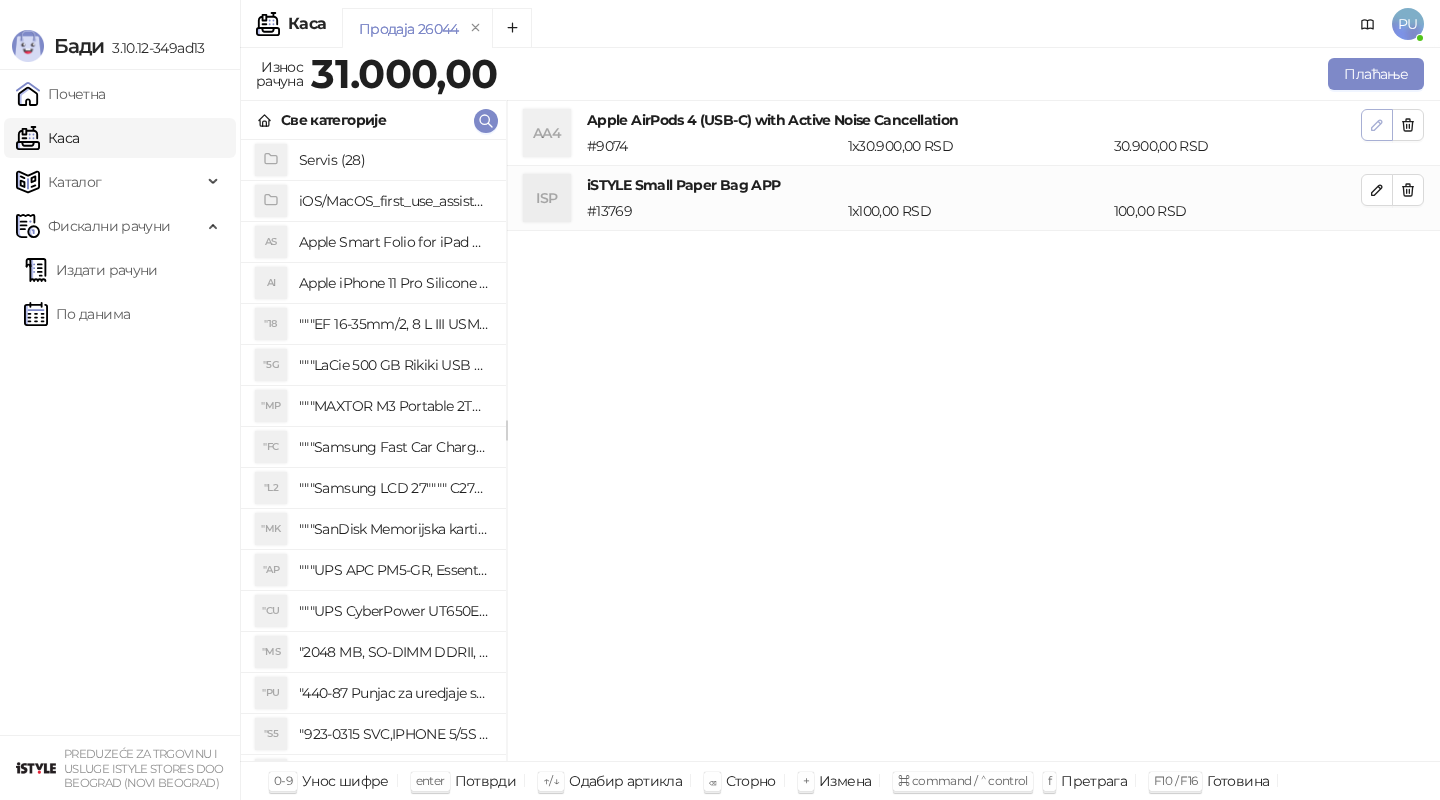 click 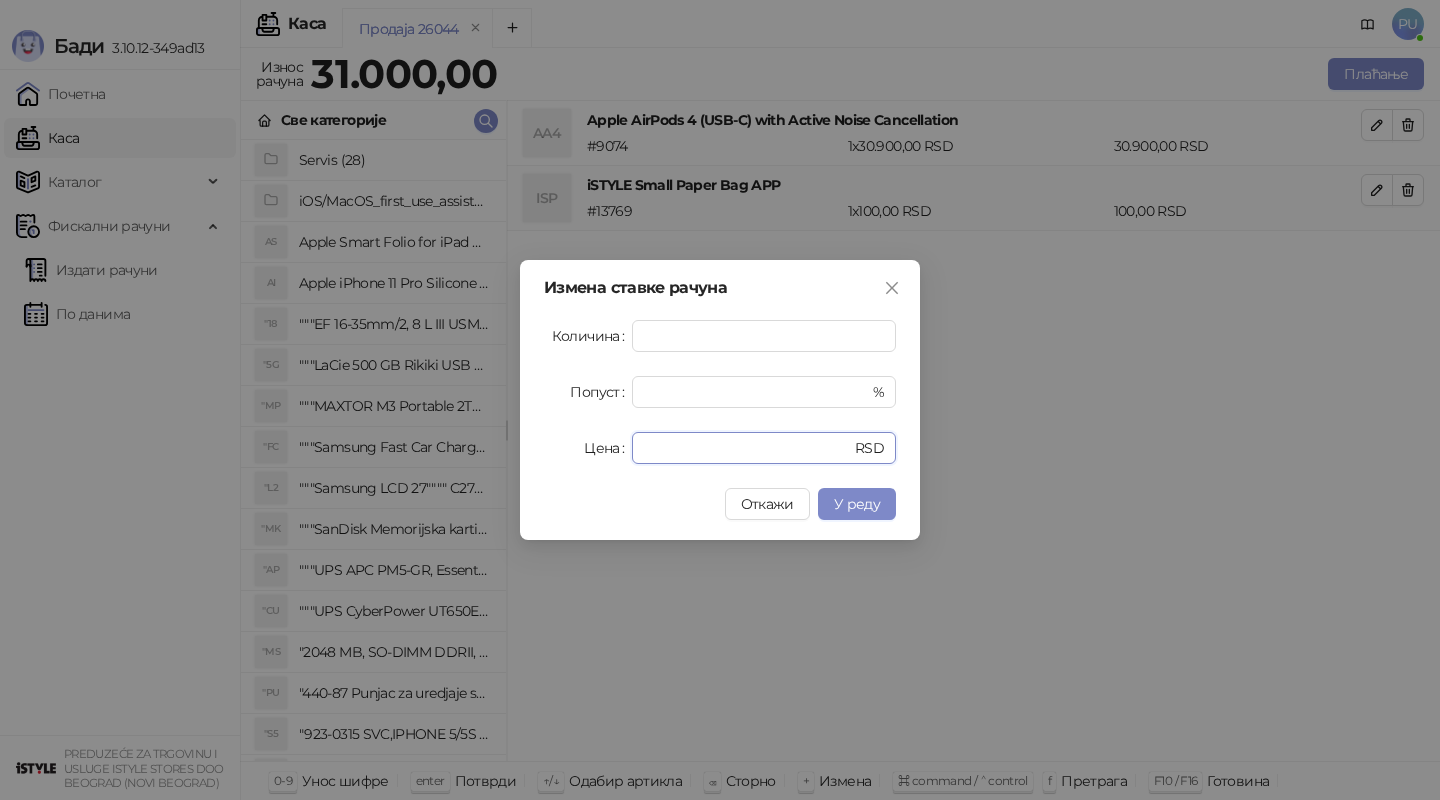 drag, startPoint x: 726, startPoint y: 447, endPoint x: 428, endPoint y: 416, distance: 299.60806 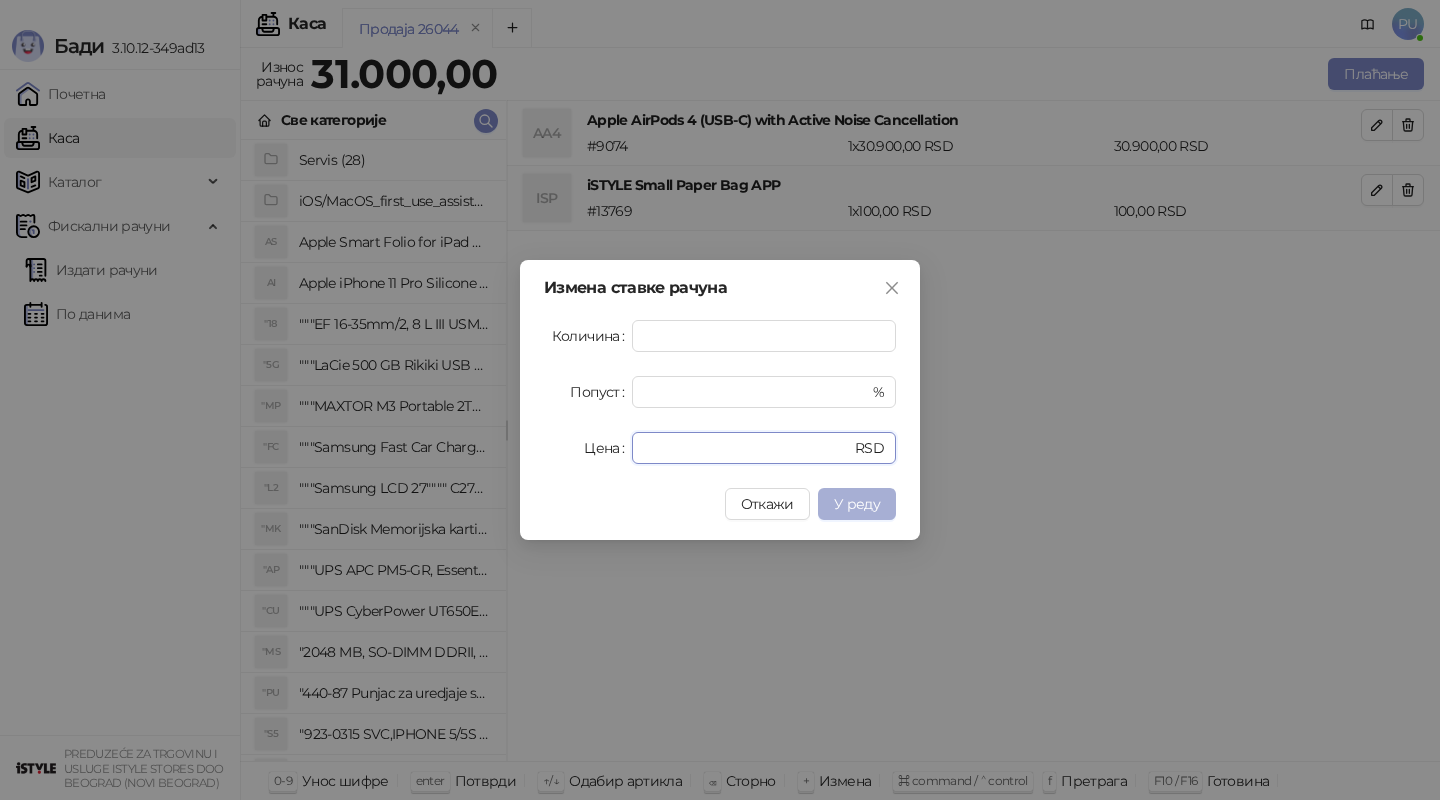 type on "*****" 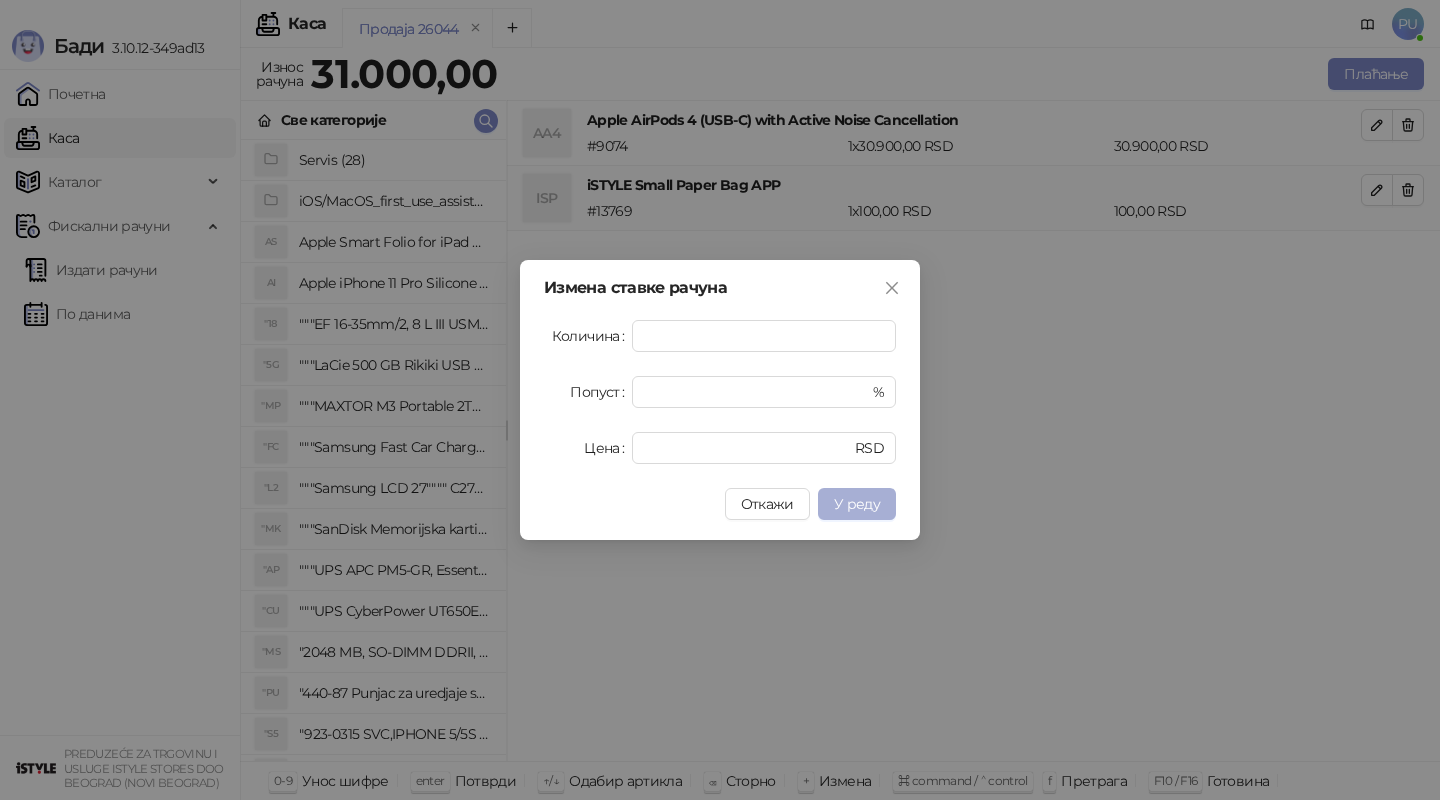 click on "У реду" at bounding box center [857, 504] 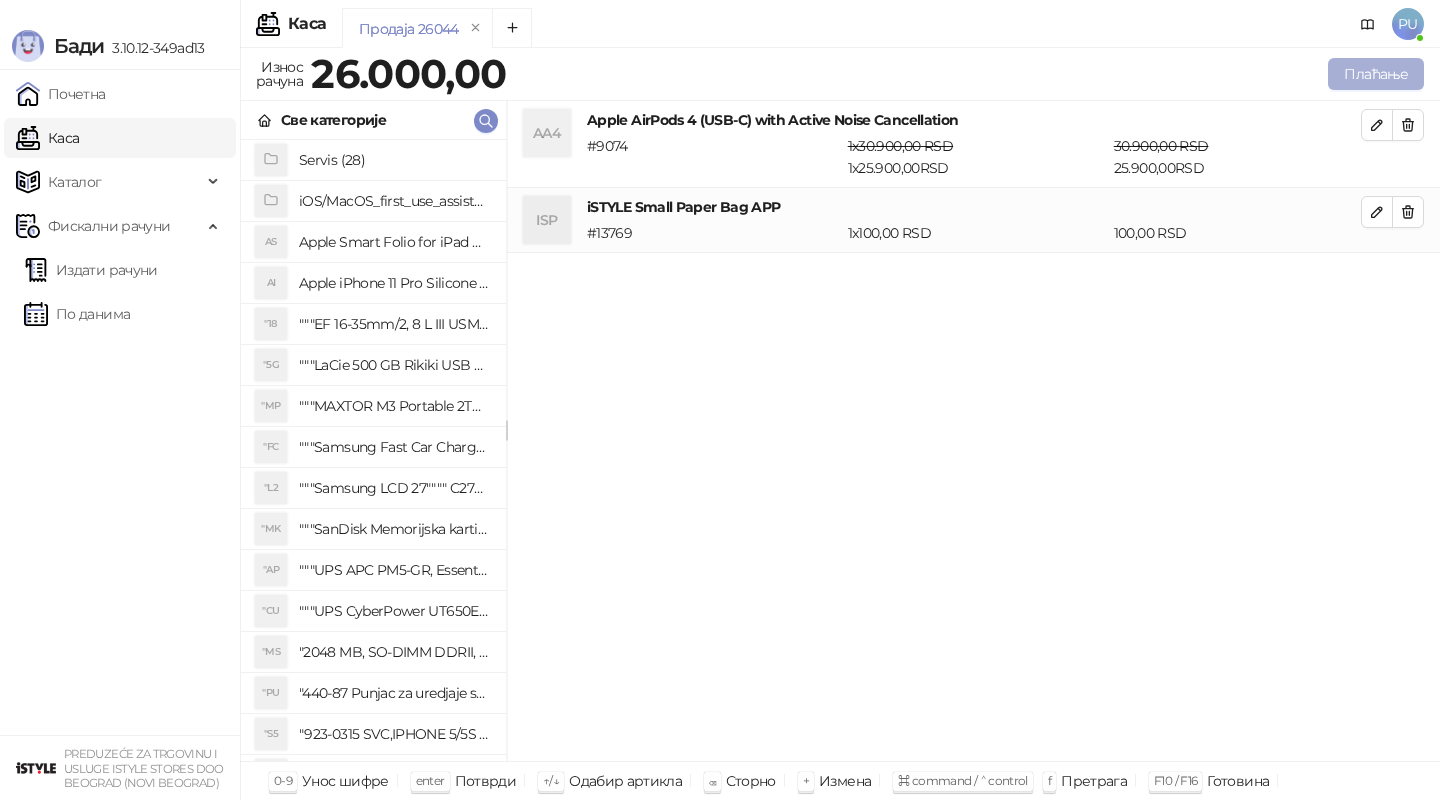 click on "Плаћање" at bounding box center [1376, 74] 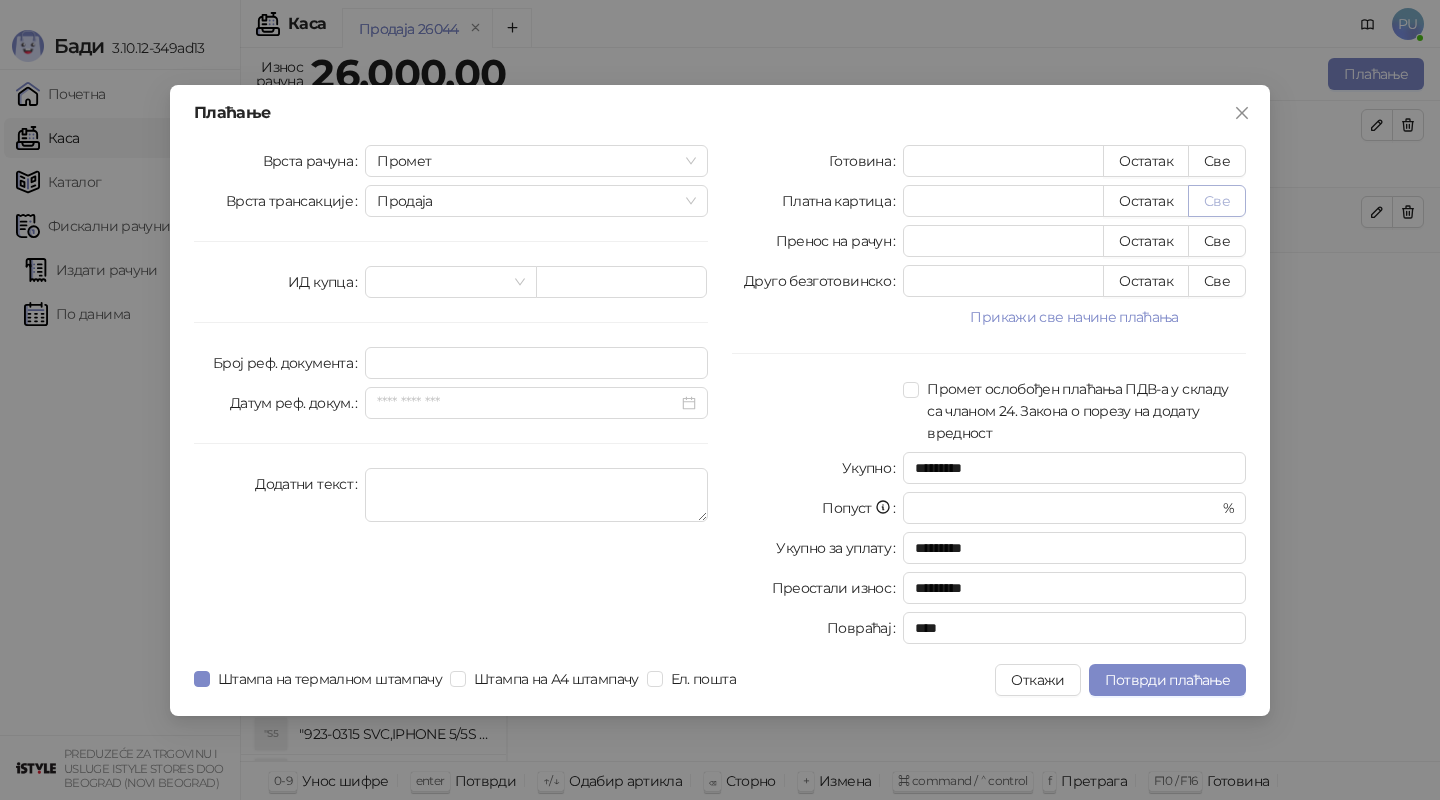 click on "Све" at bounding box center (1217, 201) 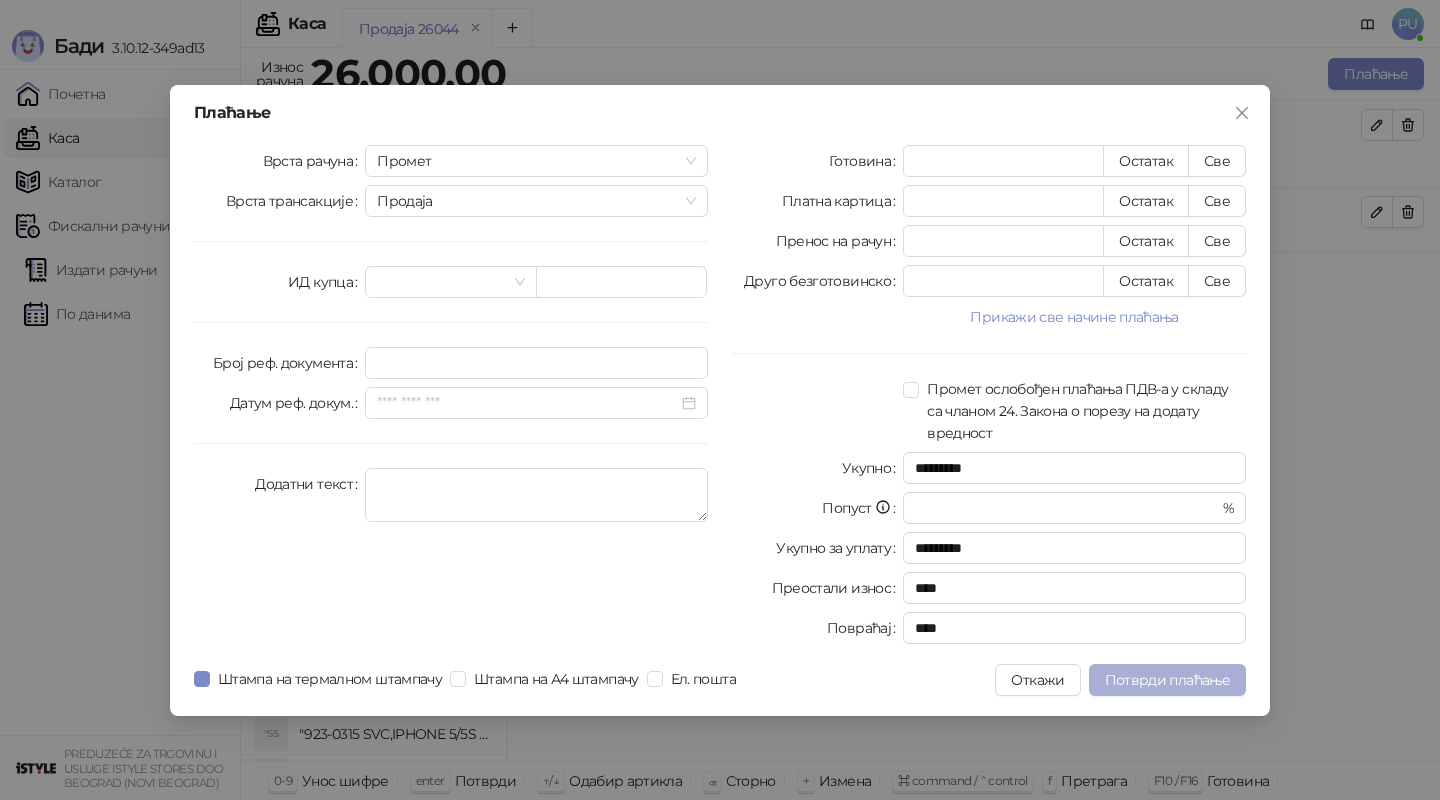 click on "Потврди плаћање" at bounding box center (1167, 680) 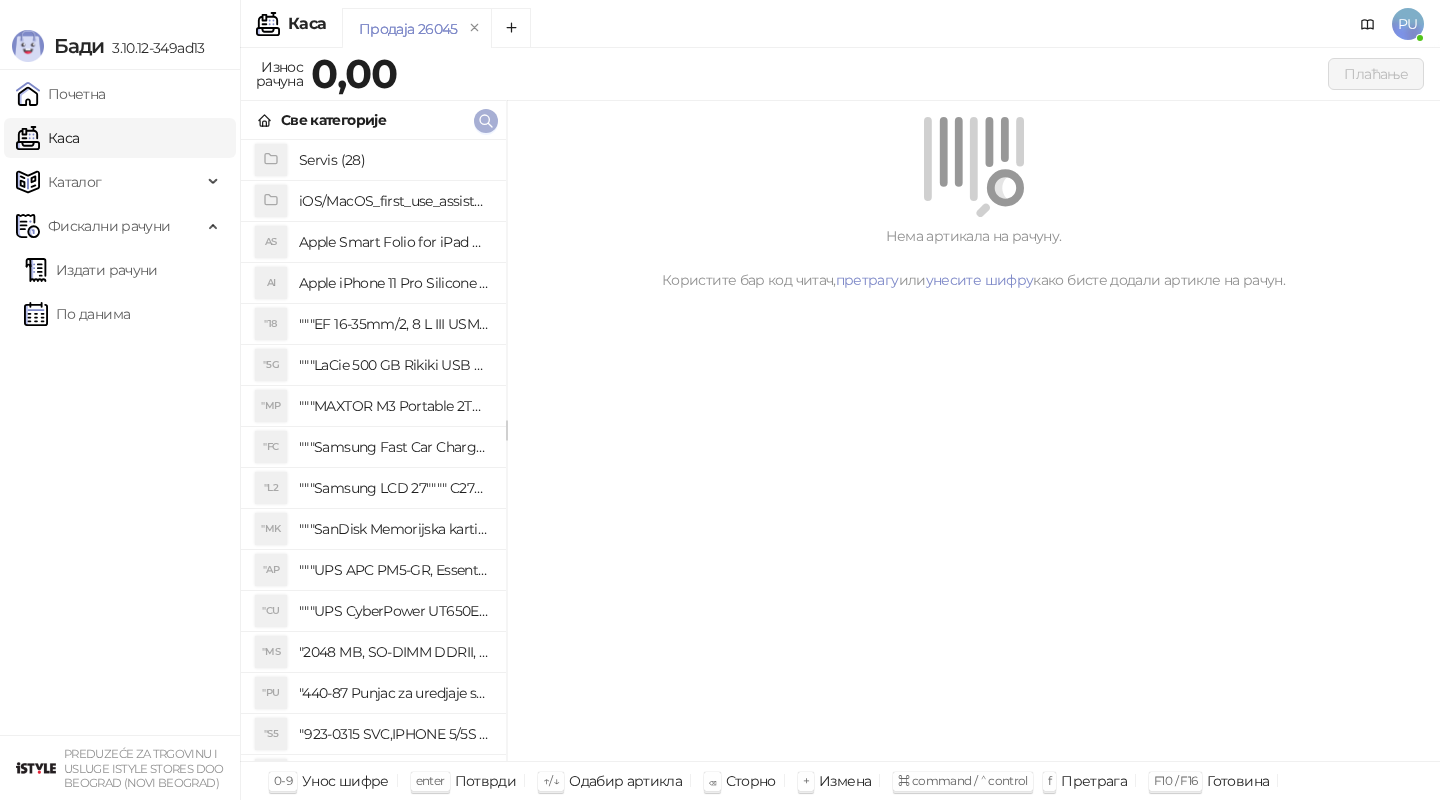click 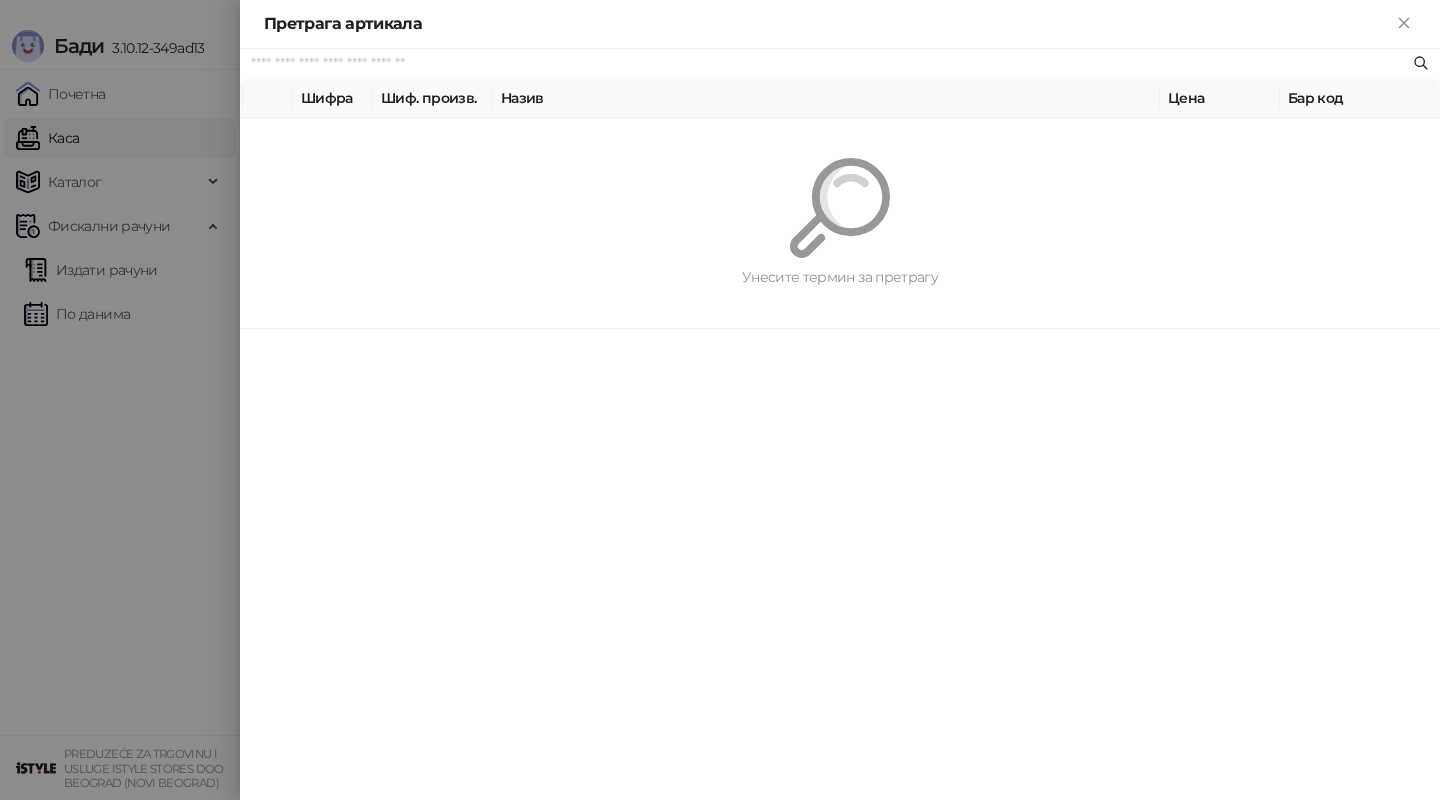 paste on "********" 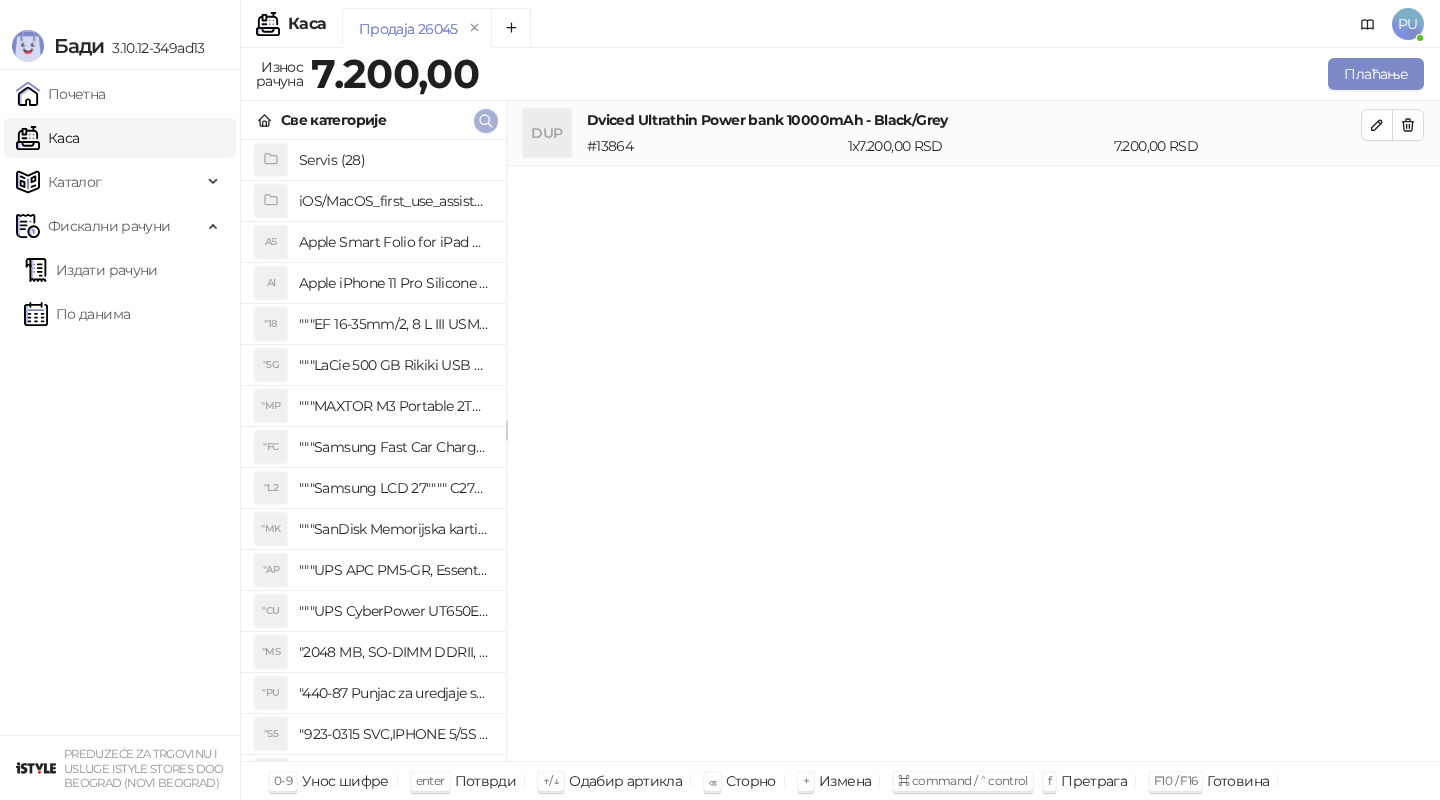 click 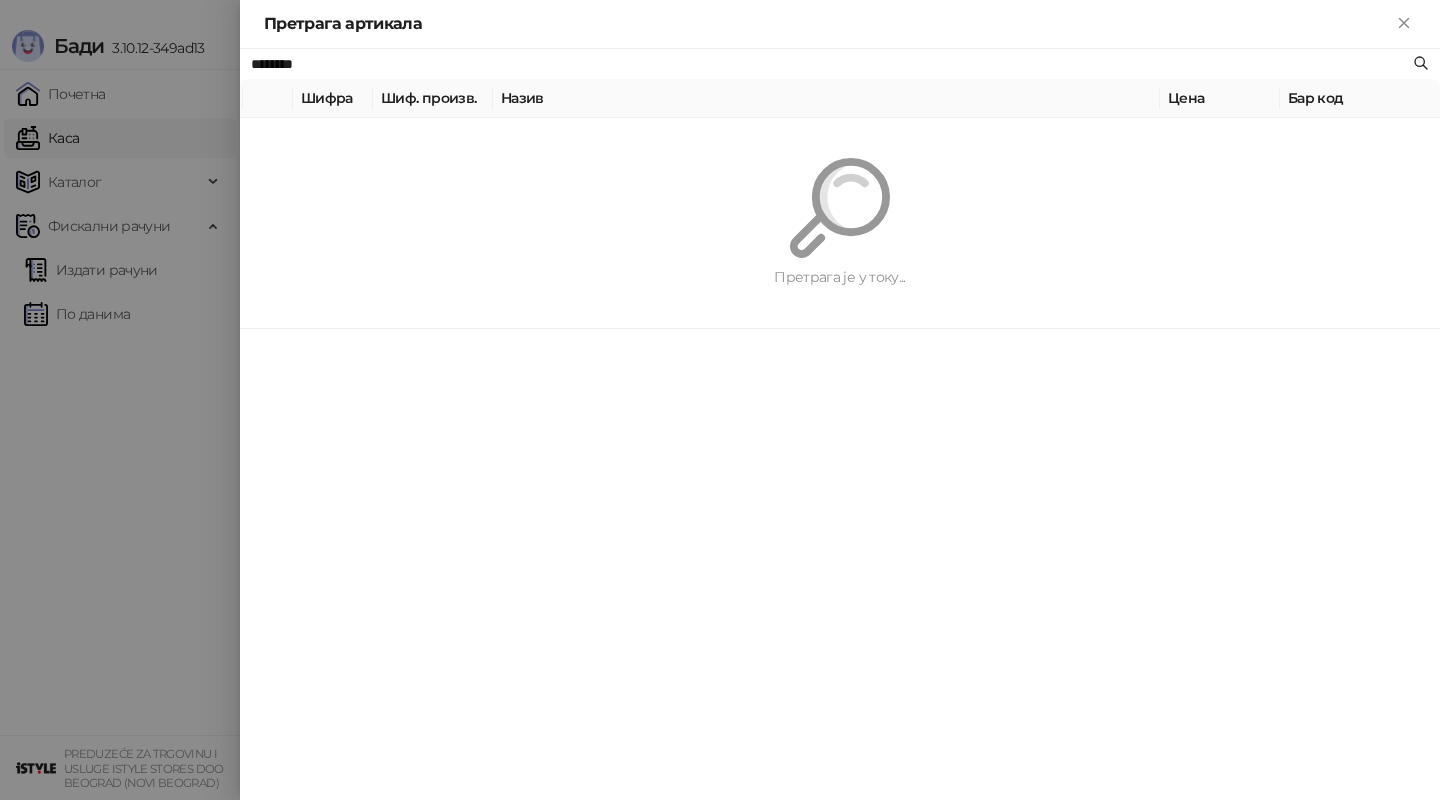 paste on "**********" 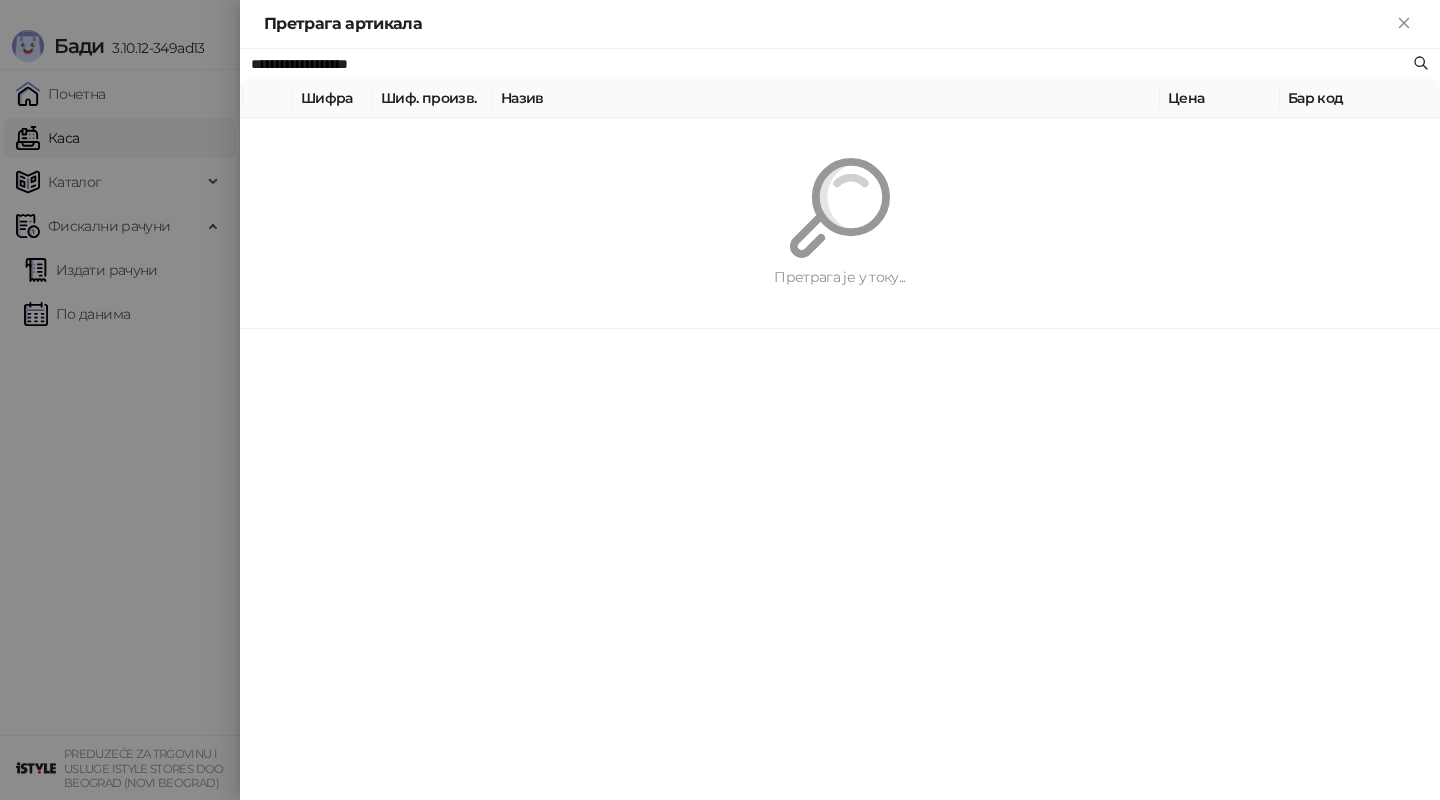 type on "**********" 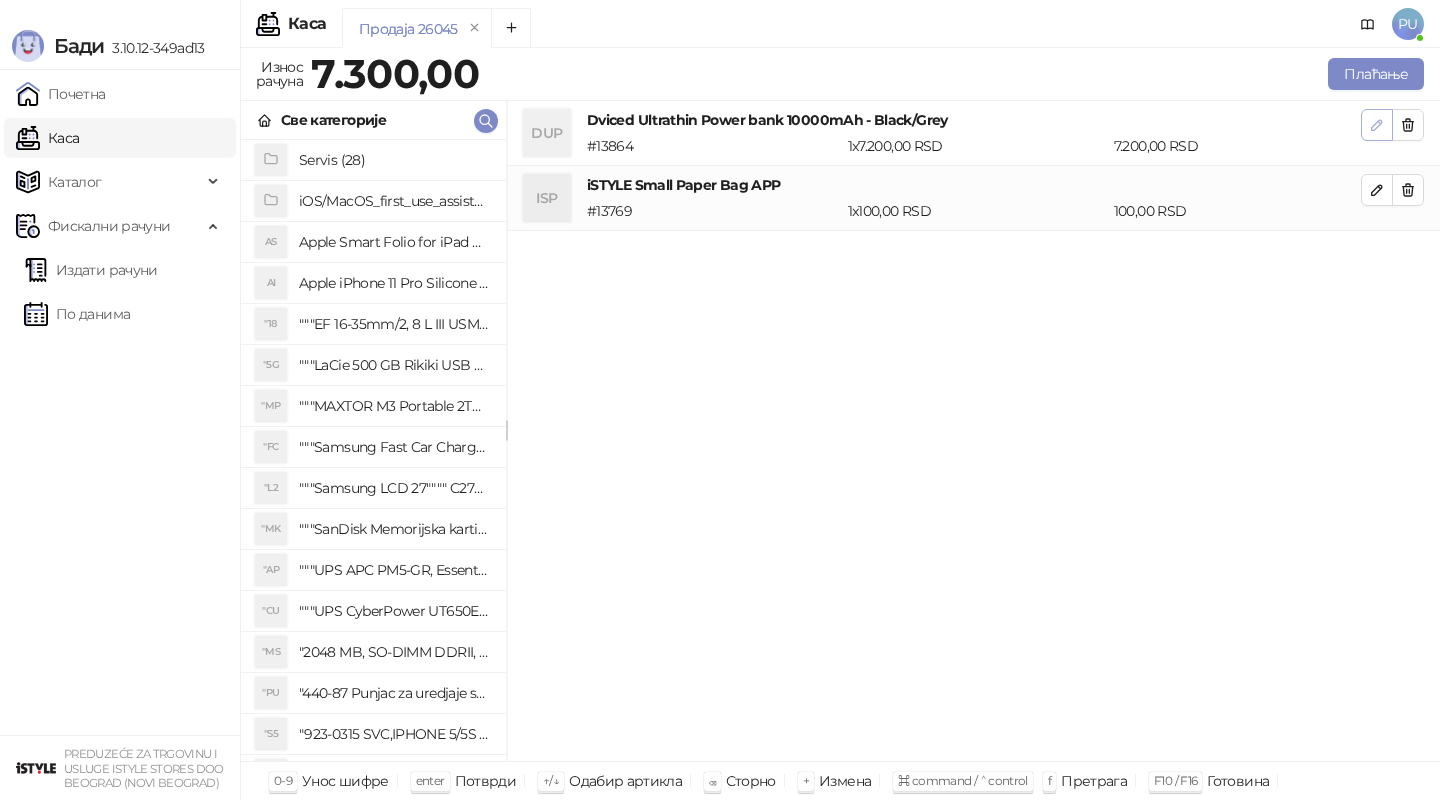 click 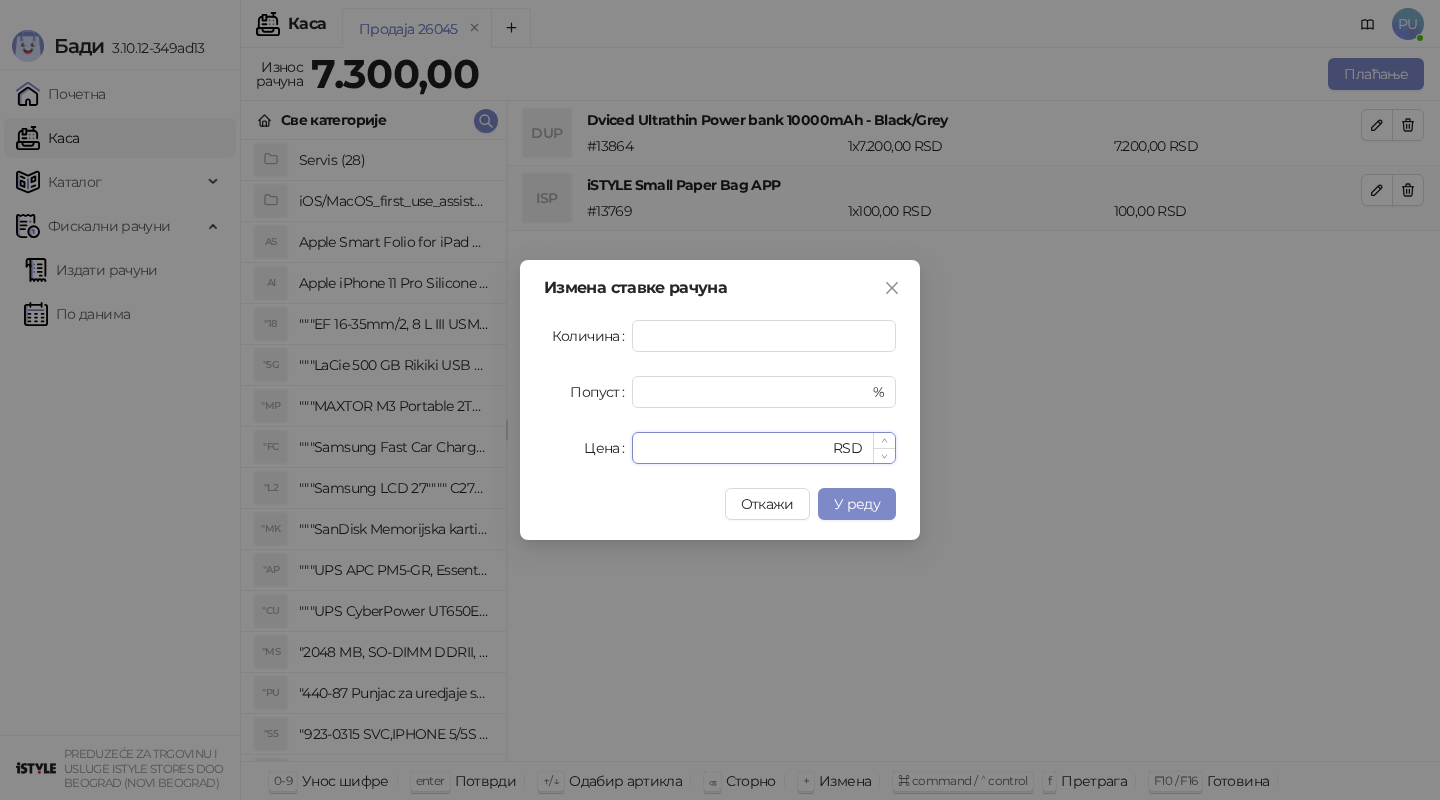click on "****" at bounding box center [736, 448] 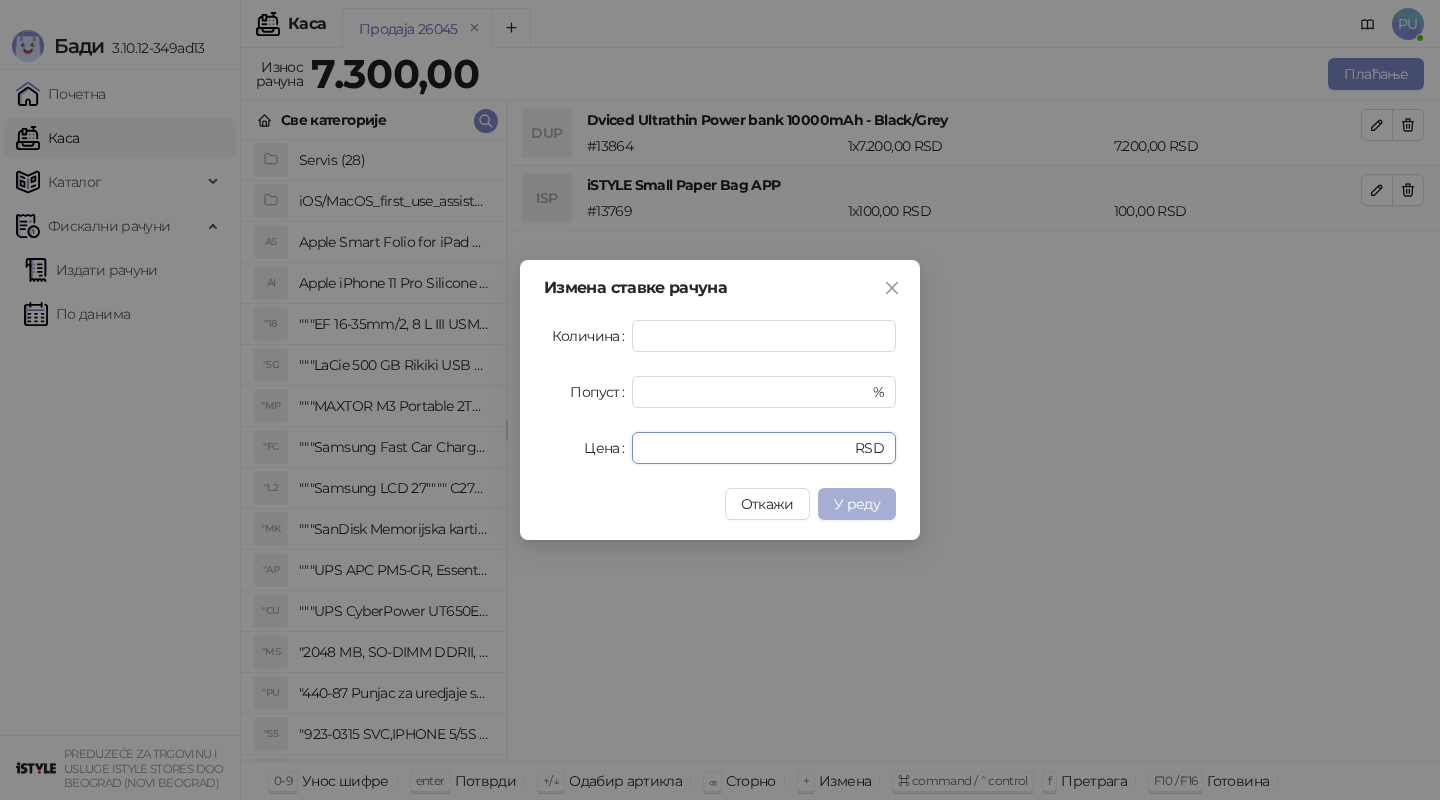 type on "****" 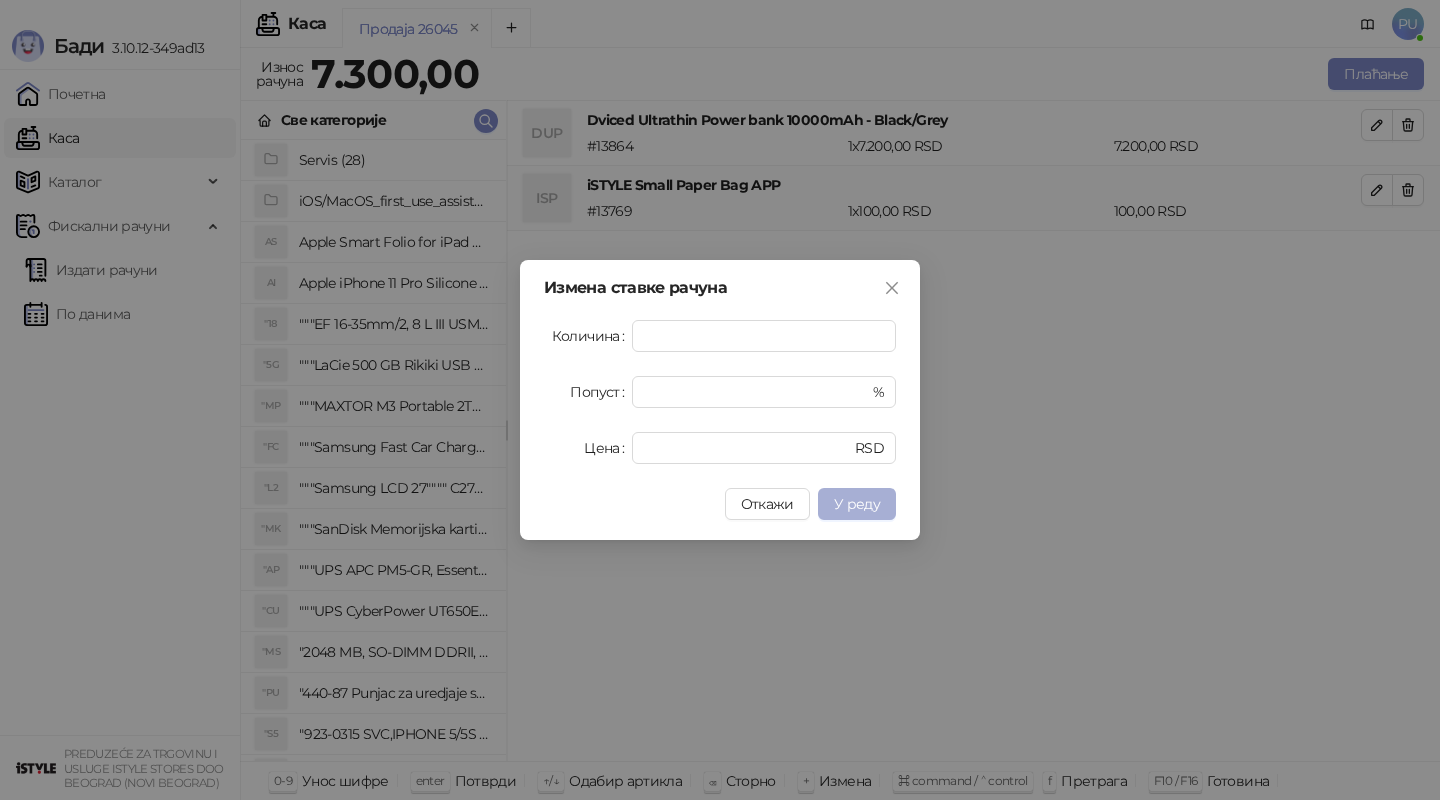 click on "У реду" at bounding box center (857, 504) 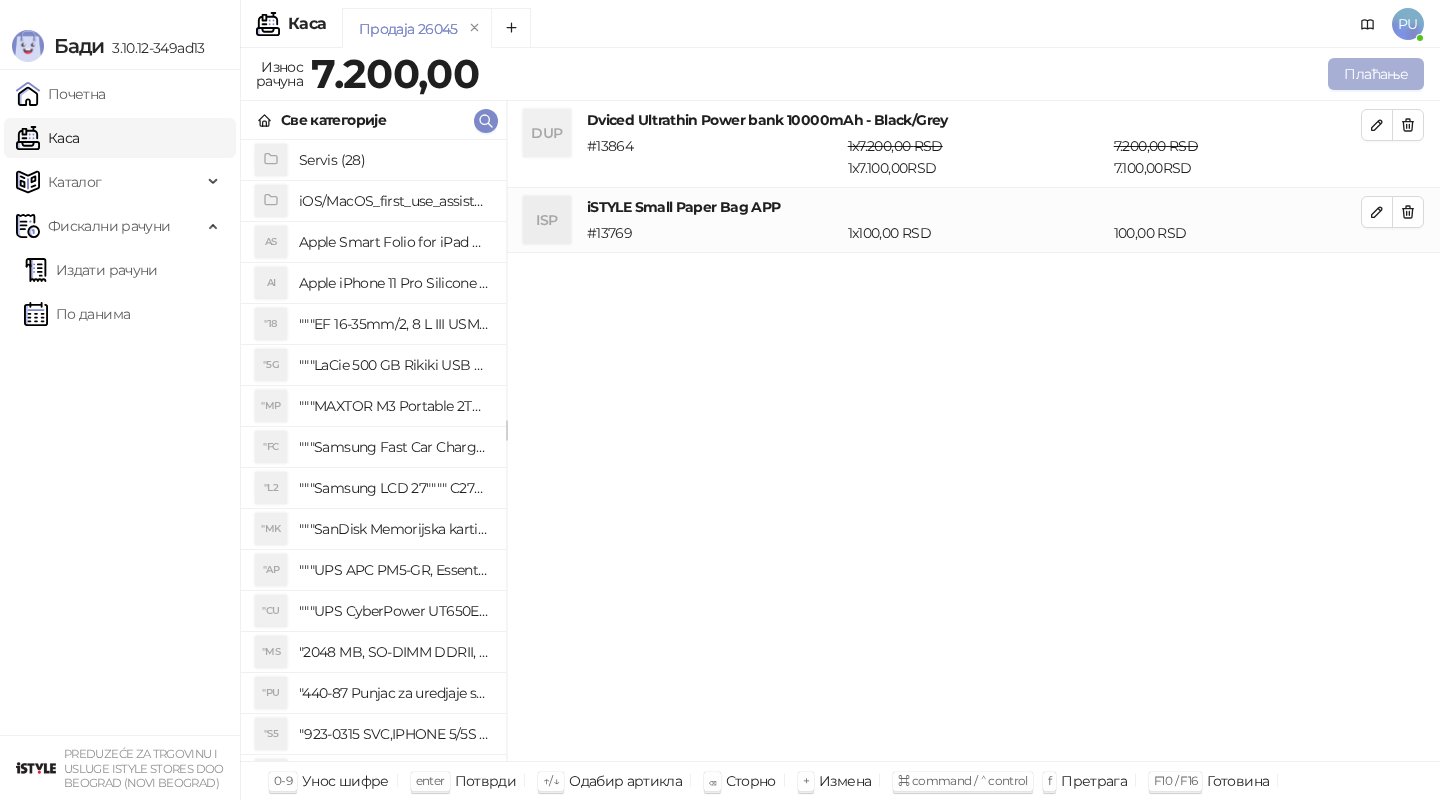 click on "Плаћање" at bounding box center (1376, 74) 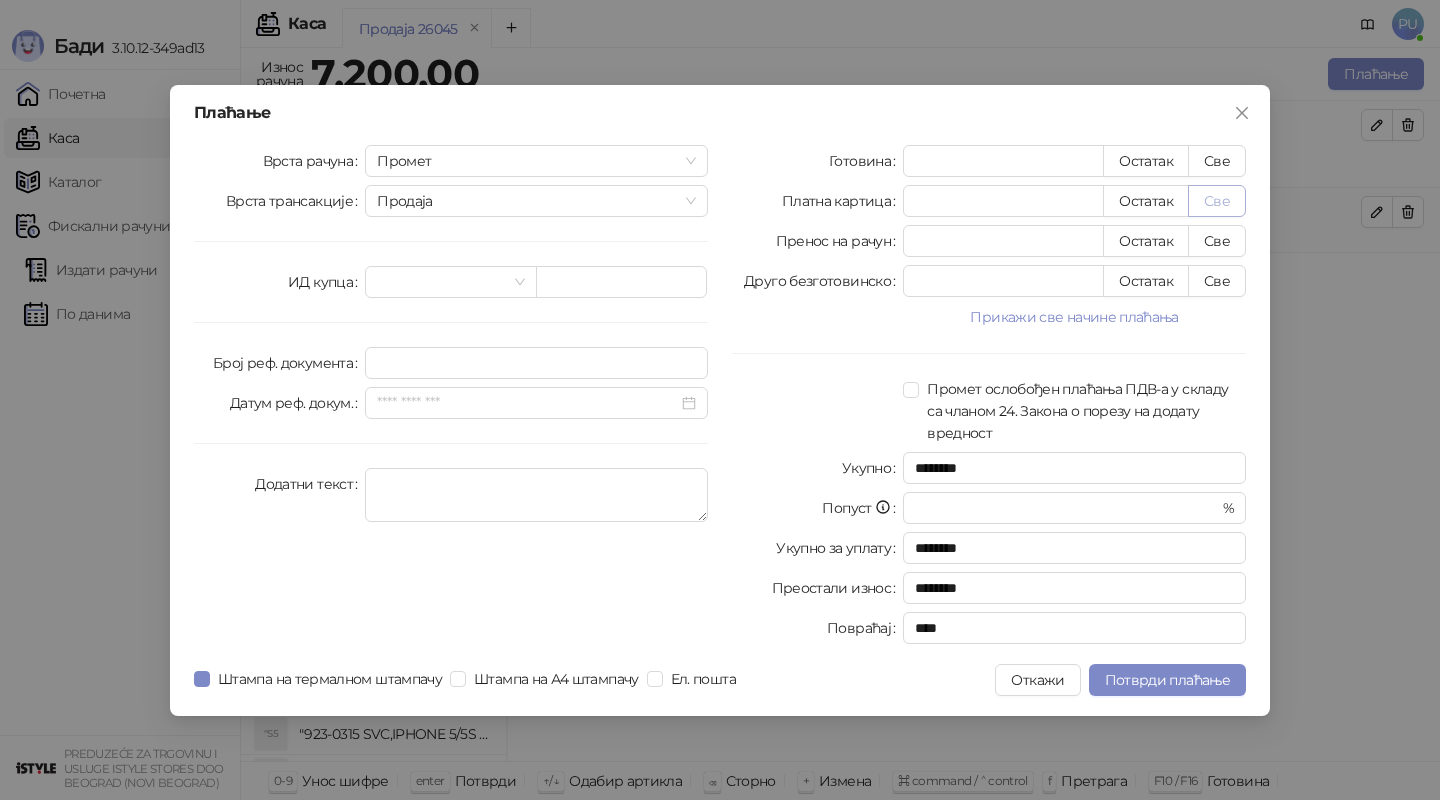 click on "Све" at bounding box center (1217, 201) 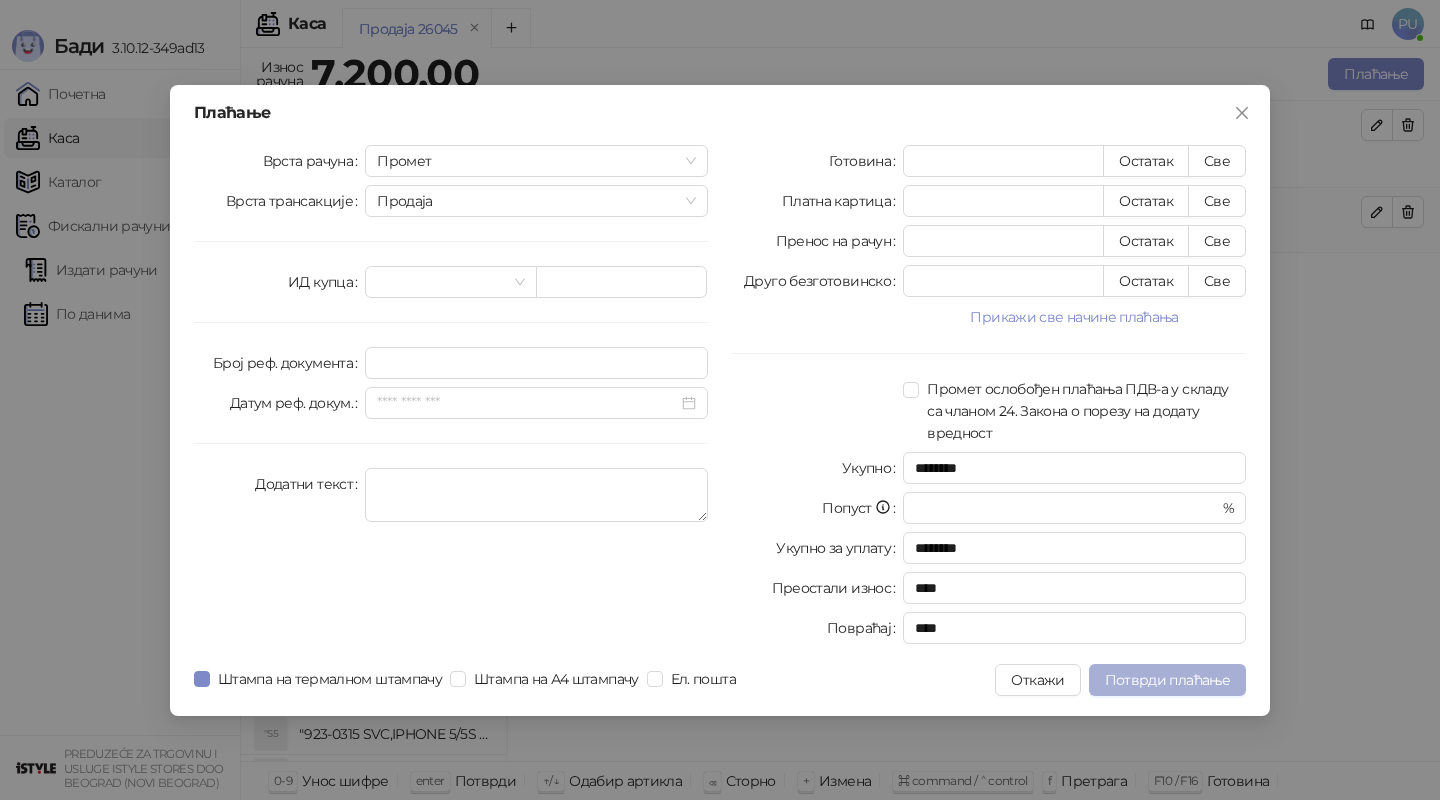 click on "Потврди плаћање" at bounding box center (1167, 680) 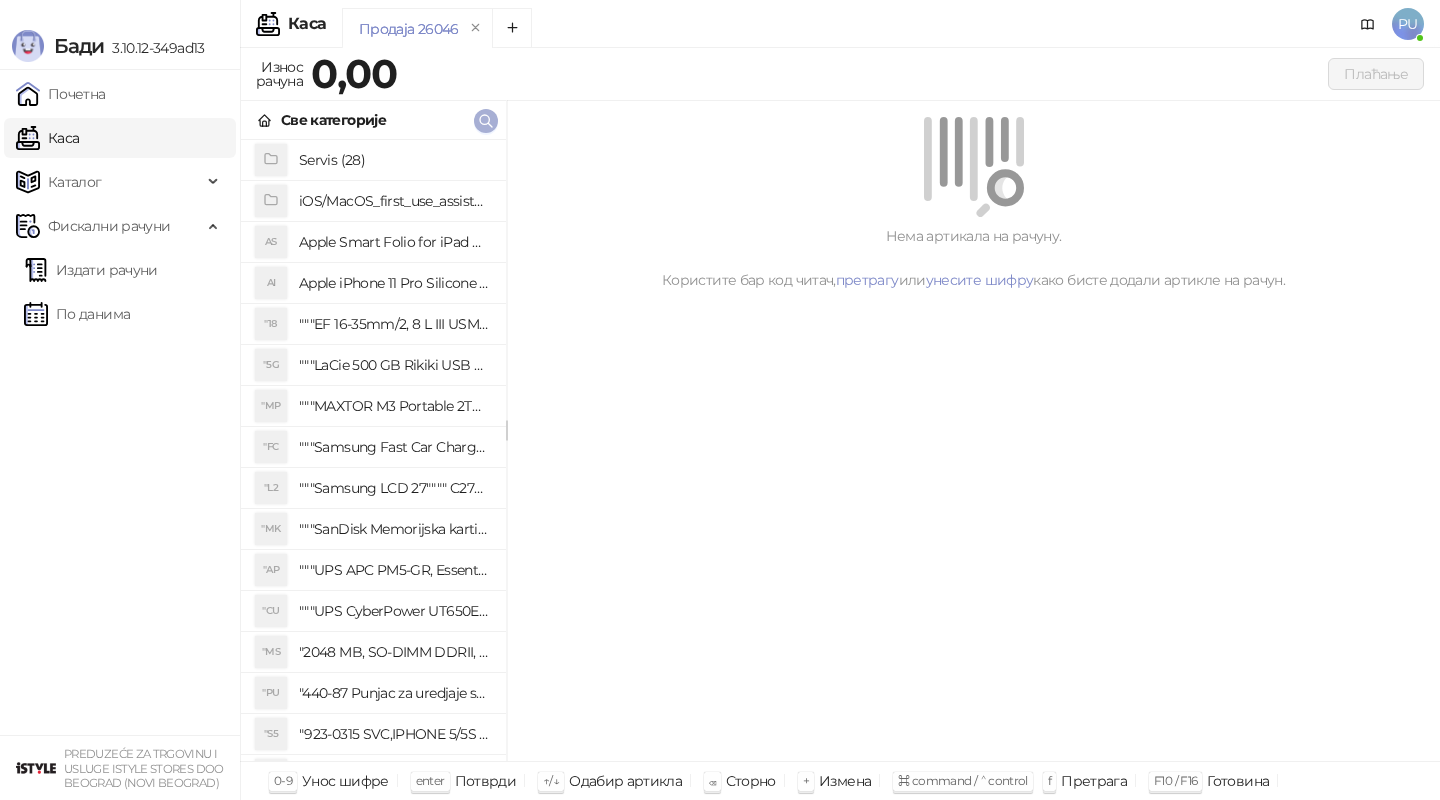 click 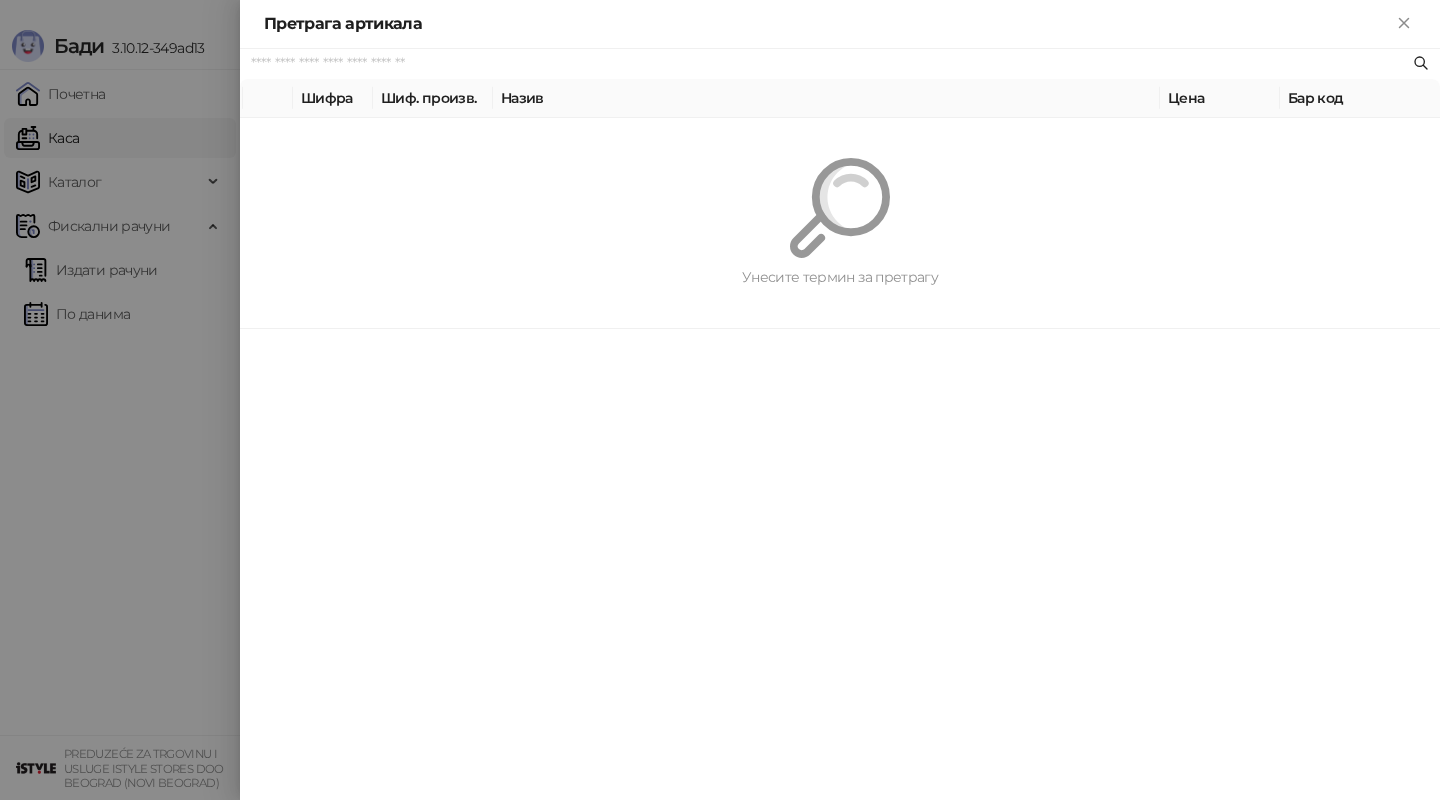 paste on "**********" 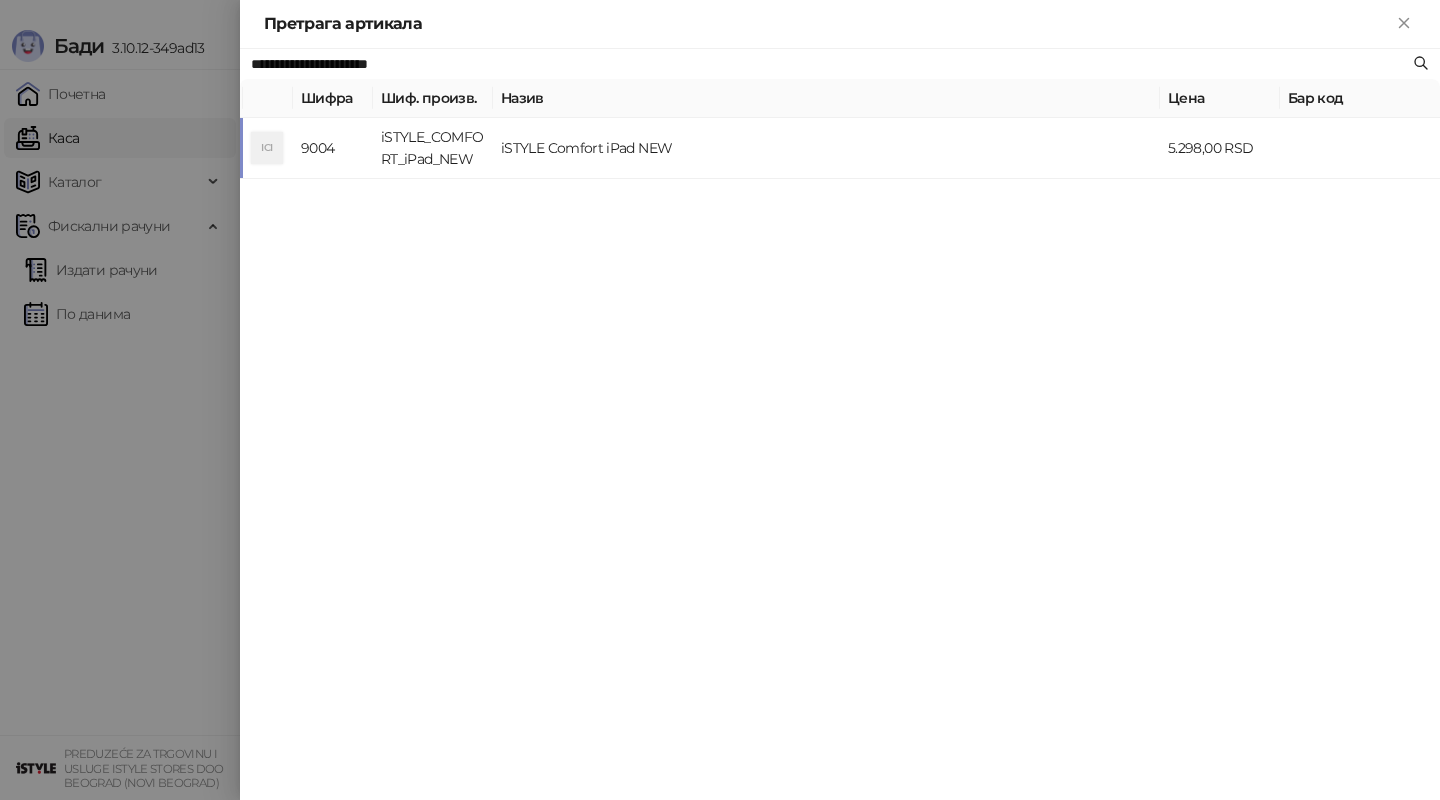 type on "**********" 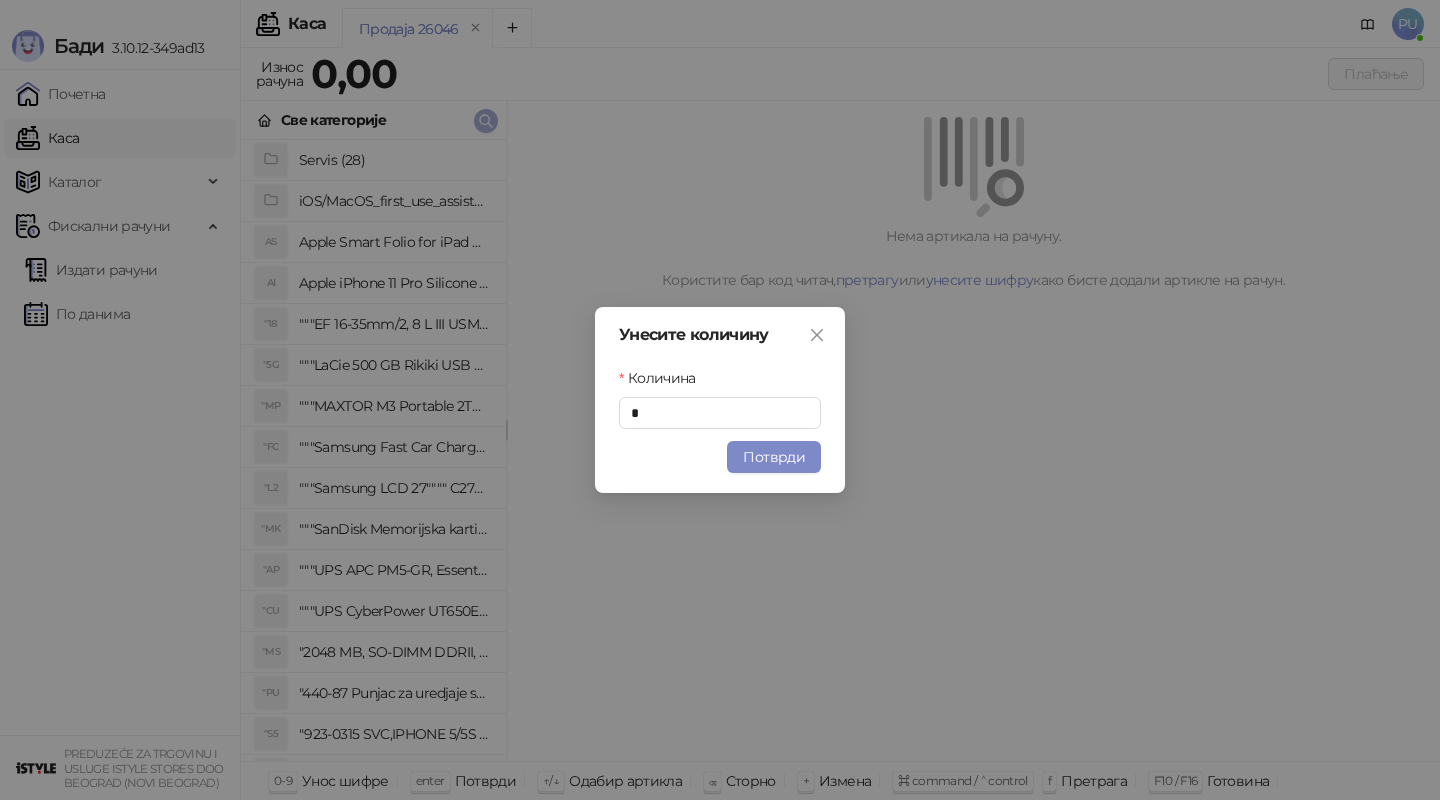 type 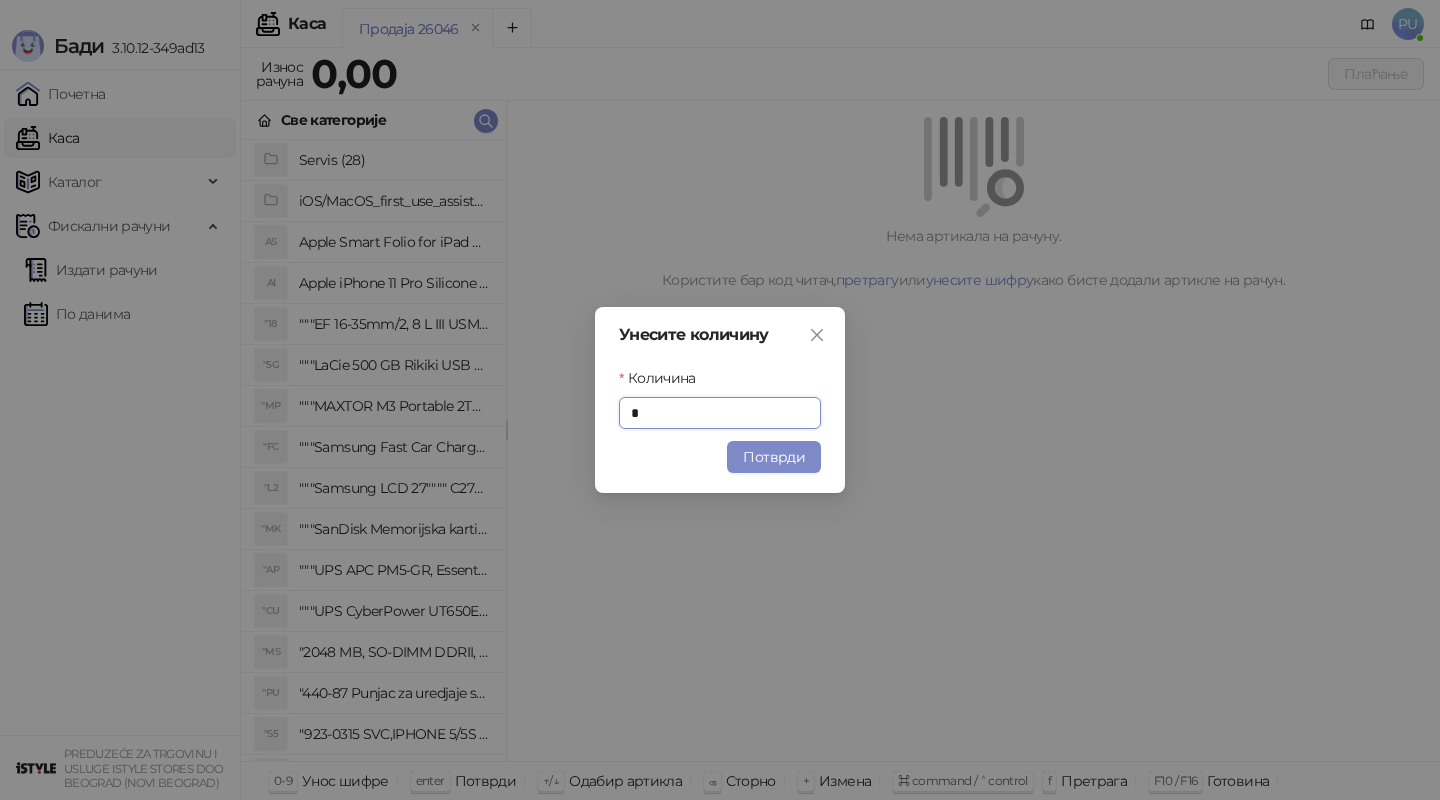 drag, startPoint x: 490, startPoint y: 126, endPoint x: 683, endPoint y: 338, distance: 286.6932 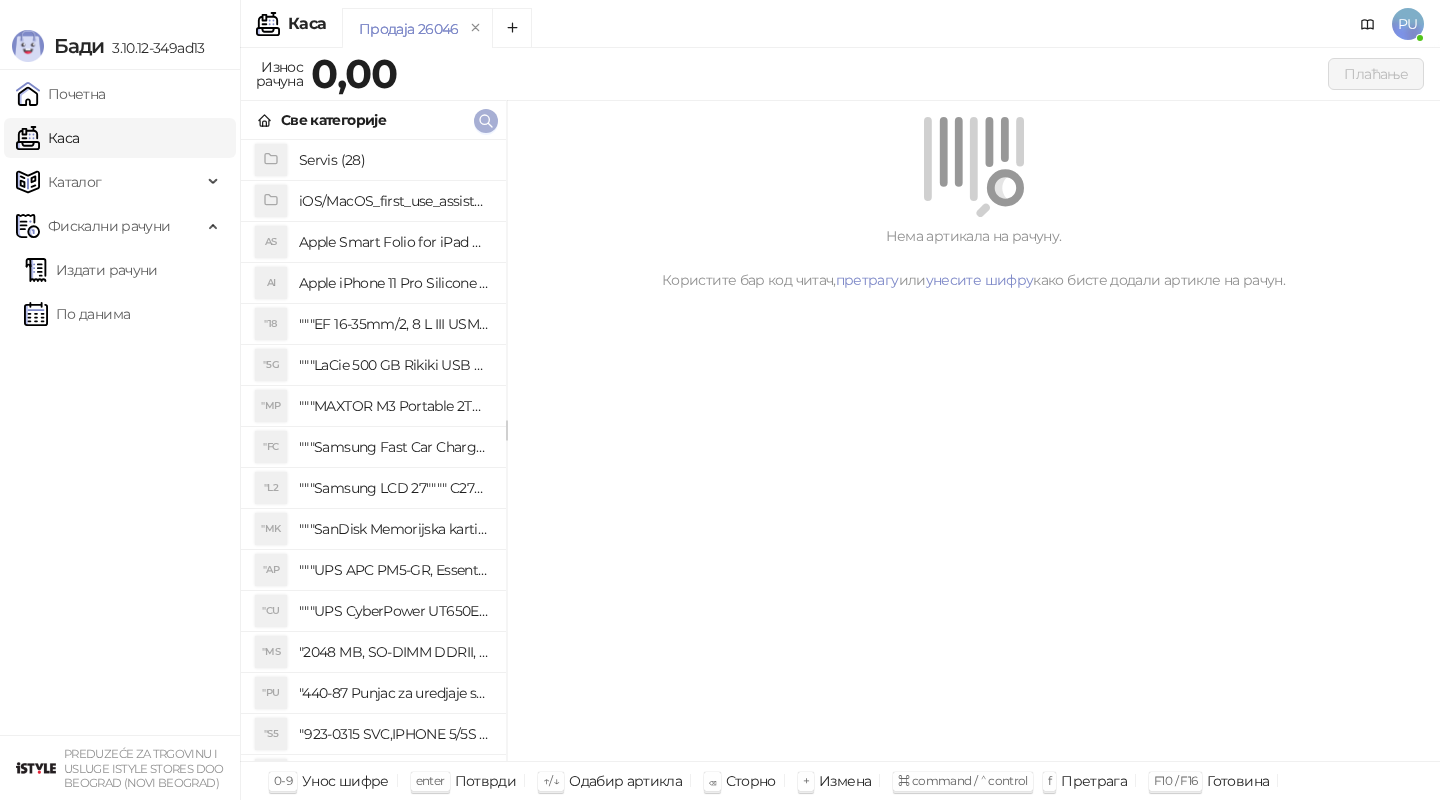 click 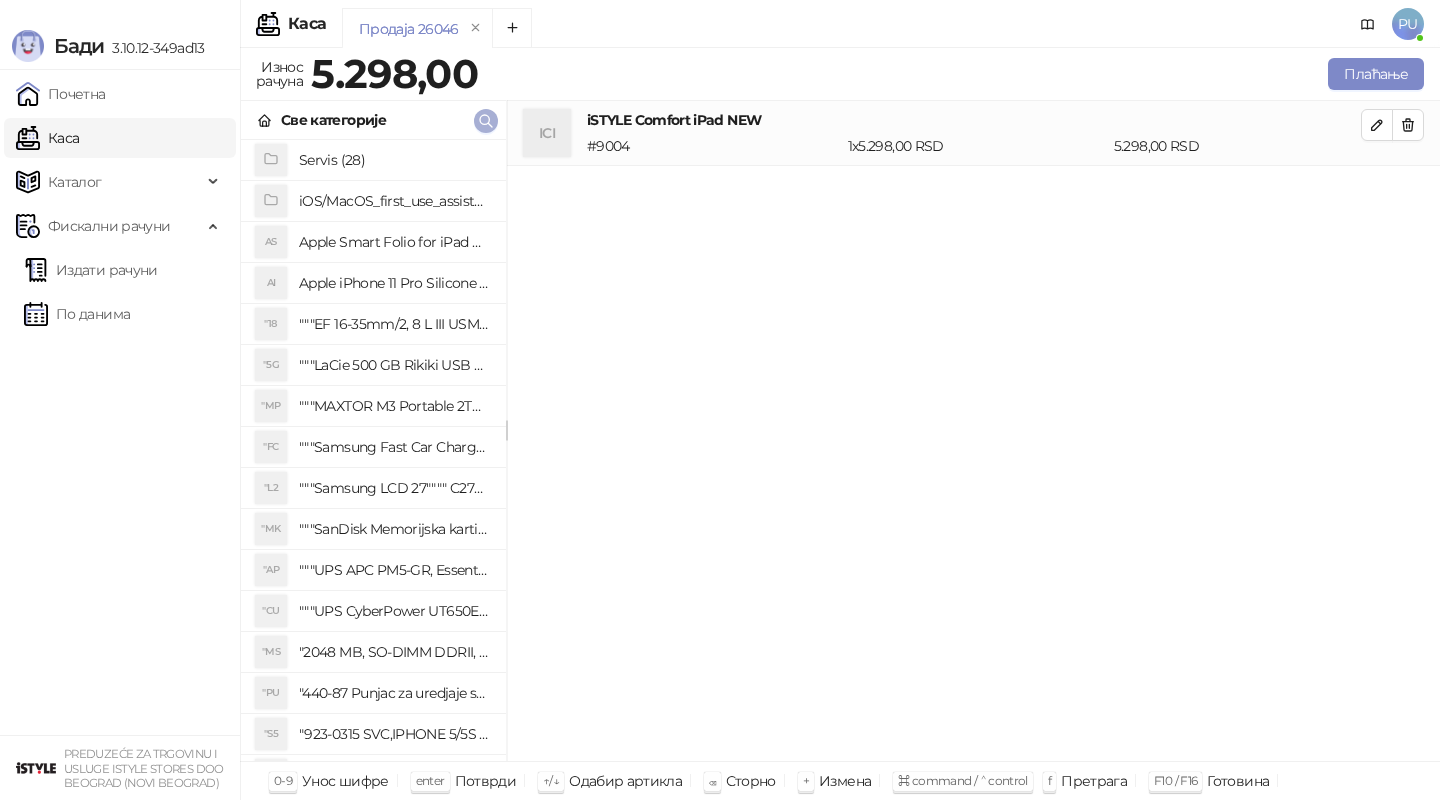 click 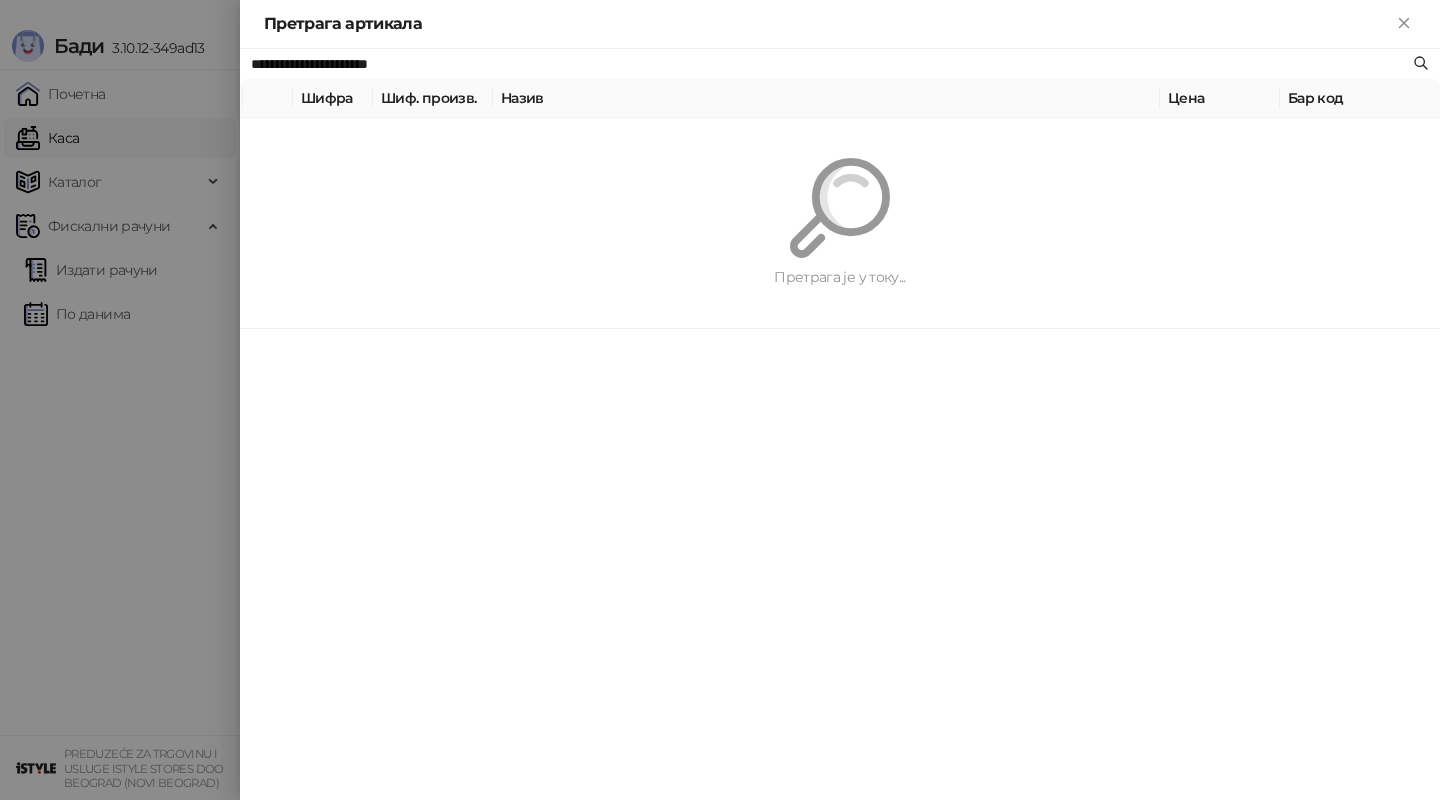 paste 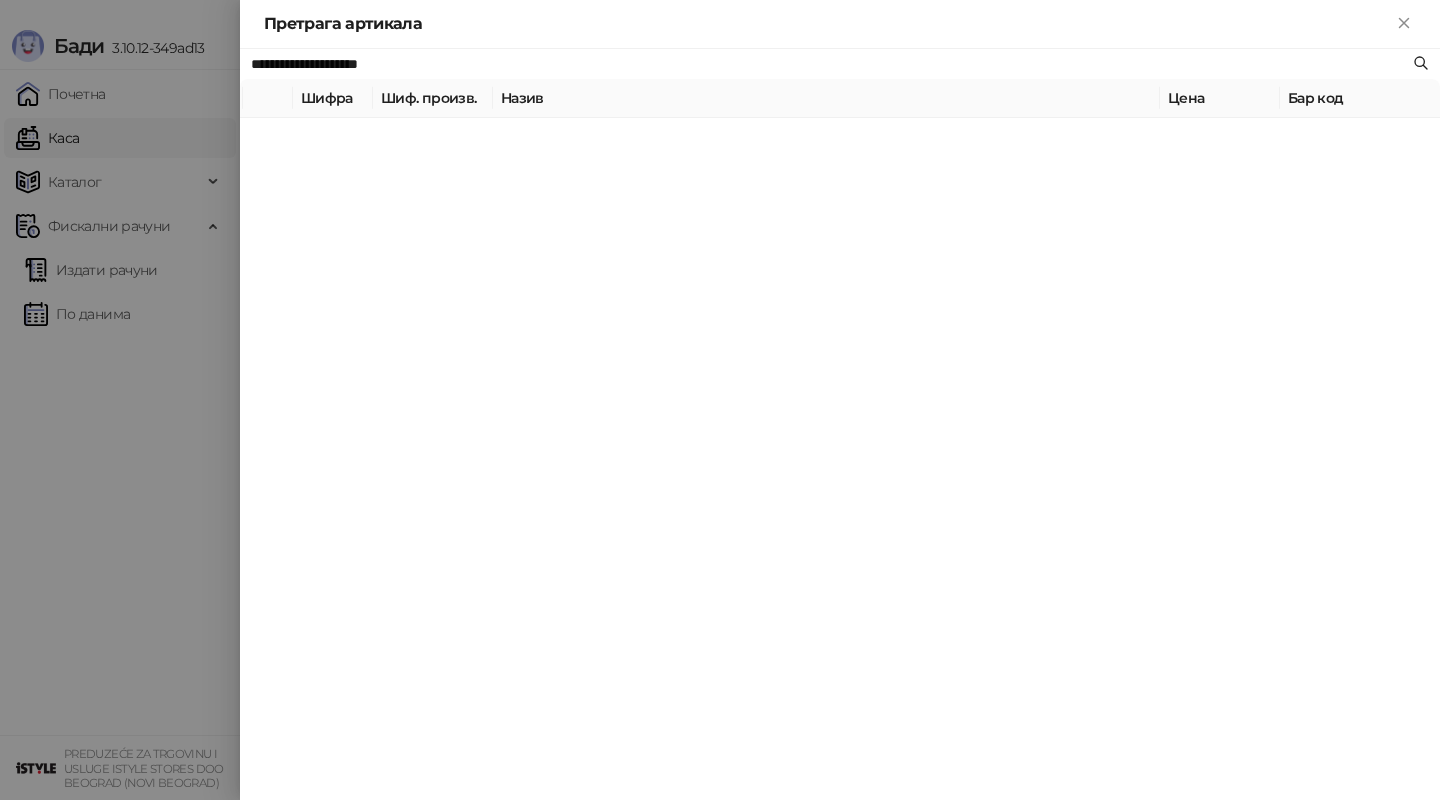 type on "**********" 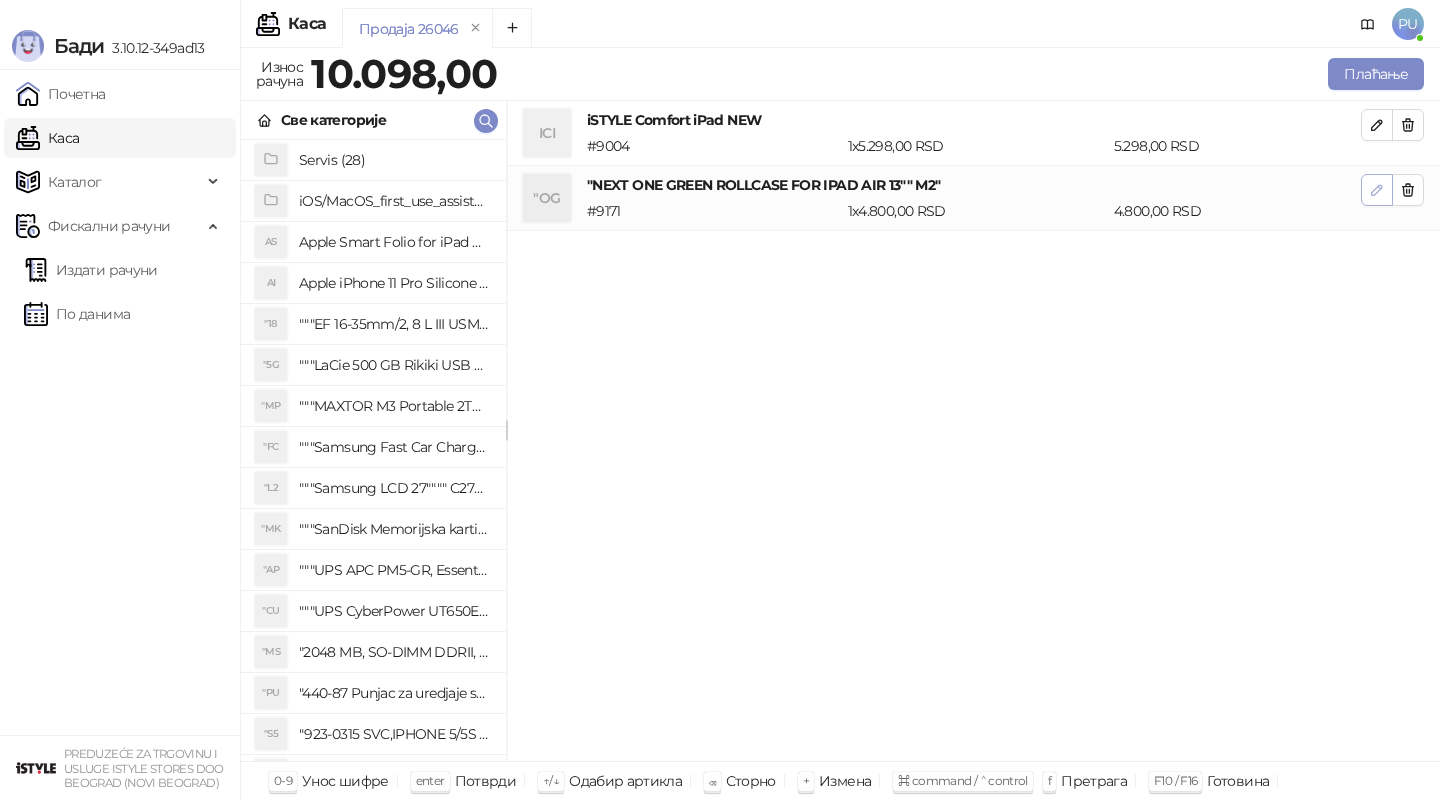 click 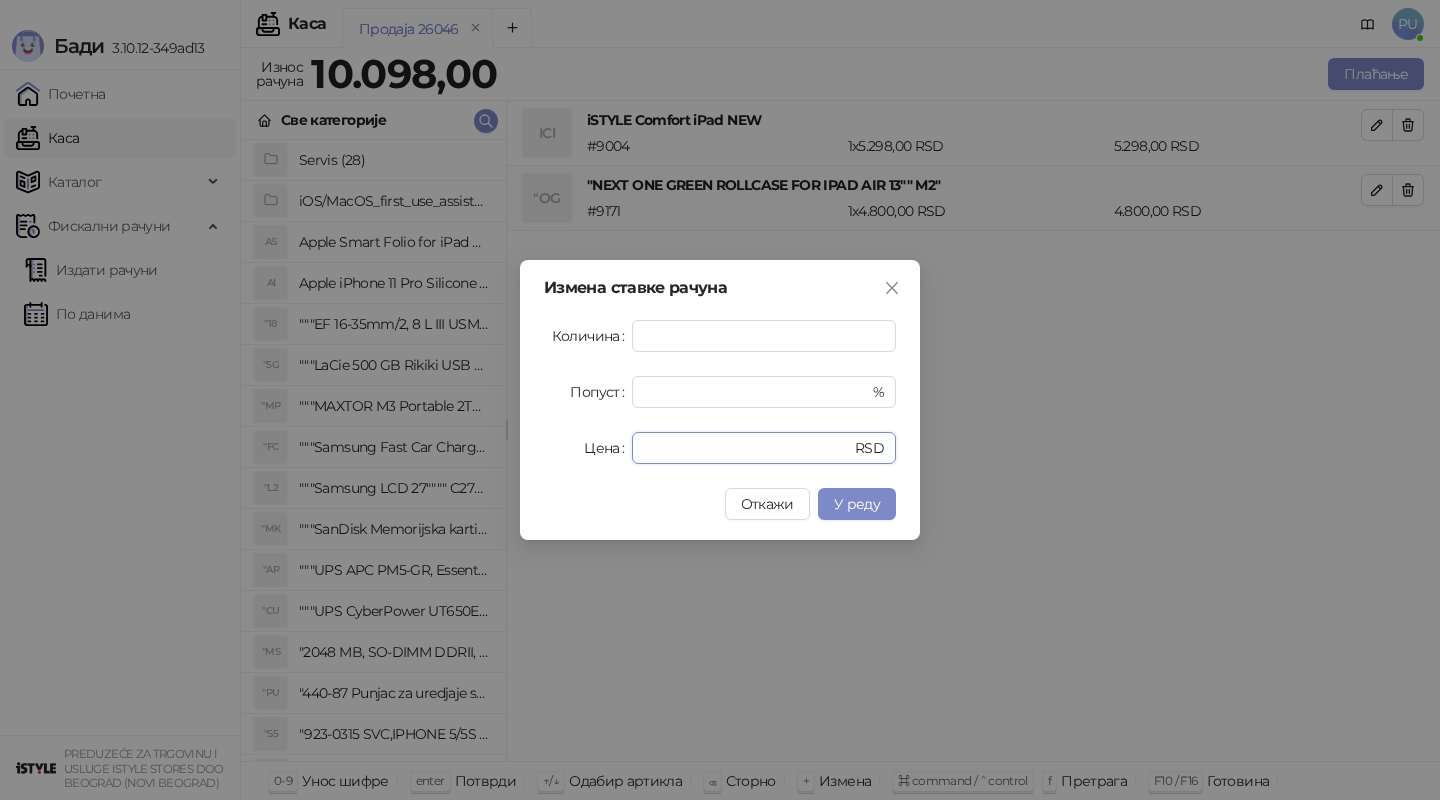 drag, startPoint x: 714, startPoint y: 453, endPoint x: 491, endPoint y: 409, distance: 227.29936 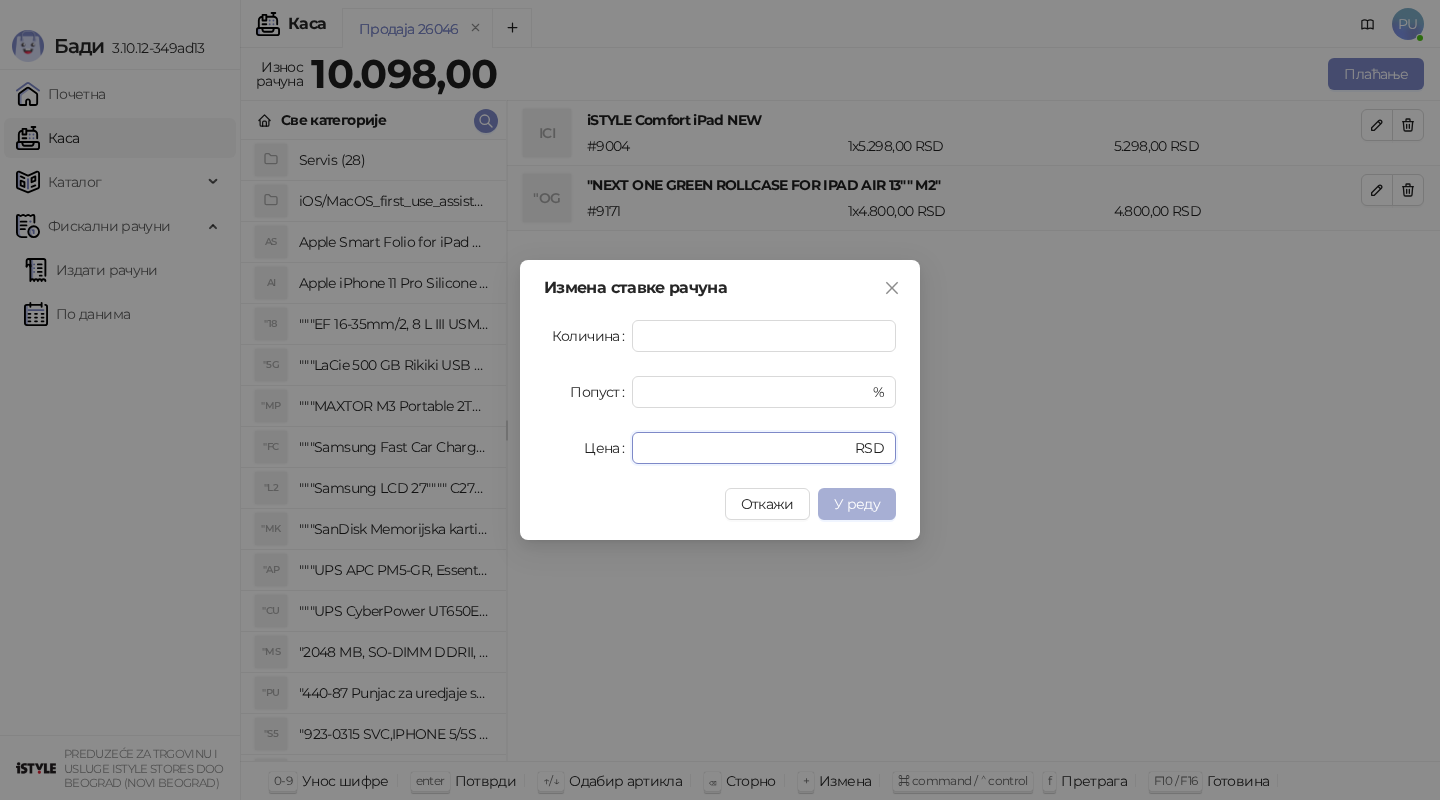 type on "*" 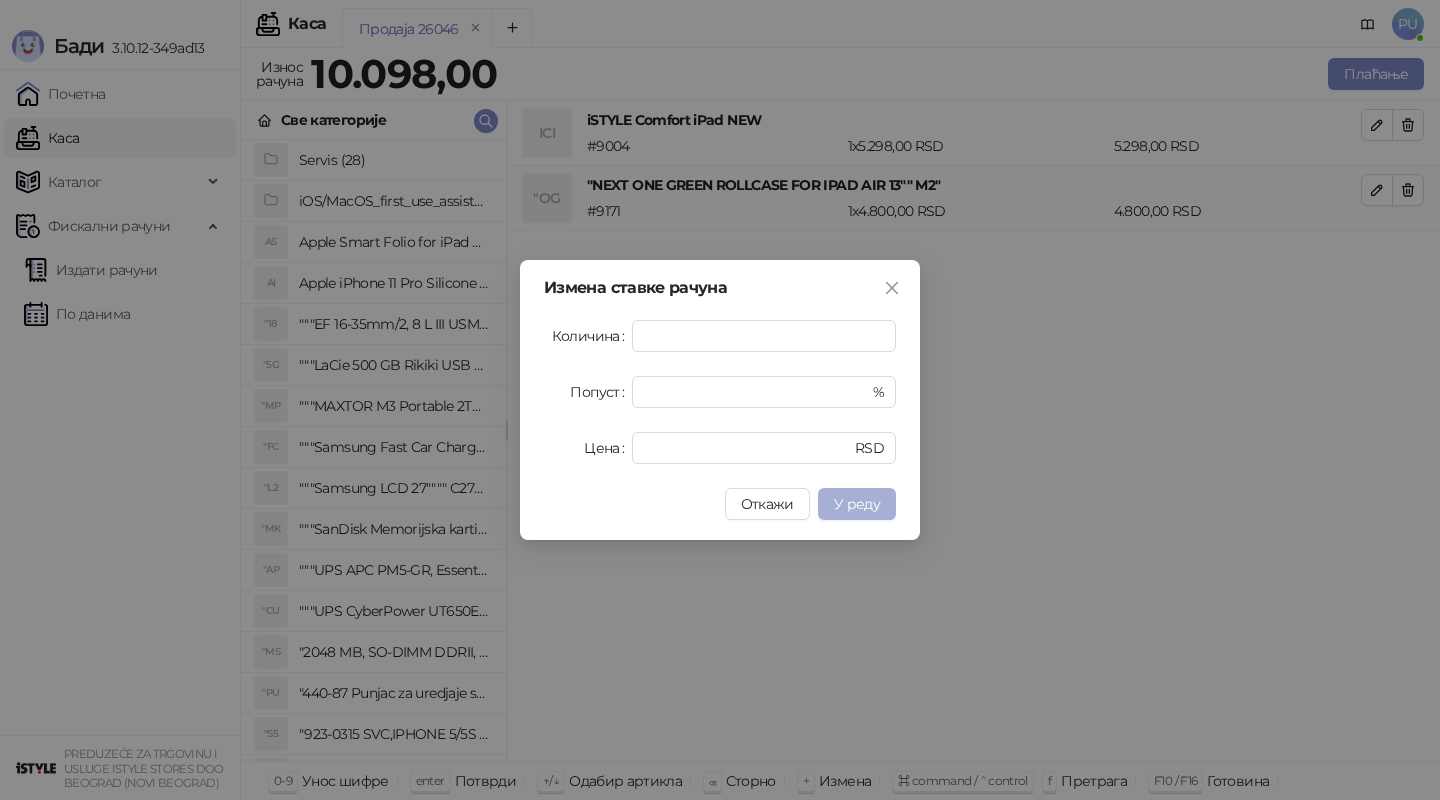 click on "У реду" at bounding box center [857, 504] 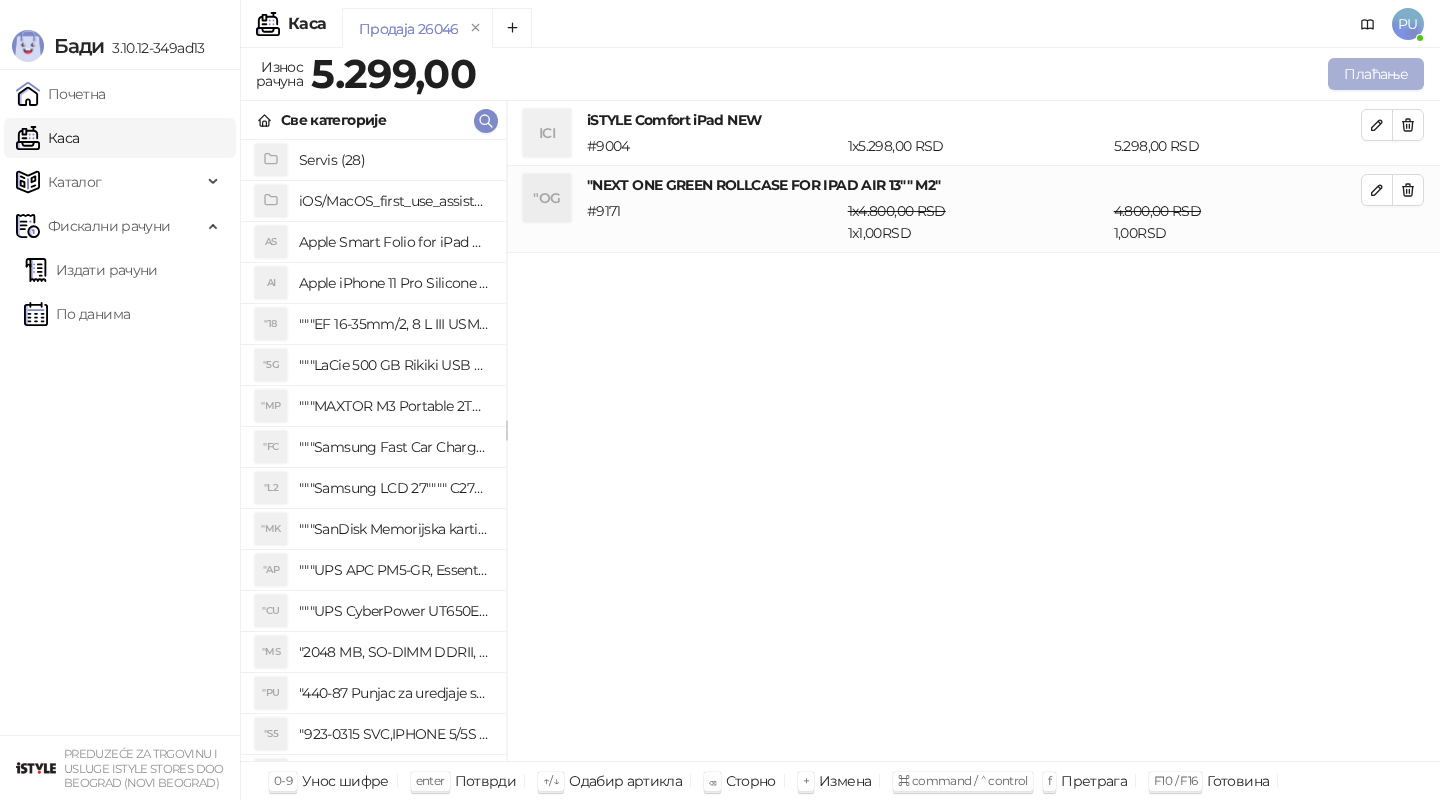 click on "Плаћање" at bounding box center [1376, 74] 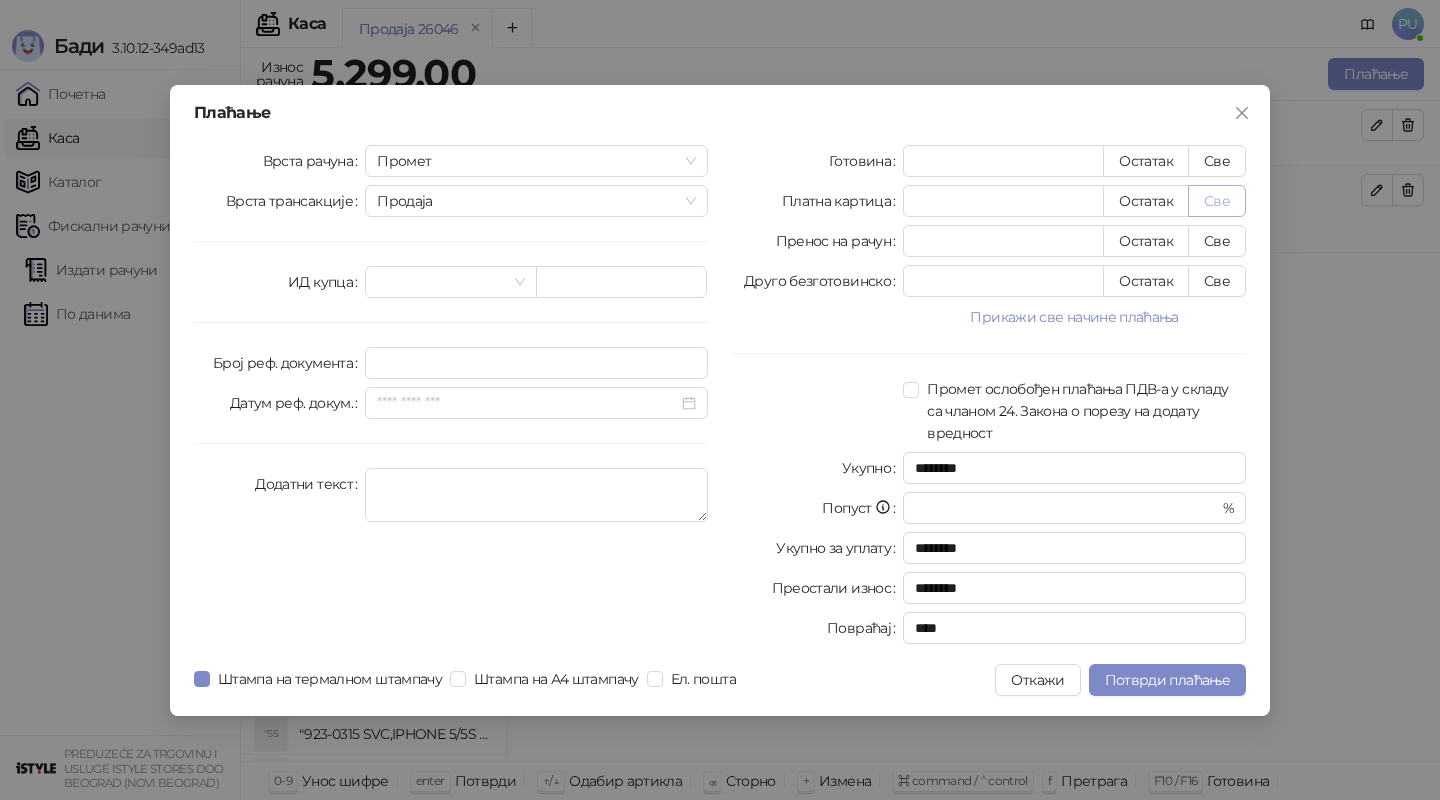 click on "Све" at bounding box center [1217, 201] 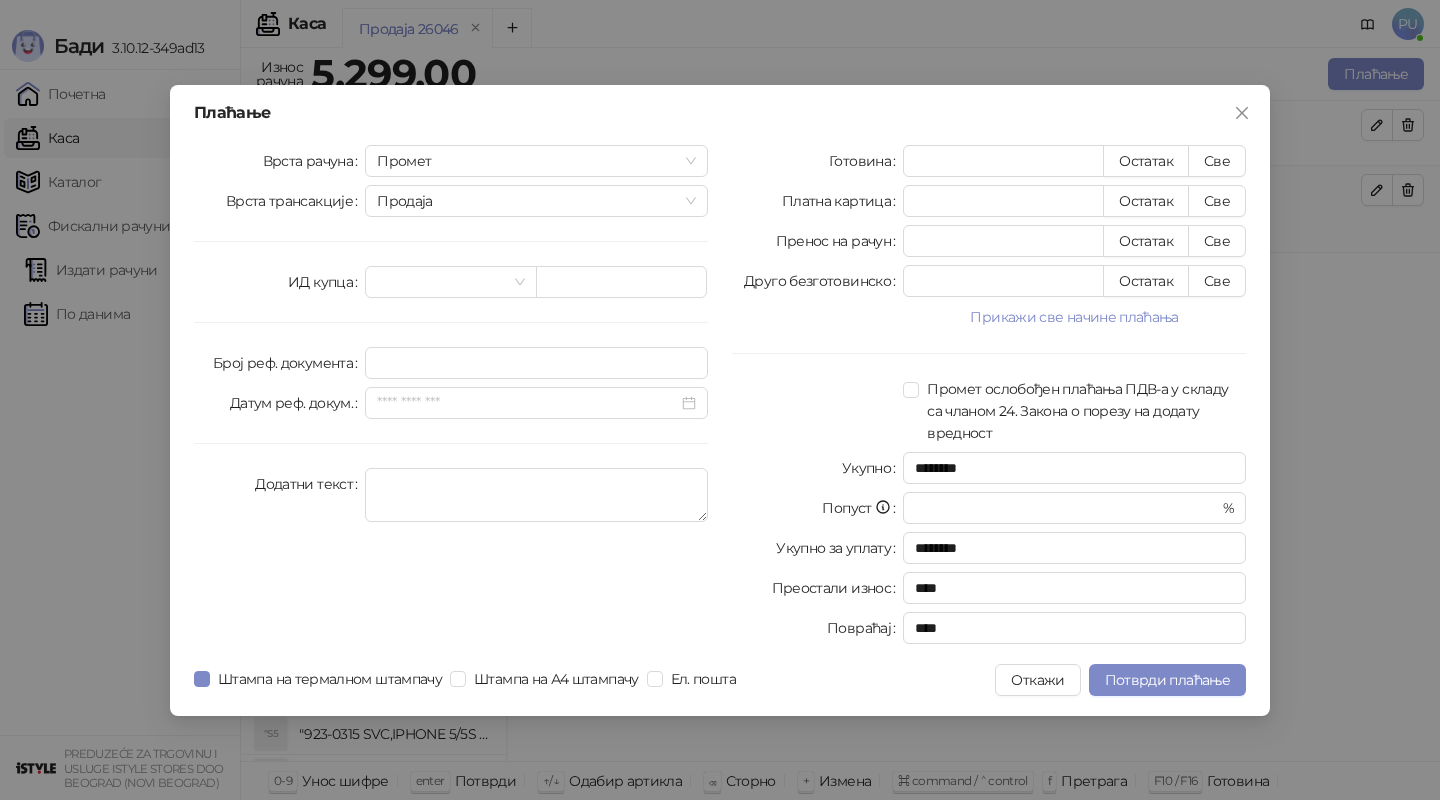 drag, startPoint x: 1214, startPoint y: 207, endPoint x: 1214, endPoint y: 489, distance: 282 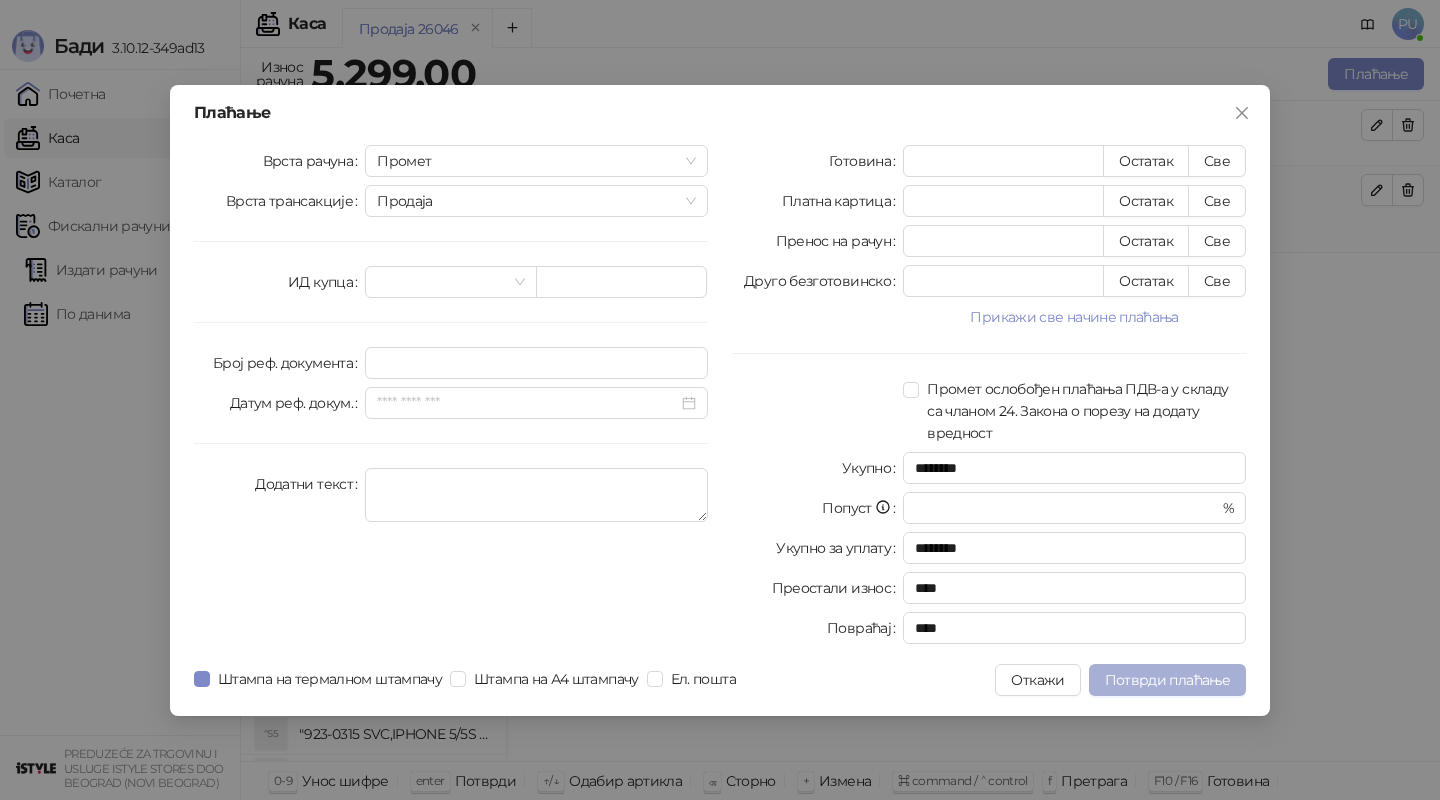 click on "Потврди плаћање" at bounding box center (1167, 680) 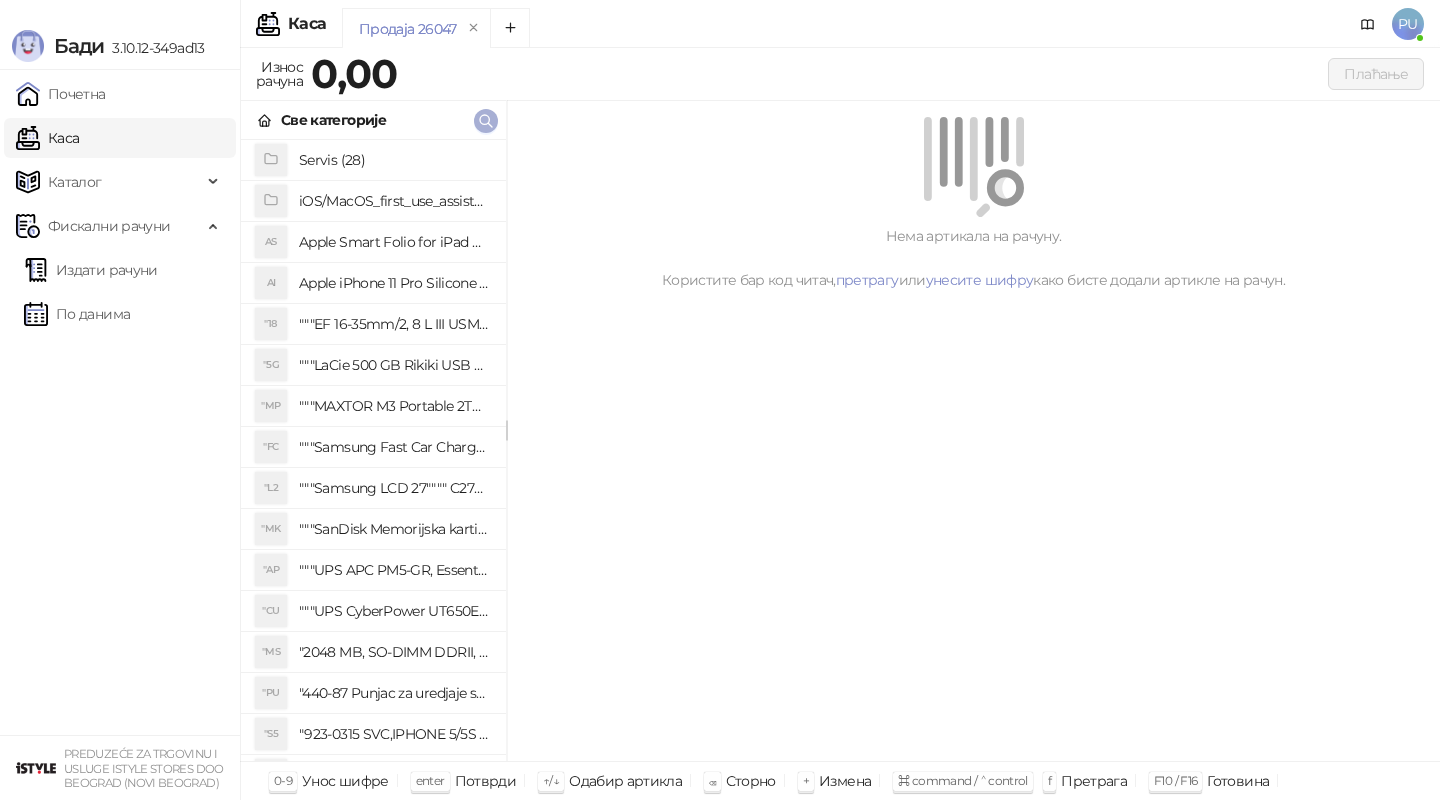 click 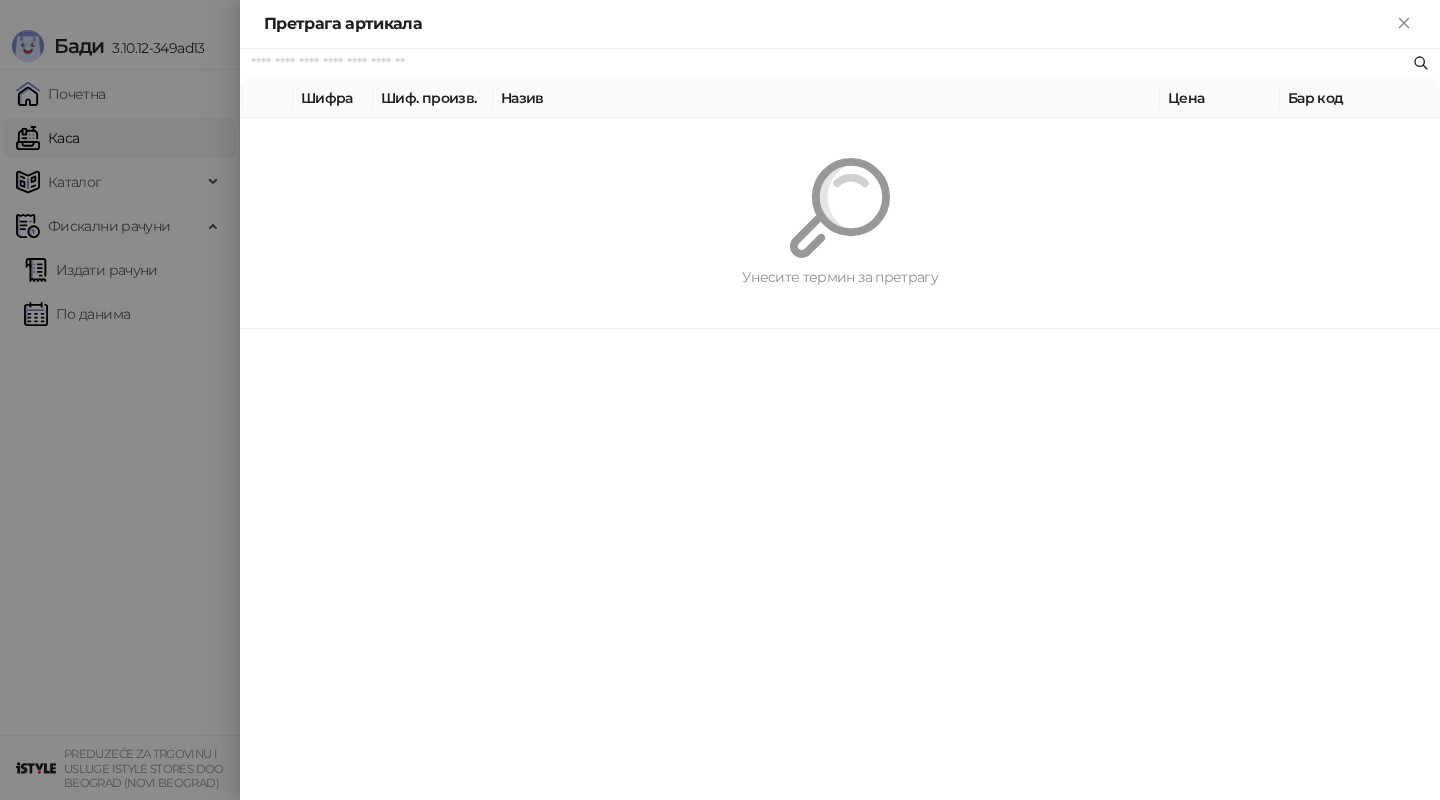 paste on "*********" 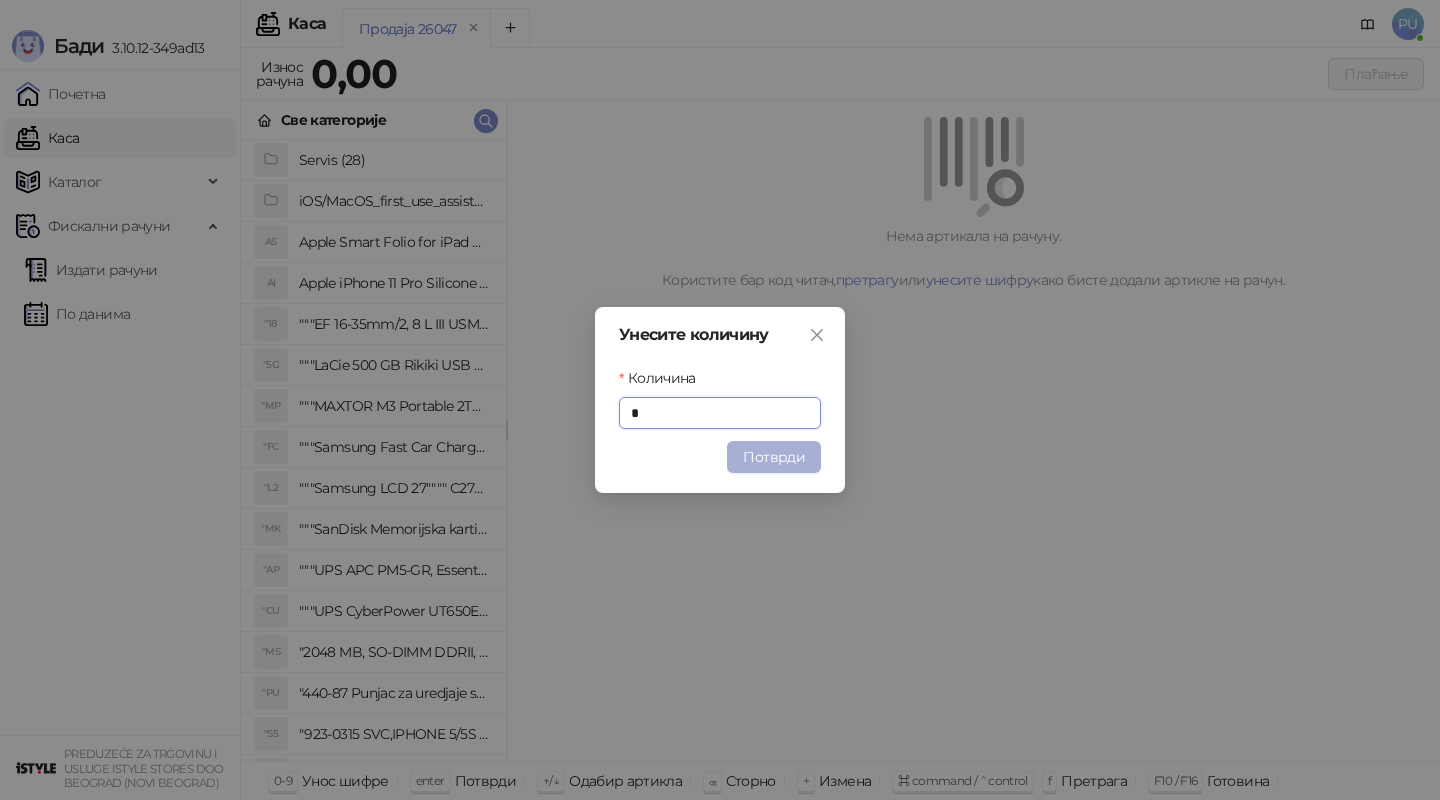 click on "Потврди" at bounding box center (774, 457) 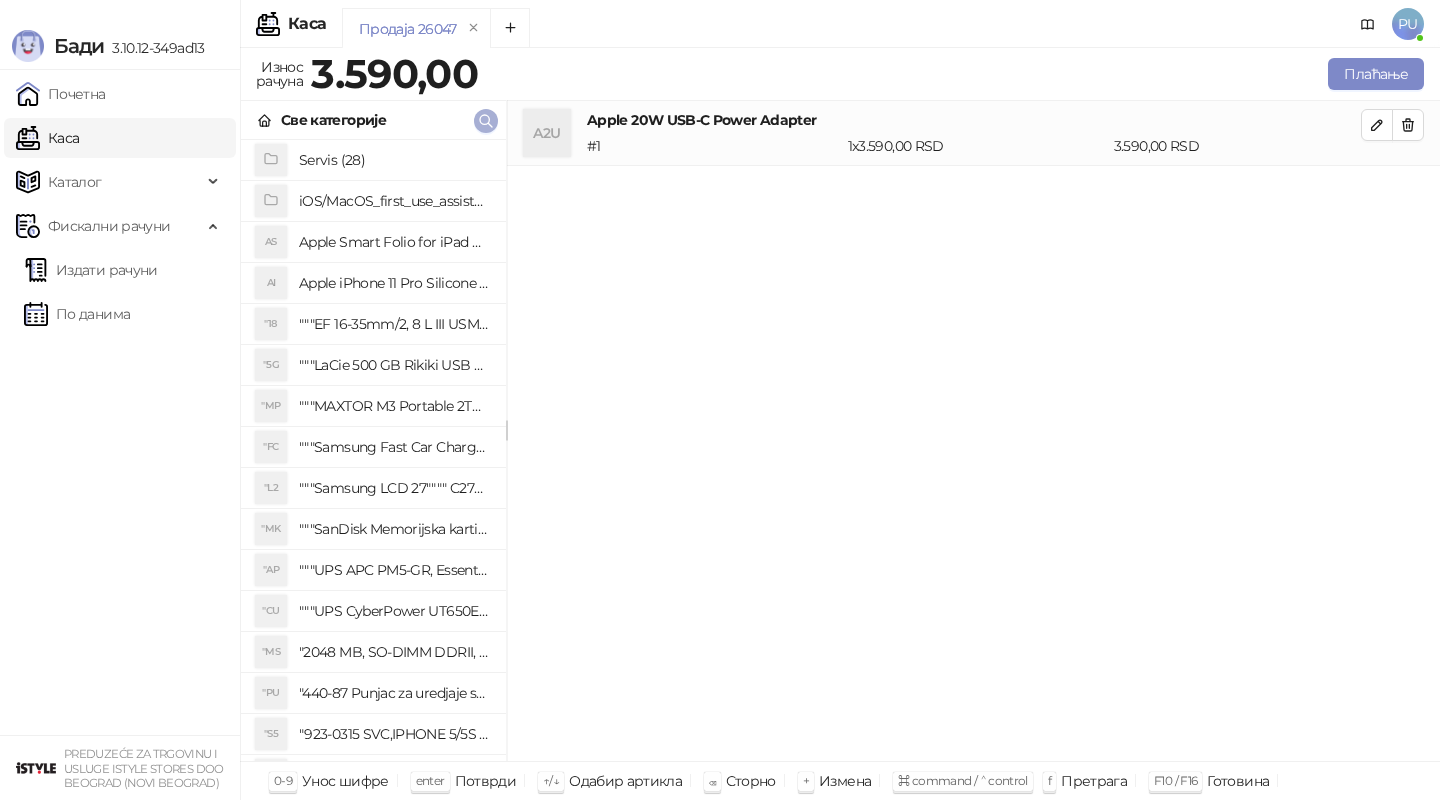 click 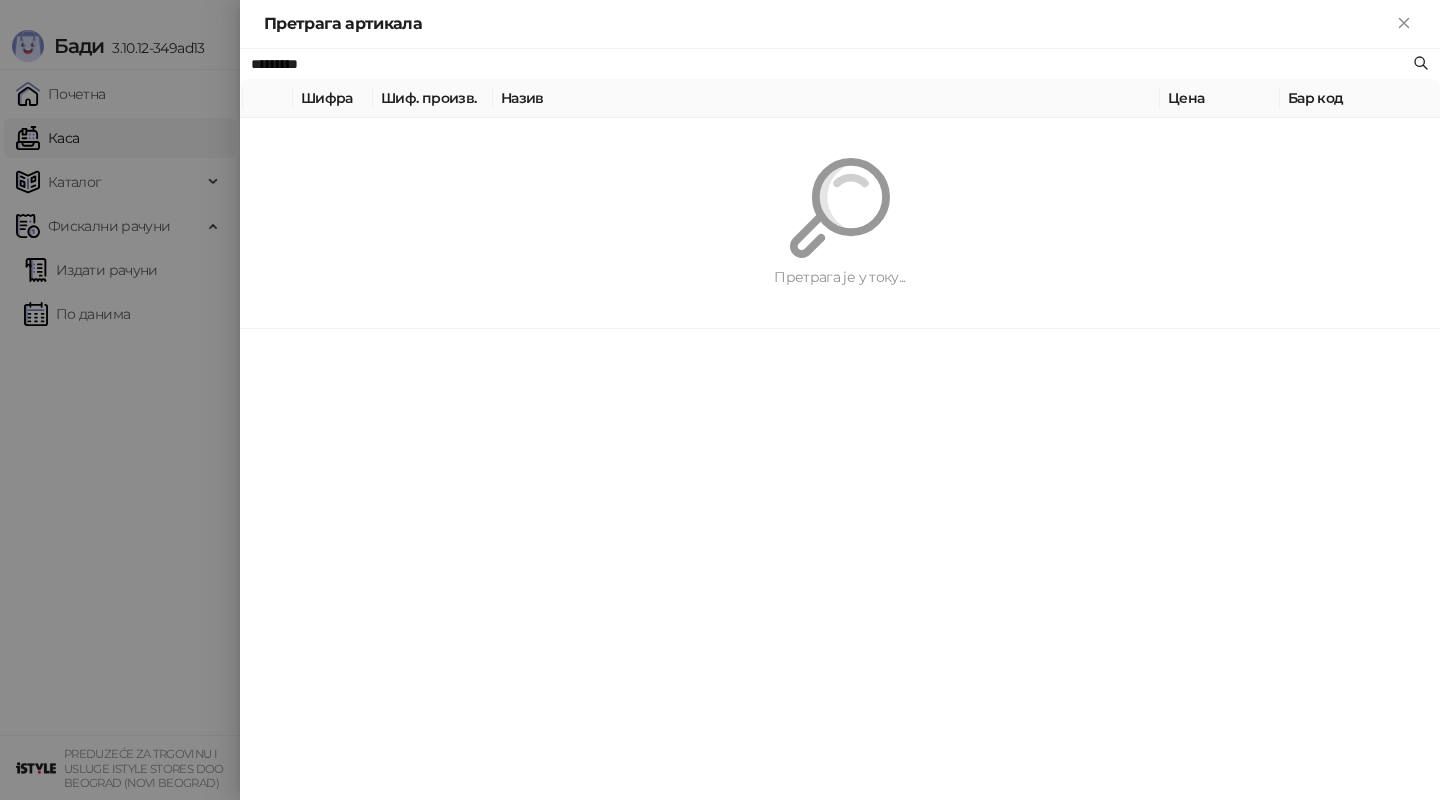 paste 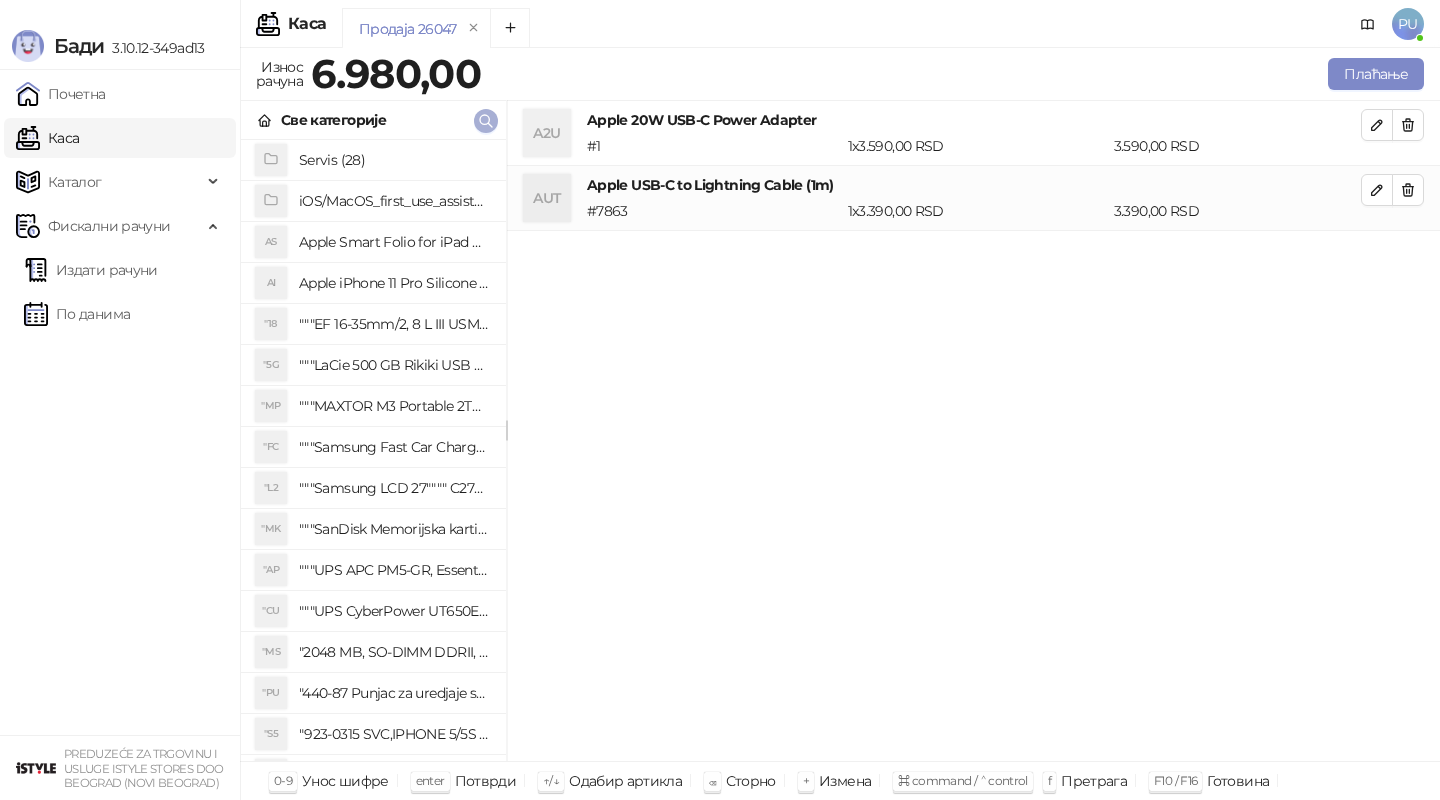 click at bounding box center (486, 120) 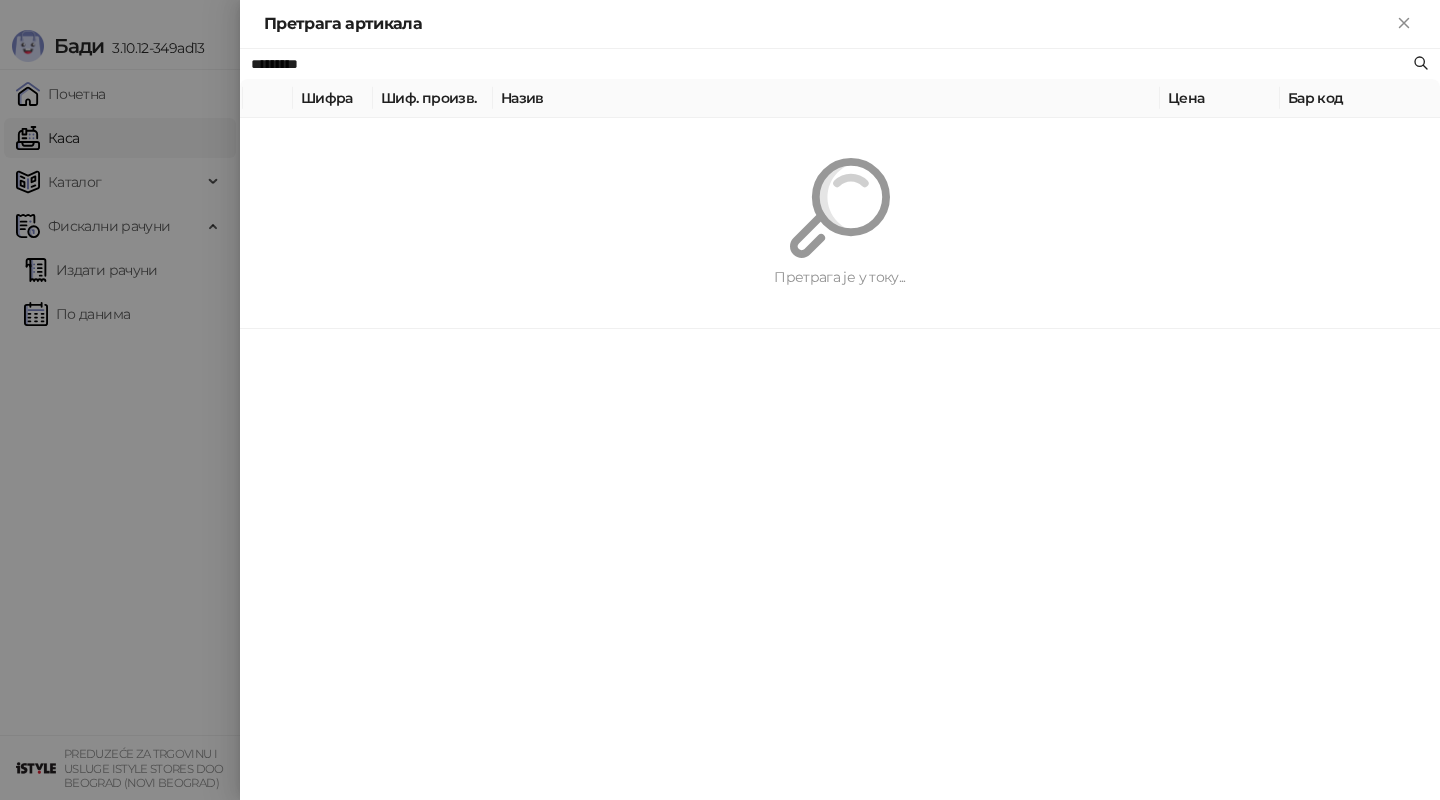 paste on "**********" 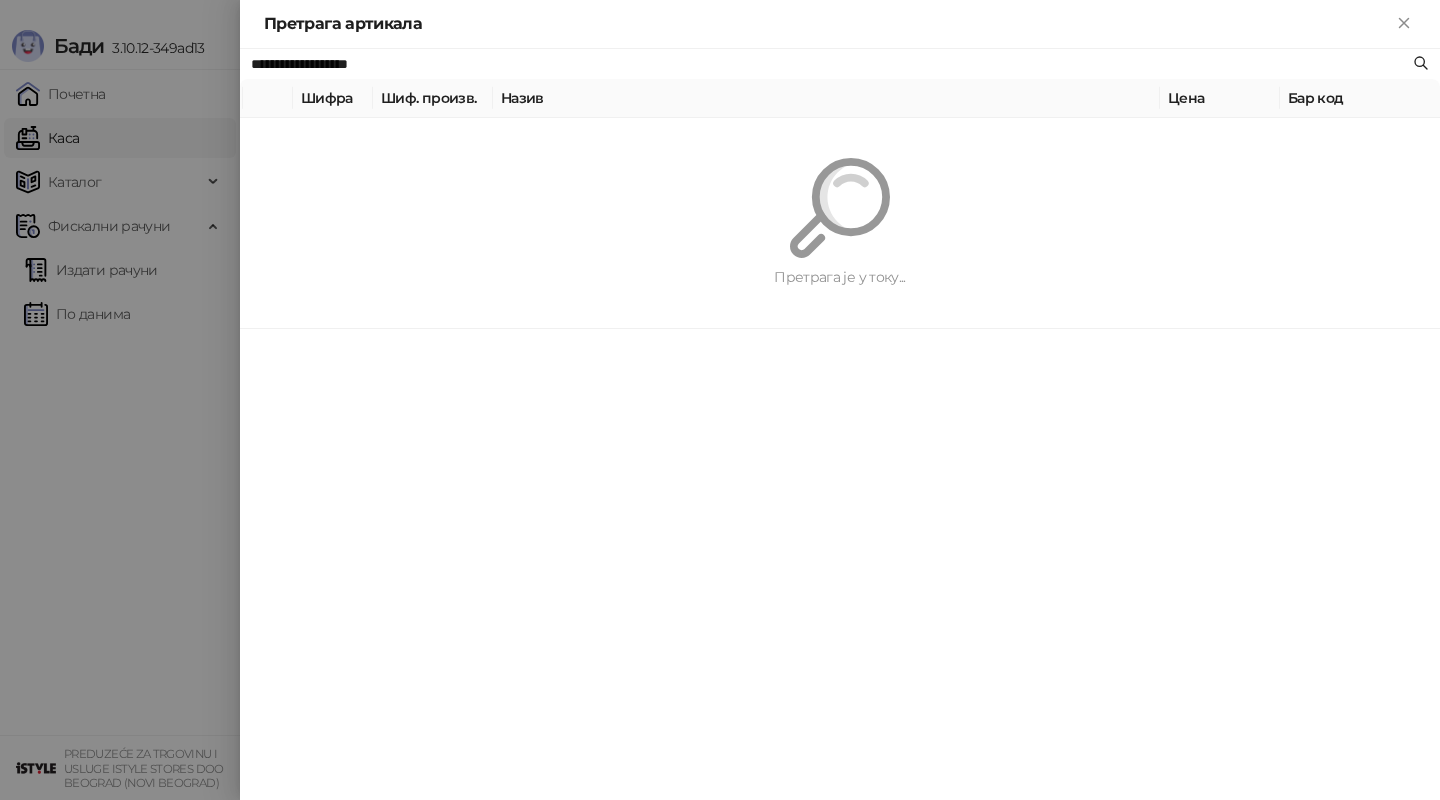 type on "**********" 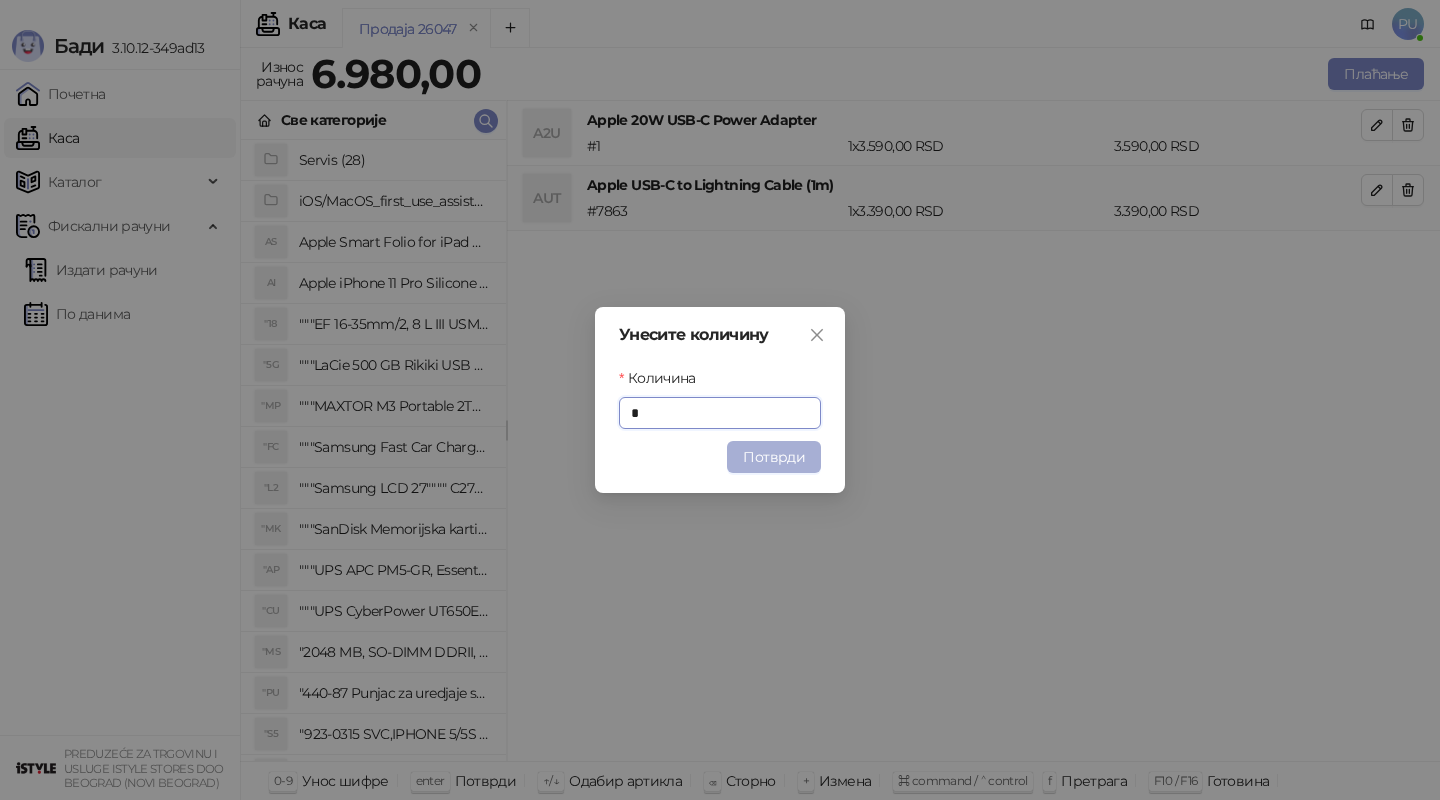 click on "Потврди" at bounding box center [774, 457] 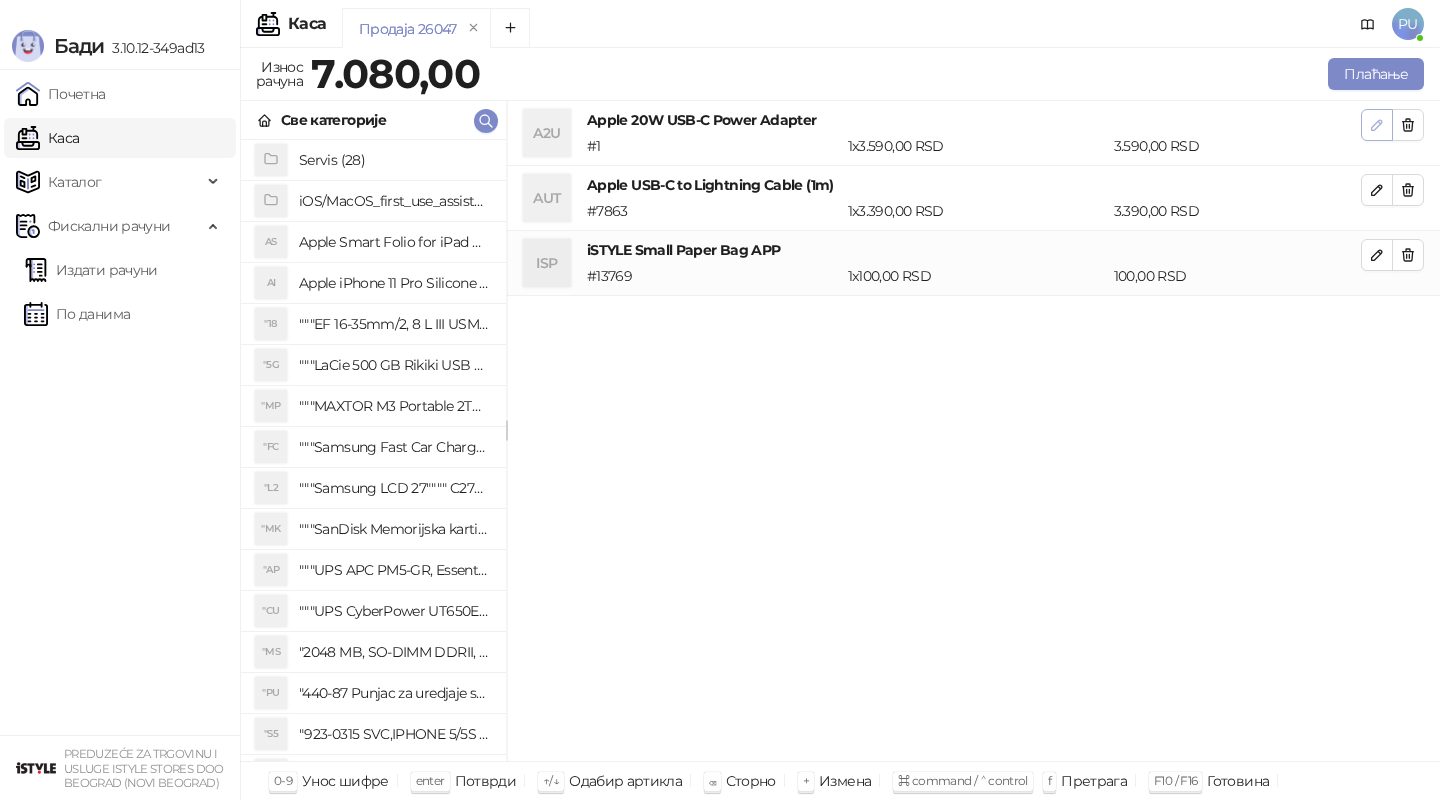 click at bounding box center (1377, 124) 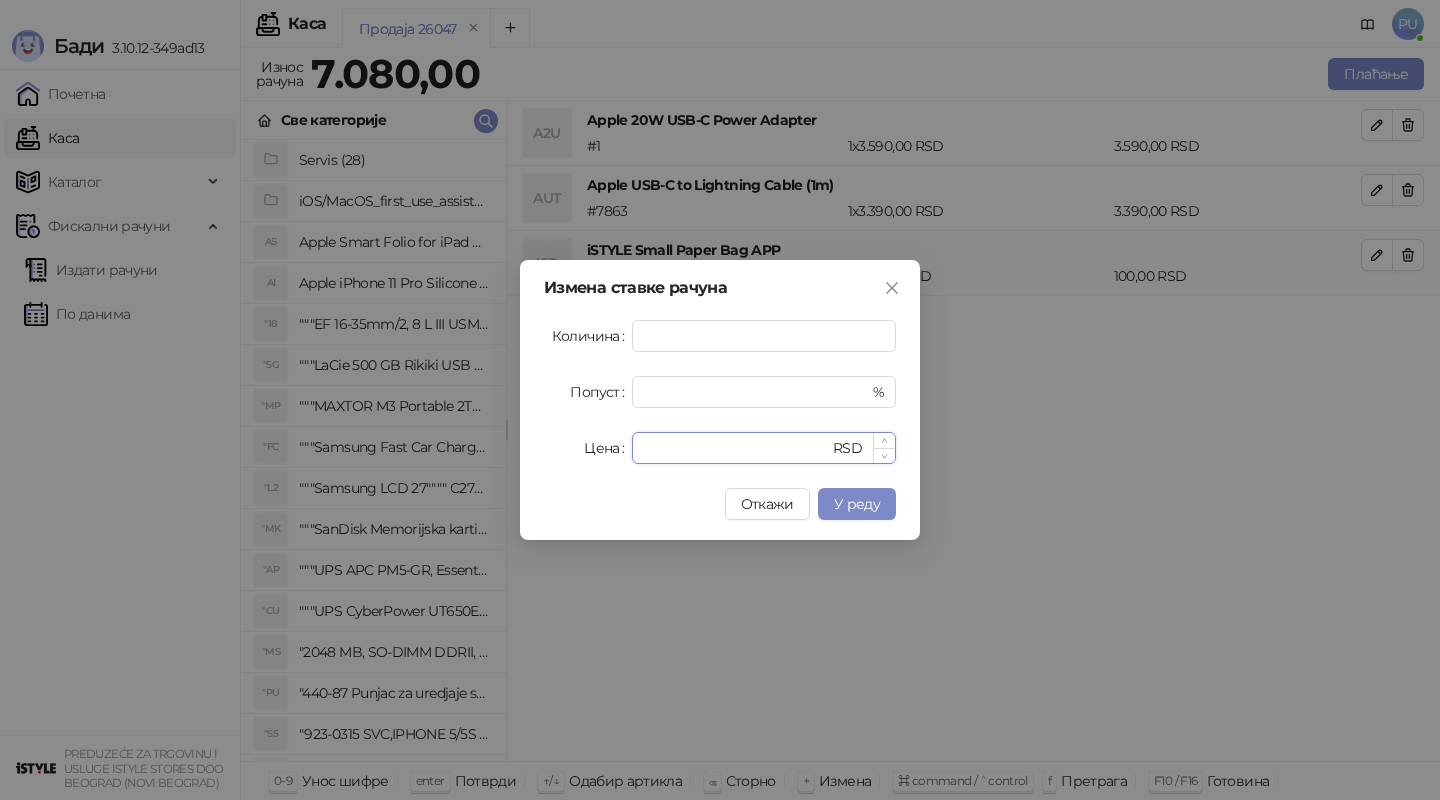 click on "****" at bounding box center [736, 448] 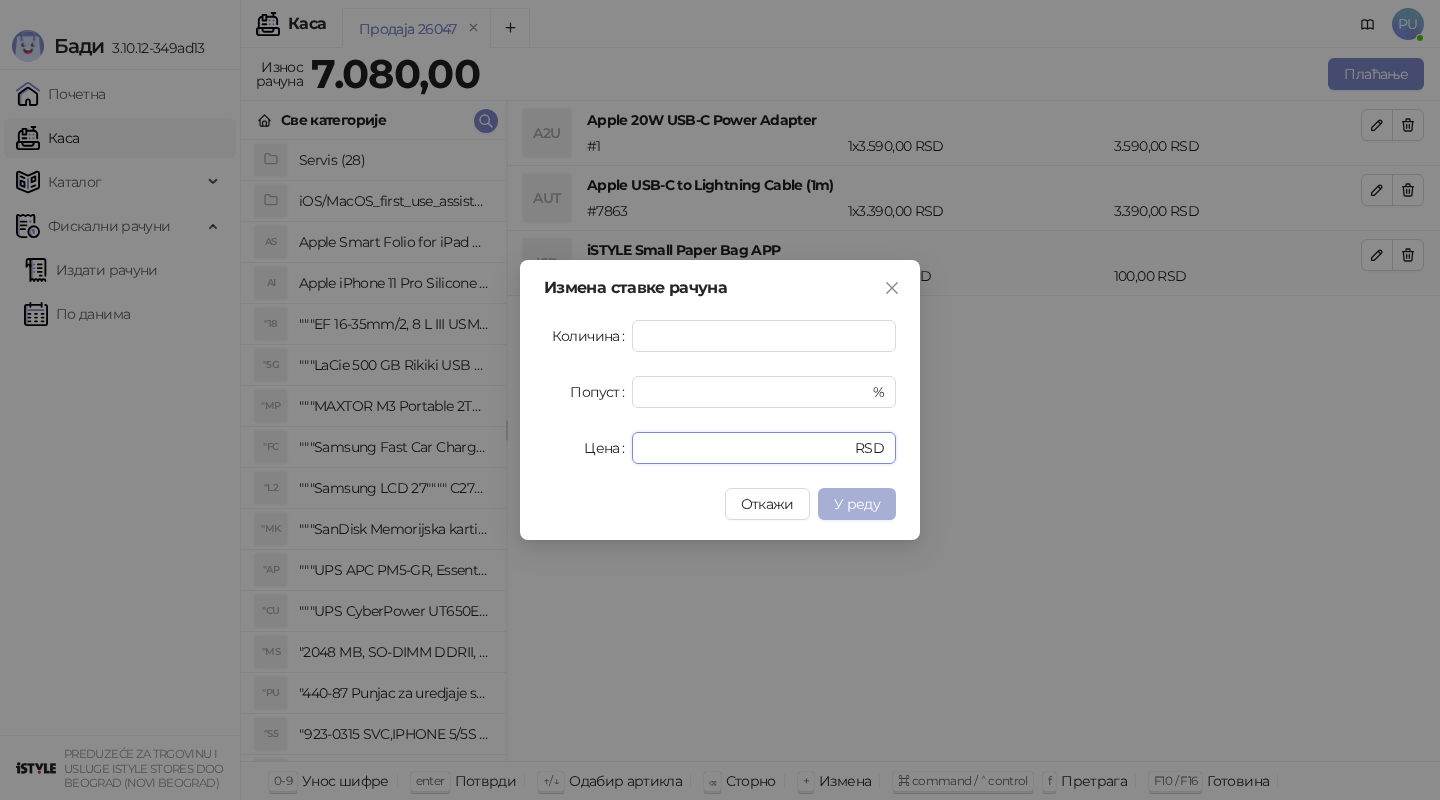 type on "****" 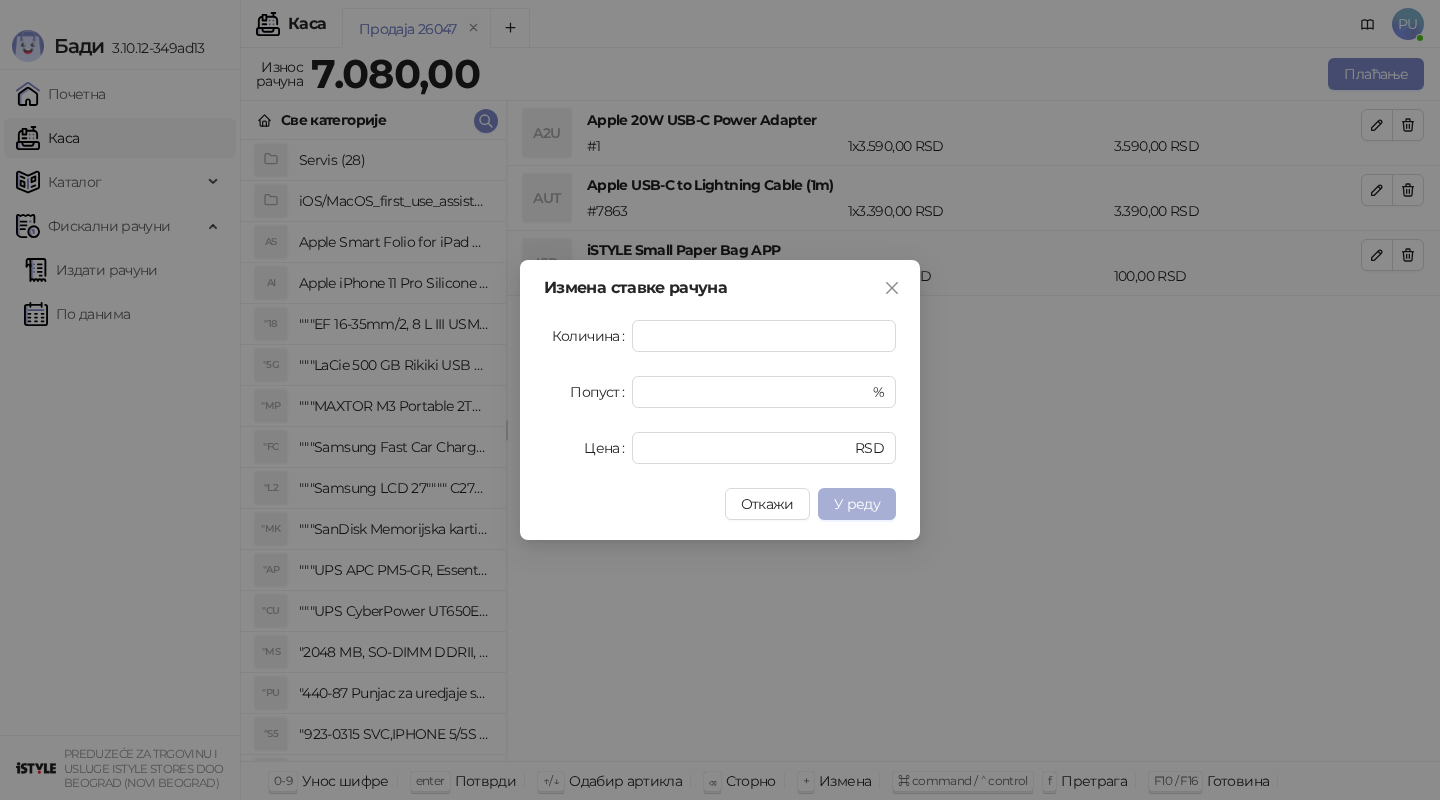 click on "У реду" at bounding box center [857, 504] 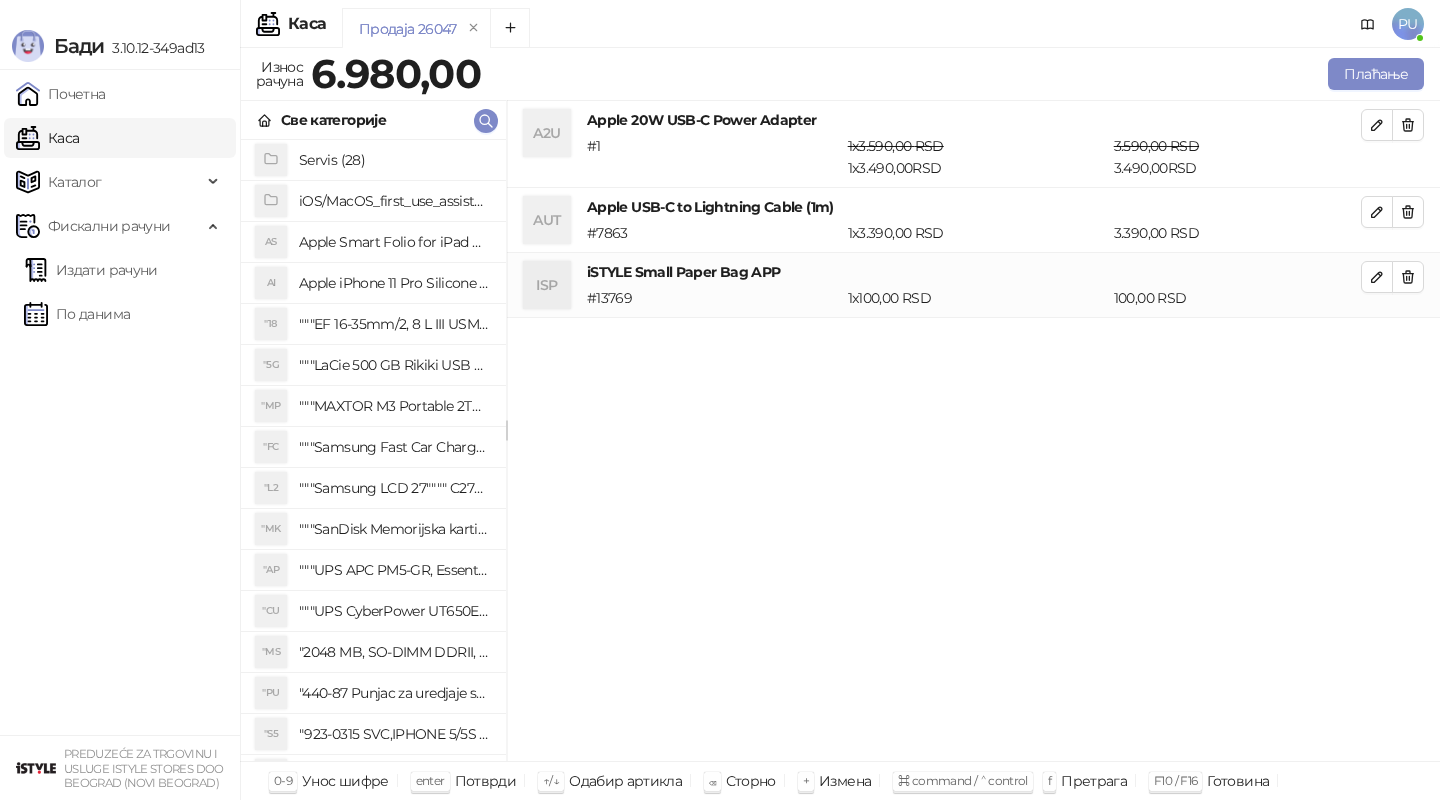 click on "Плаћање" at bounding box center (956, 74) 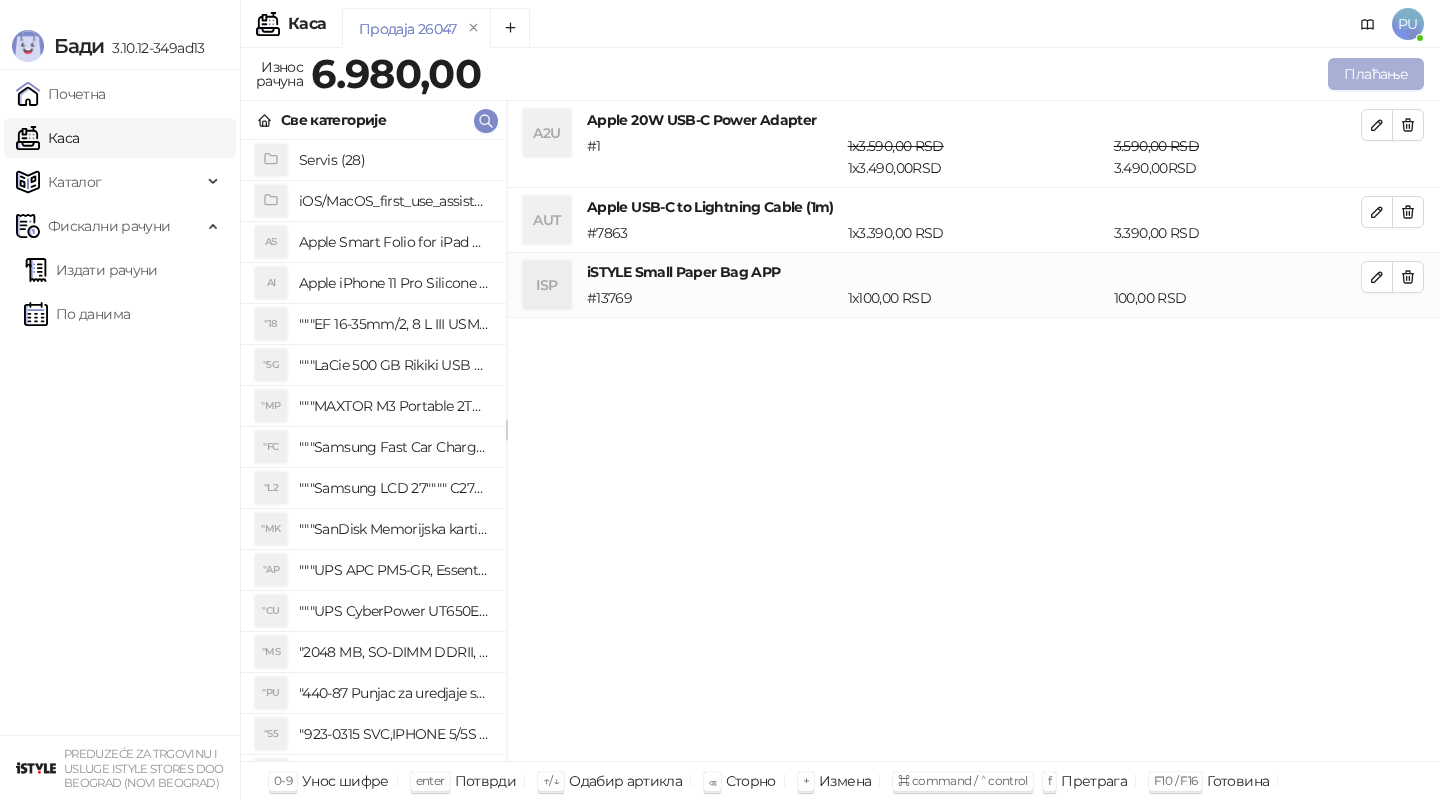 click on "Плаћање" at bounding box center (1376, 74) 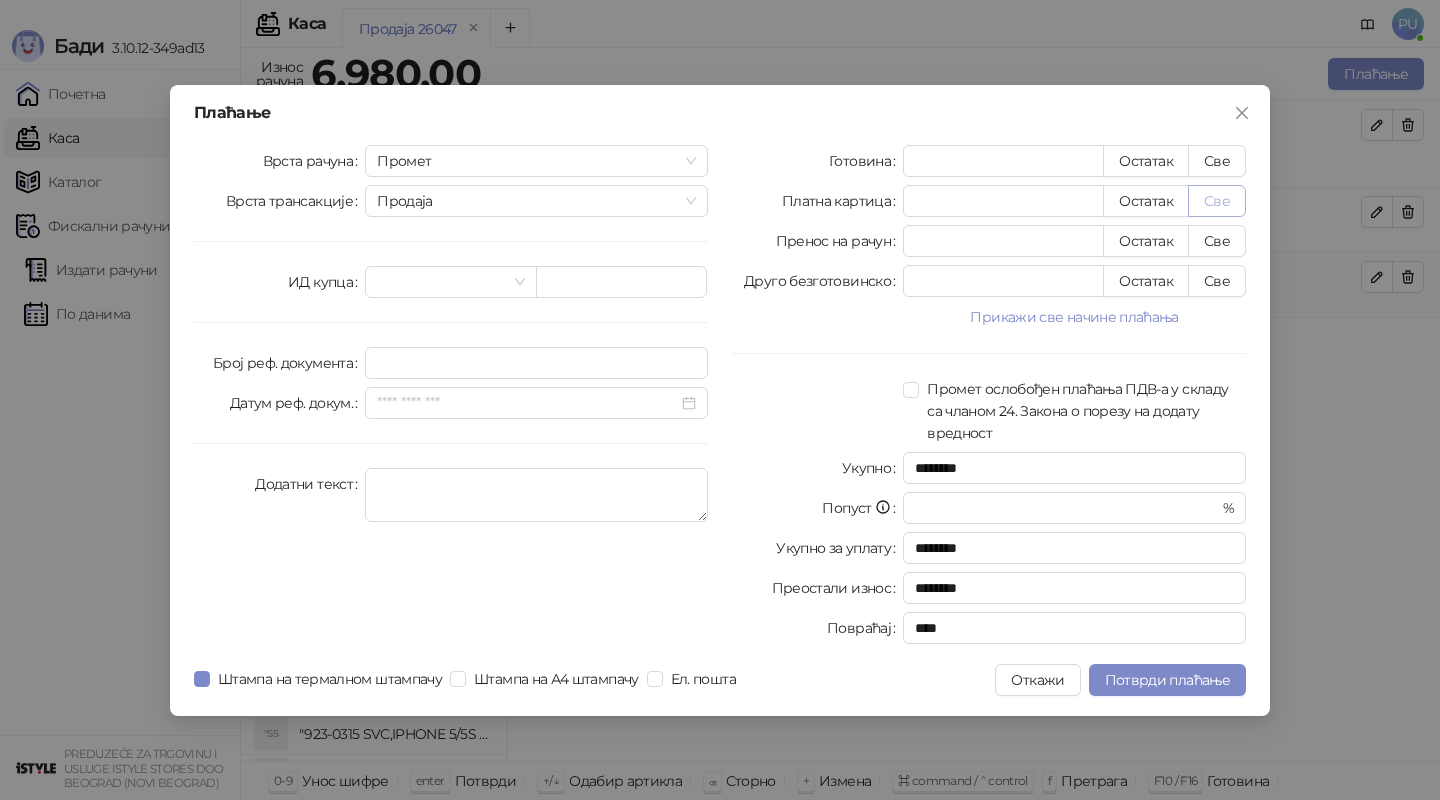 click on "Све" at bounding box center [1217, 201] 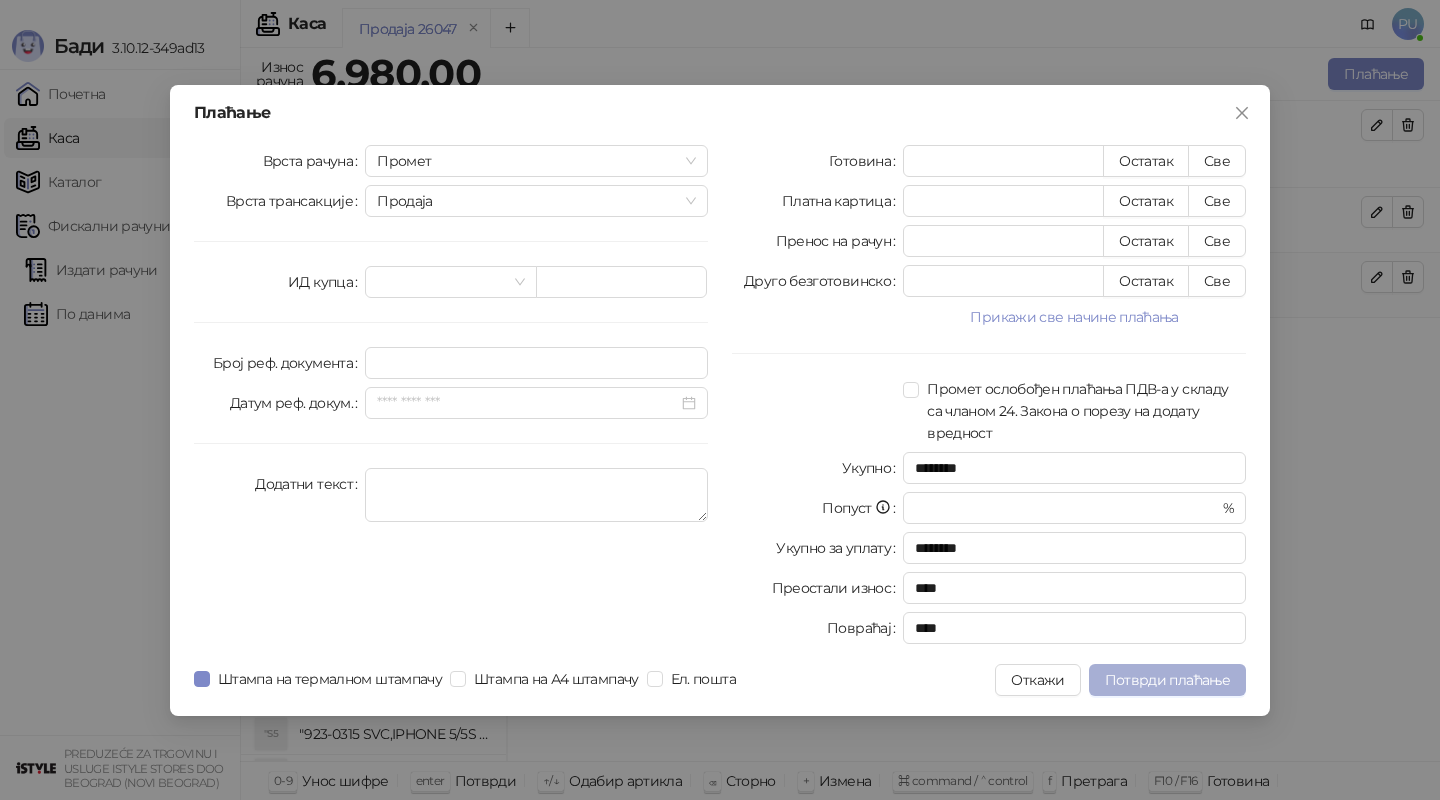 click on "Потврди плаћање" at bounding box center (1167, 680) 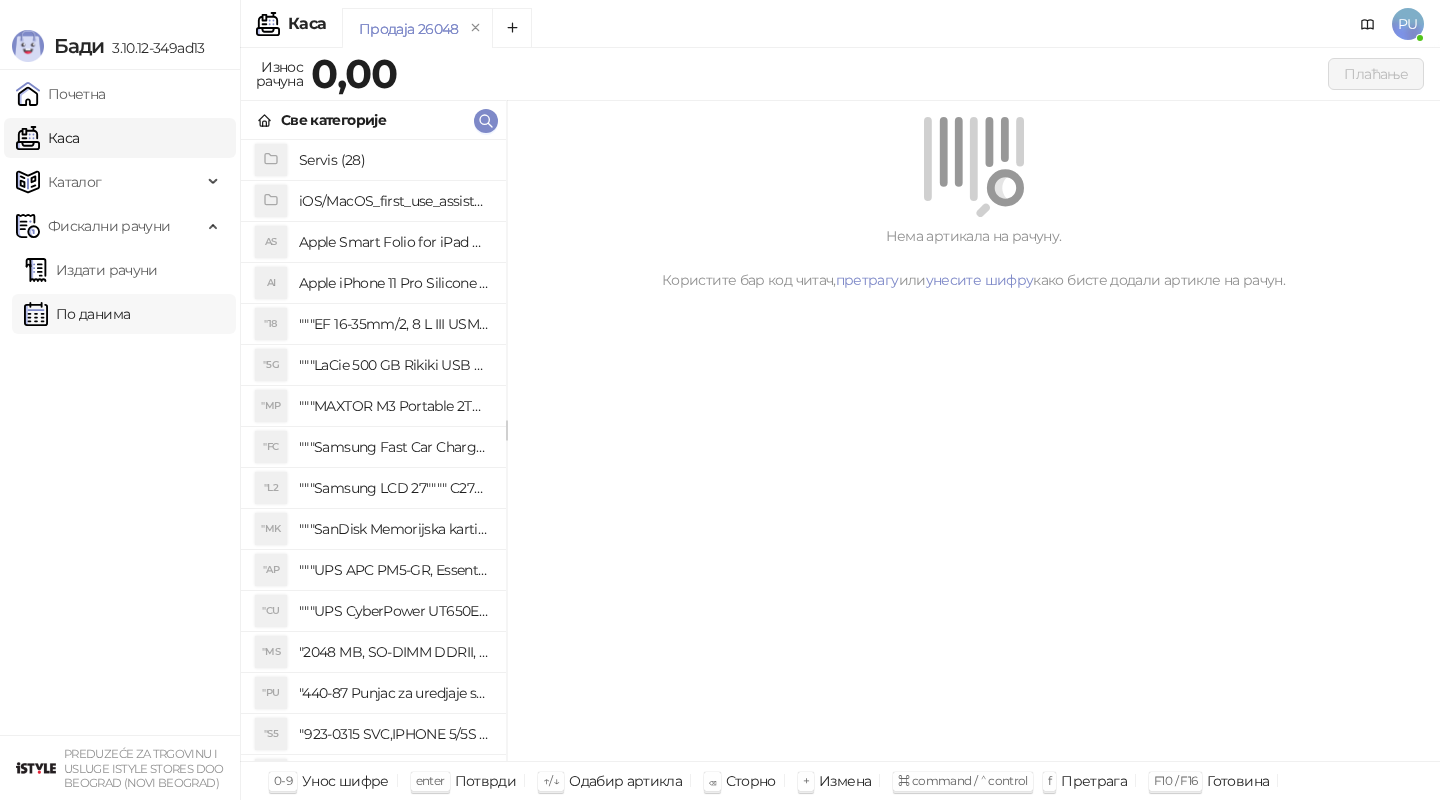 click on "По данима" at bounding box center [77, 314] 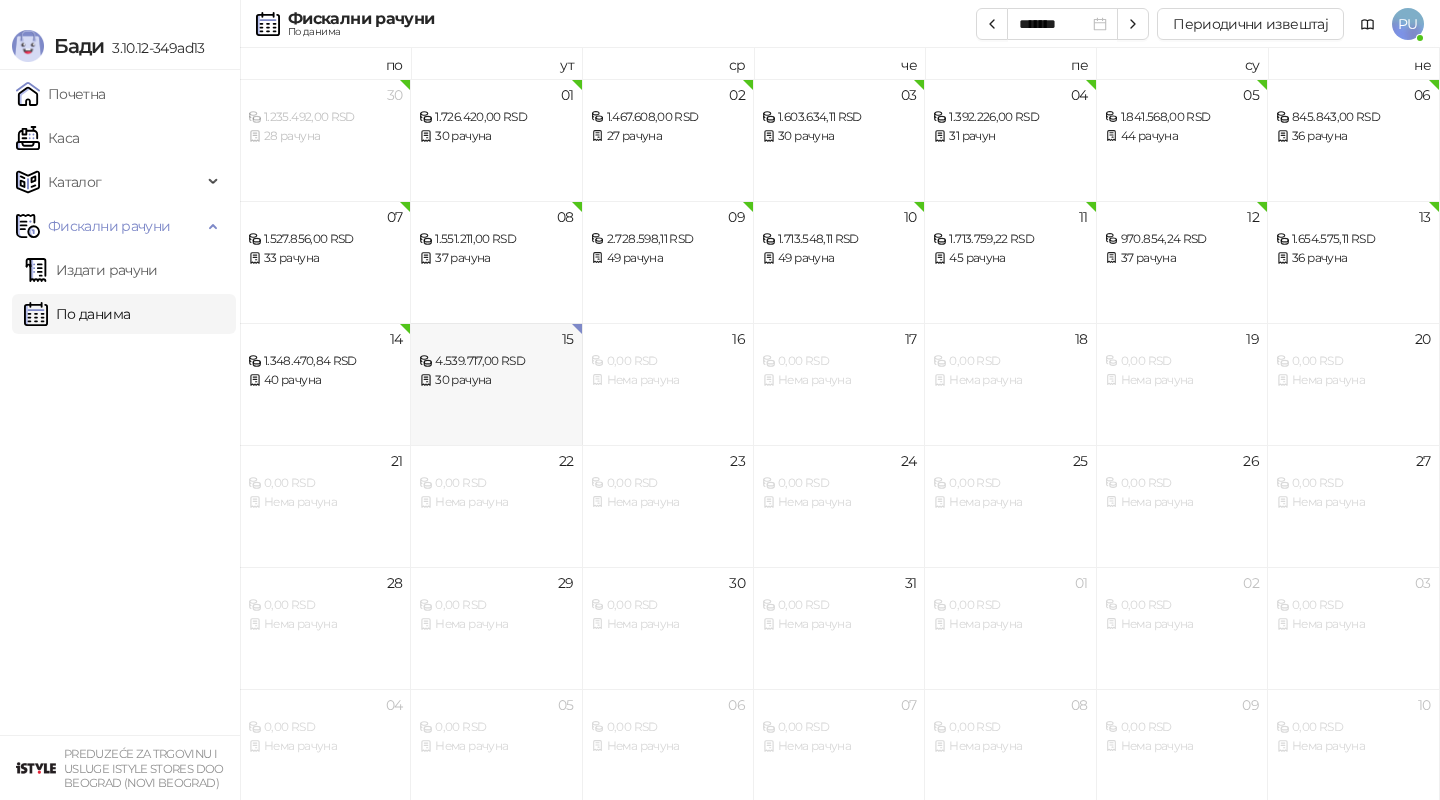 click on "30 рачуна" at bounding box center (496, 380) 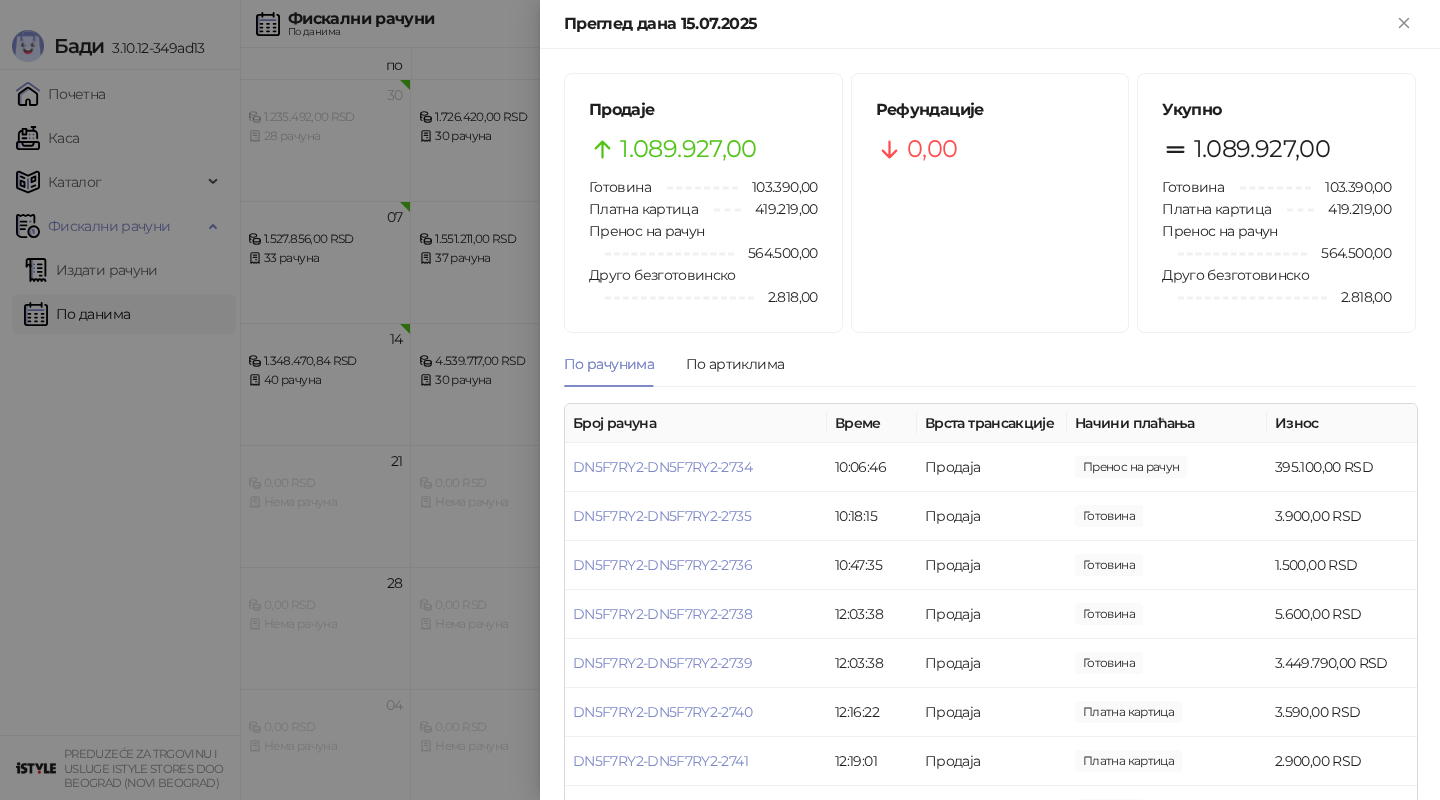click at bounding box center (720, 400) 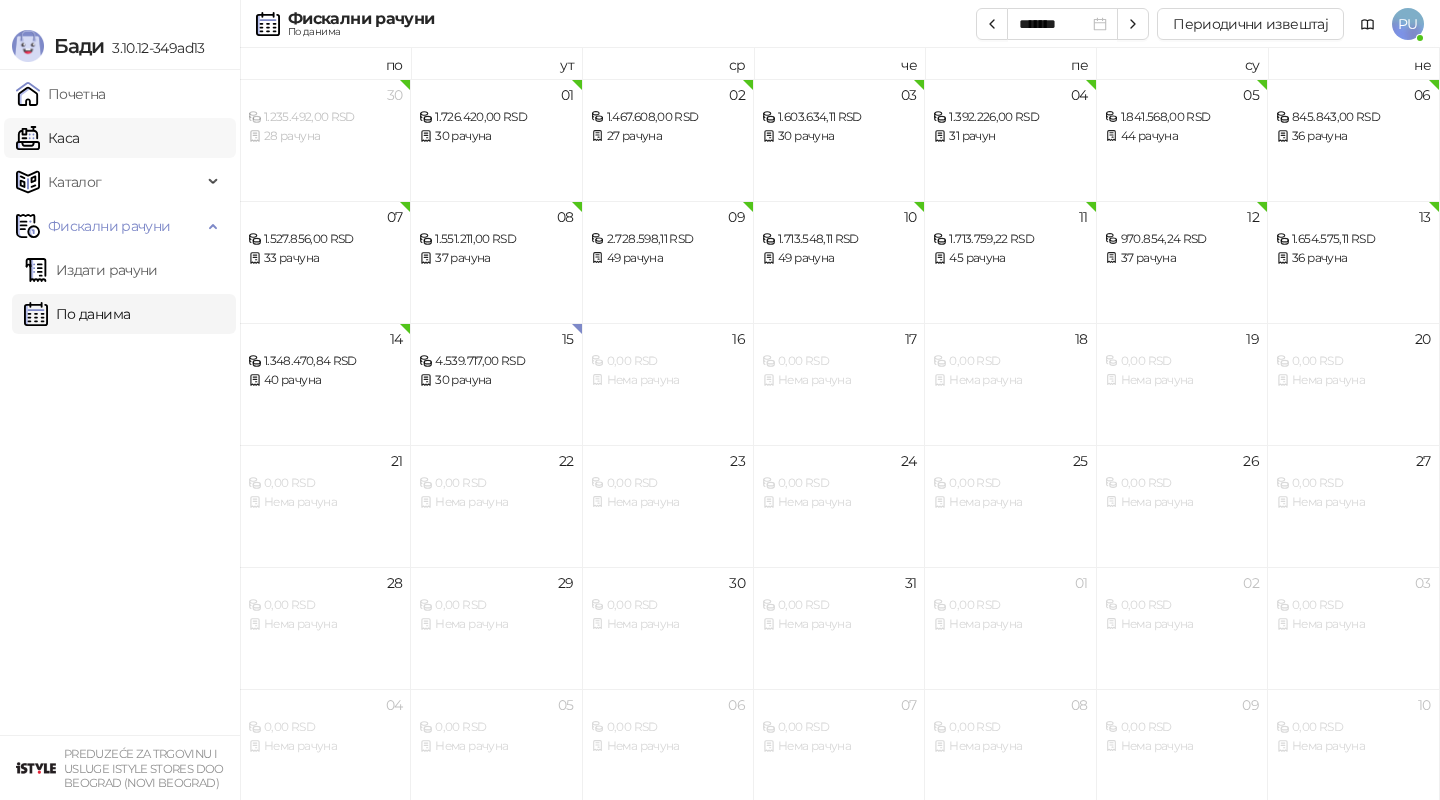 click on "Каса" at bounding box center [47, 138] 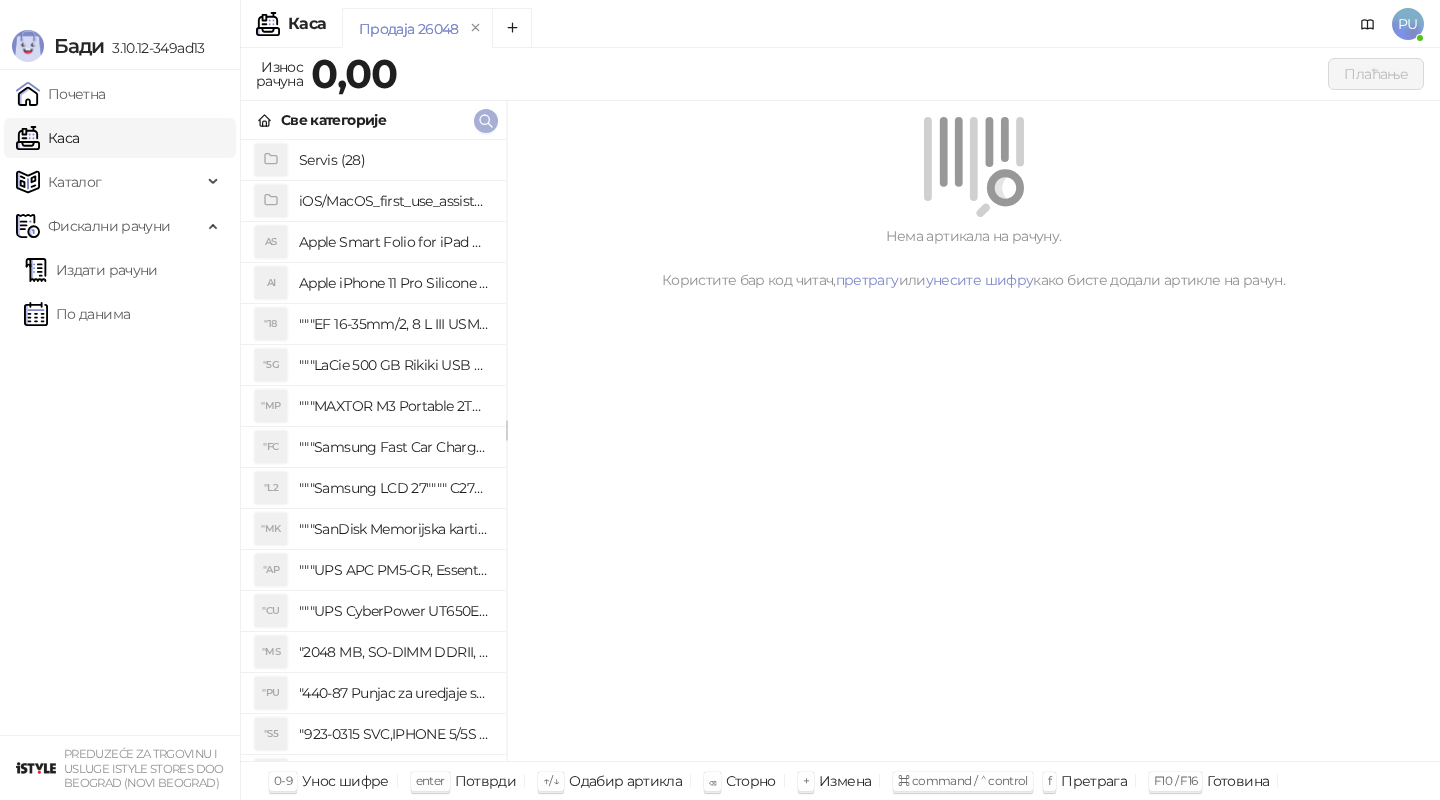 click 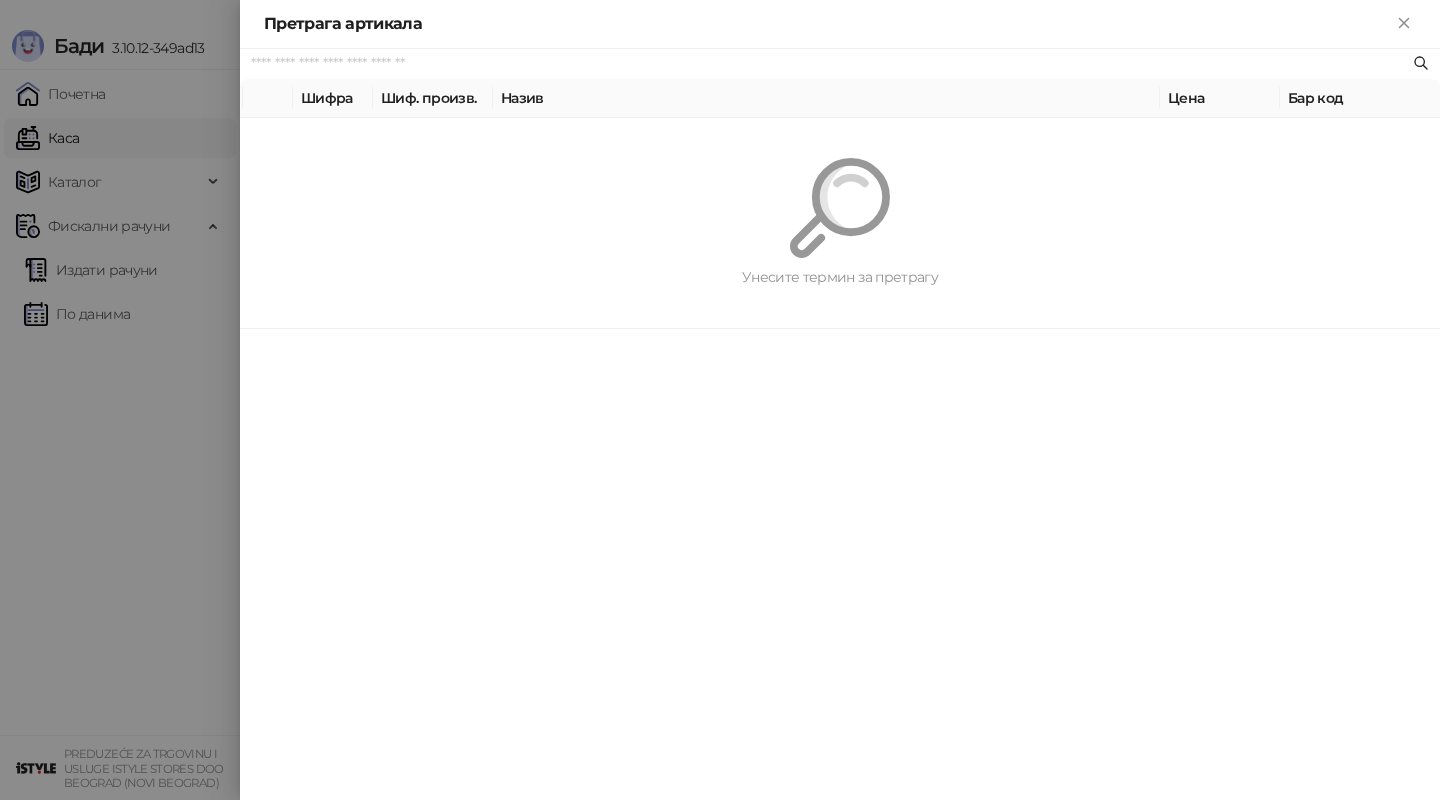 paste on "*********" 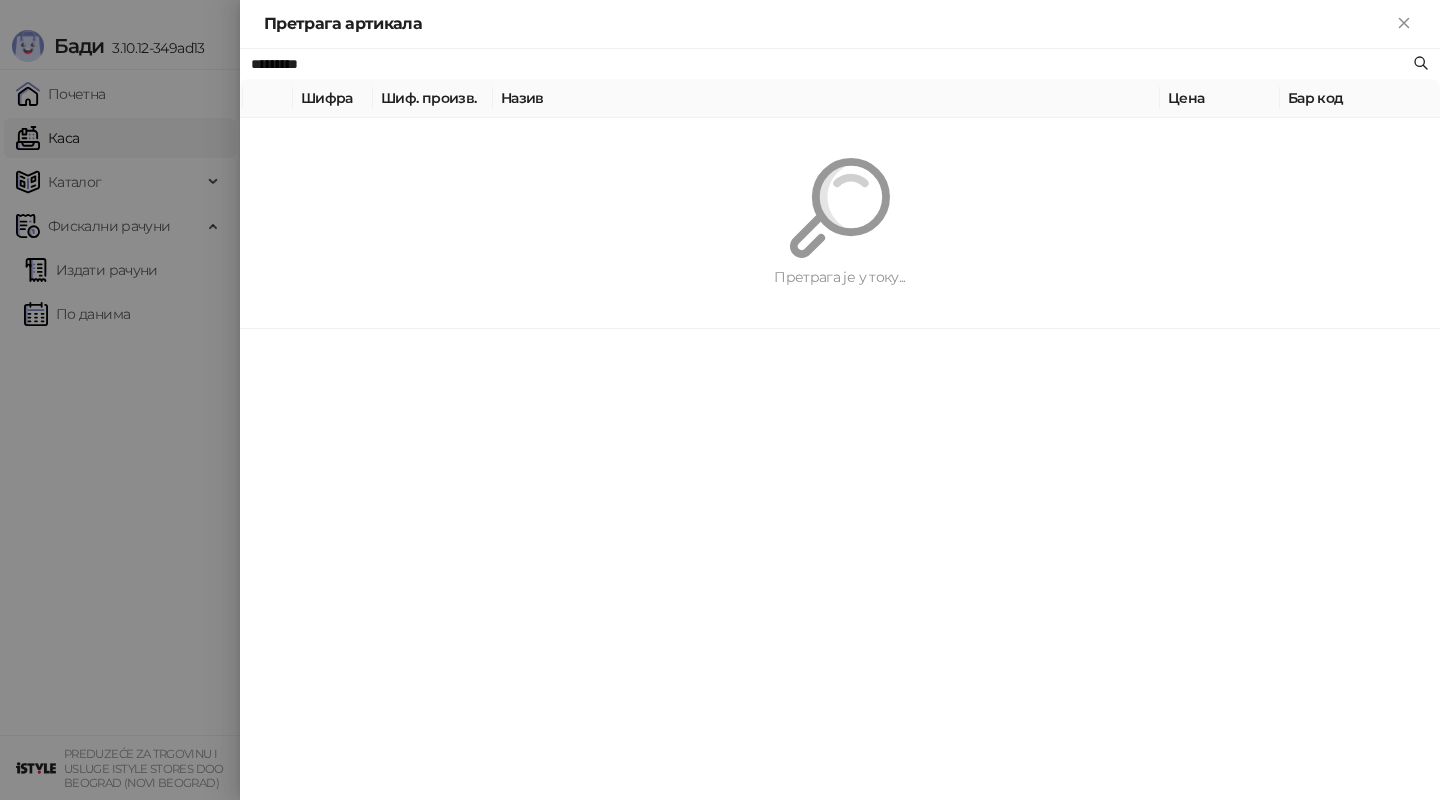 type on "*********" 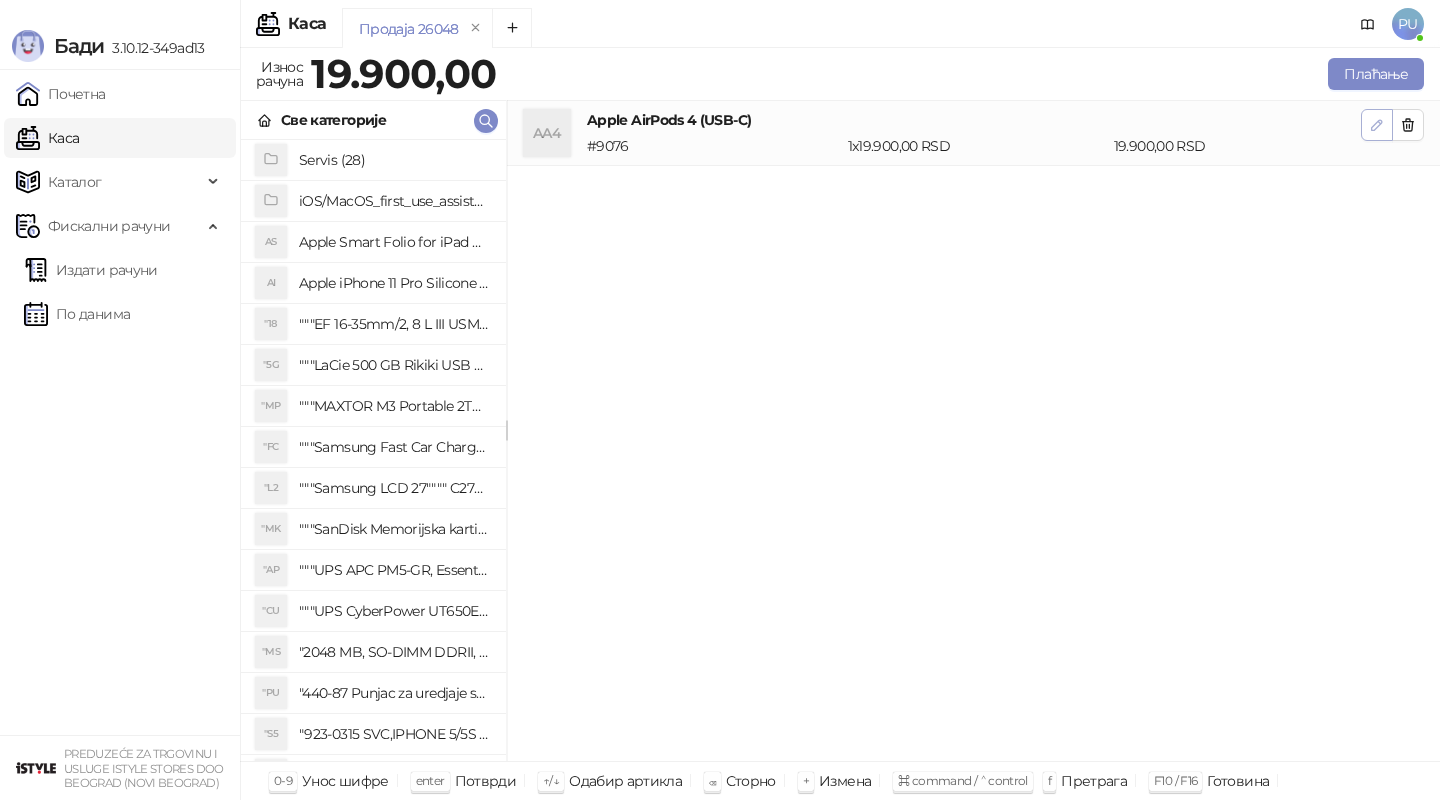 click at bounding box center [1377, 125] 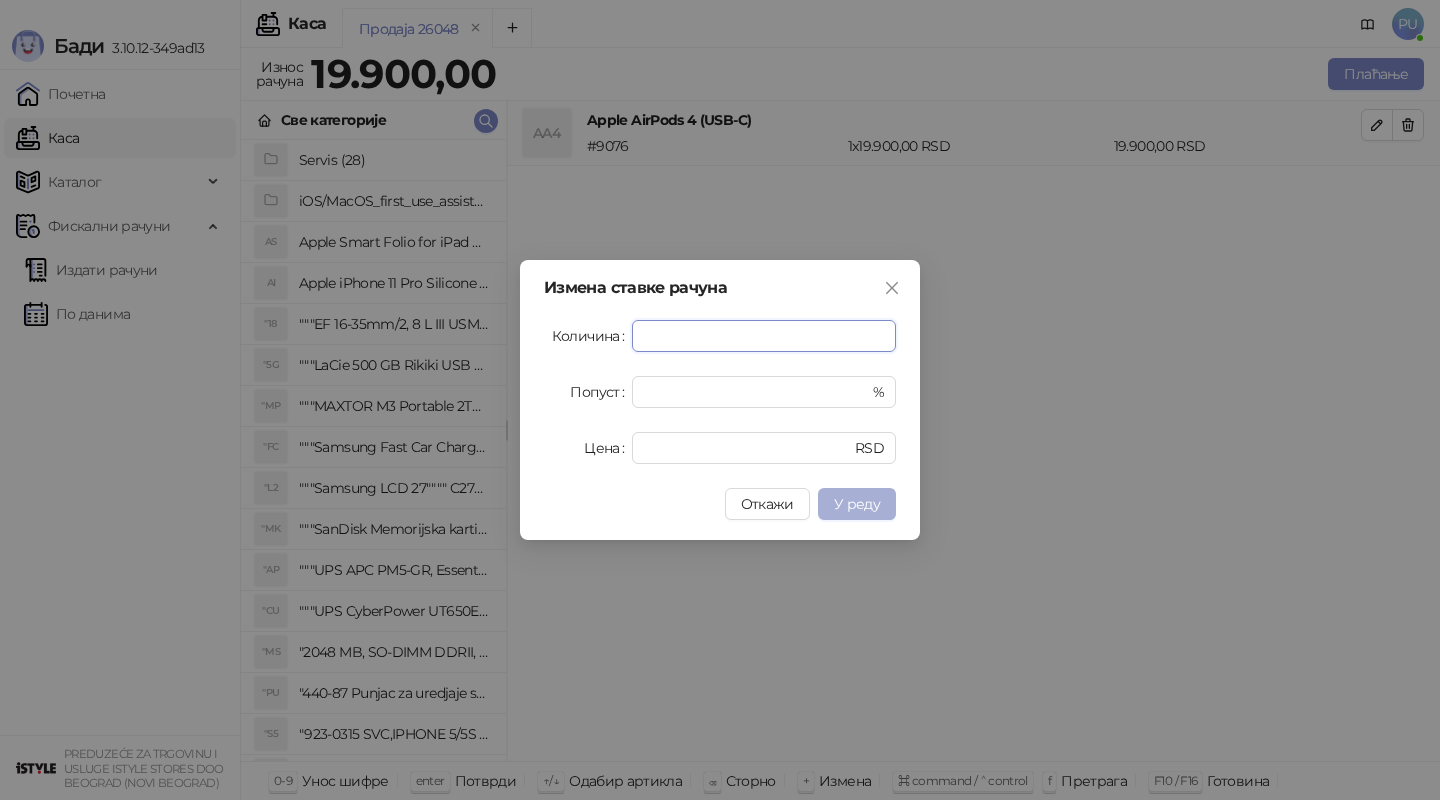 type on "*" 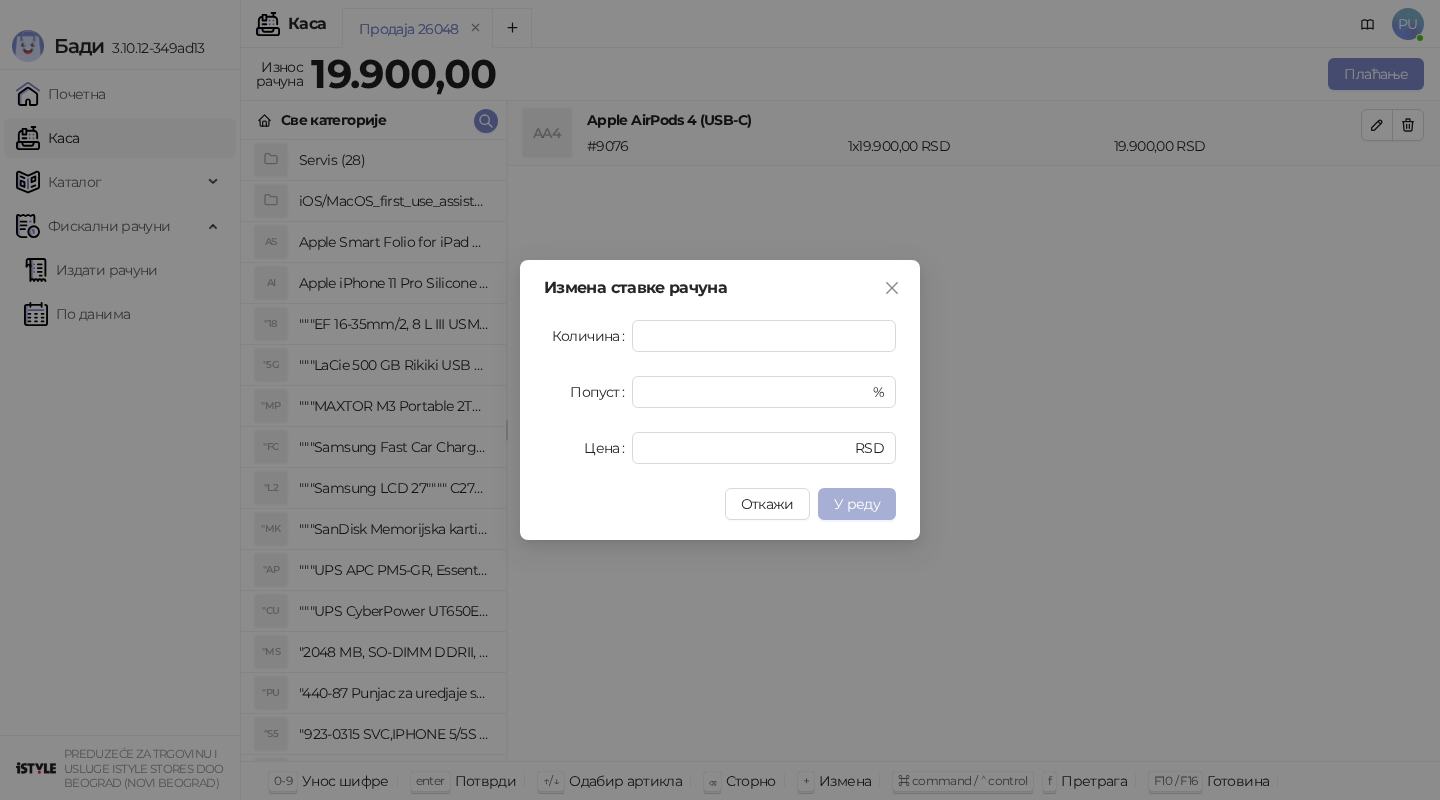 click on "У реду" at bounding box center (857, 504) 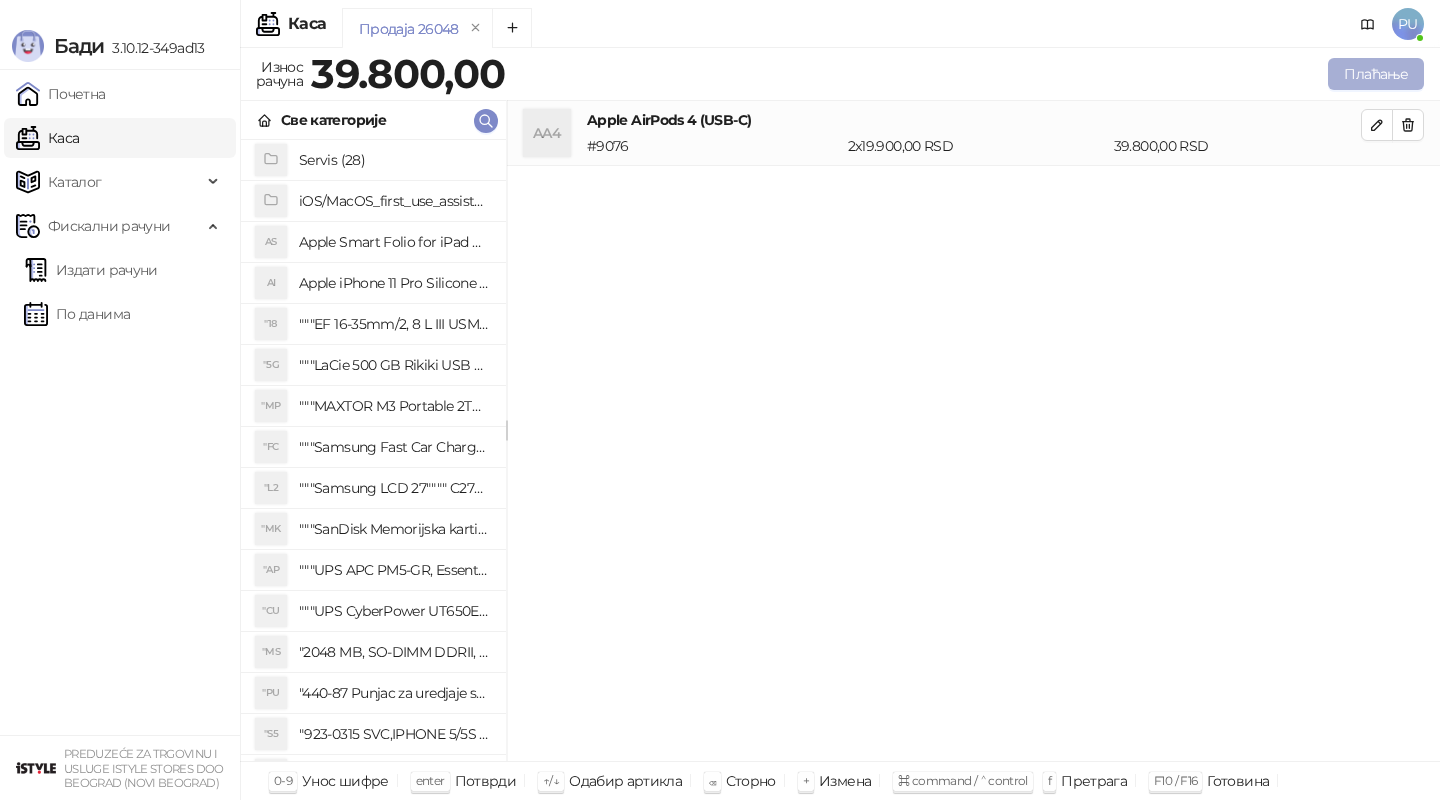 click on "Плаћање" at bounding box center [1376, 74] 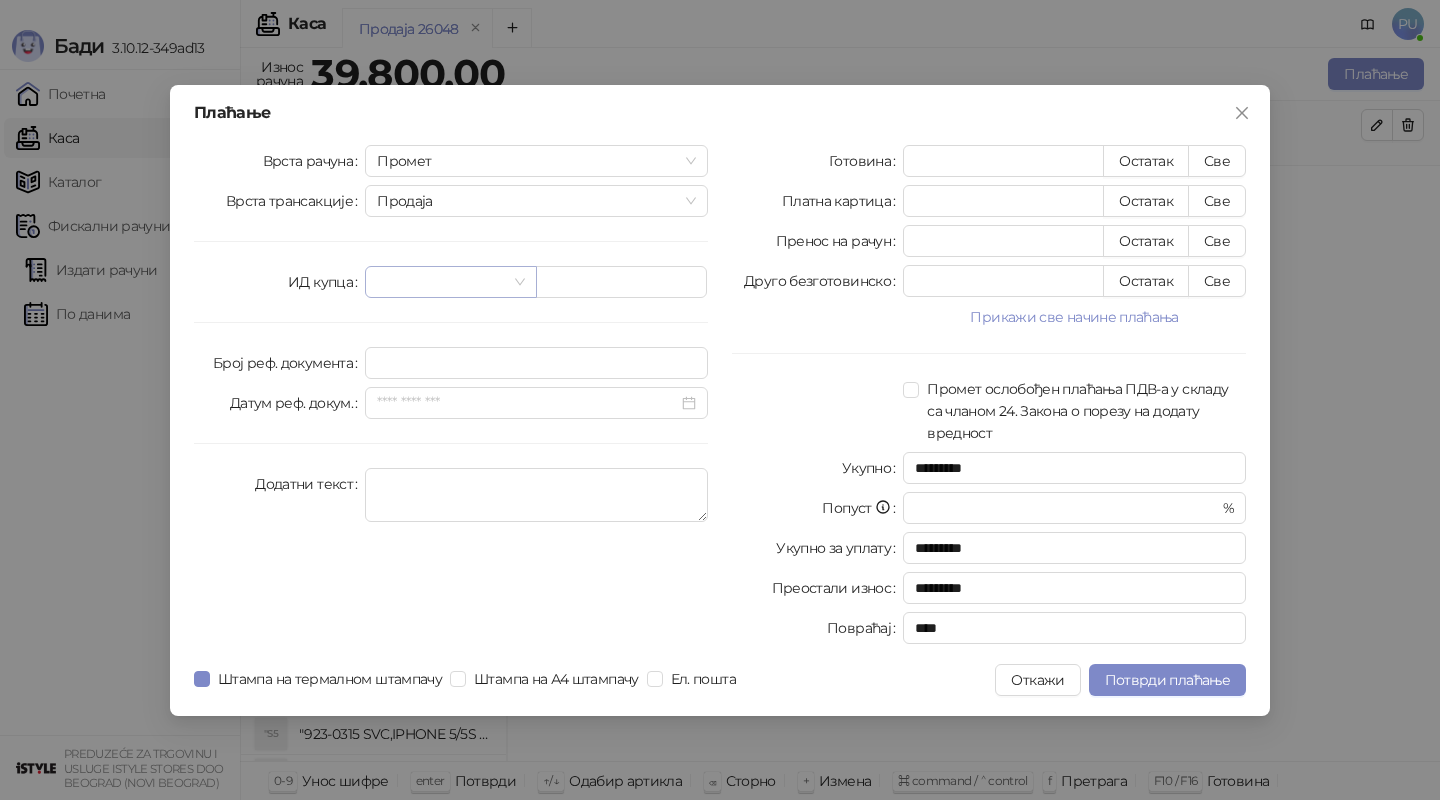 click at bounding box center (450, 282) 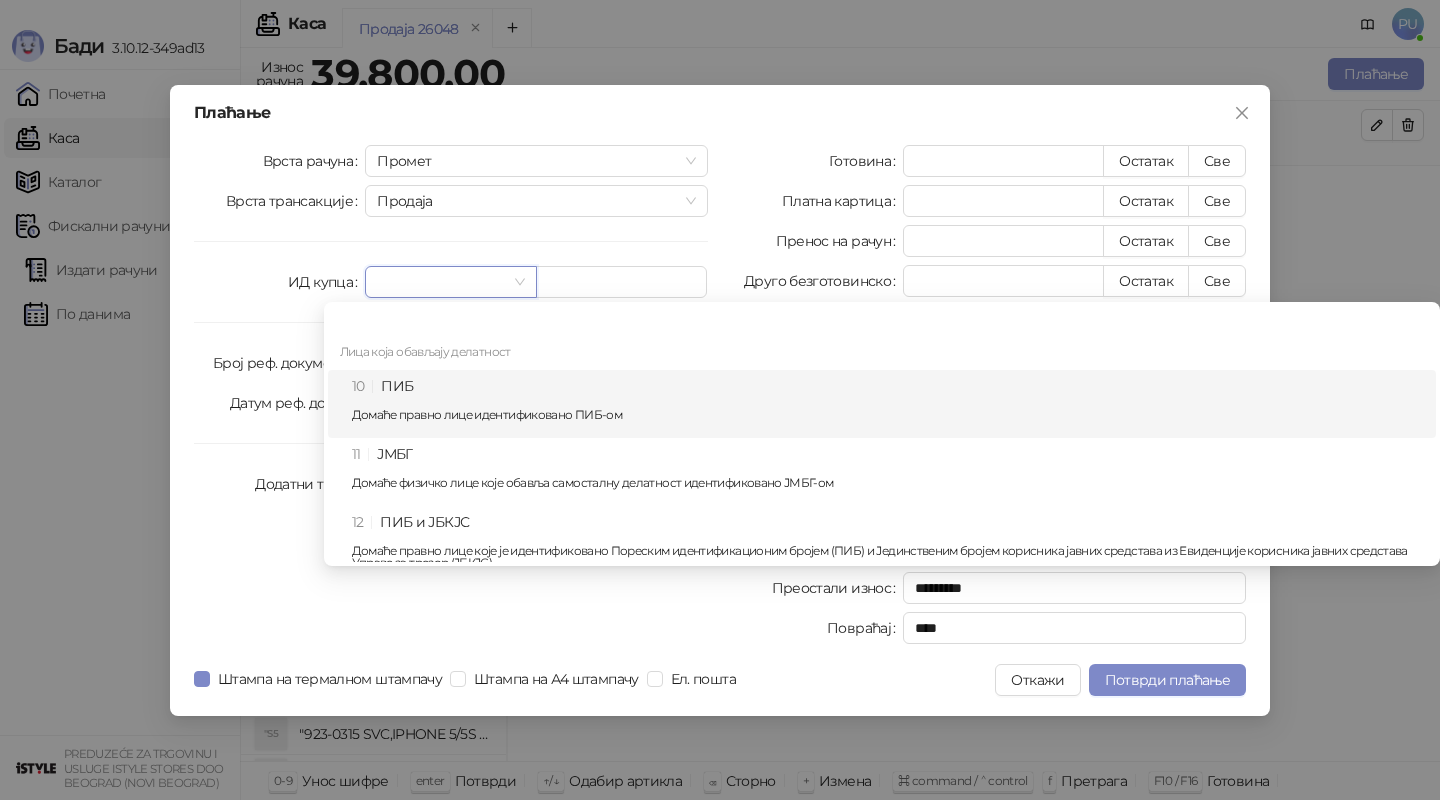 click on "10 ПИБ Домаће правно лице идентификовано ПИБ-ом" at bounding box center (888, 404) 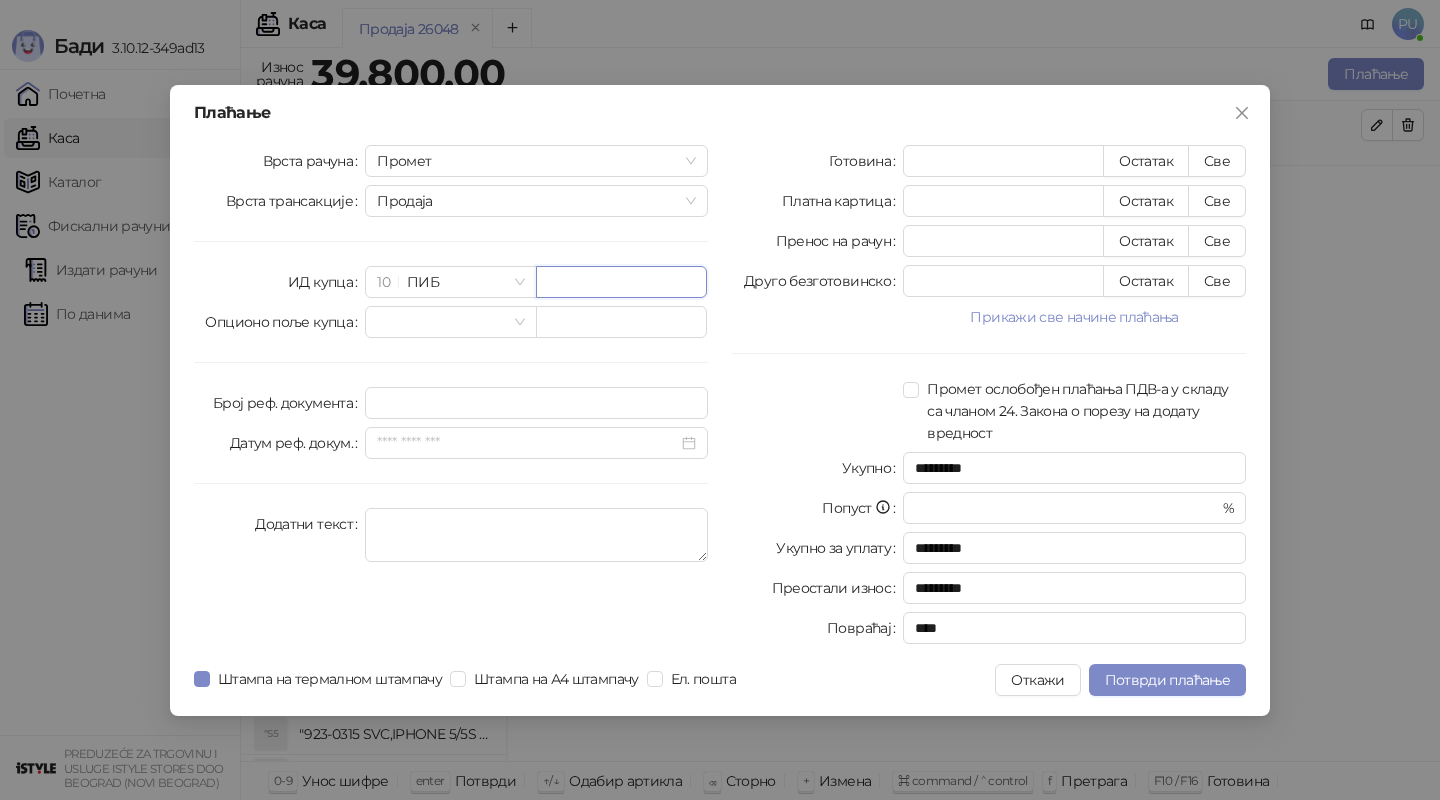 paste on "*********" 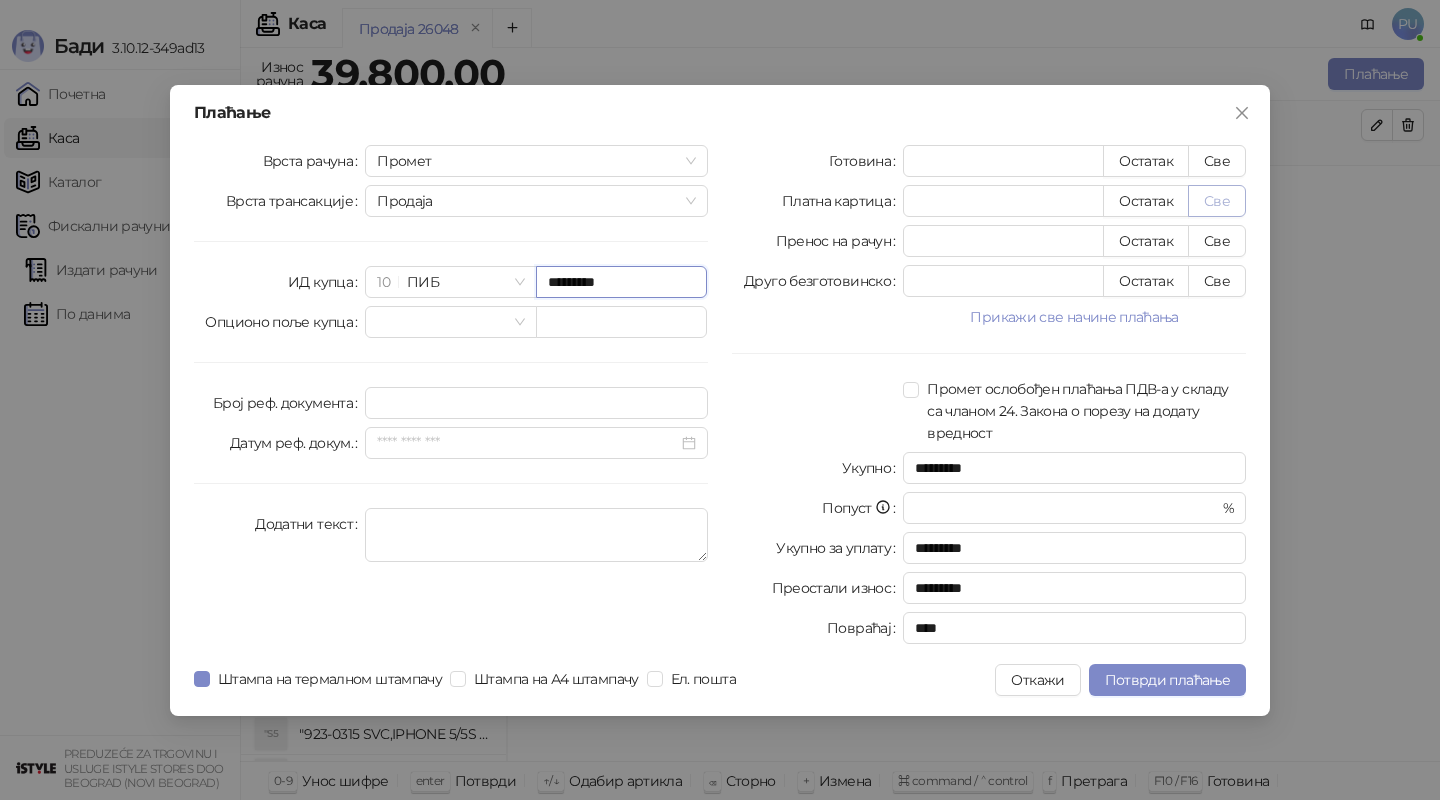 type on "*********" 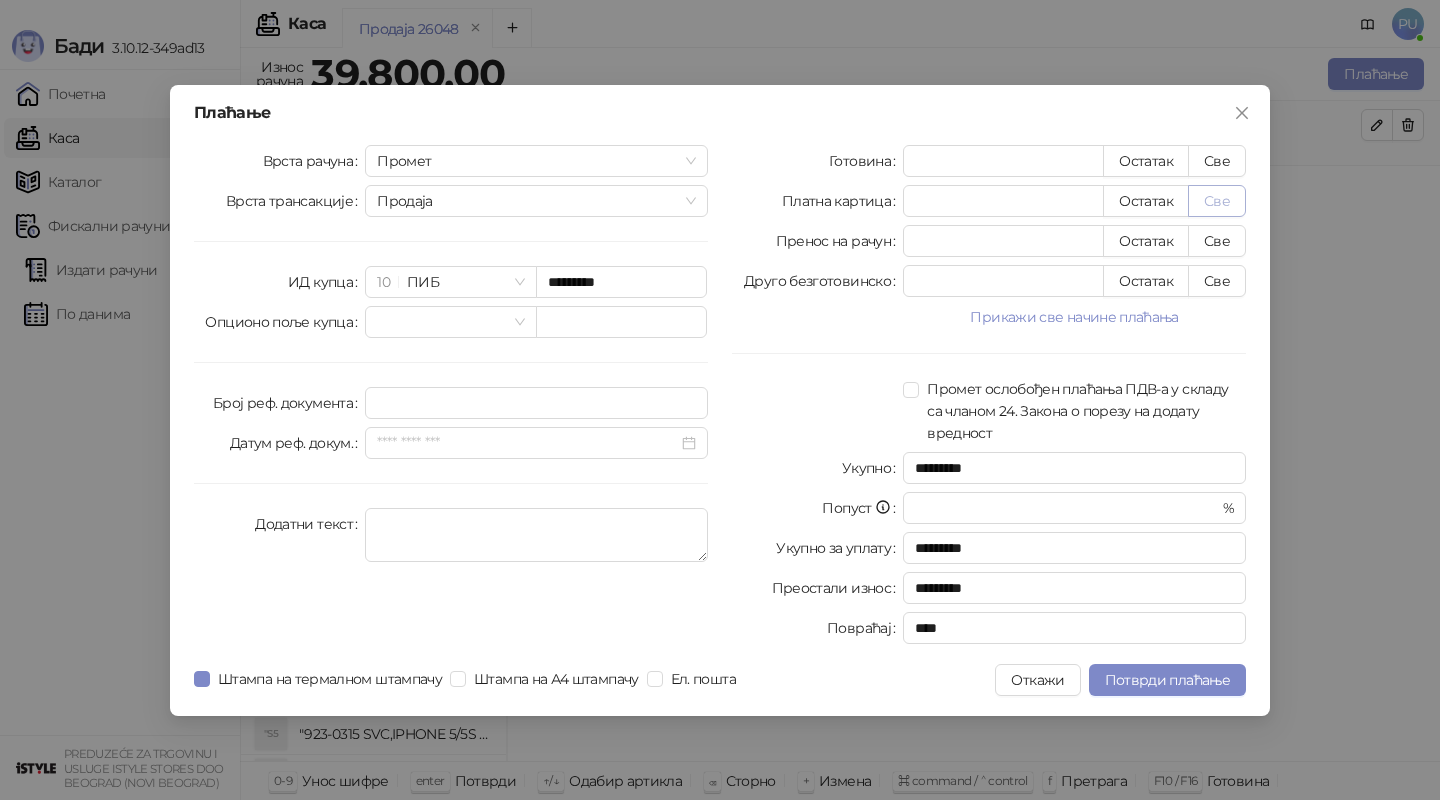 click on "Све" at bounding box center [1217, 201] 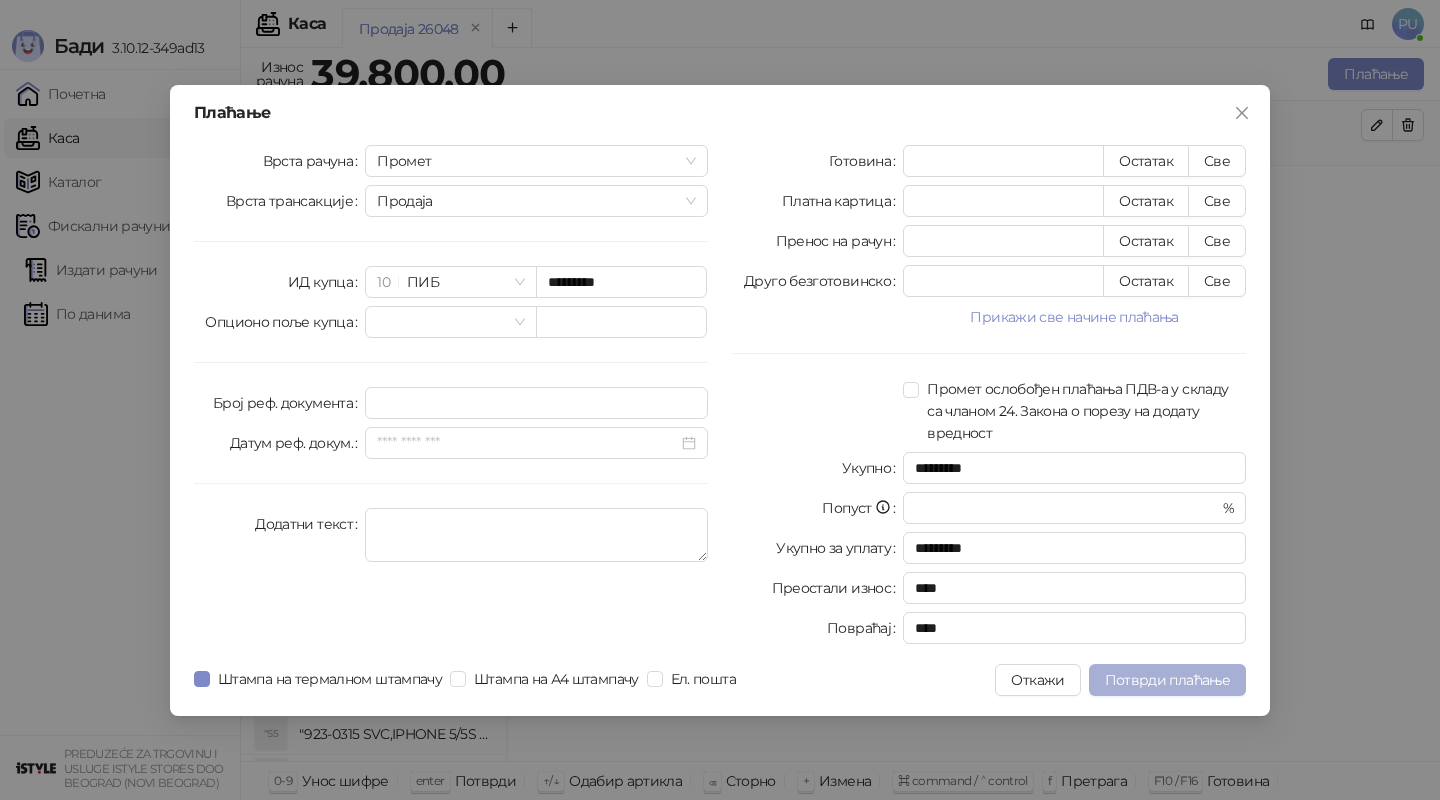 click on "Потврди плаћање" at bounding box center (1167, 680) 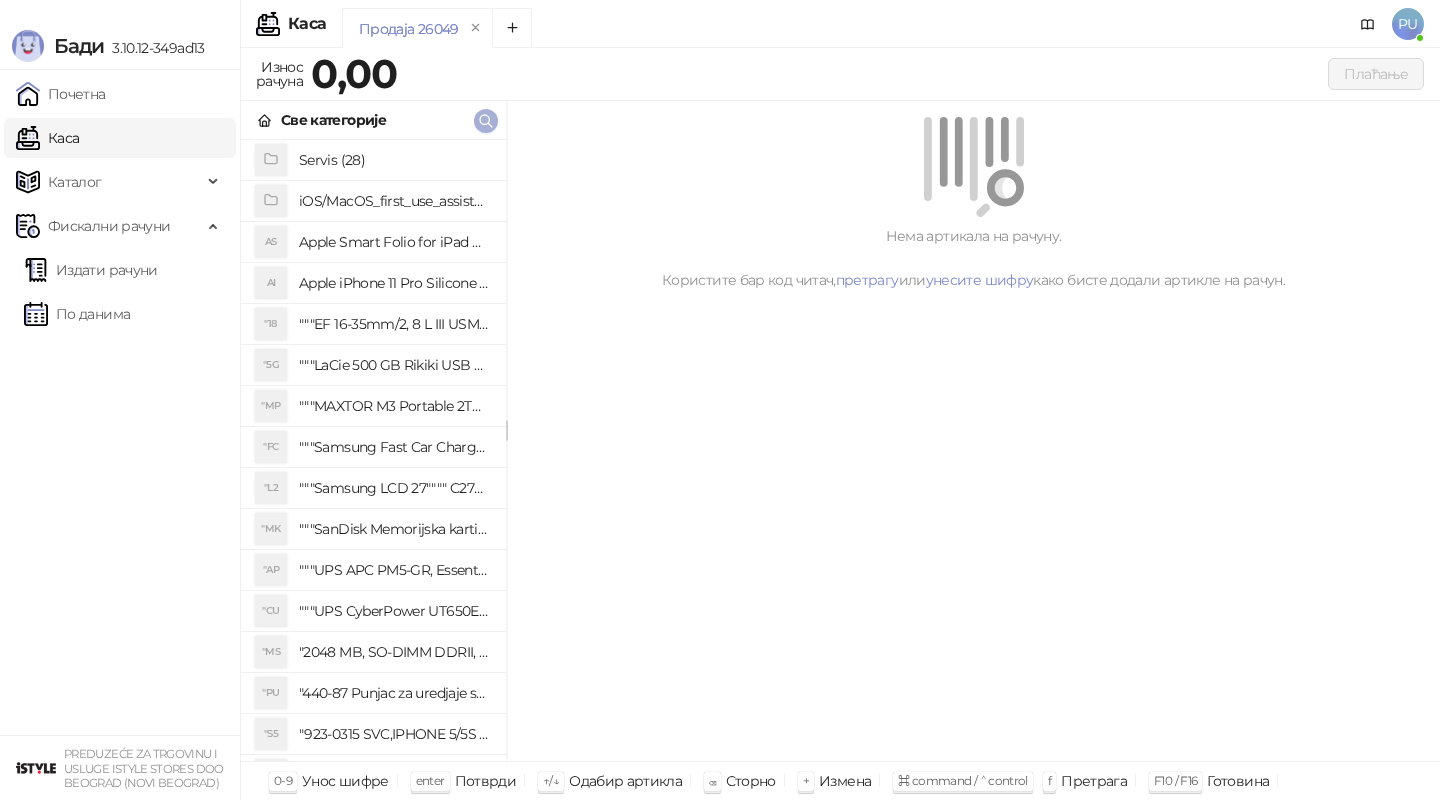 click 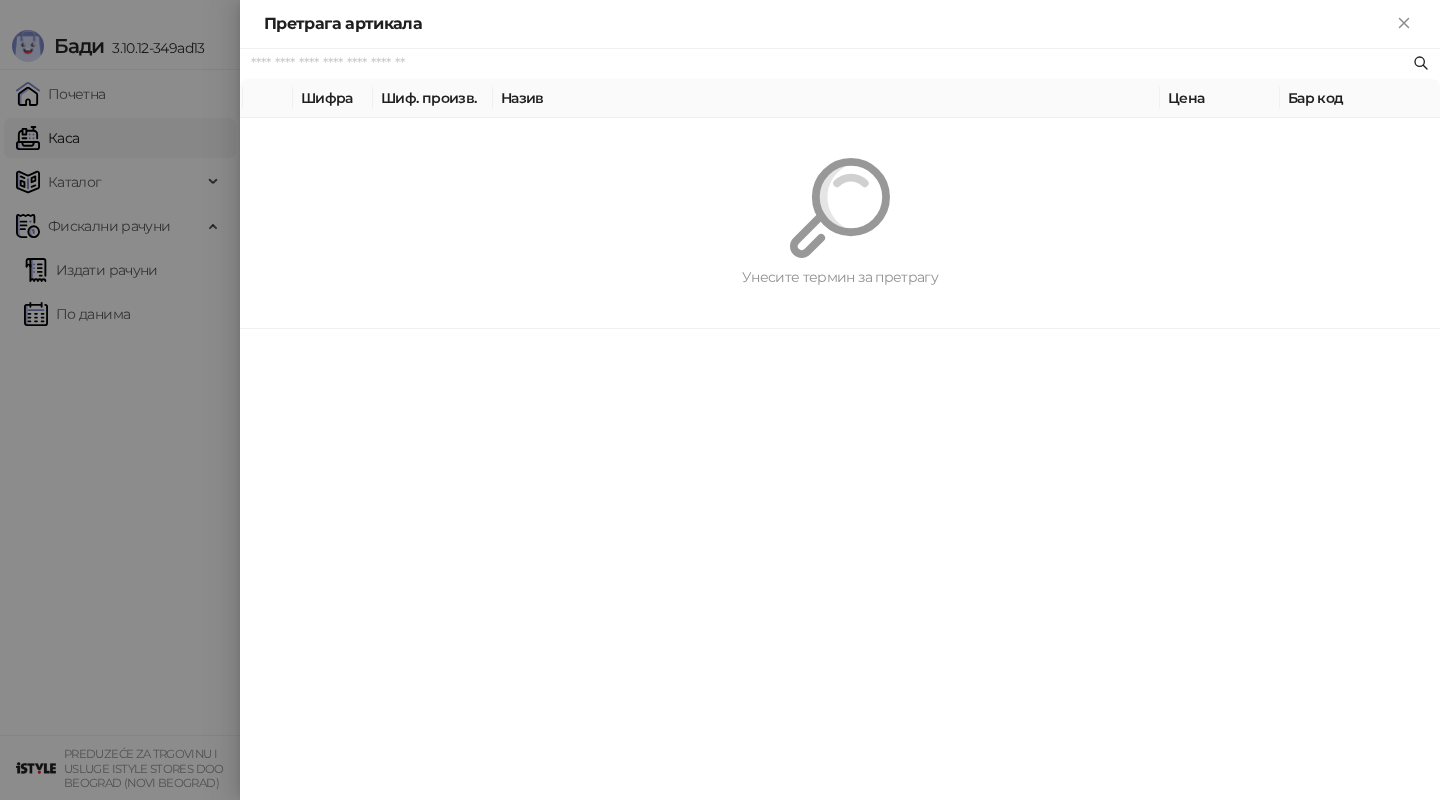 paste on "*********" 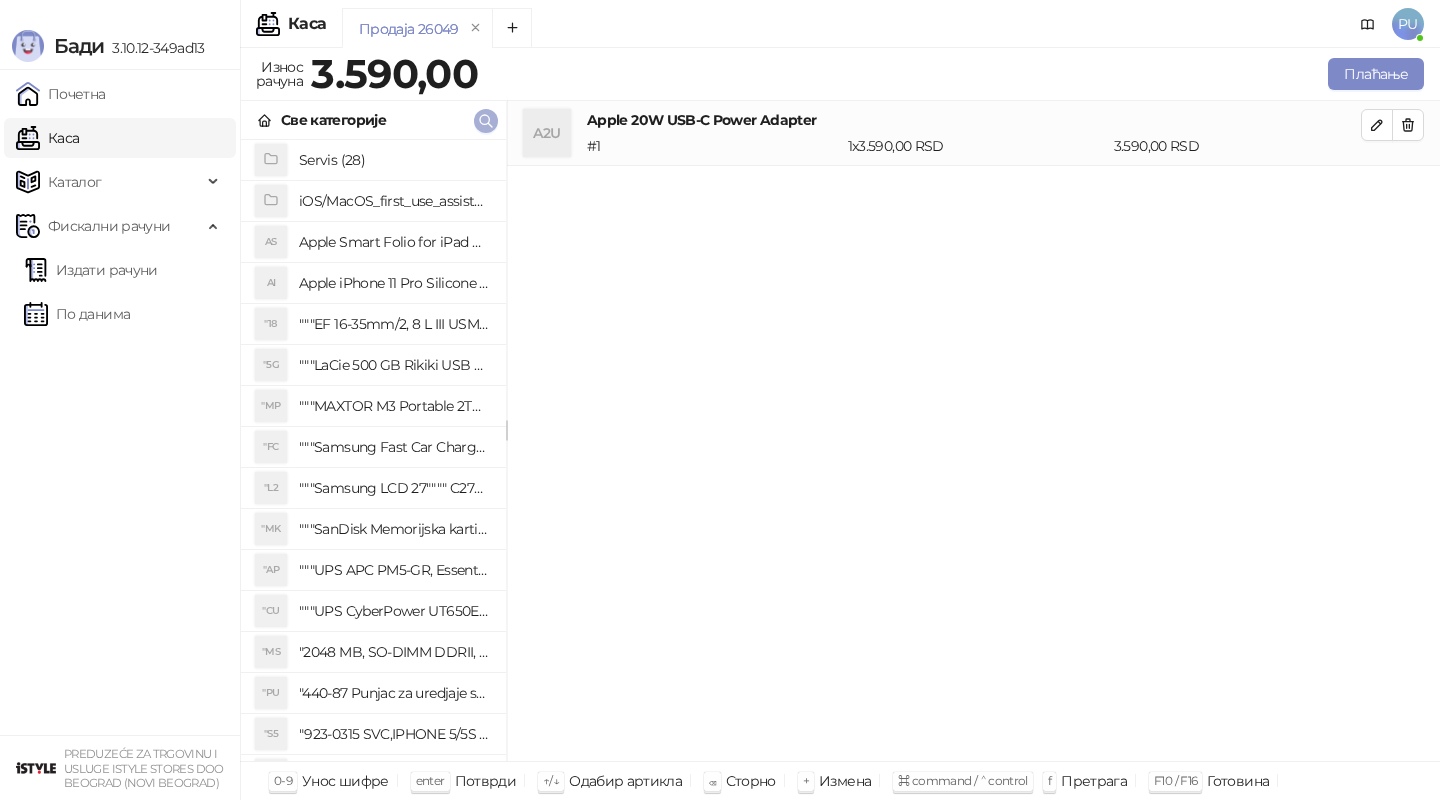 click 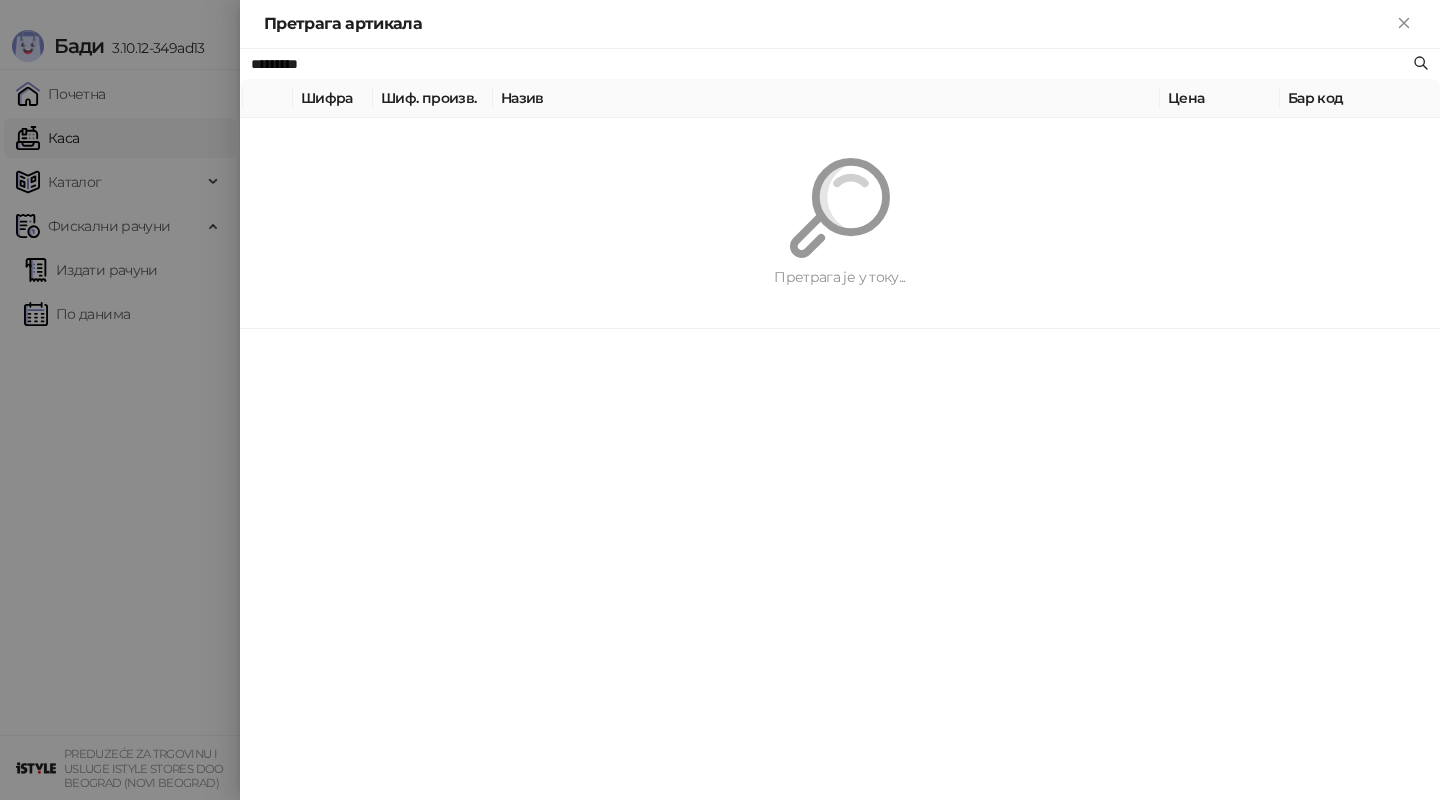 paste on "**********" 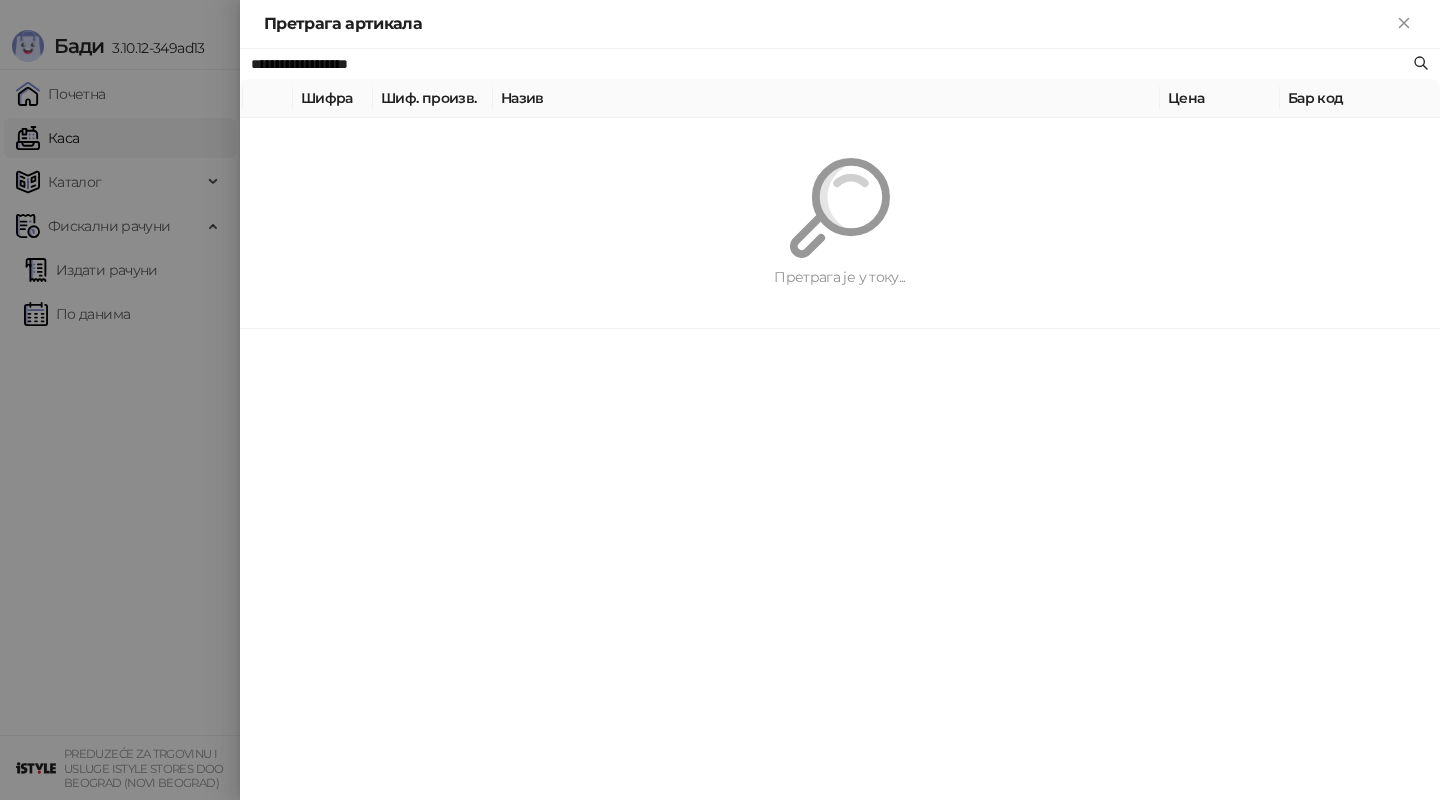 type on "**********" 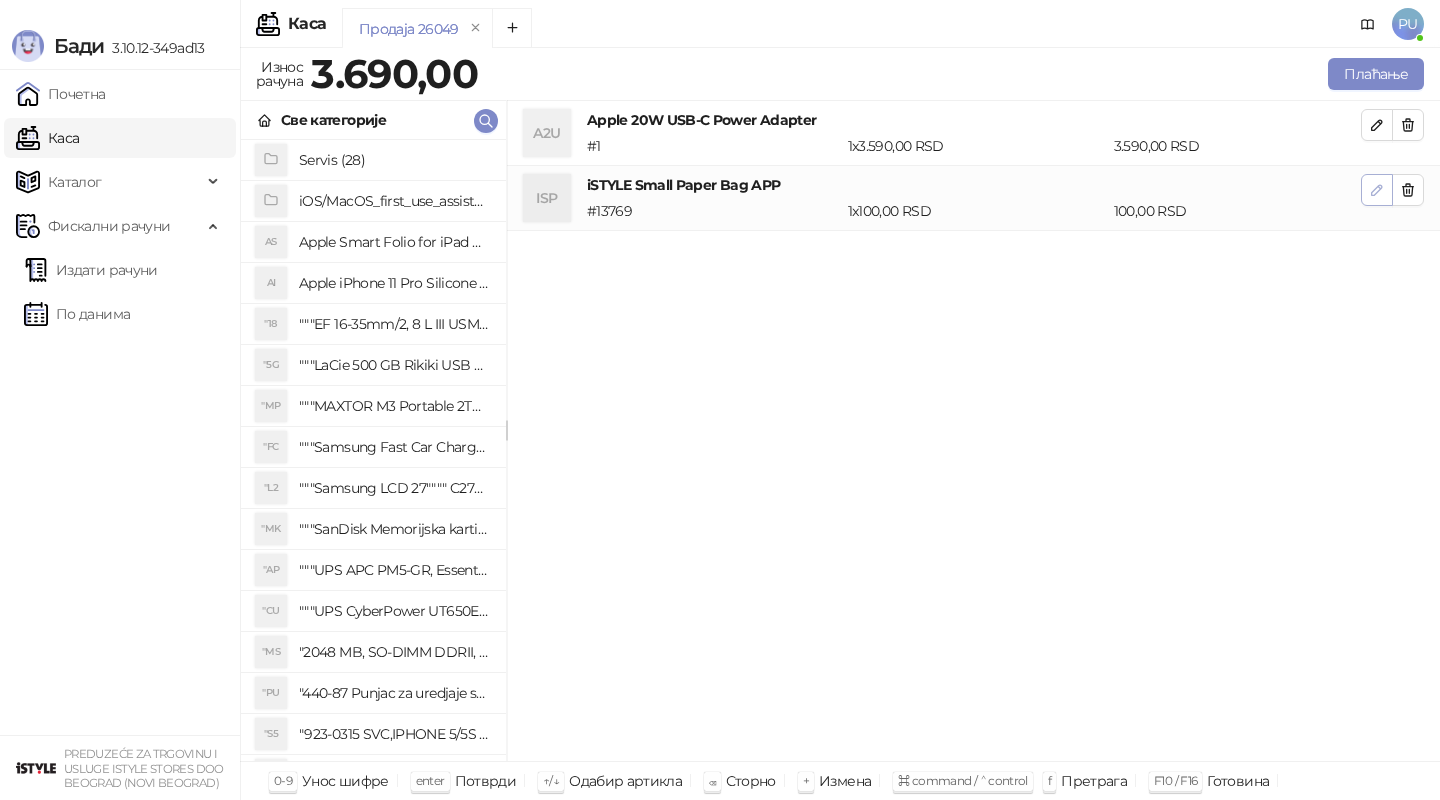 click 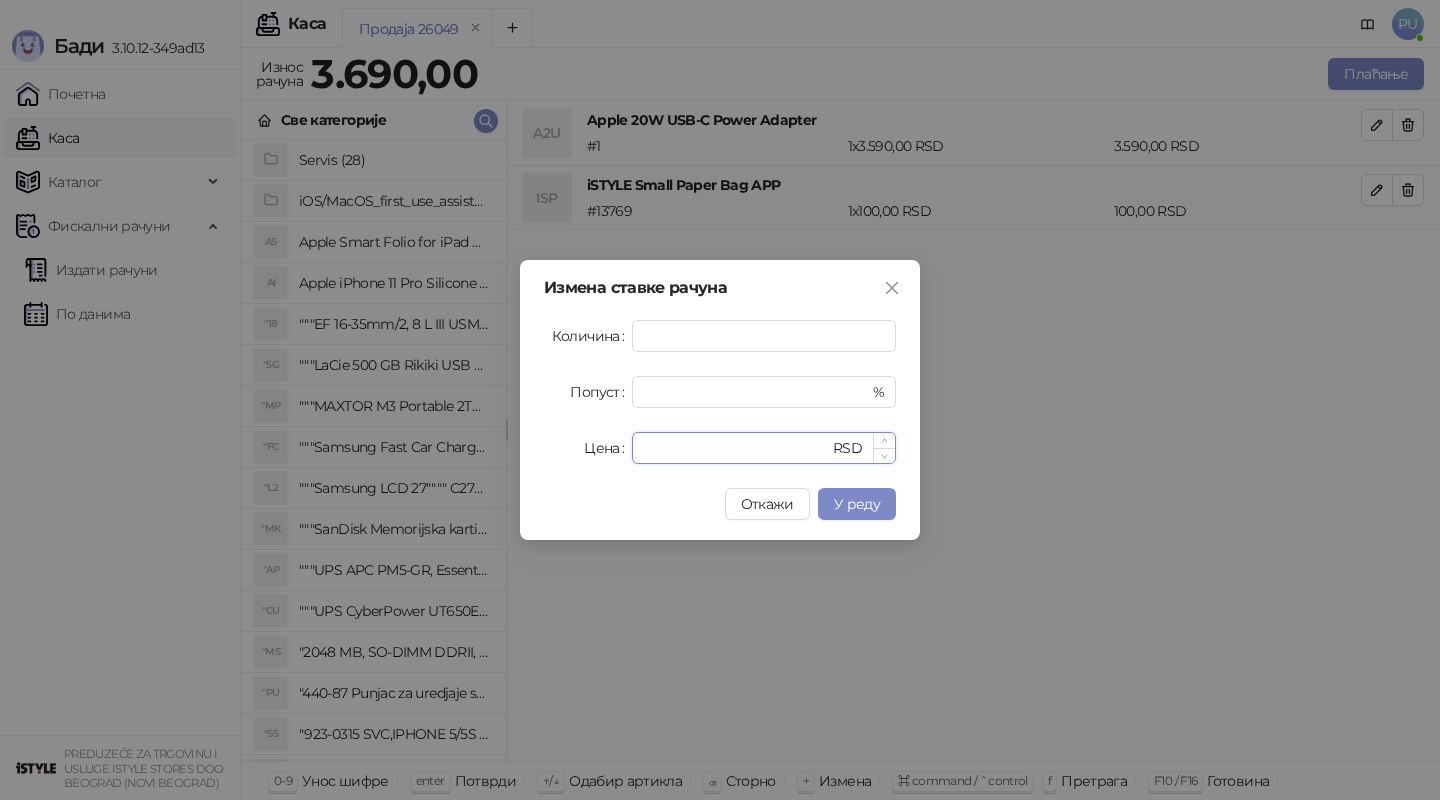 click on "***" at bounding box center (736, 448) 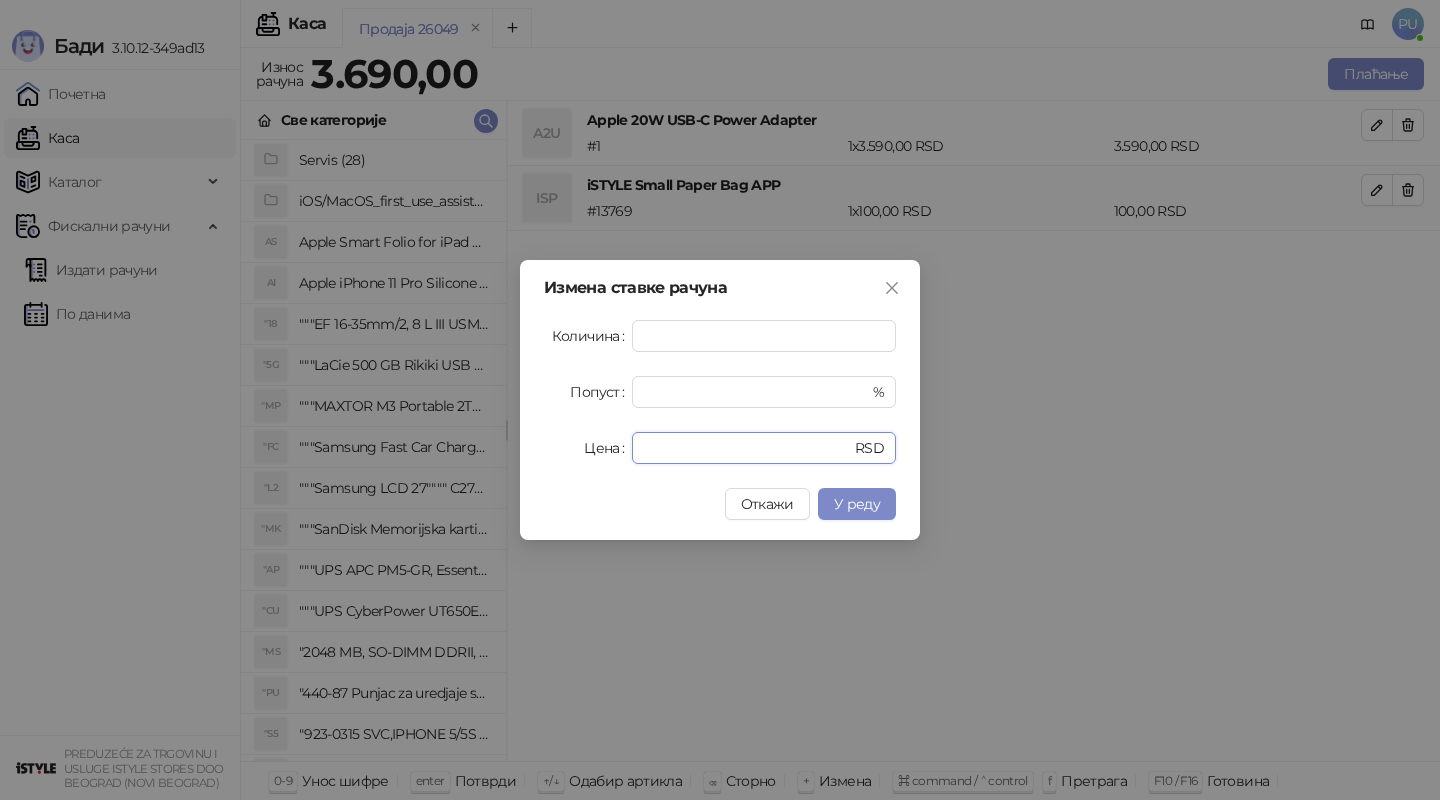 type on "**" 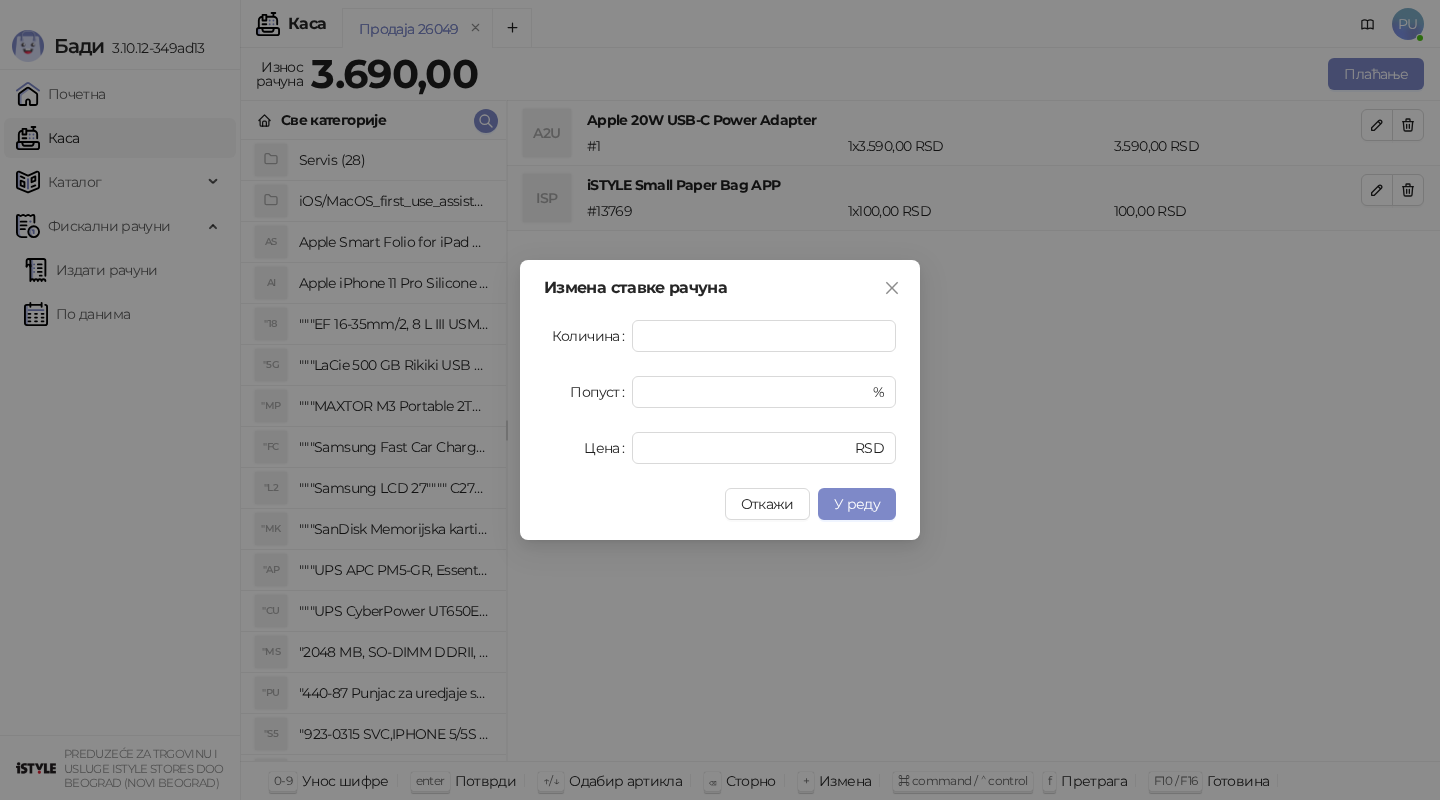 click on "Измена ставке рачуна Количина * Попуст * % Цена ** RSD Откажи У реду" at bounding box center (720, 400) 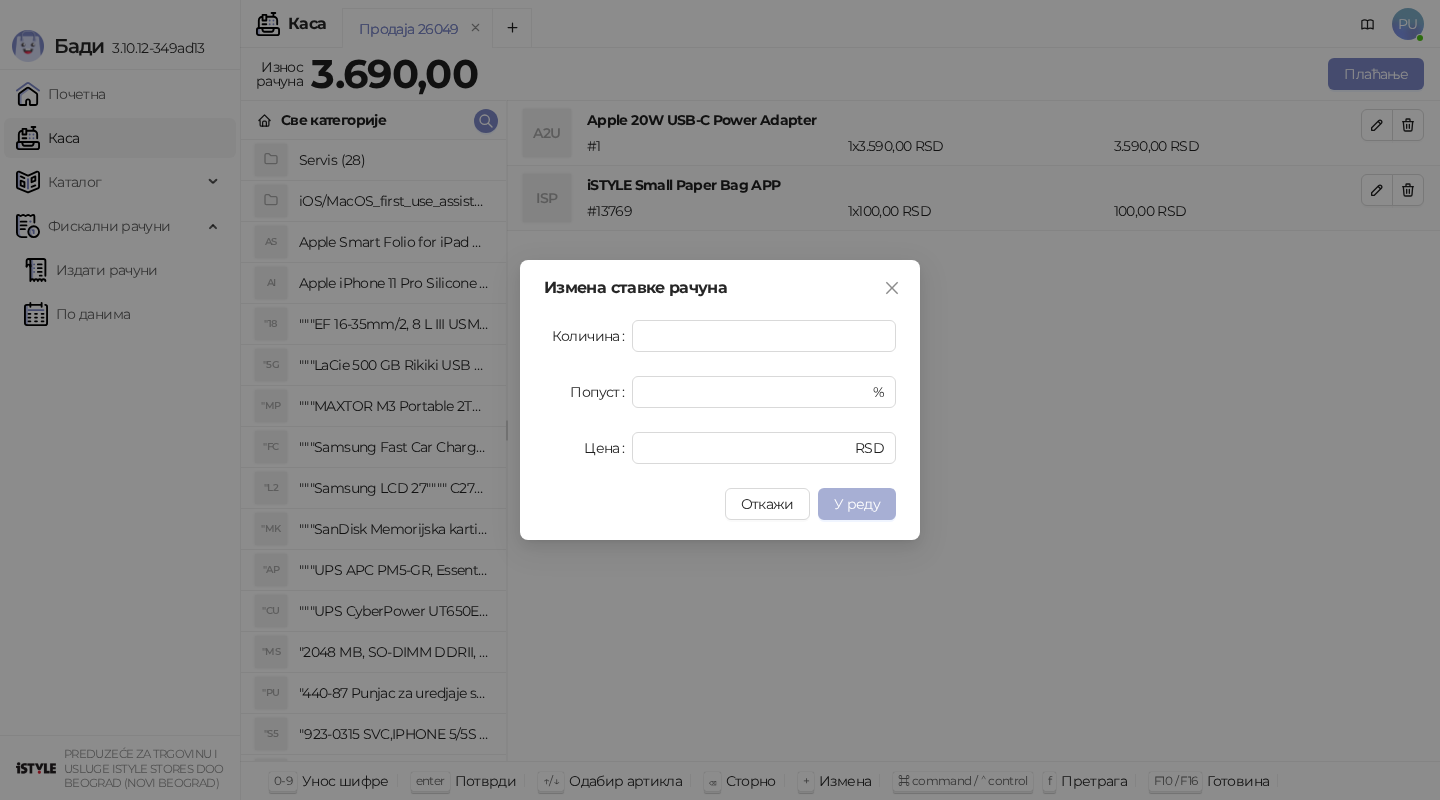 click on "У реду" at bounding box center [857, 504] 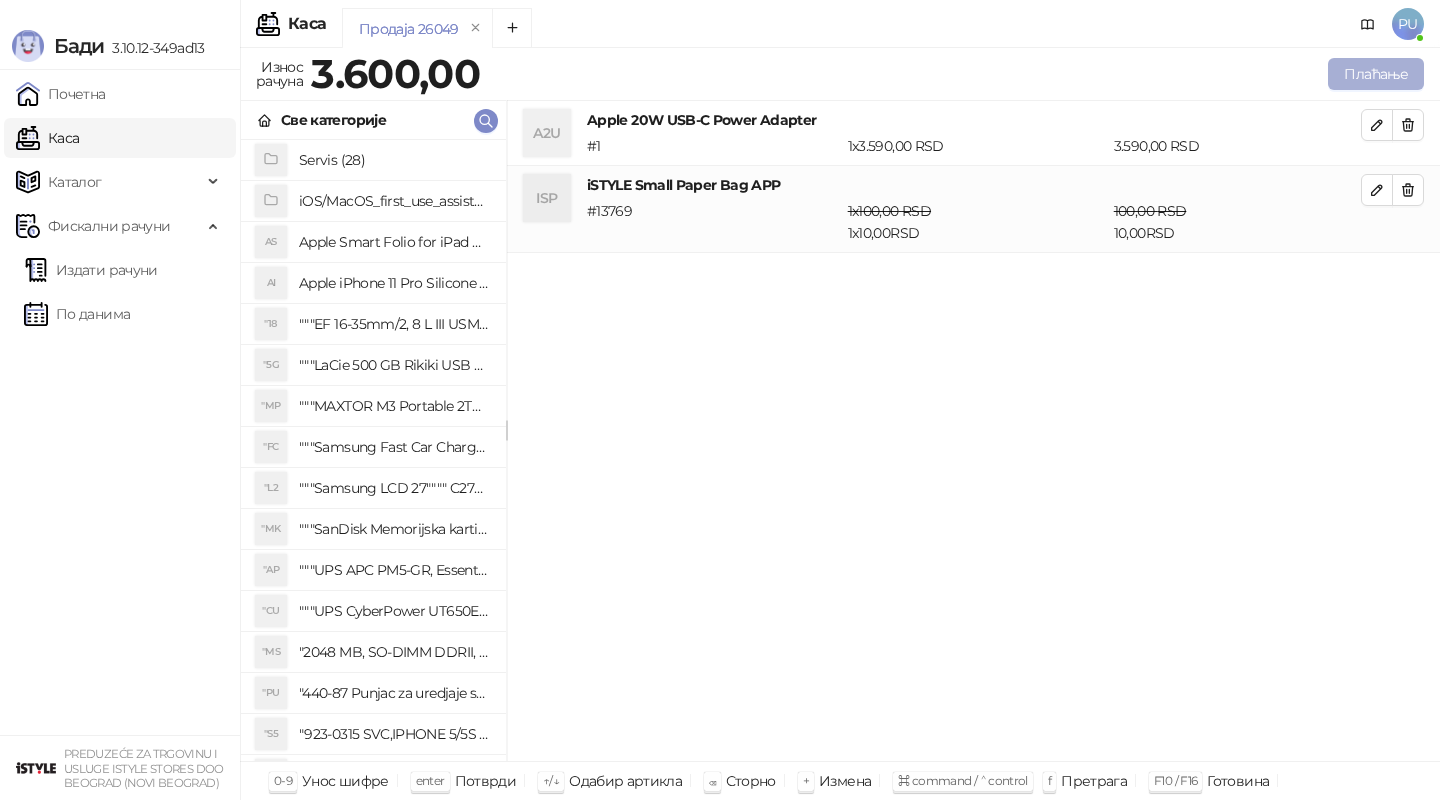 click on "Плаћање" at bounding box center (1376, 74) 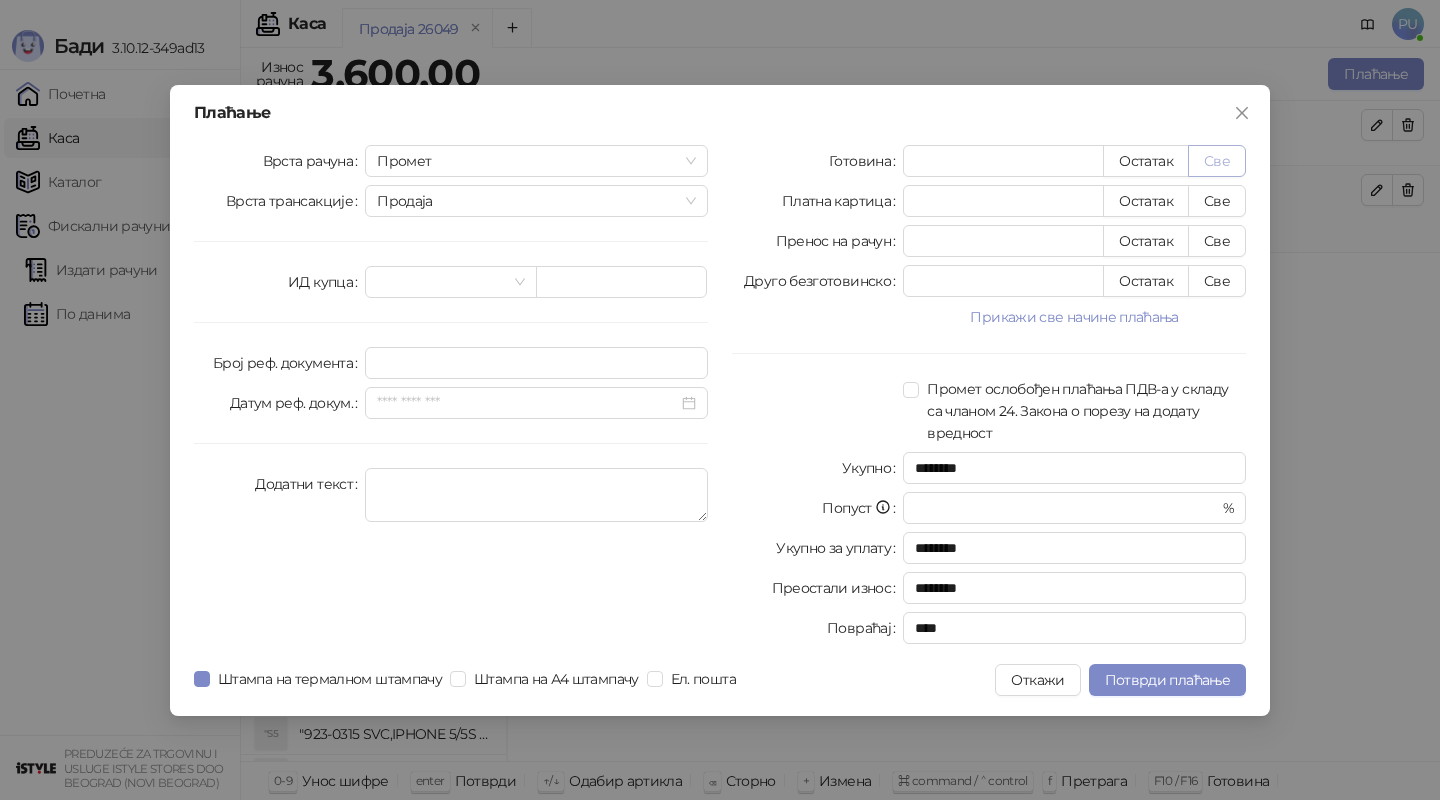 click on "Све" at bounding box center [1217, 161] 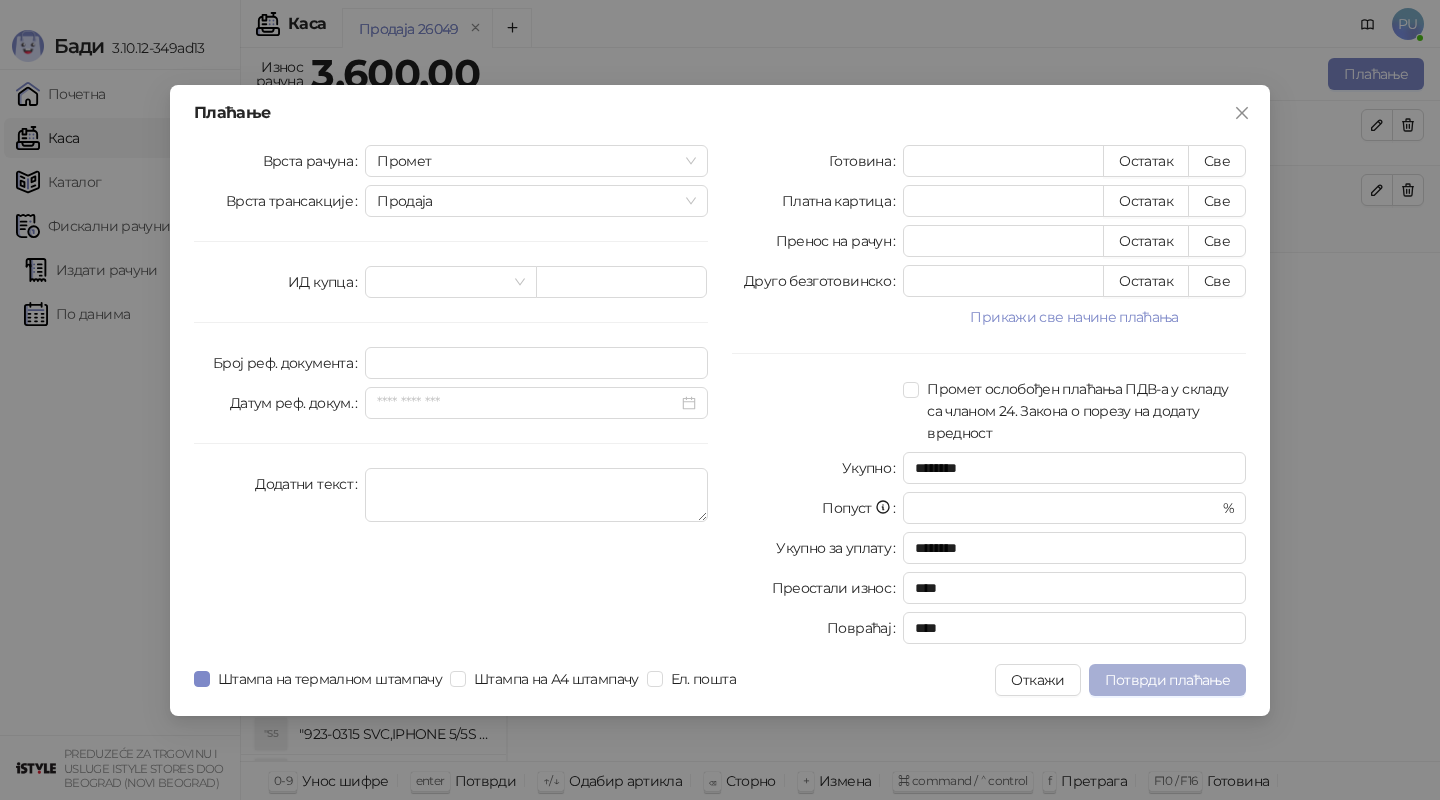 click on "Потврди плаћање" at bounding box center (1167, 680) 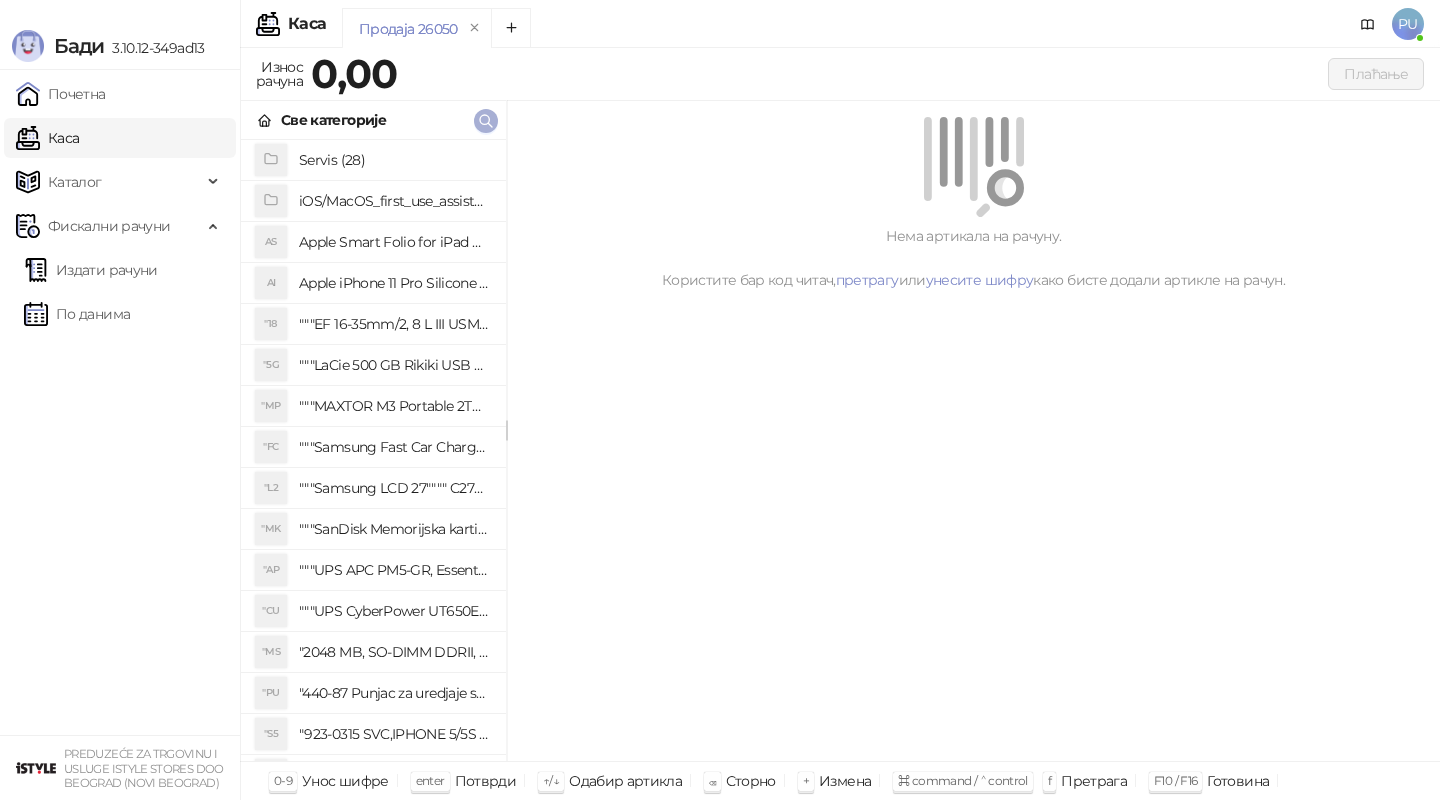 click 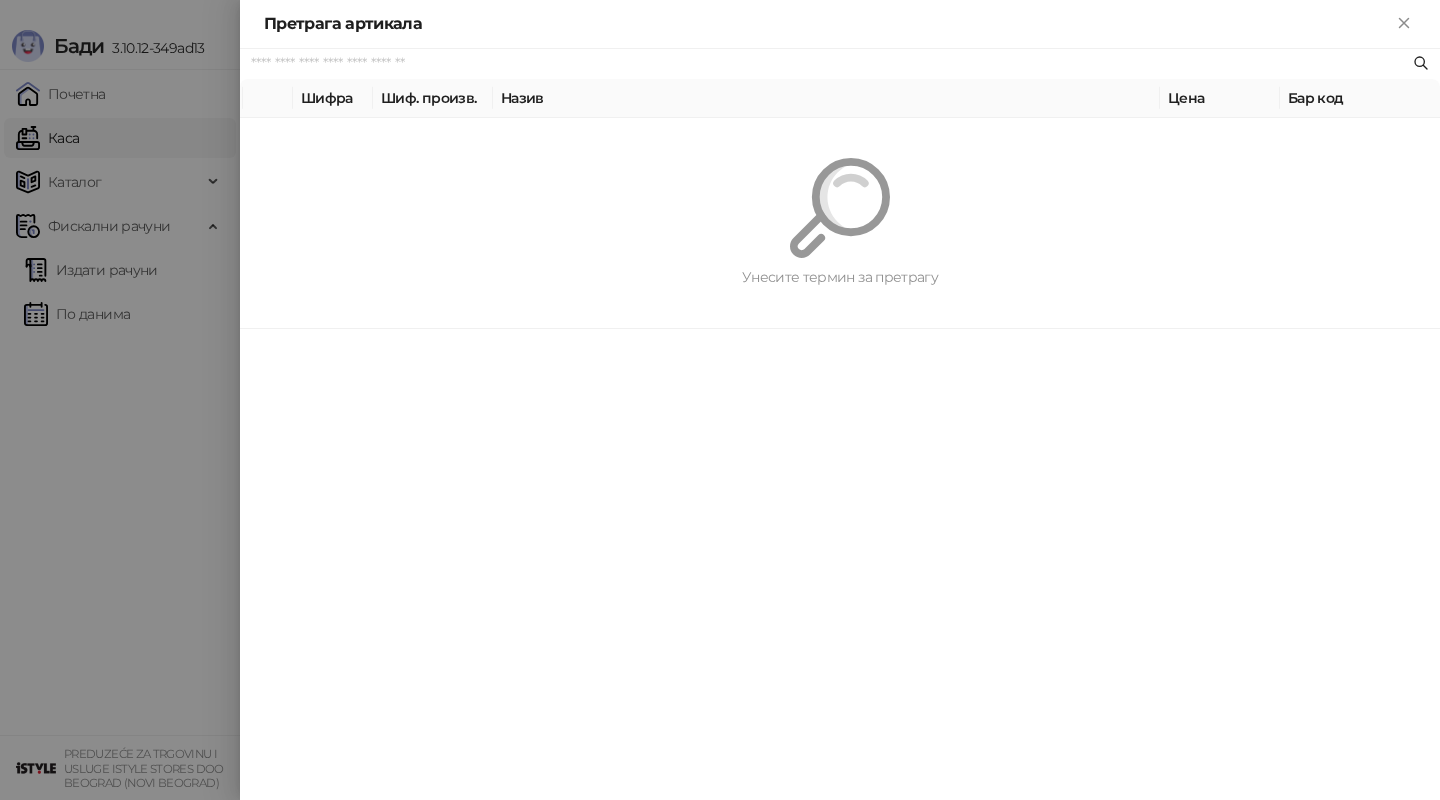 paste on "*********" 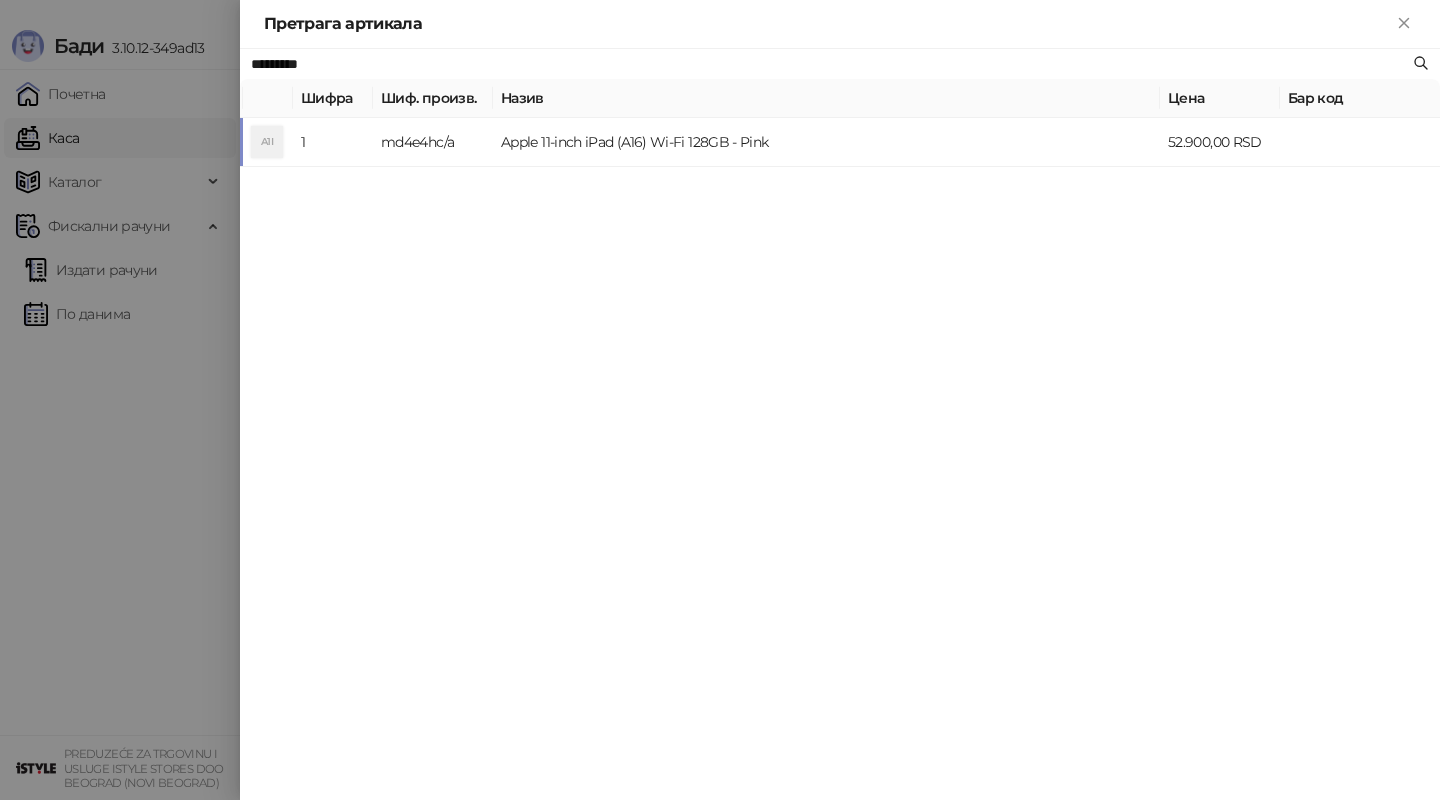 type on "*********" 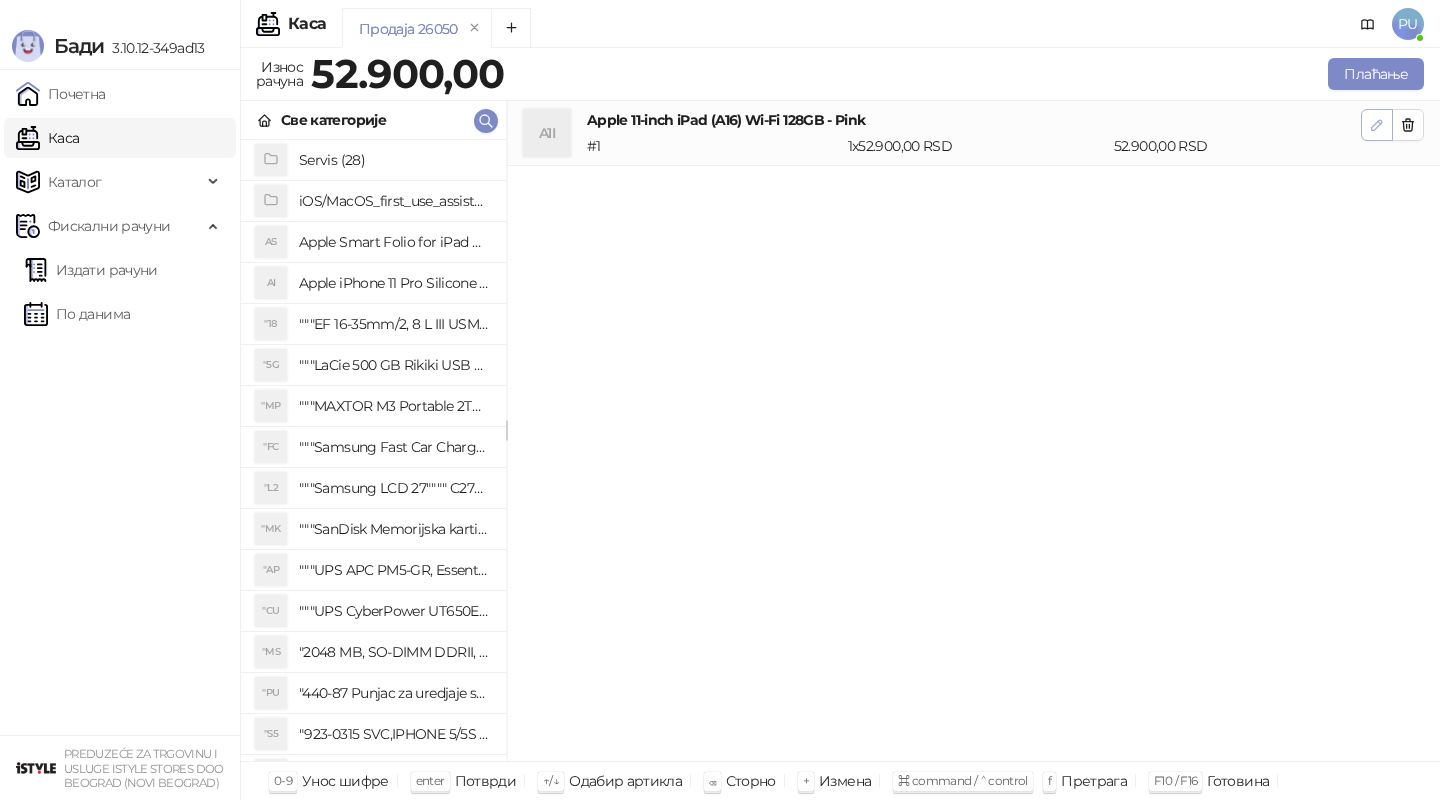click 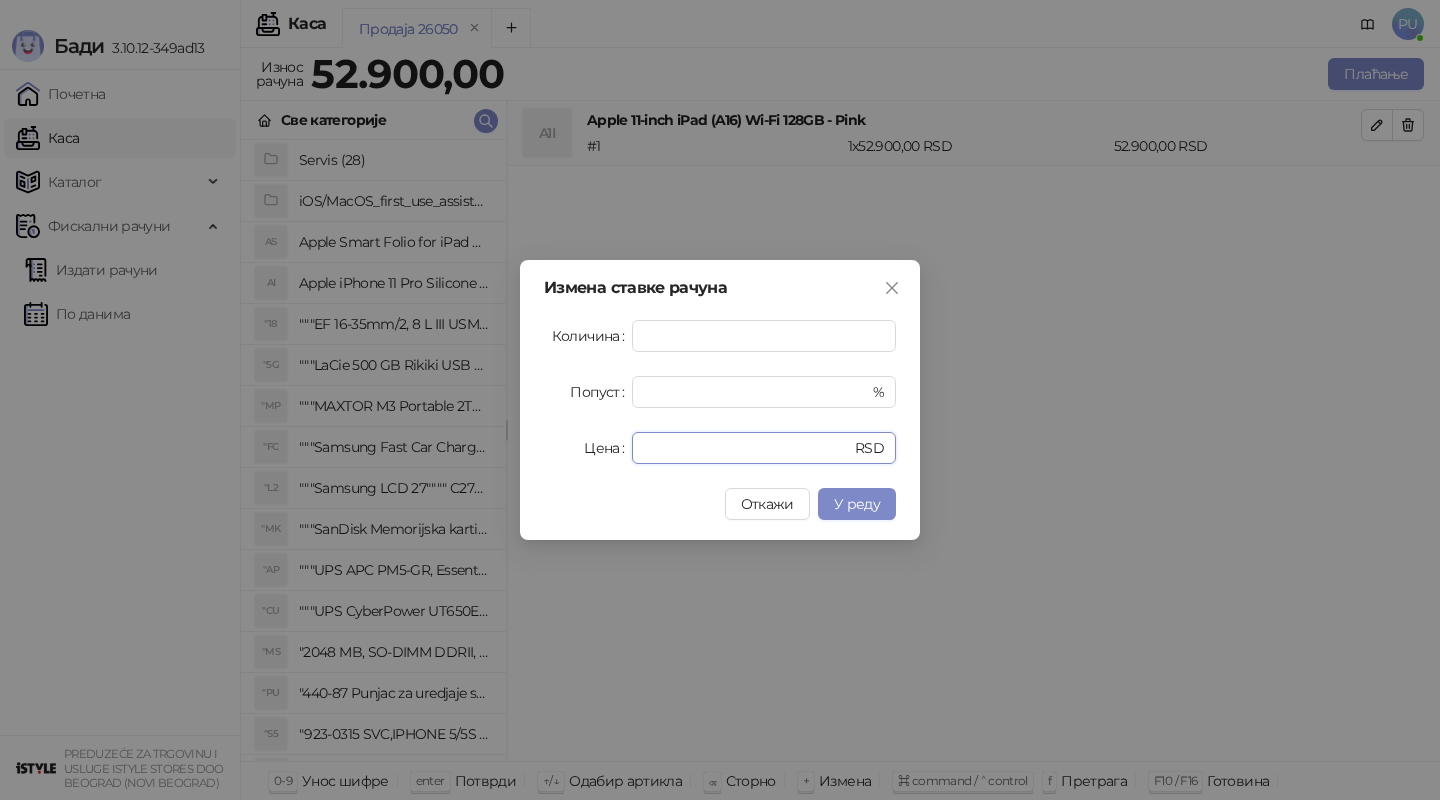 drag, startPoint x: 688, startPoint y: 451, endPoint x: 528, endPoint y: 374, distance: 177.56407 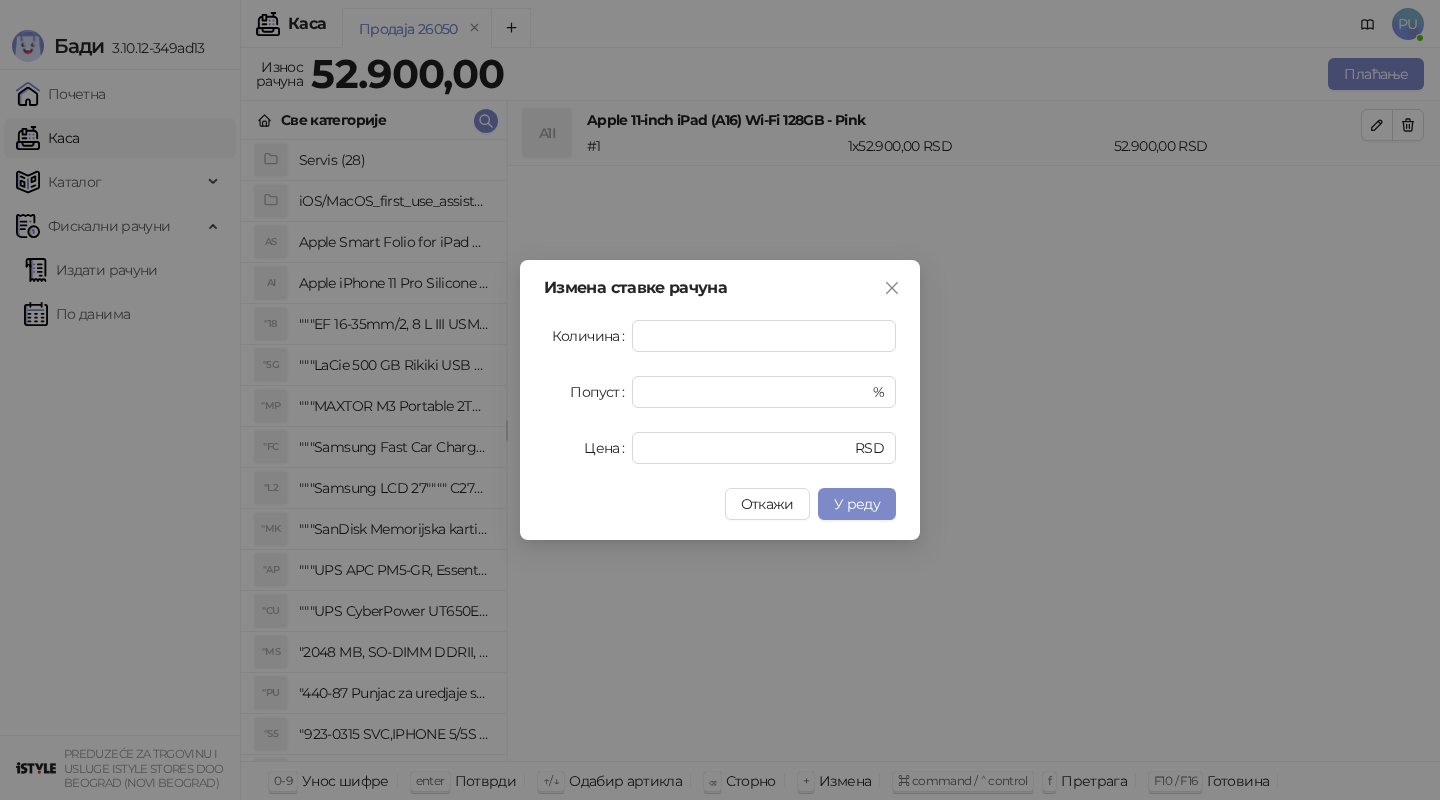 click on "Измена ставке рачуна Количина * Попуст * % Цена ***** RSD Откажи У реду" at bounding box center [720, 400] 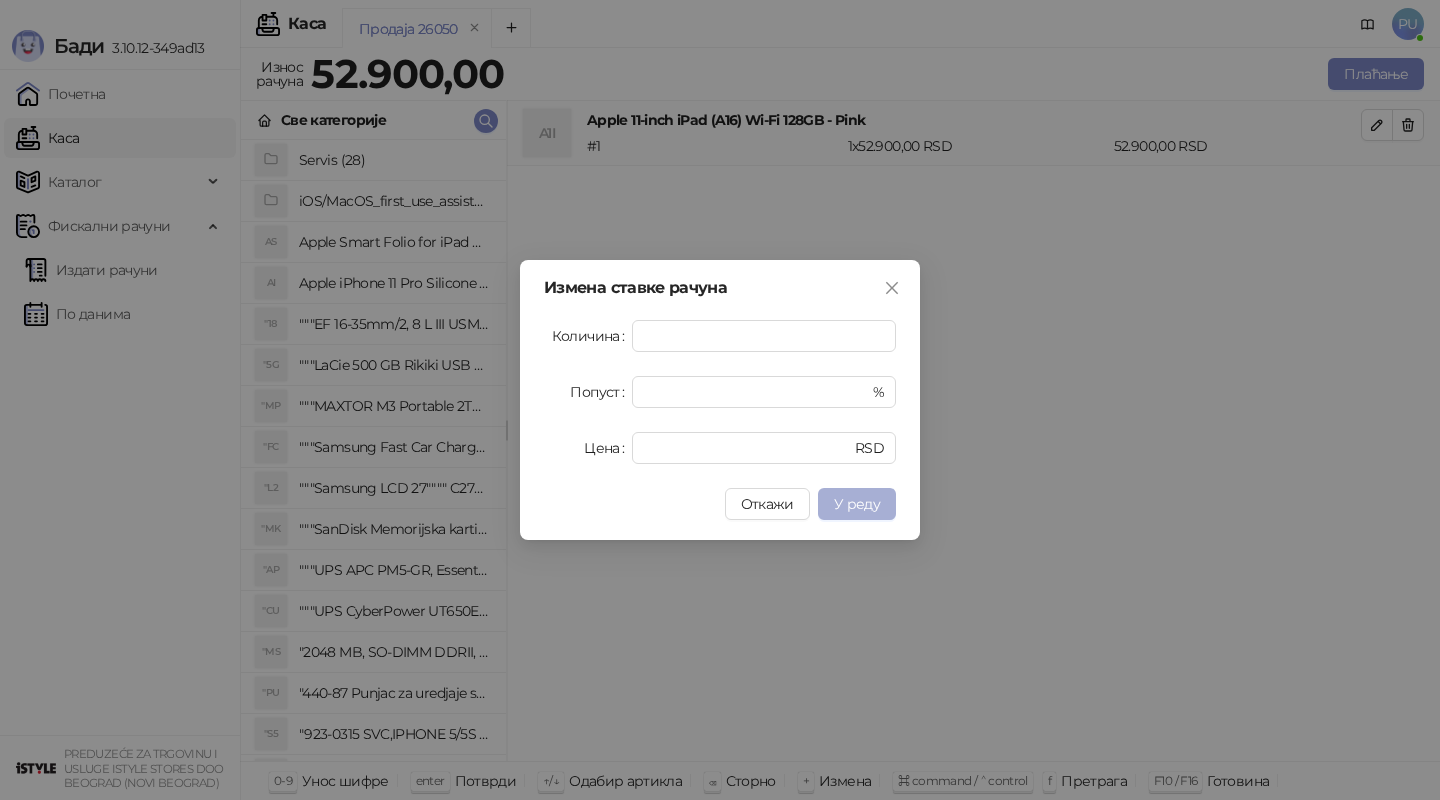 click on "У реду" at bounding box center [857, 504] 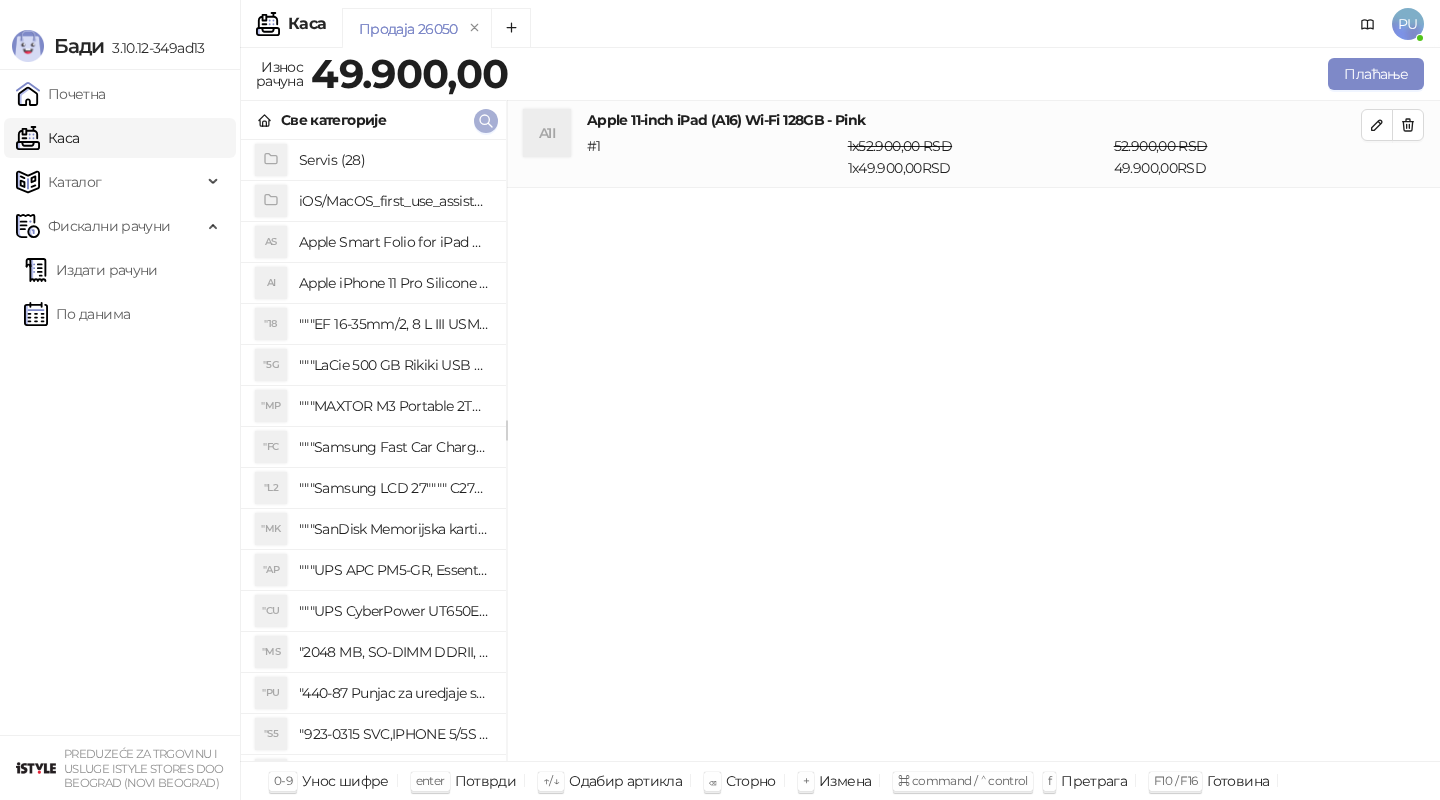 click 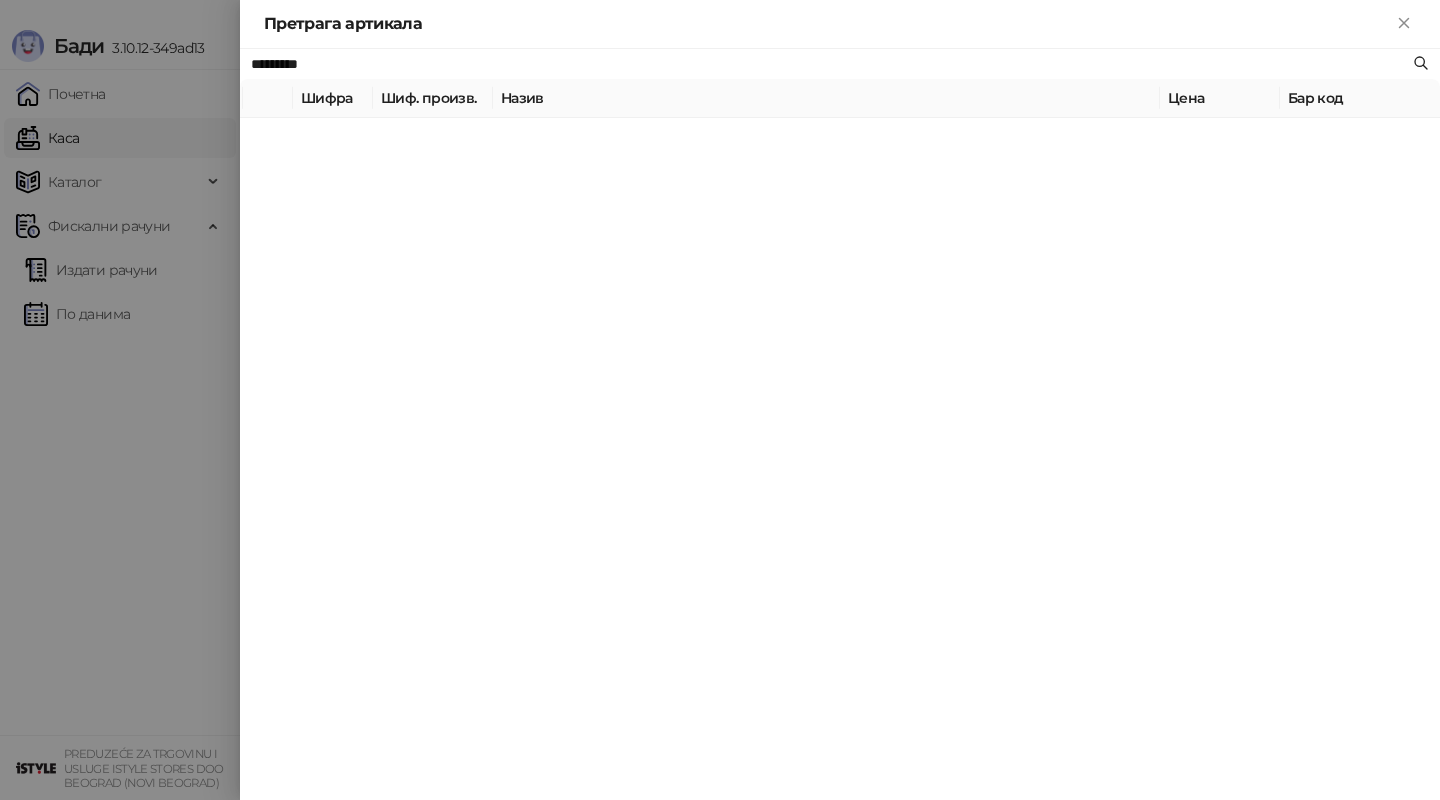paste on "**********" 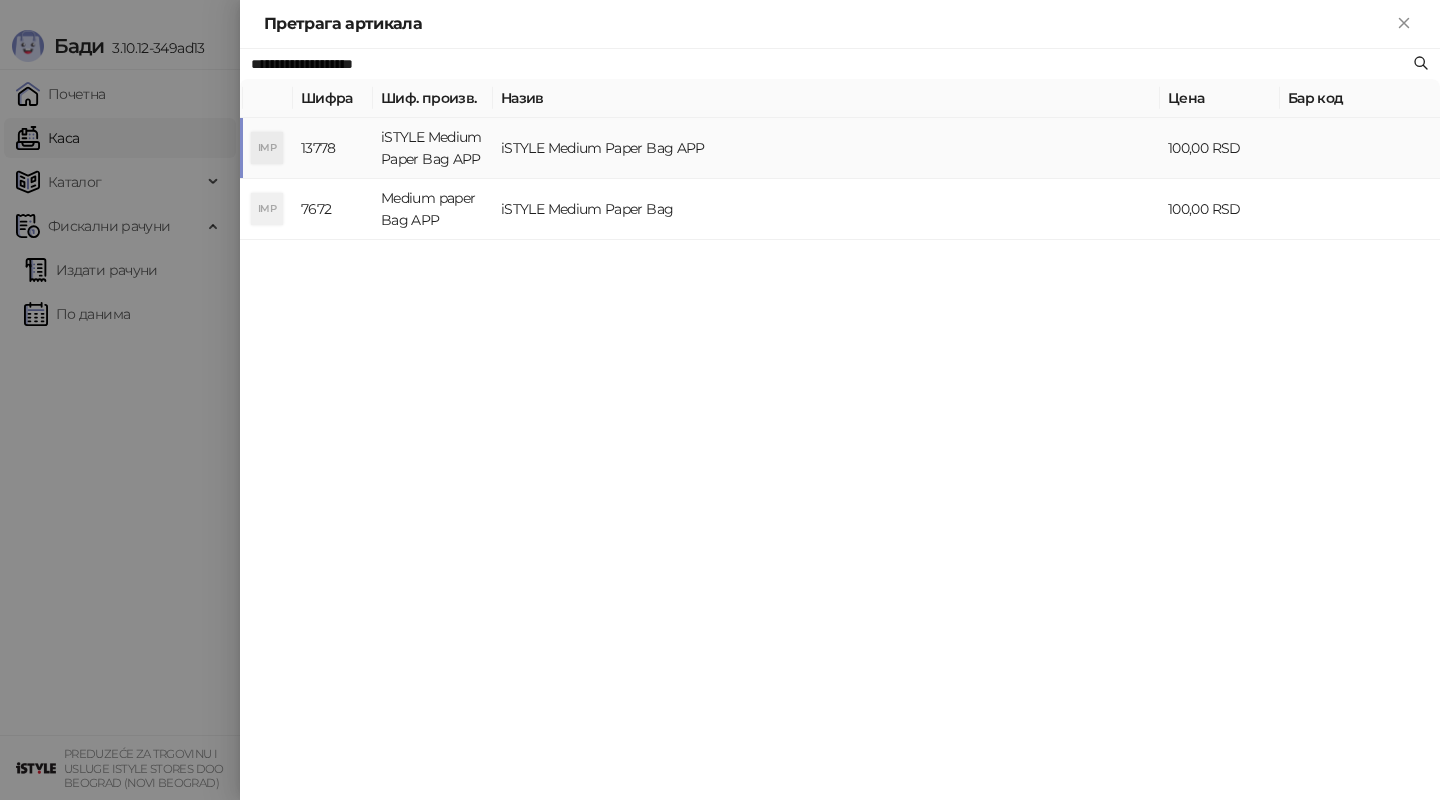 type on "**********" 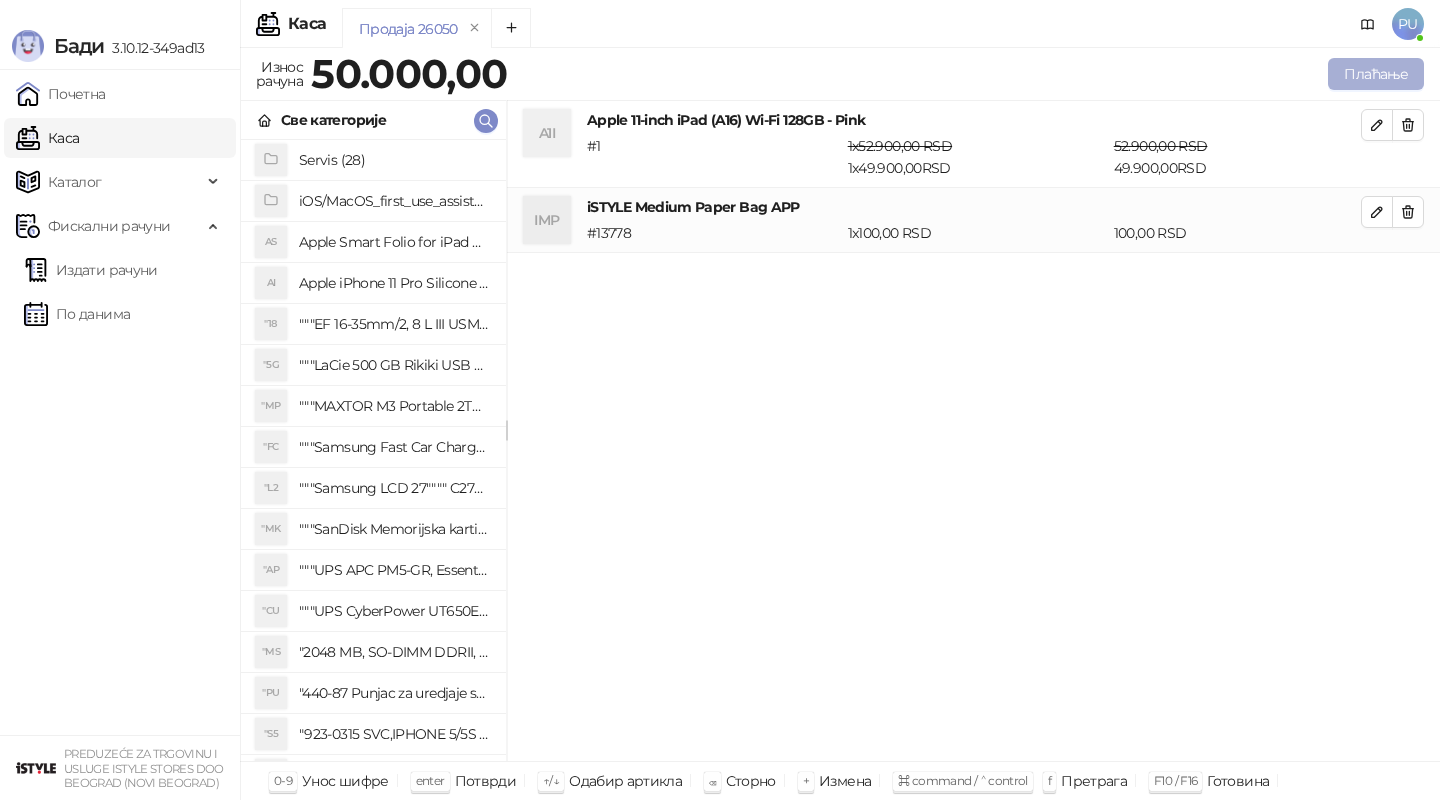 click on "Плаћање" at bounding box center (1376, 74) 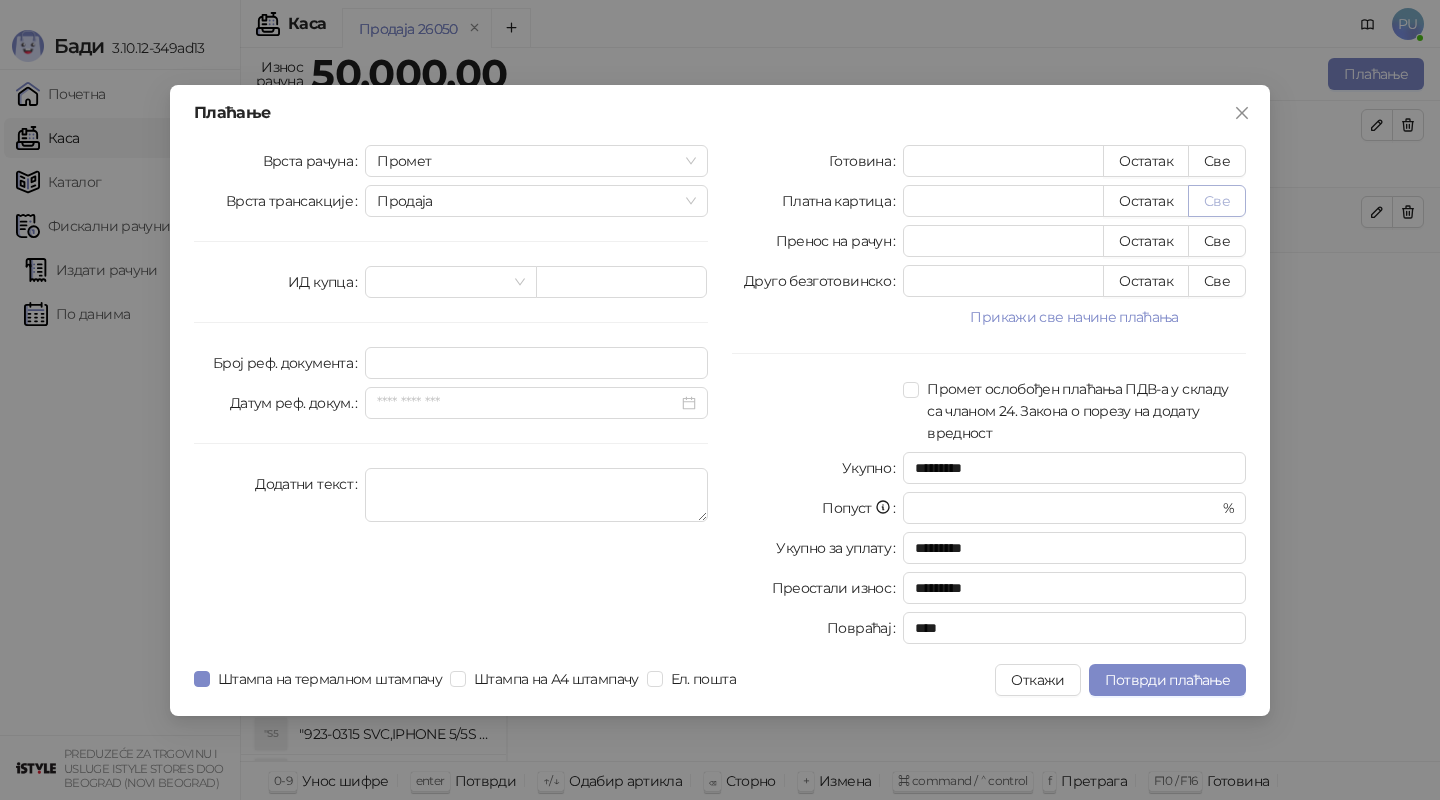 click on "Све" at bounding box center [1217, 201] 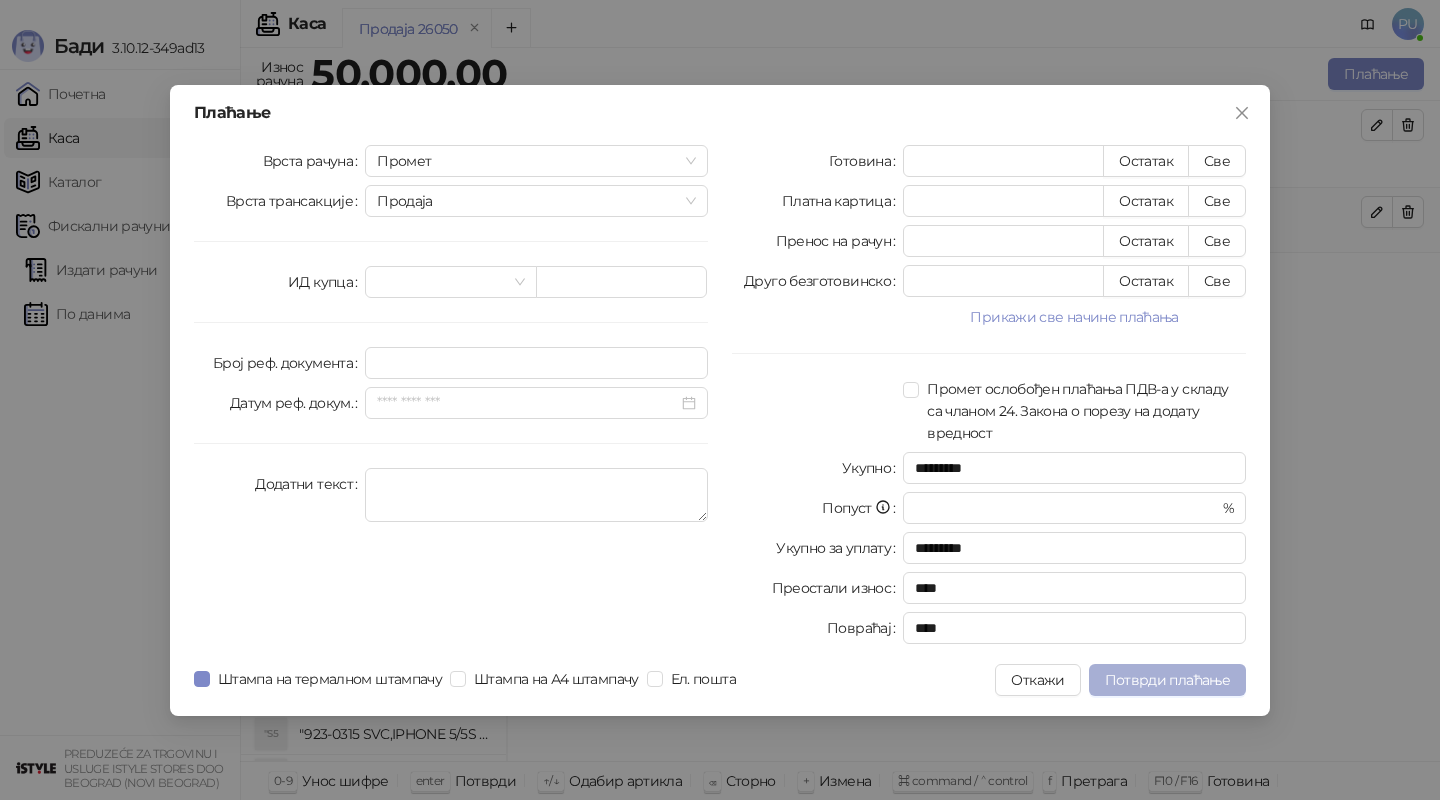 click on "Потврди плаћање" at bounding box center [1167, 680] 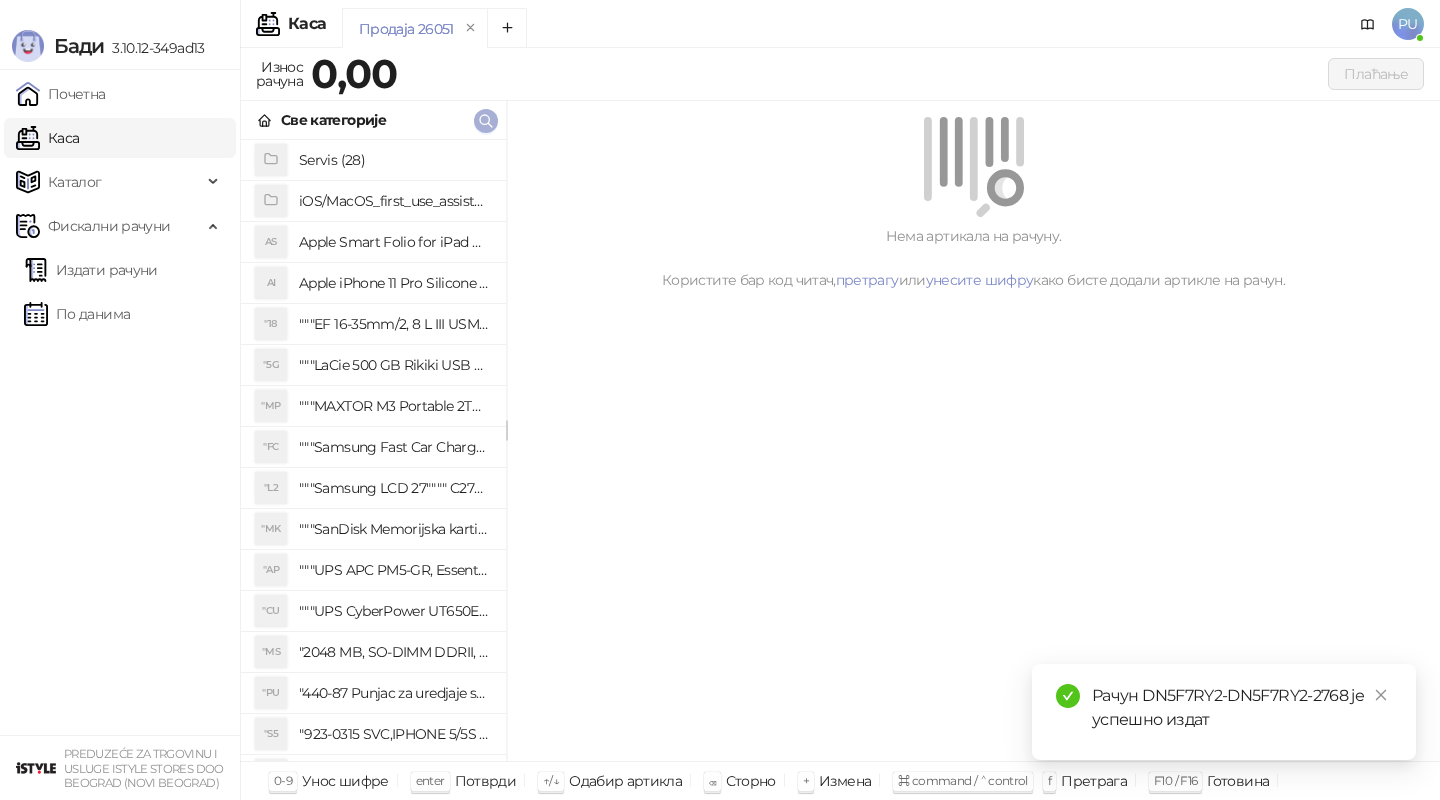 click 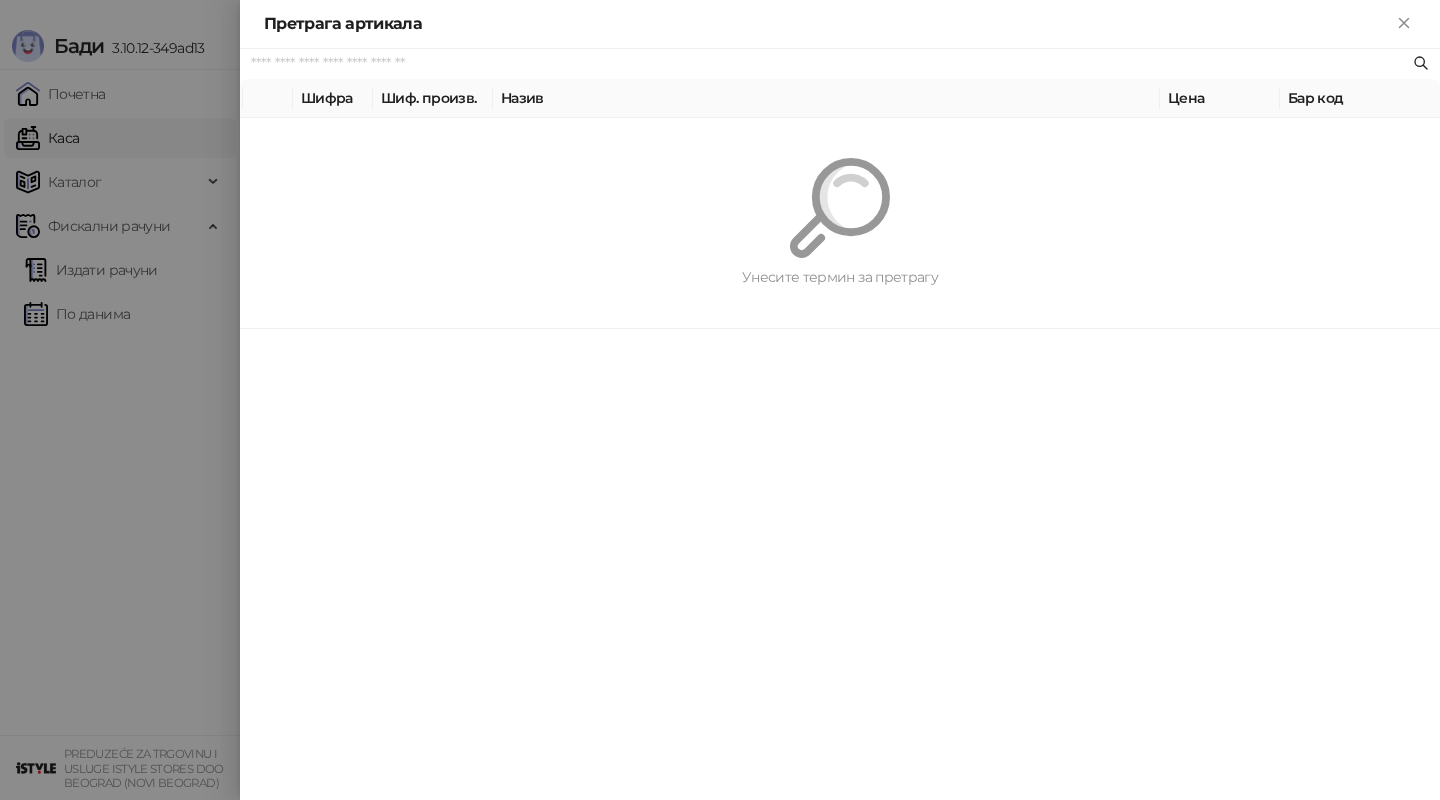 paste on "**********" 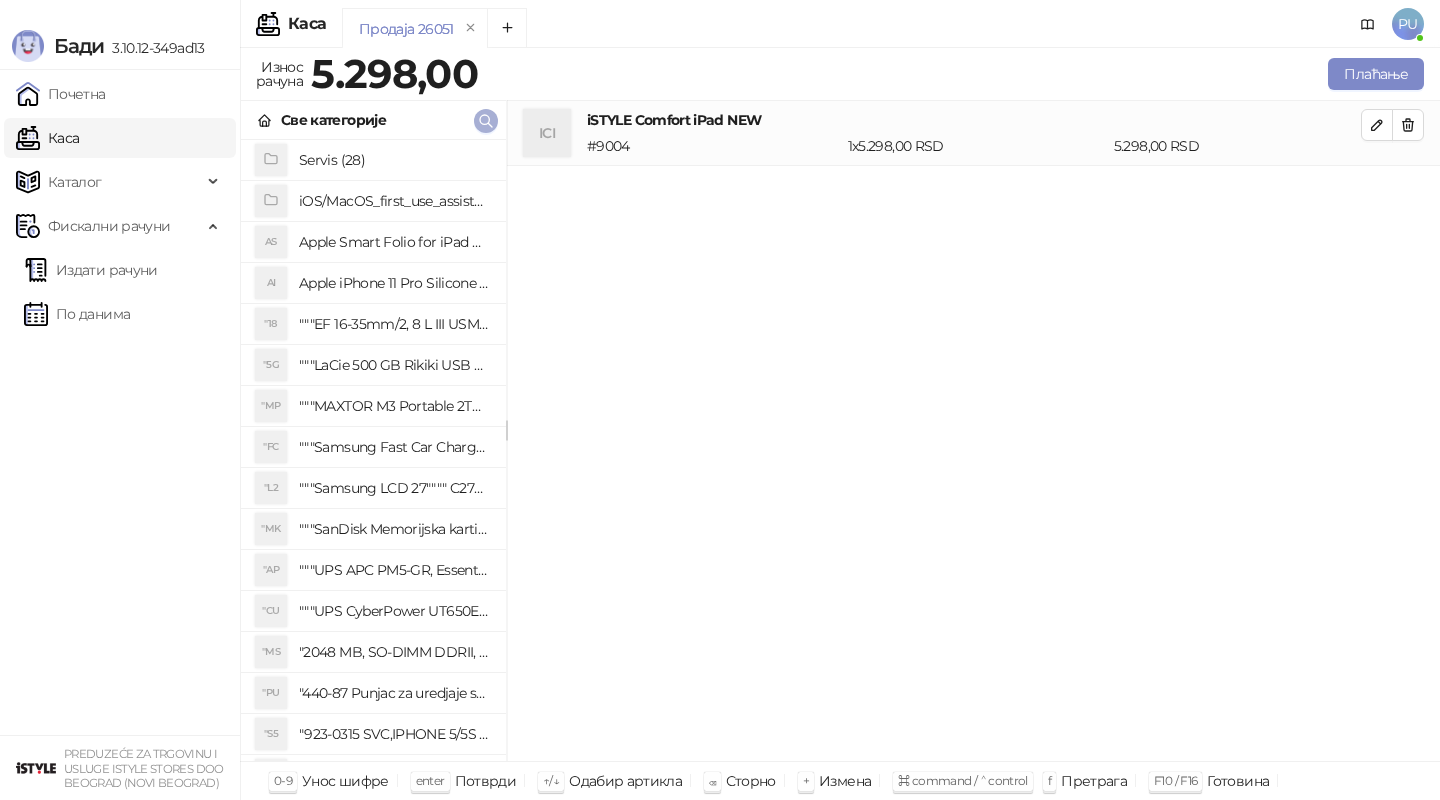 click 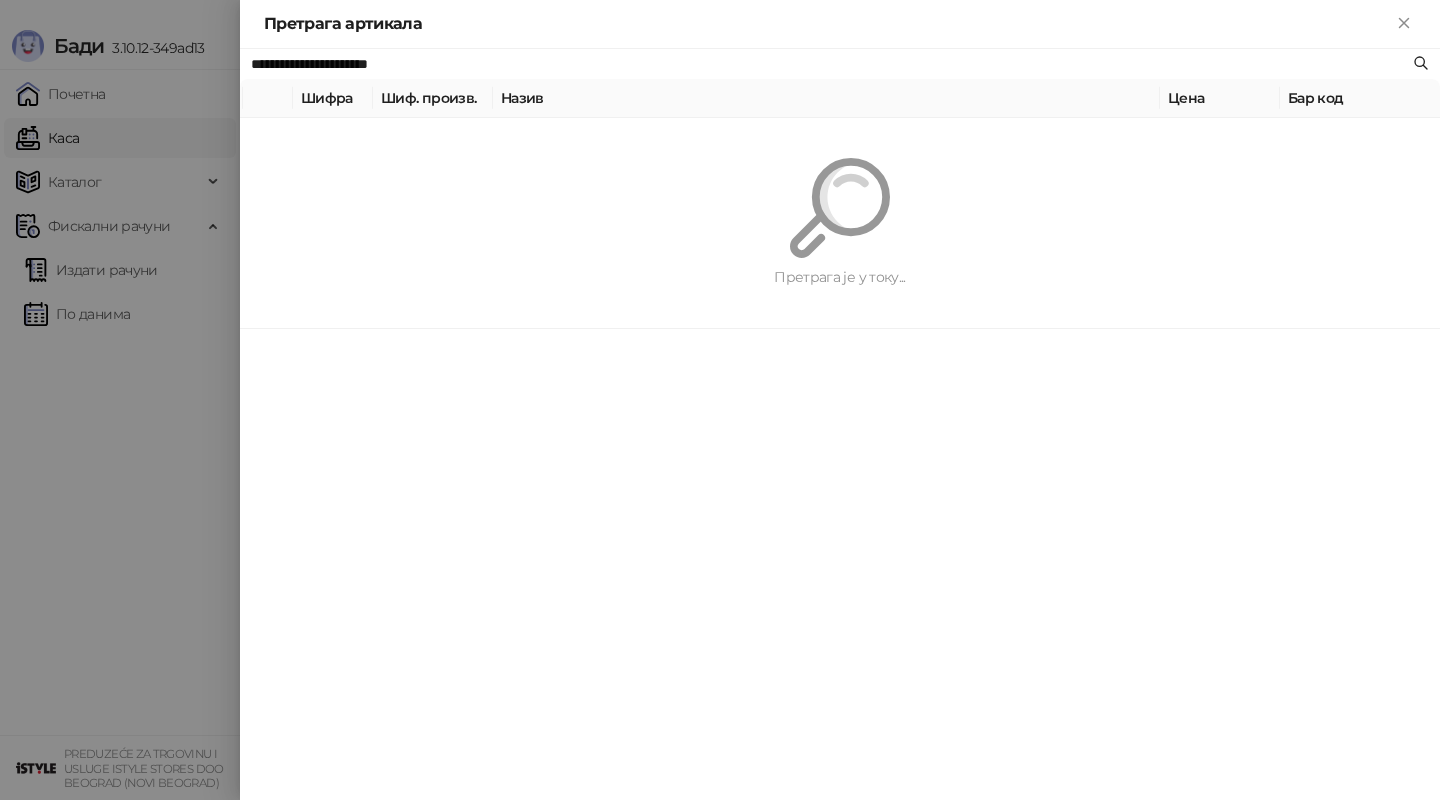 paste 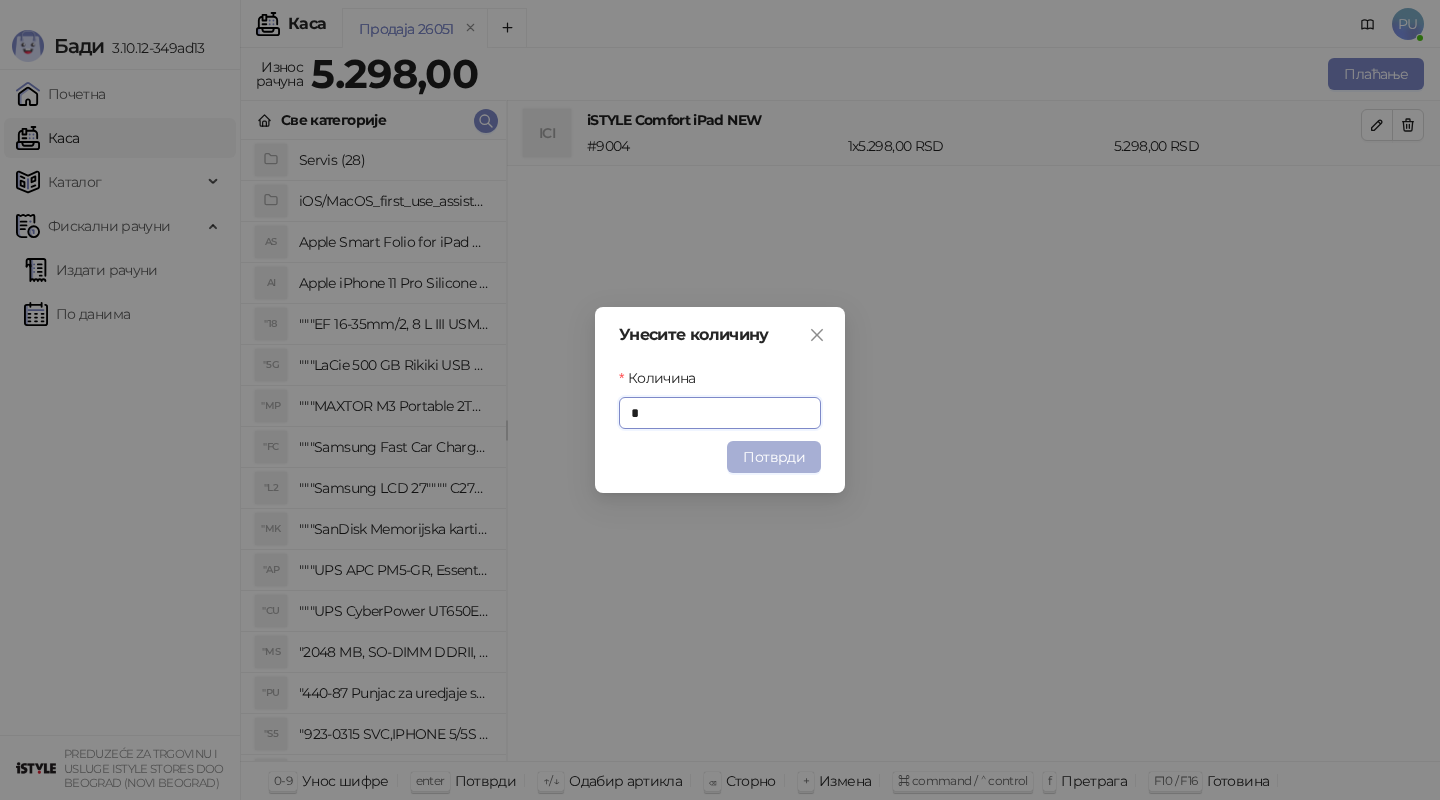 click on "Потврди" at bounding box center (774, 457) 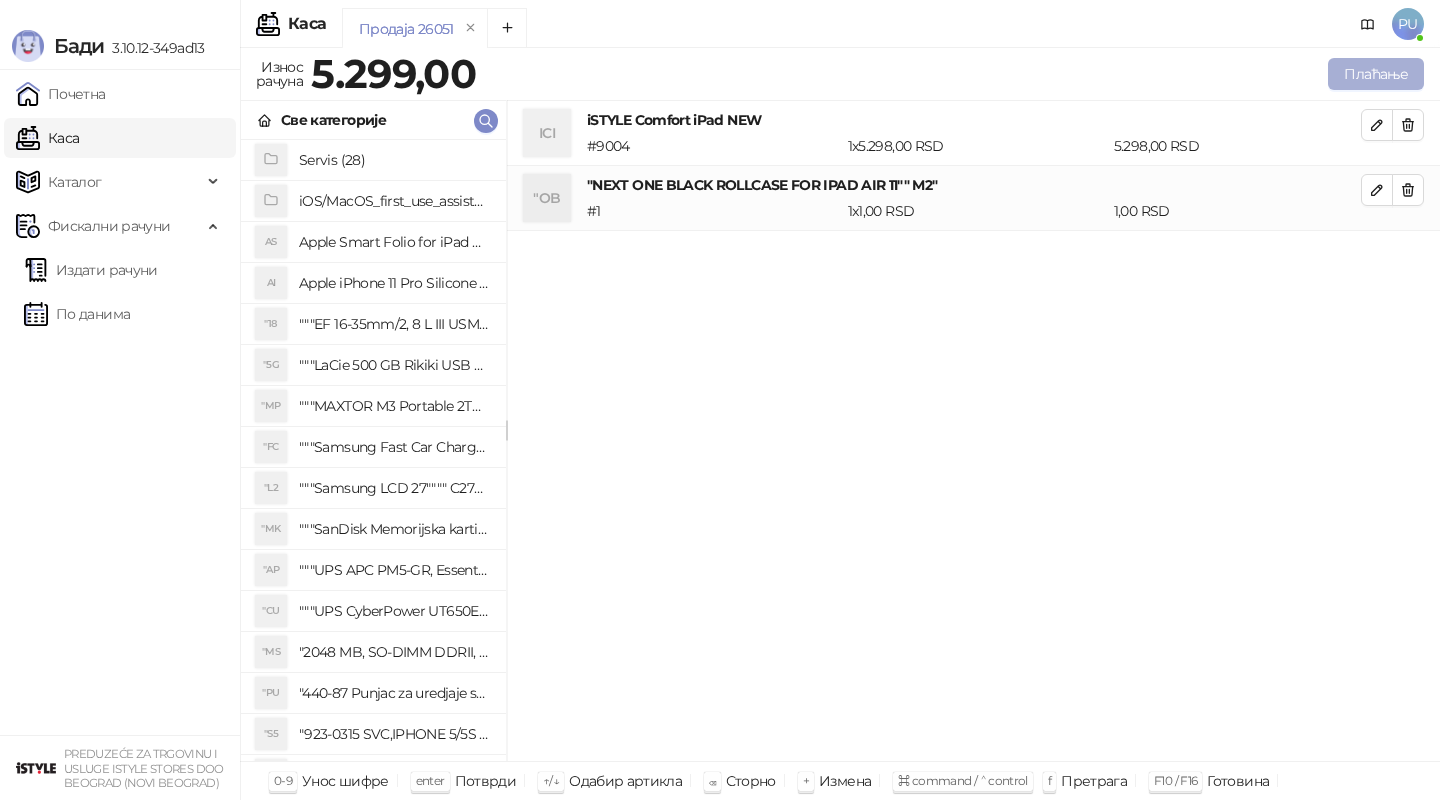 click on "Плаћање" at bounding box center [1376, 74] 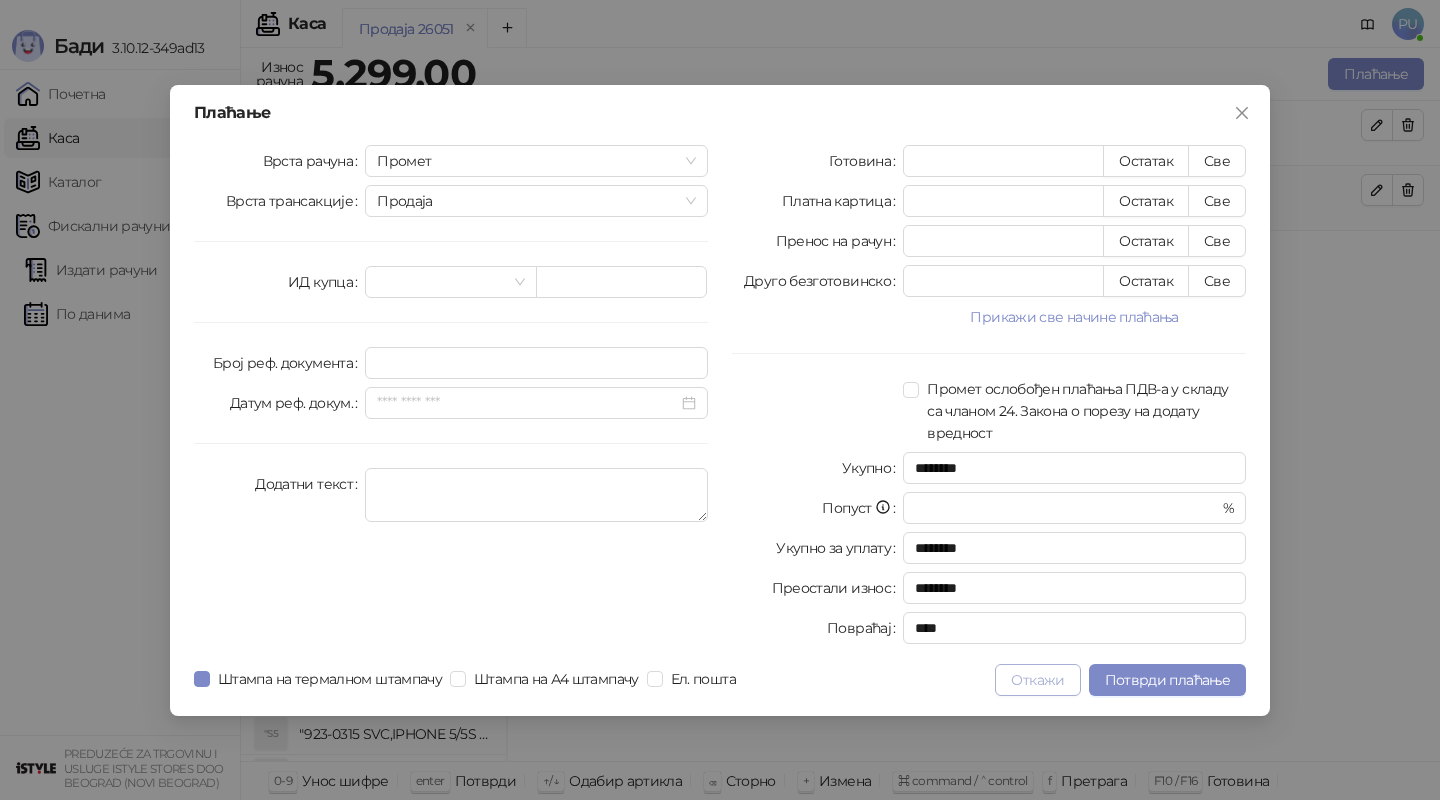 click on "Откажи" at bounding box center [1037, 680] 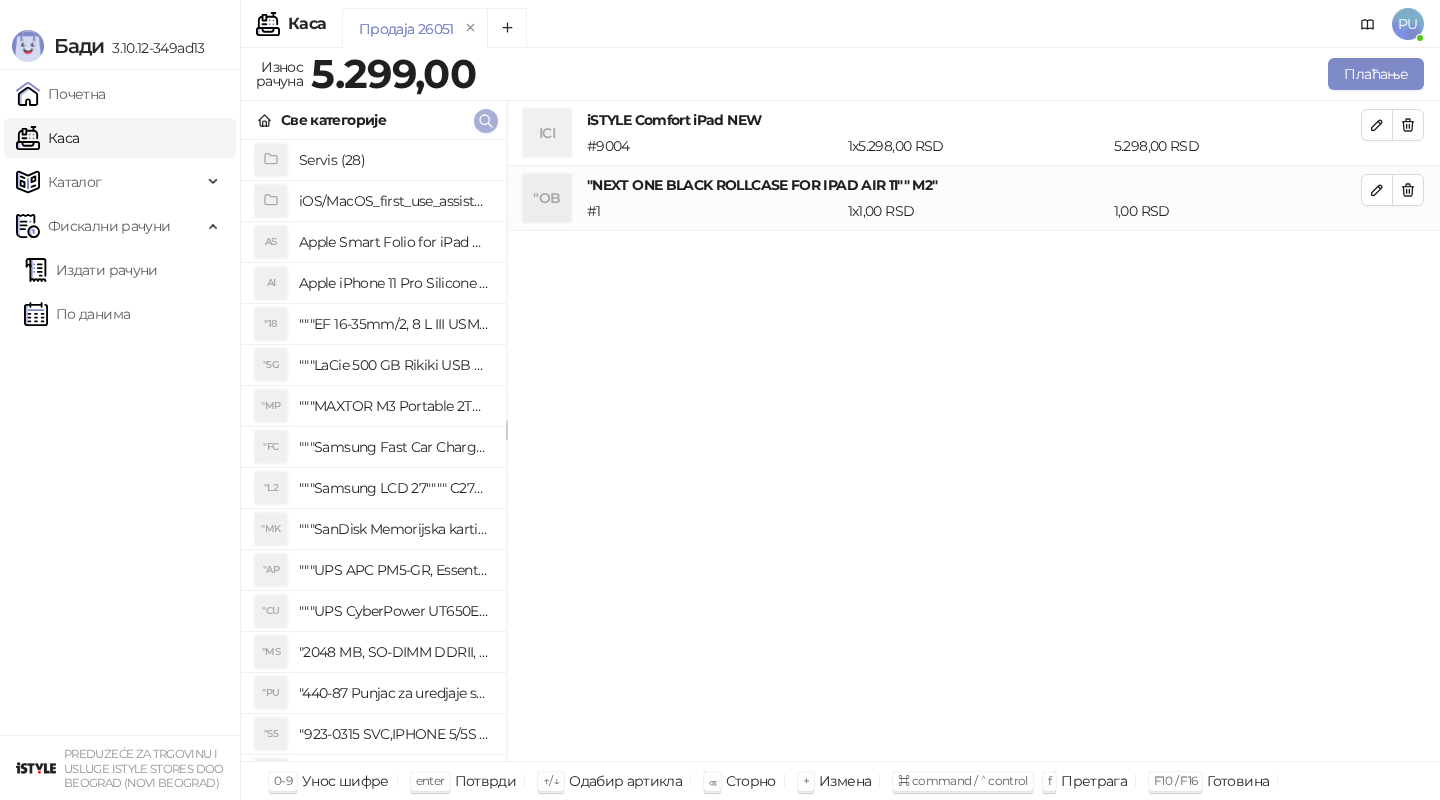 click 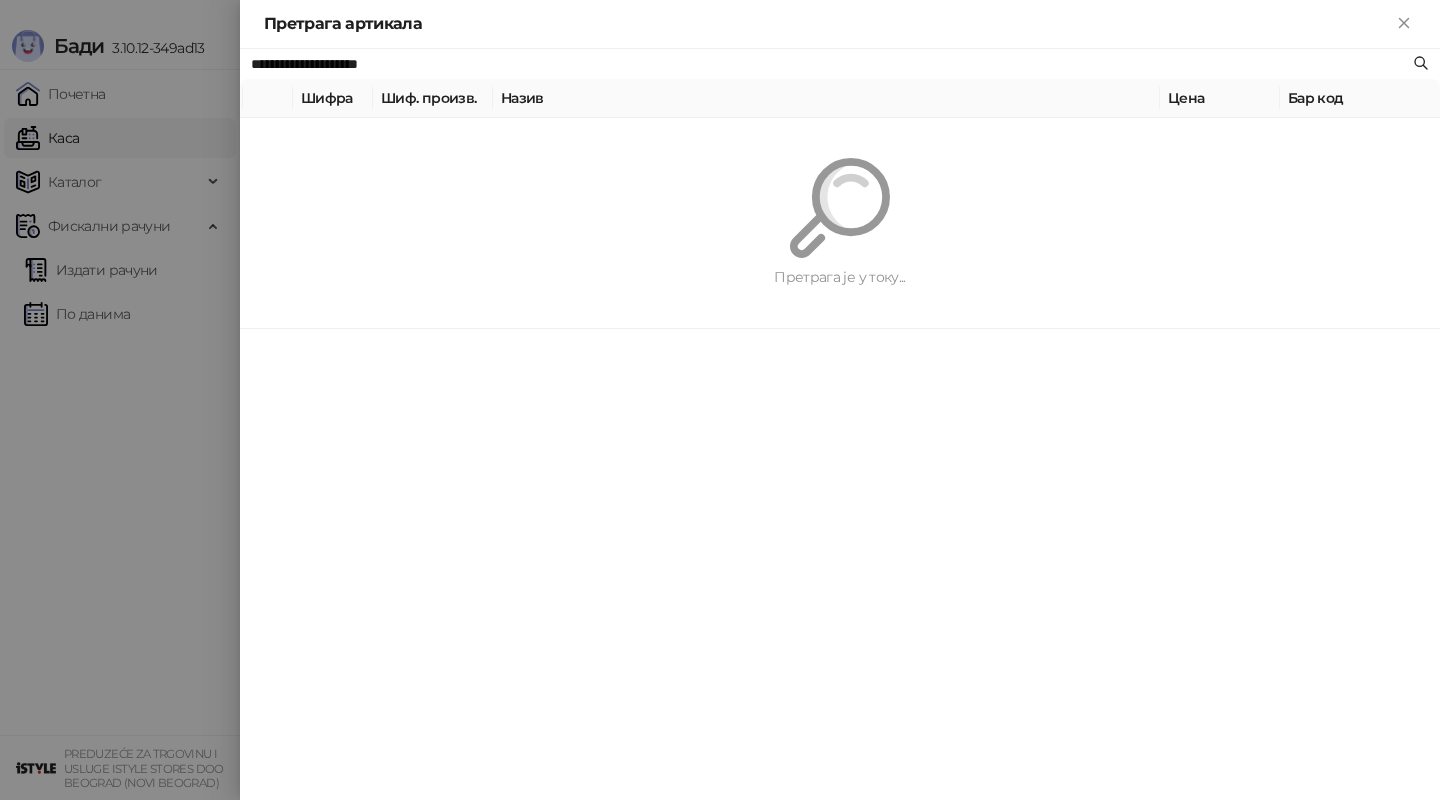 paste 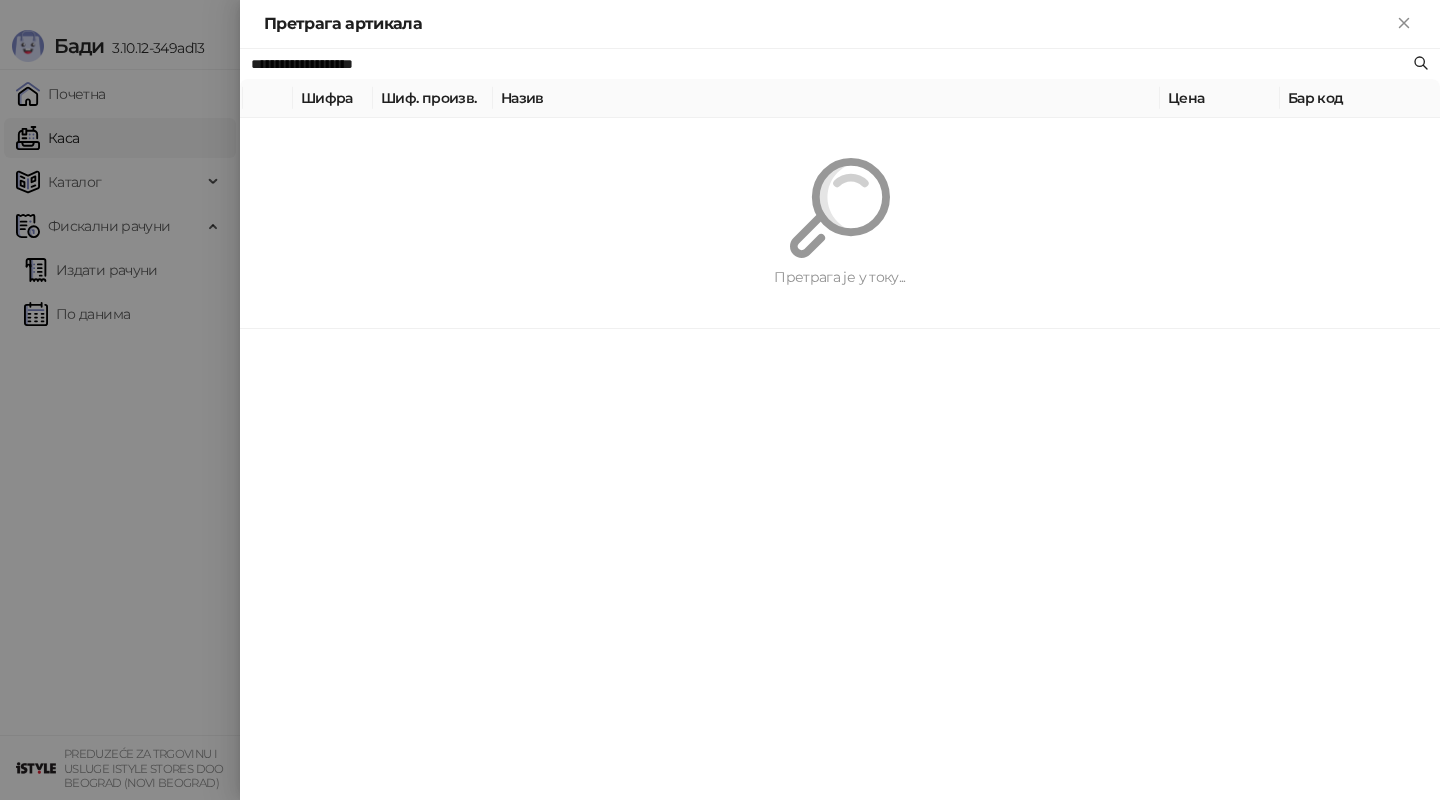 type on "**********" 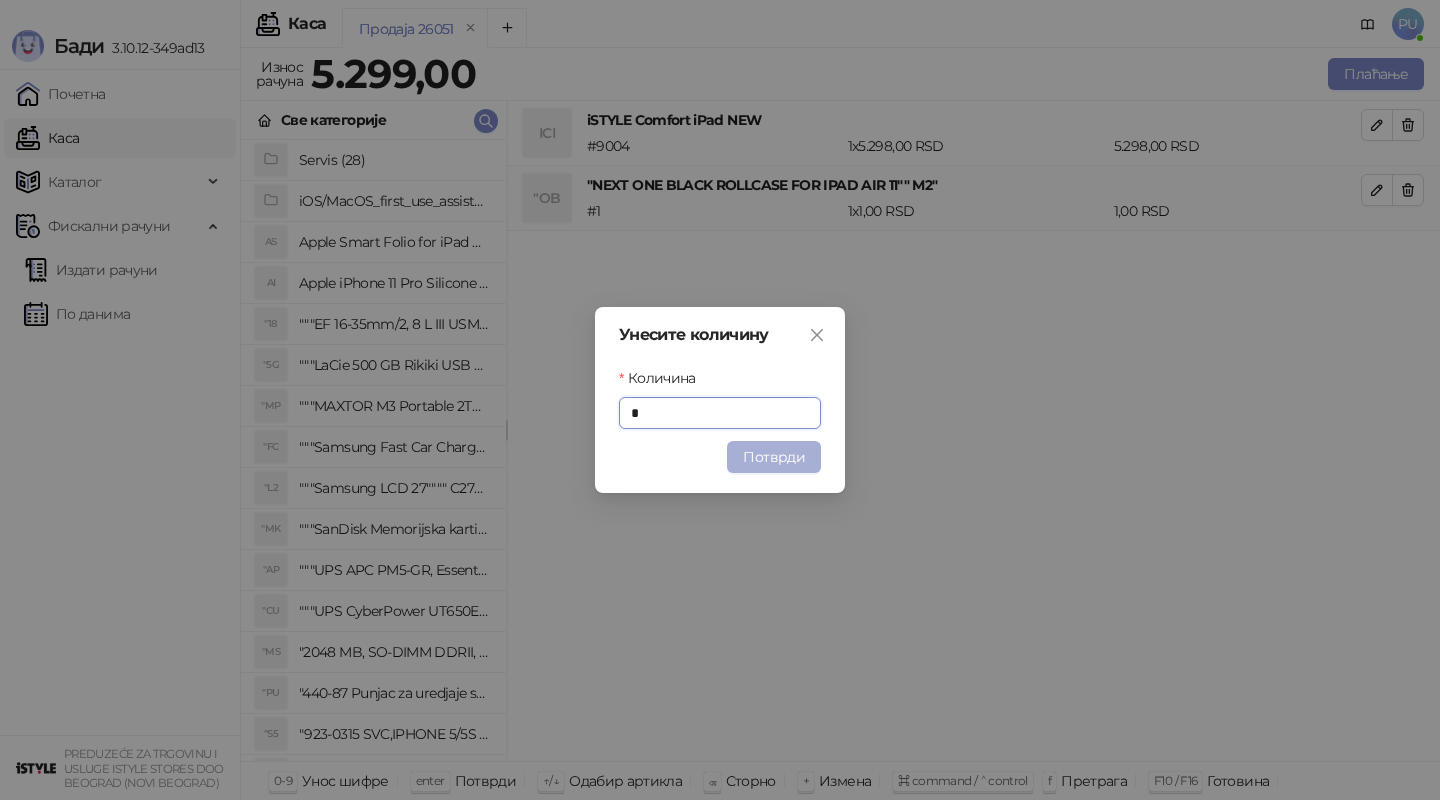 click on "Потврди" at bounding box center (774, 457) 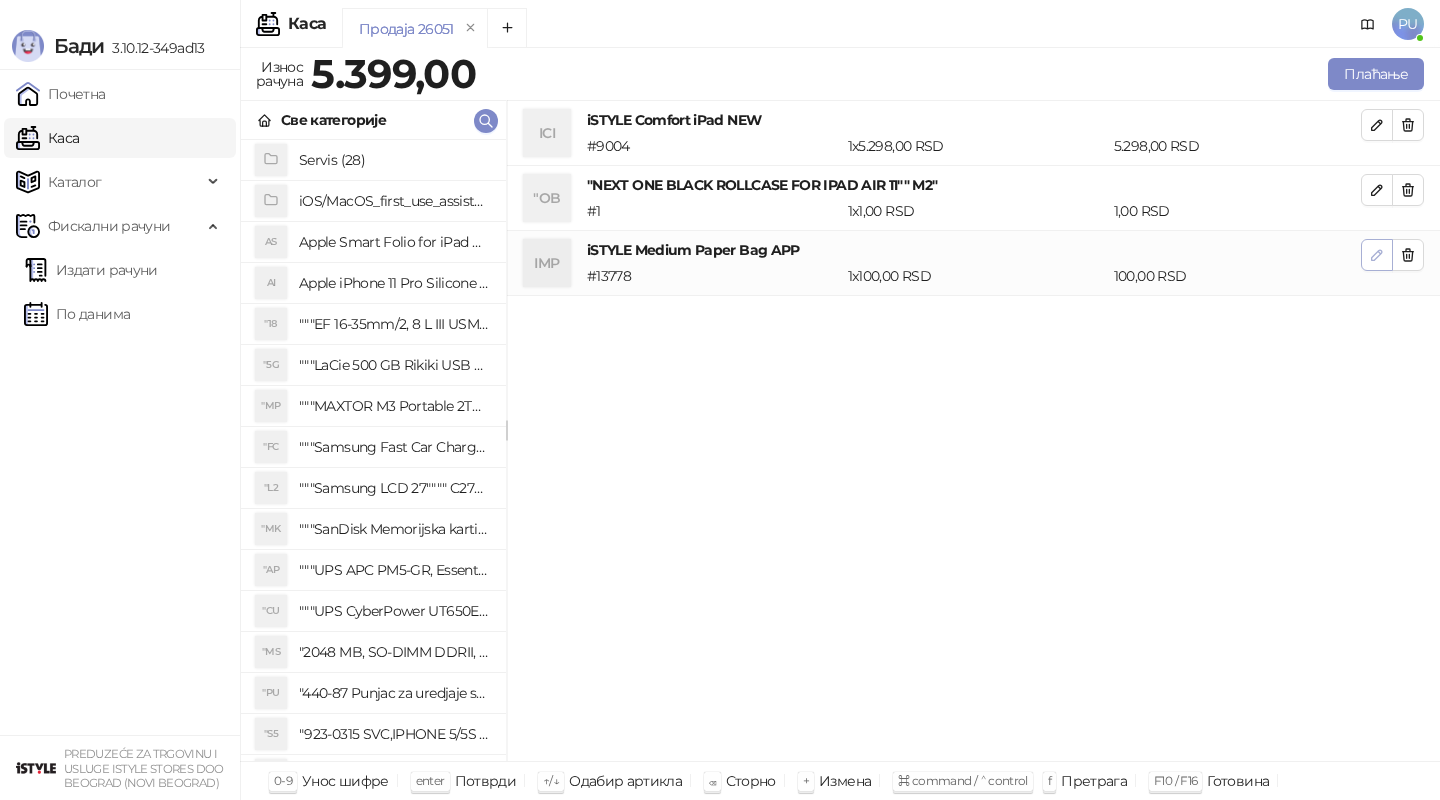 click at bounding box center (1377, 254) 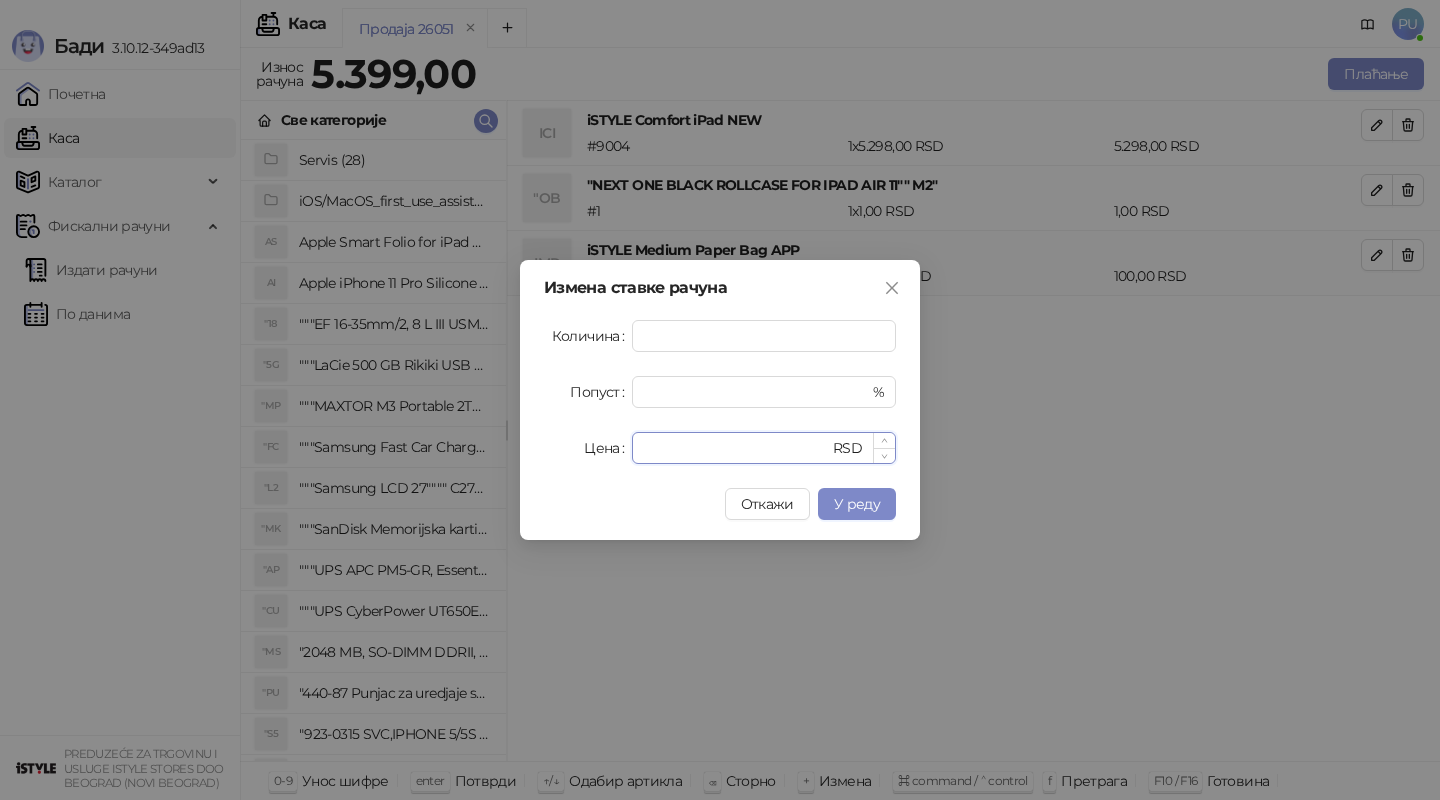 drag, startPoint x: 704, startPoint y: 438, endPoint x: 672, endPoint y: 438, distance: 32 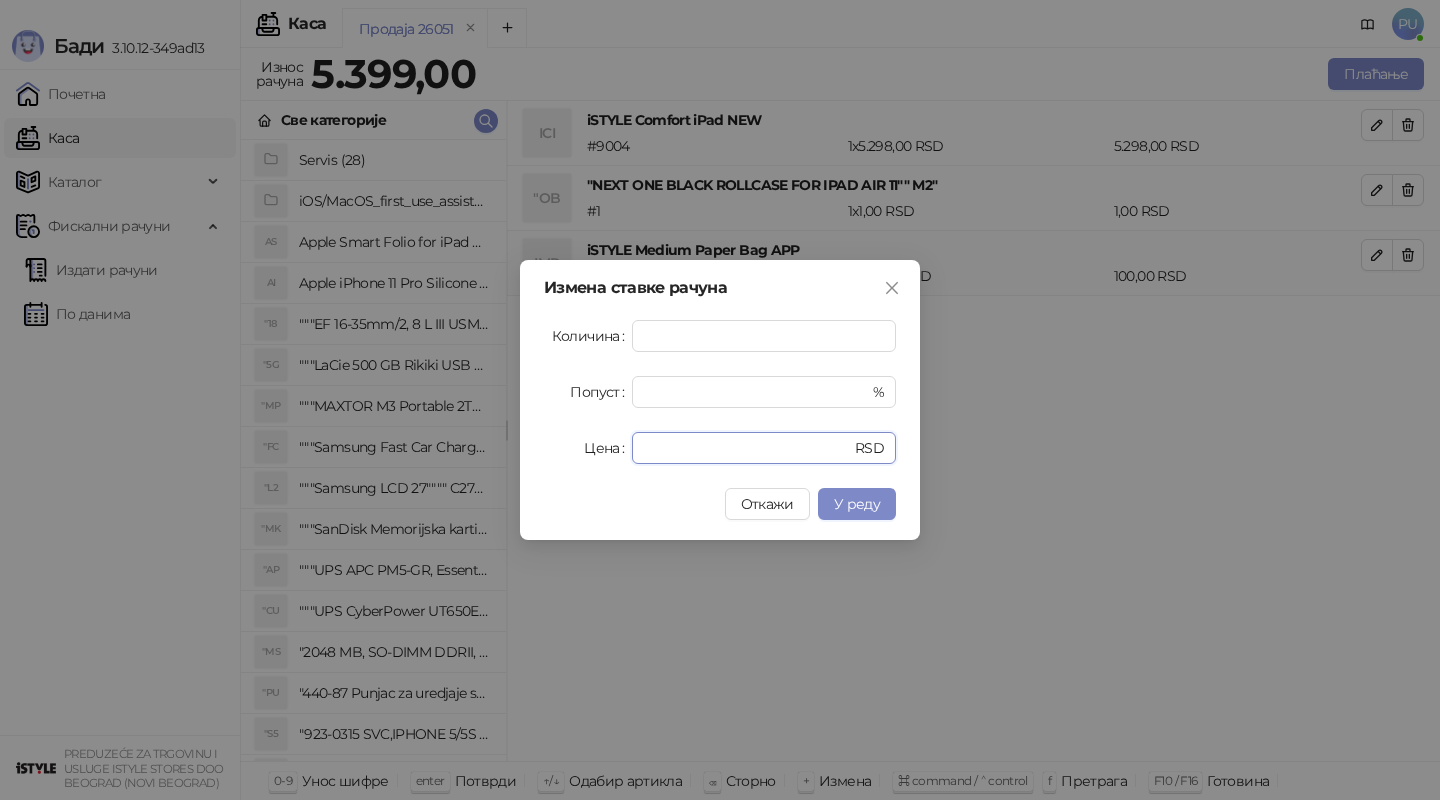 drag, startPoint x: 672, startPoint y: 438, endPoint x: 570, endPoint y: 435, distance: 102.044106 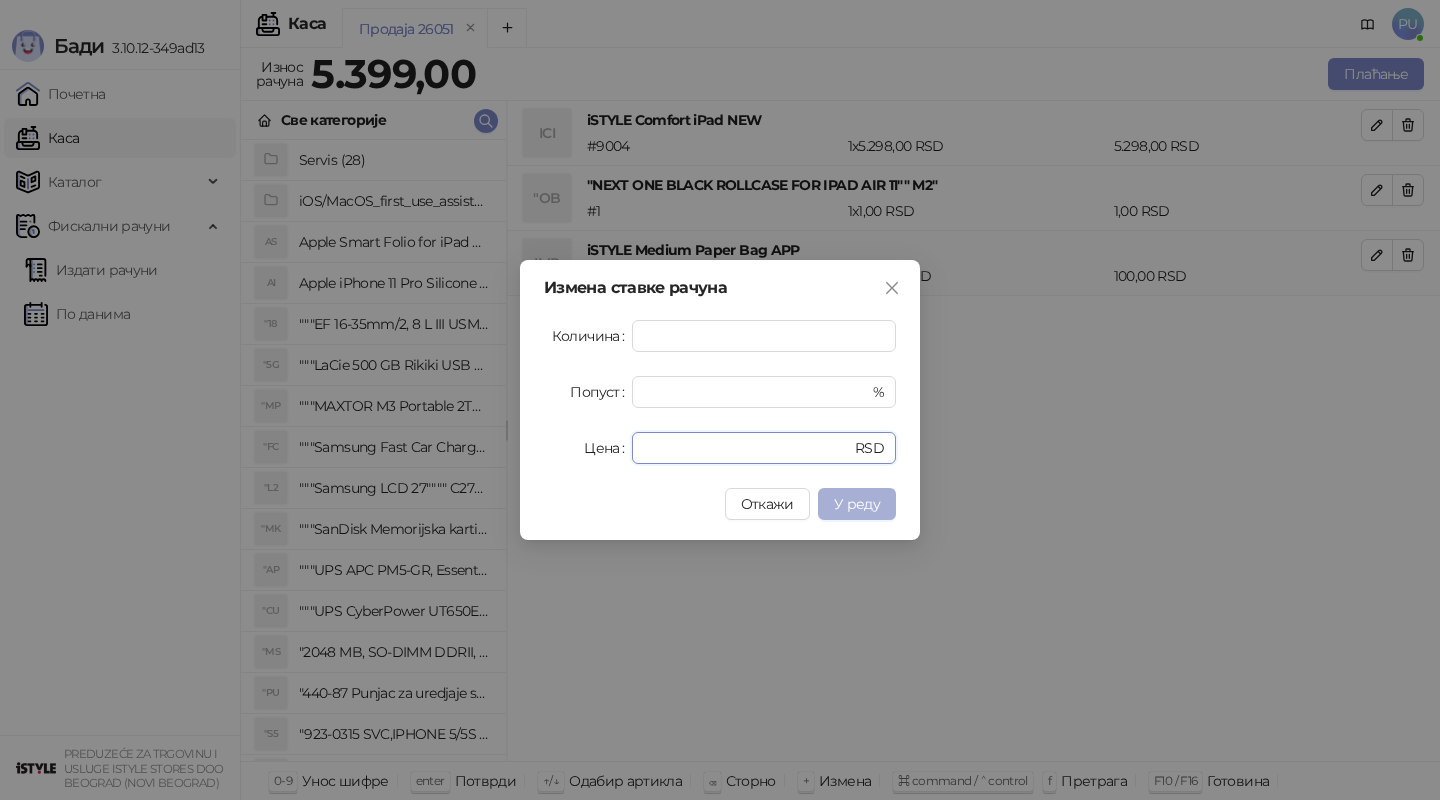 type on "*" 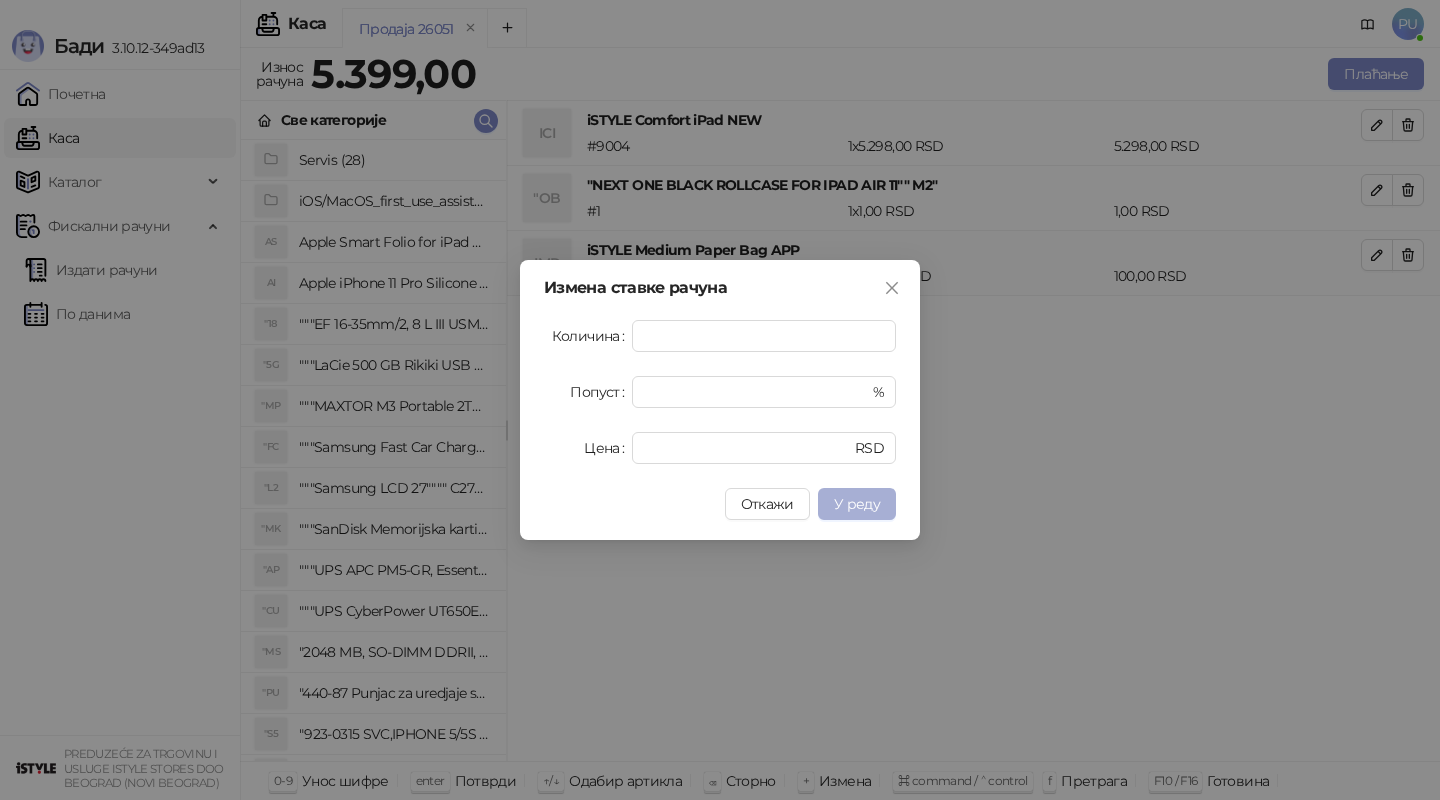 click on "У реду" at bounding box center (857, 504) 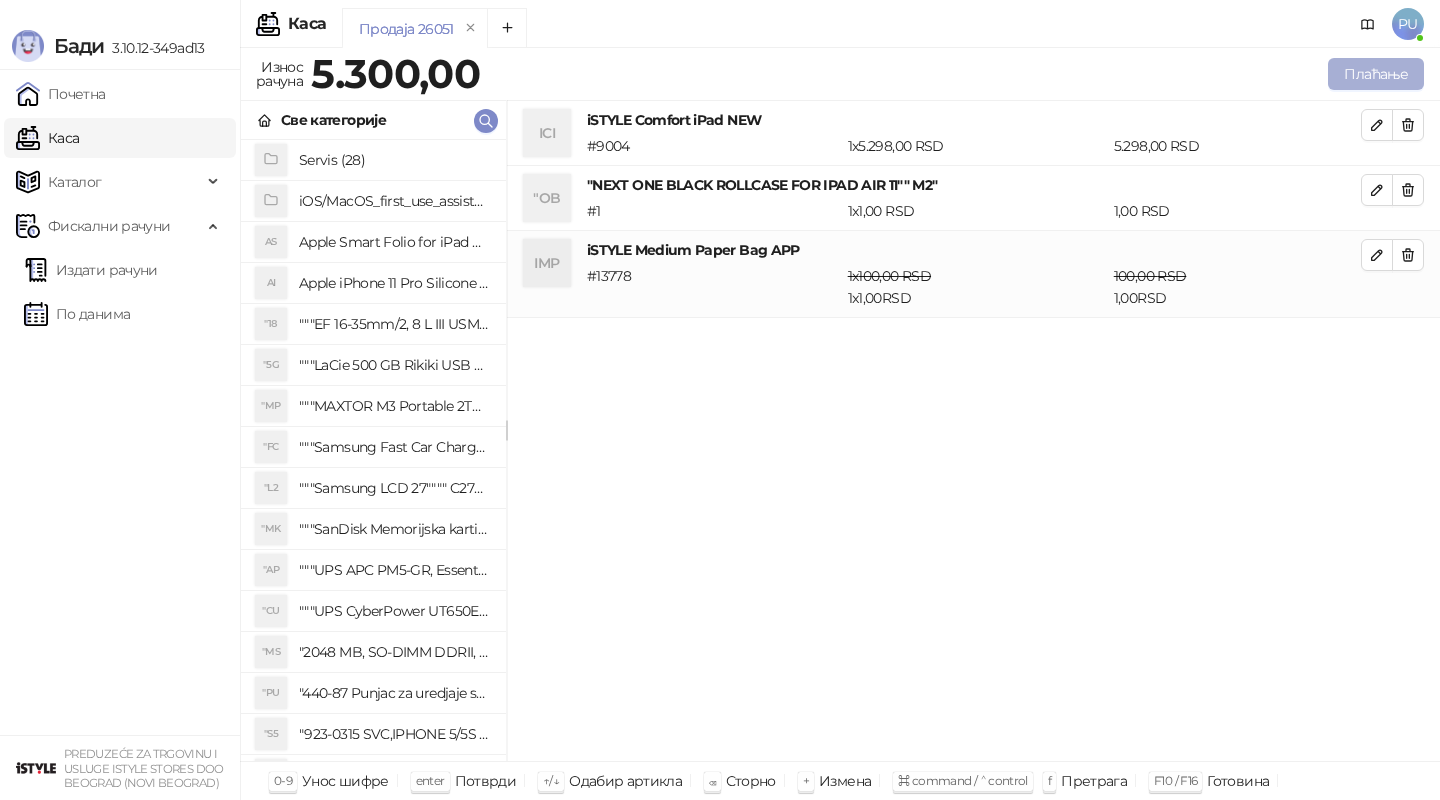 click on "Плаћање" at bounding box center [1376, 74] 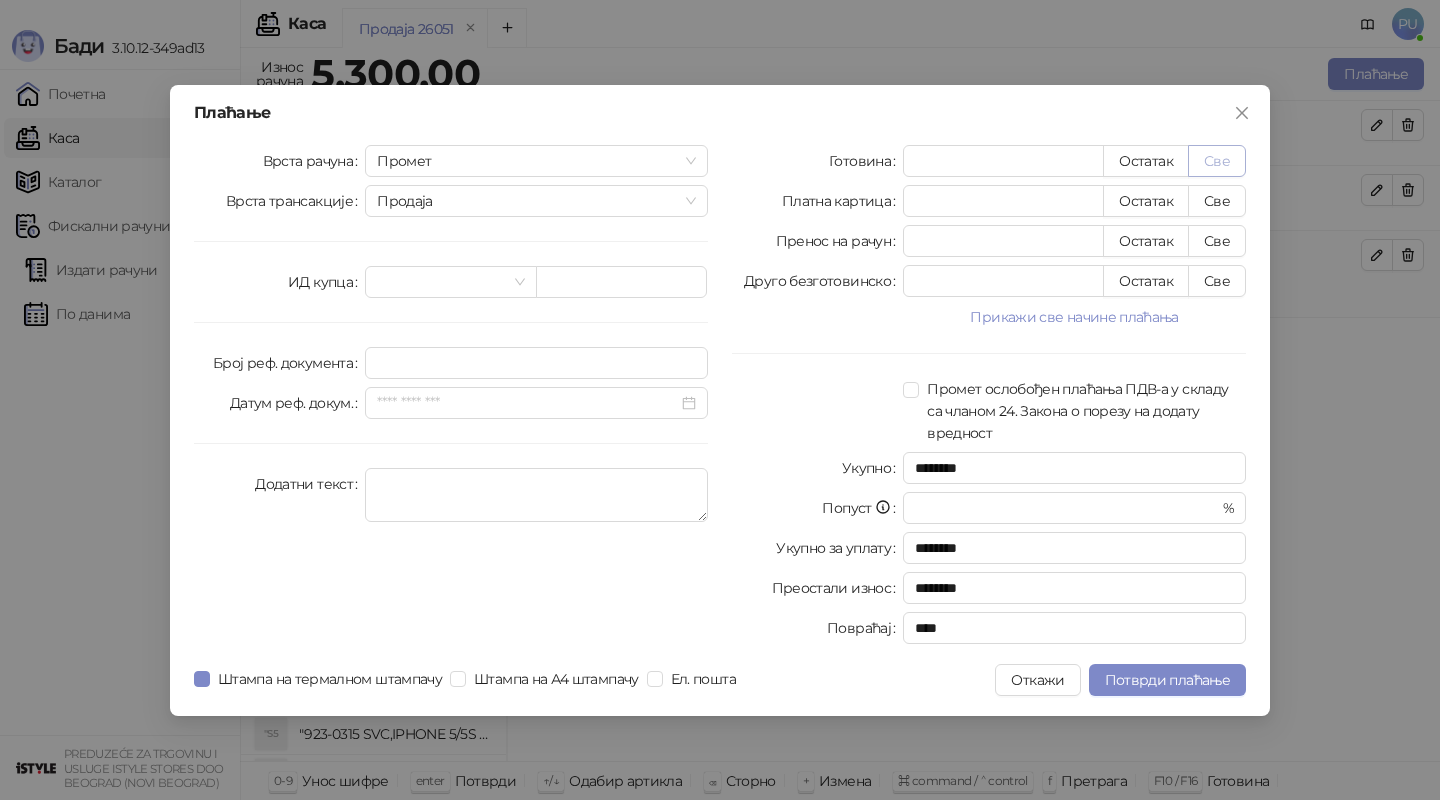 click on "Све" at bounding box center (1217, 161) 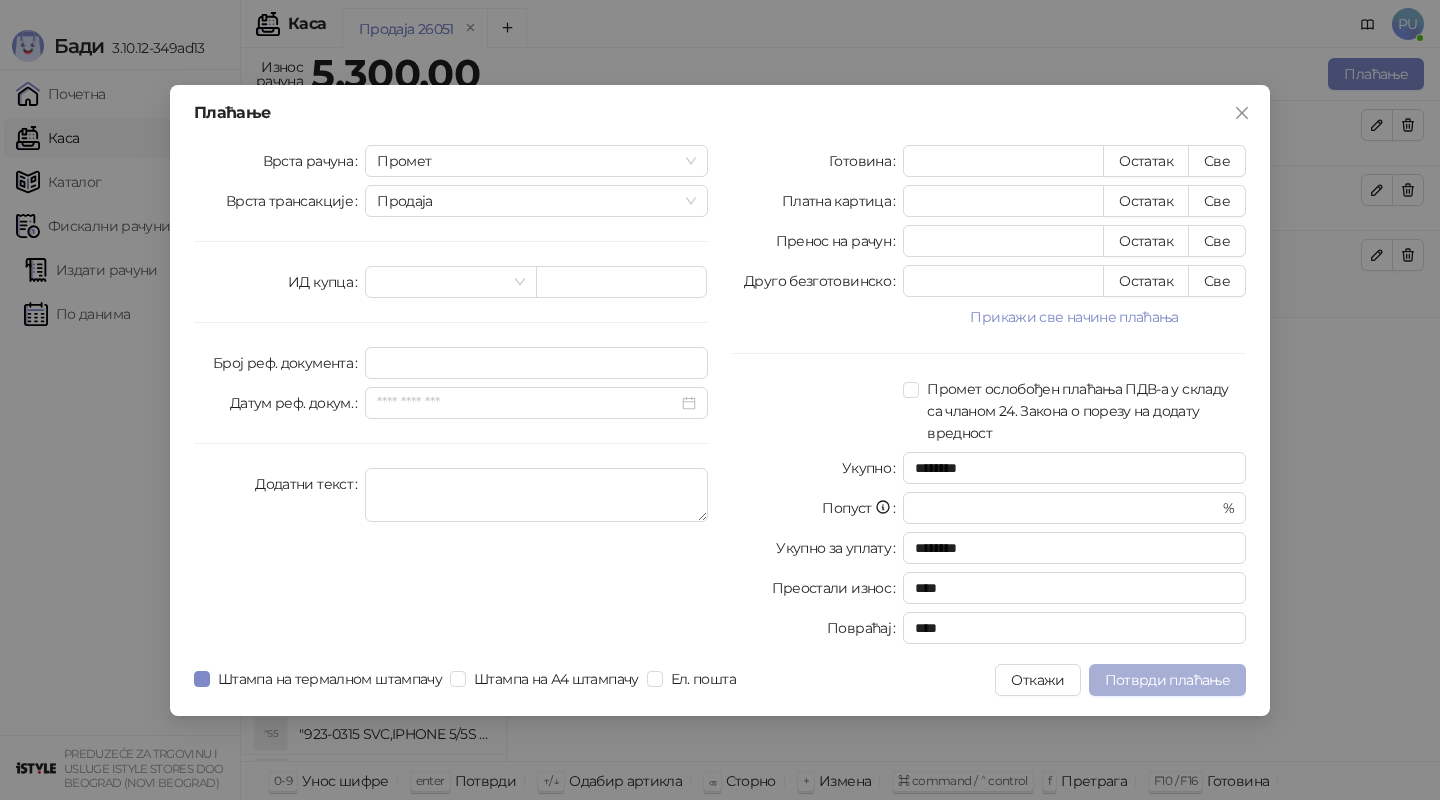 click on "Потврди плаћање" at bounding box center [1167, 680] 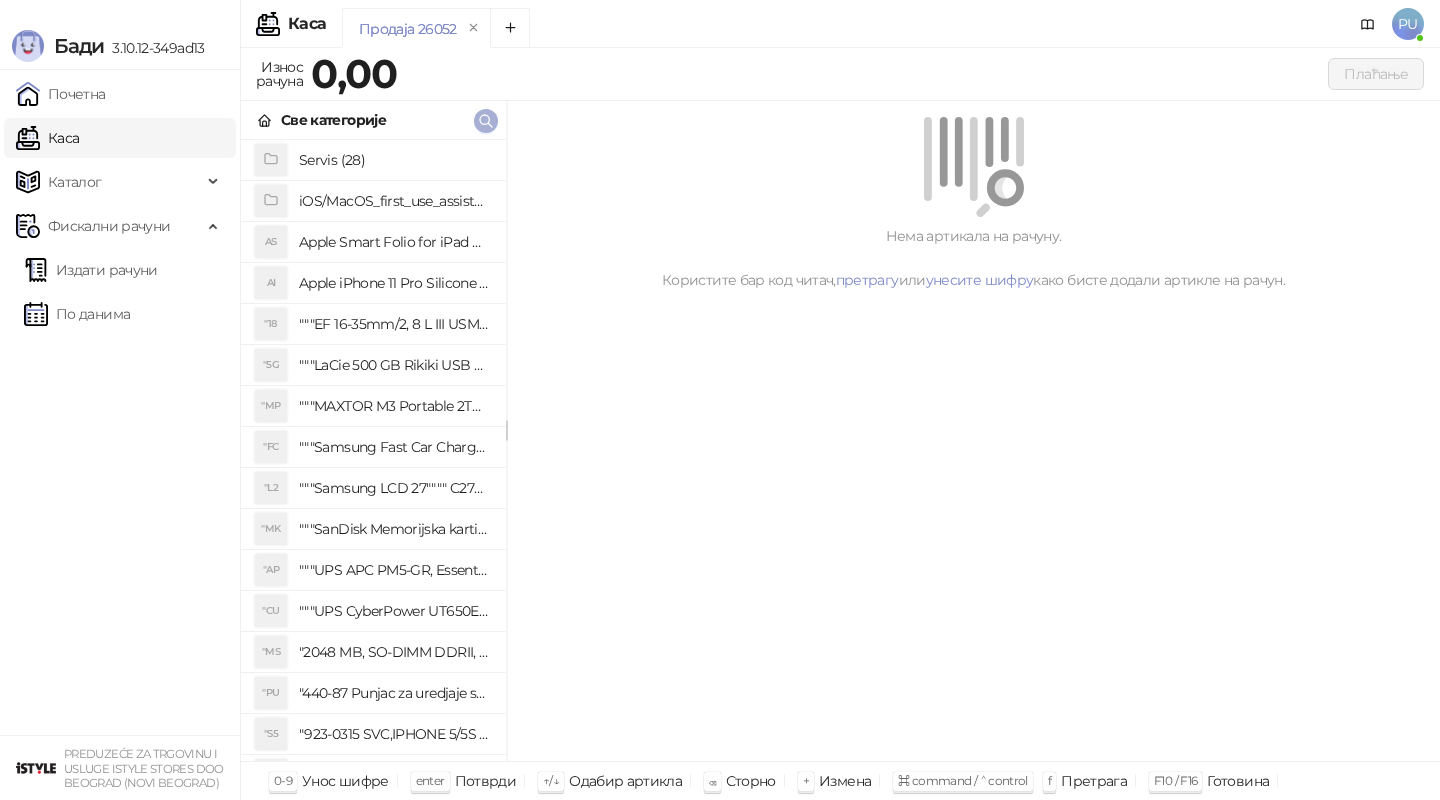 click 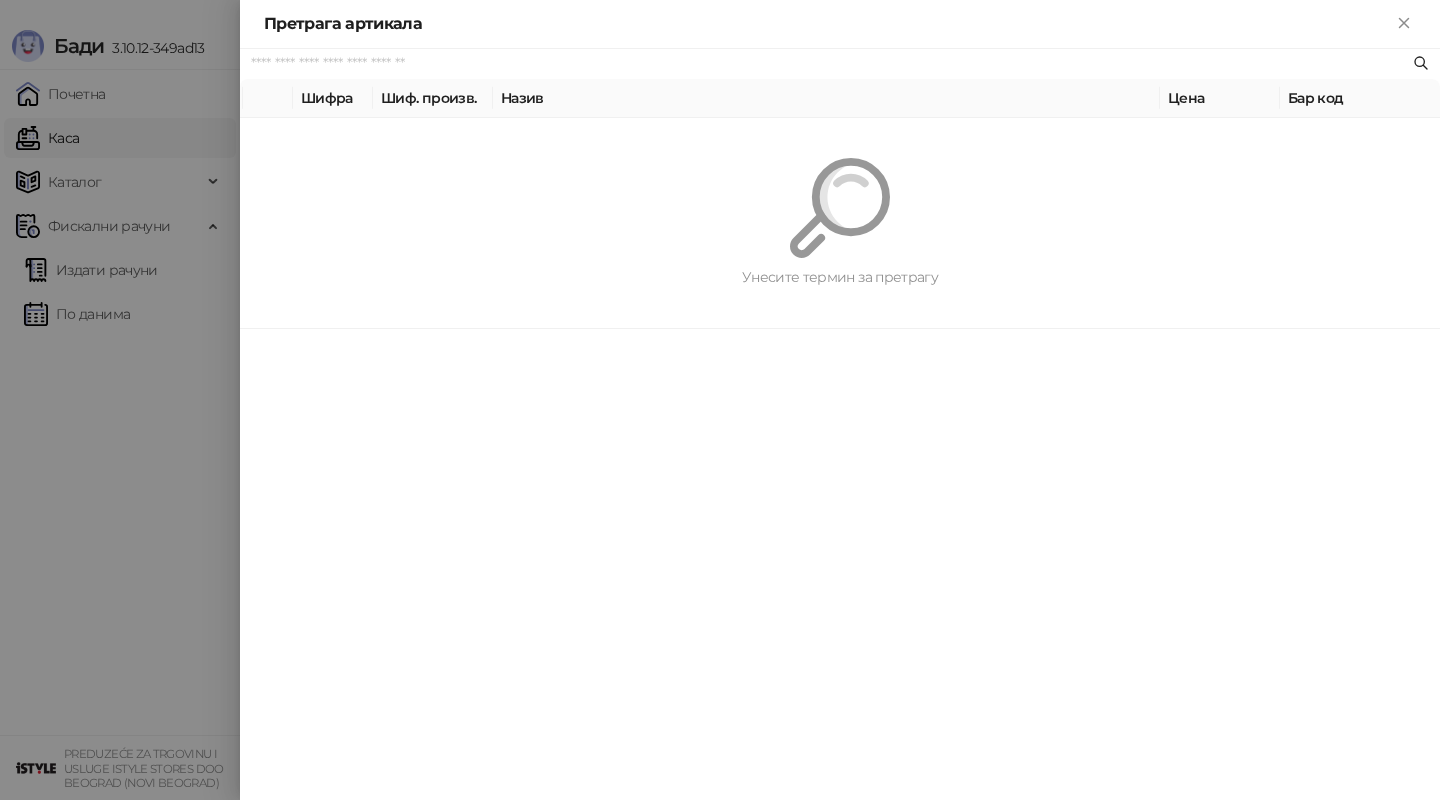 paste on "*********" 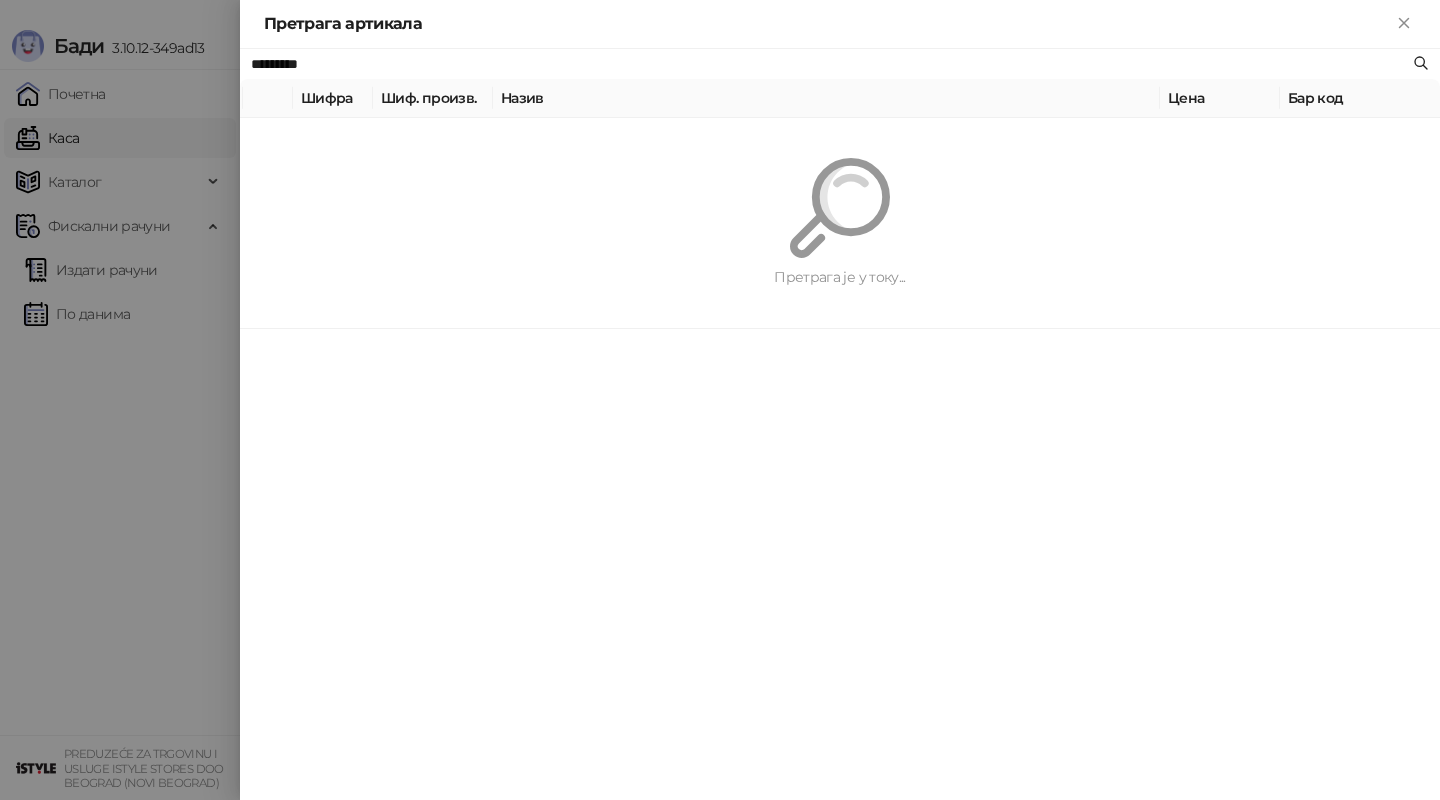 type on "*********" 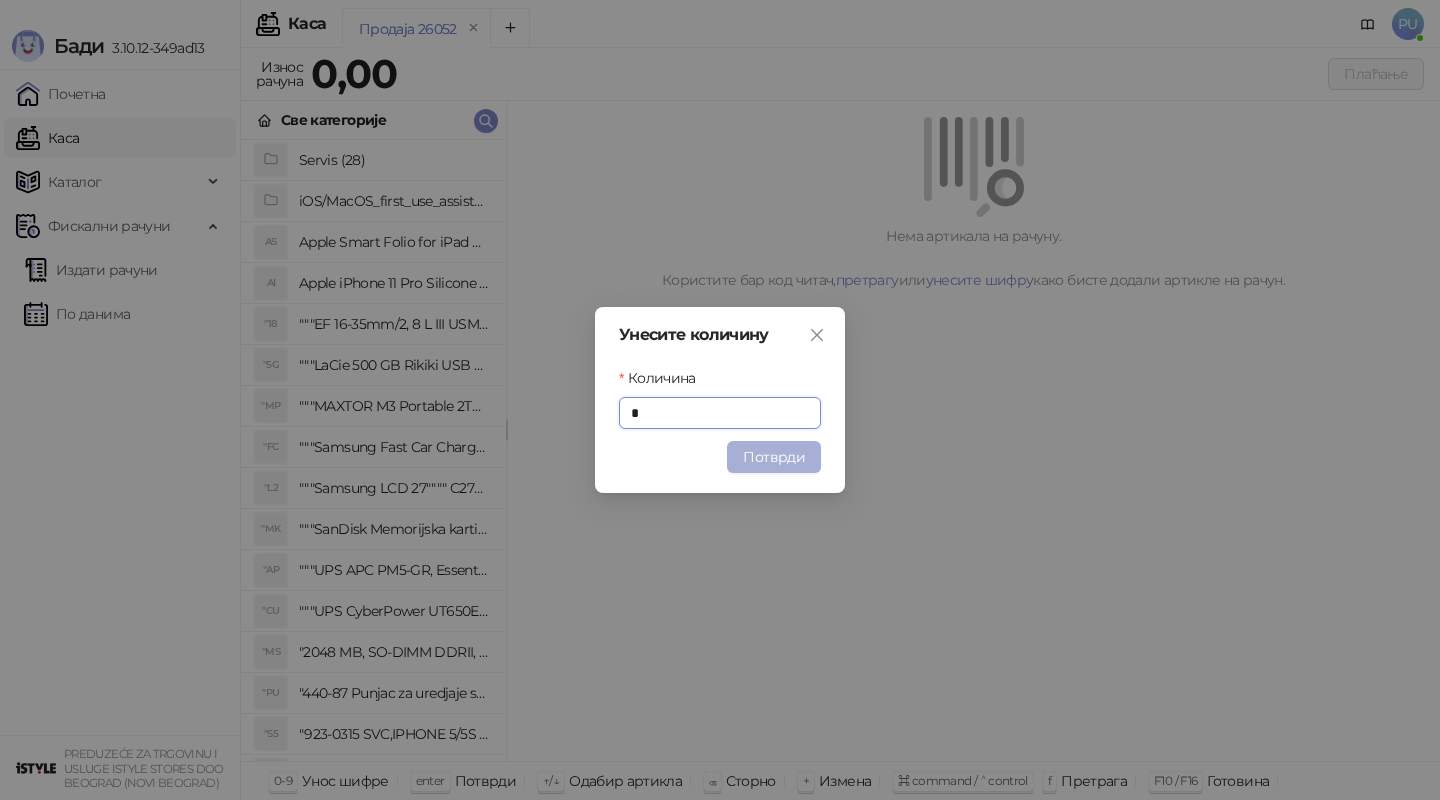 click on "Потврди" at bounding box center [774, 457] 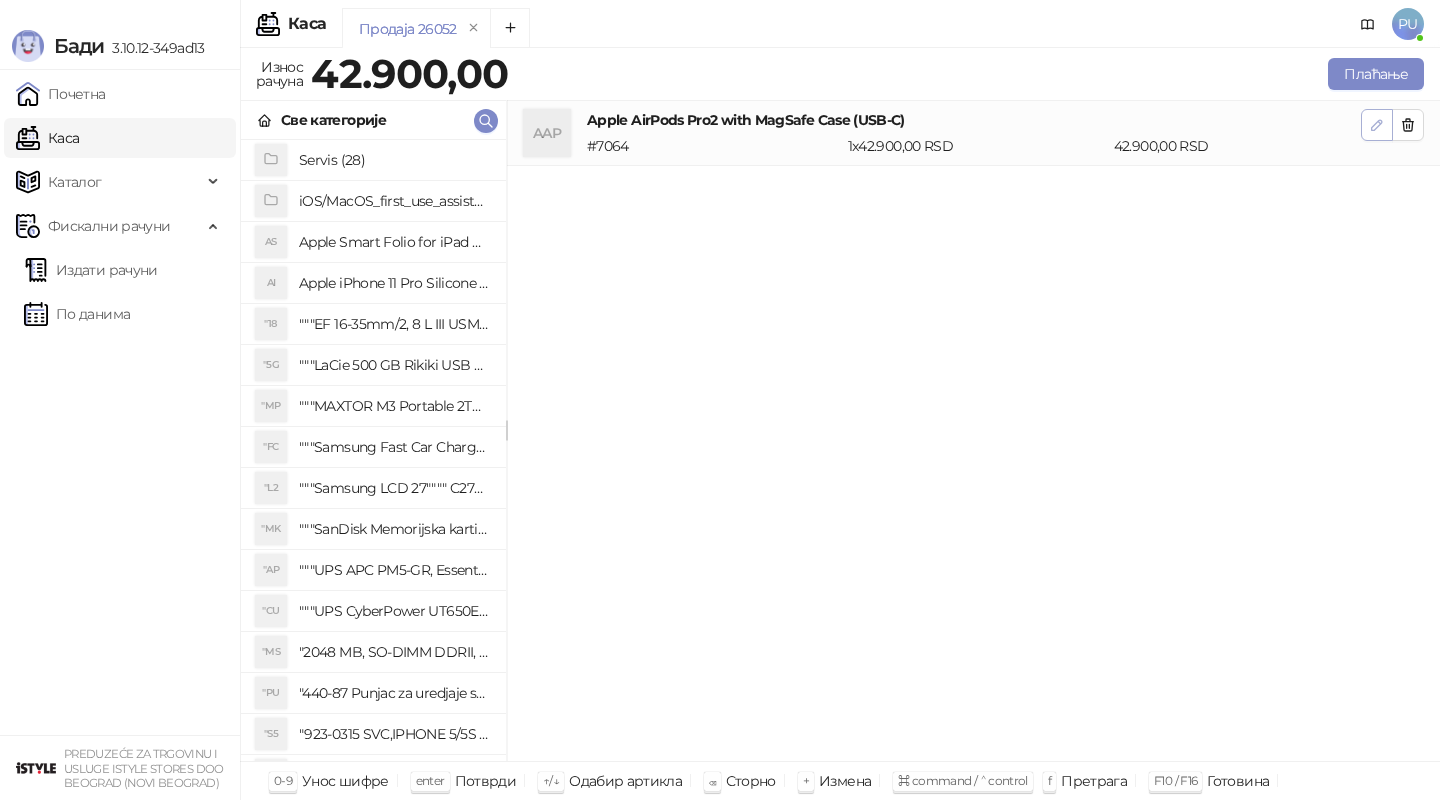 click 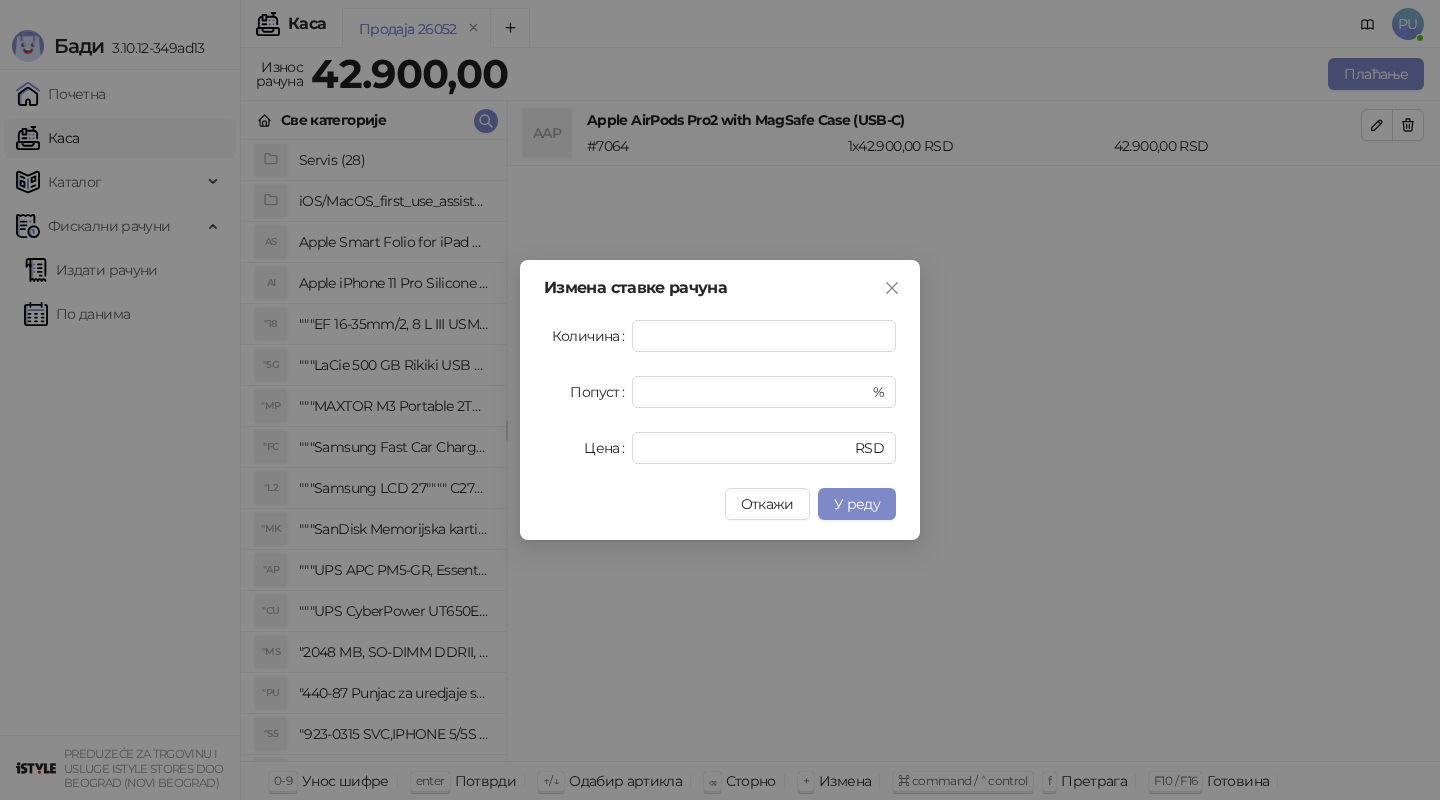 drag, startPoint x: 821, startPoint y: 428, endPoint x: 543, endPoint y: 424, distance: 278.02878 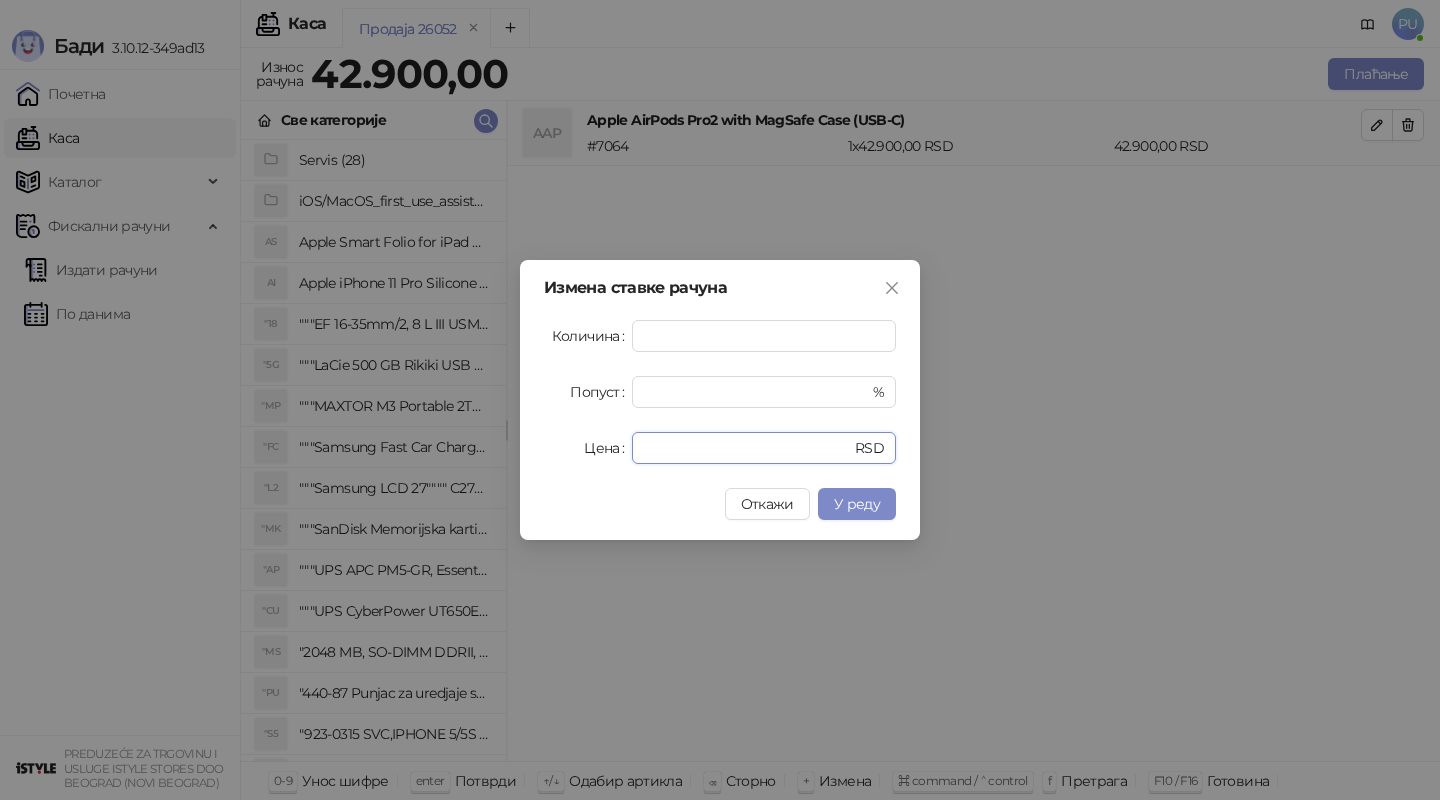 drag, startPoint x: 695, startPoint y: 443, endPoint x: 494, endPoint y: 414, distance: 203.08127 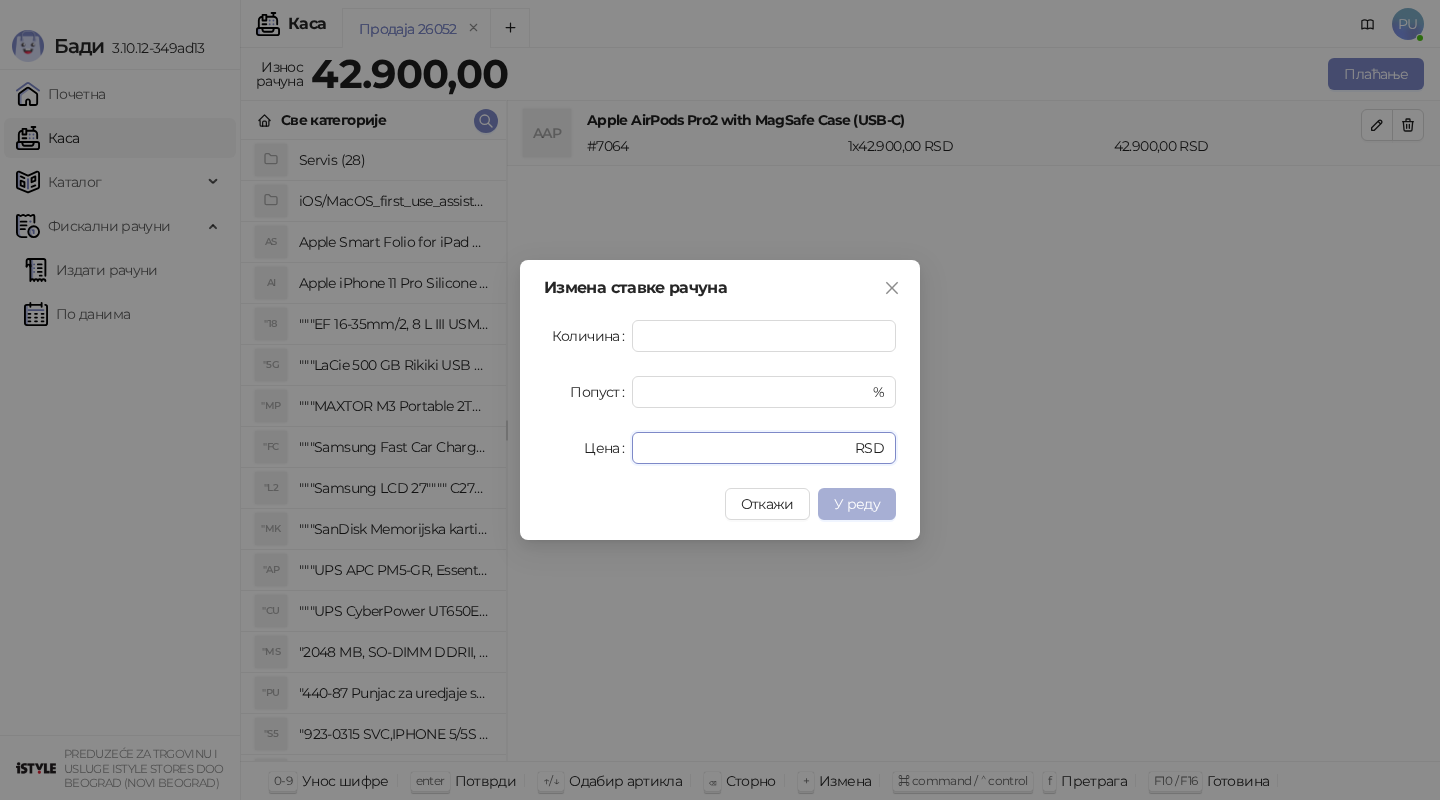 type on "*****" 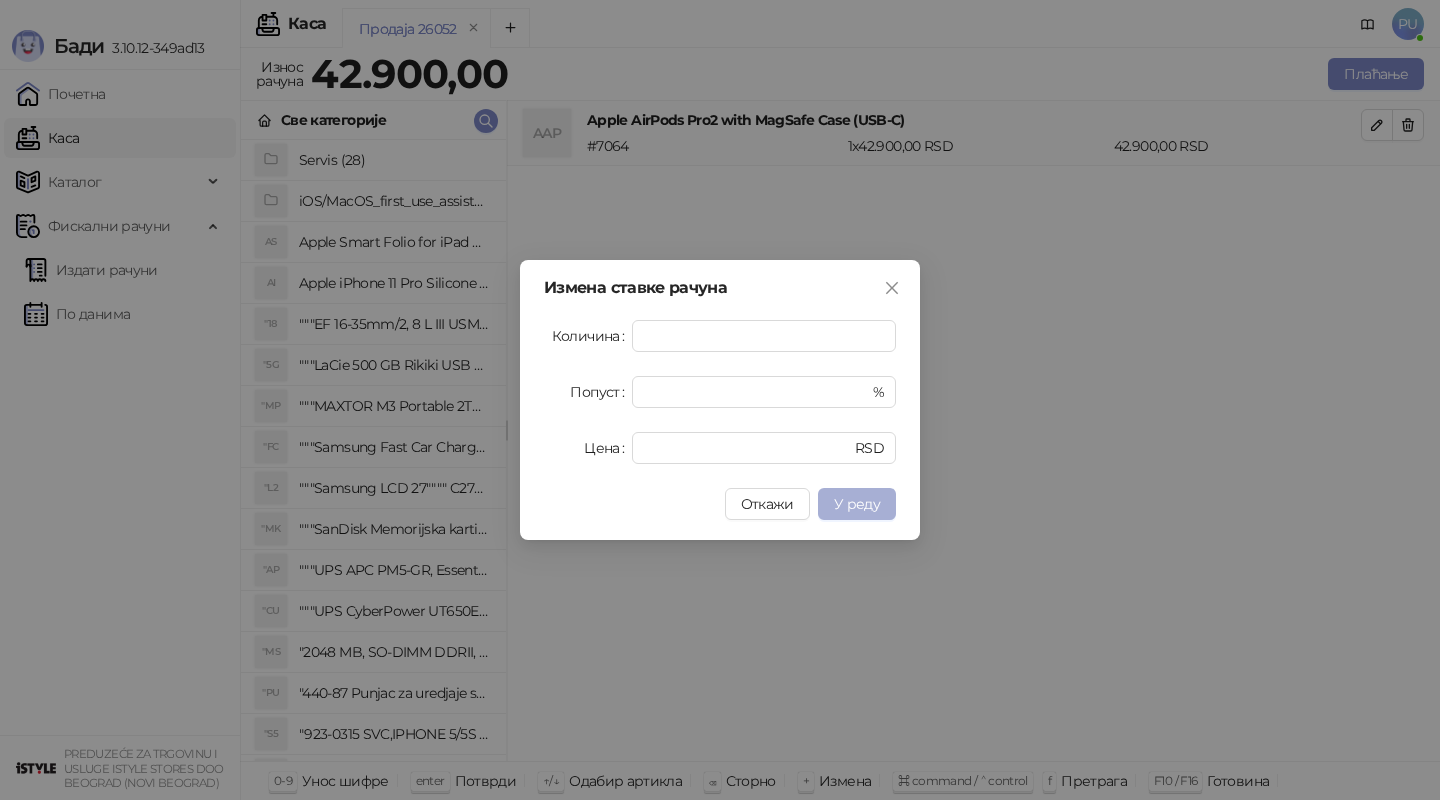 click on "У реду" at bounding box center (857, 504) 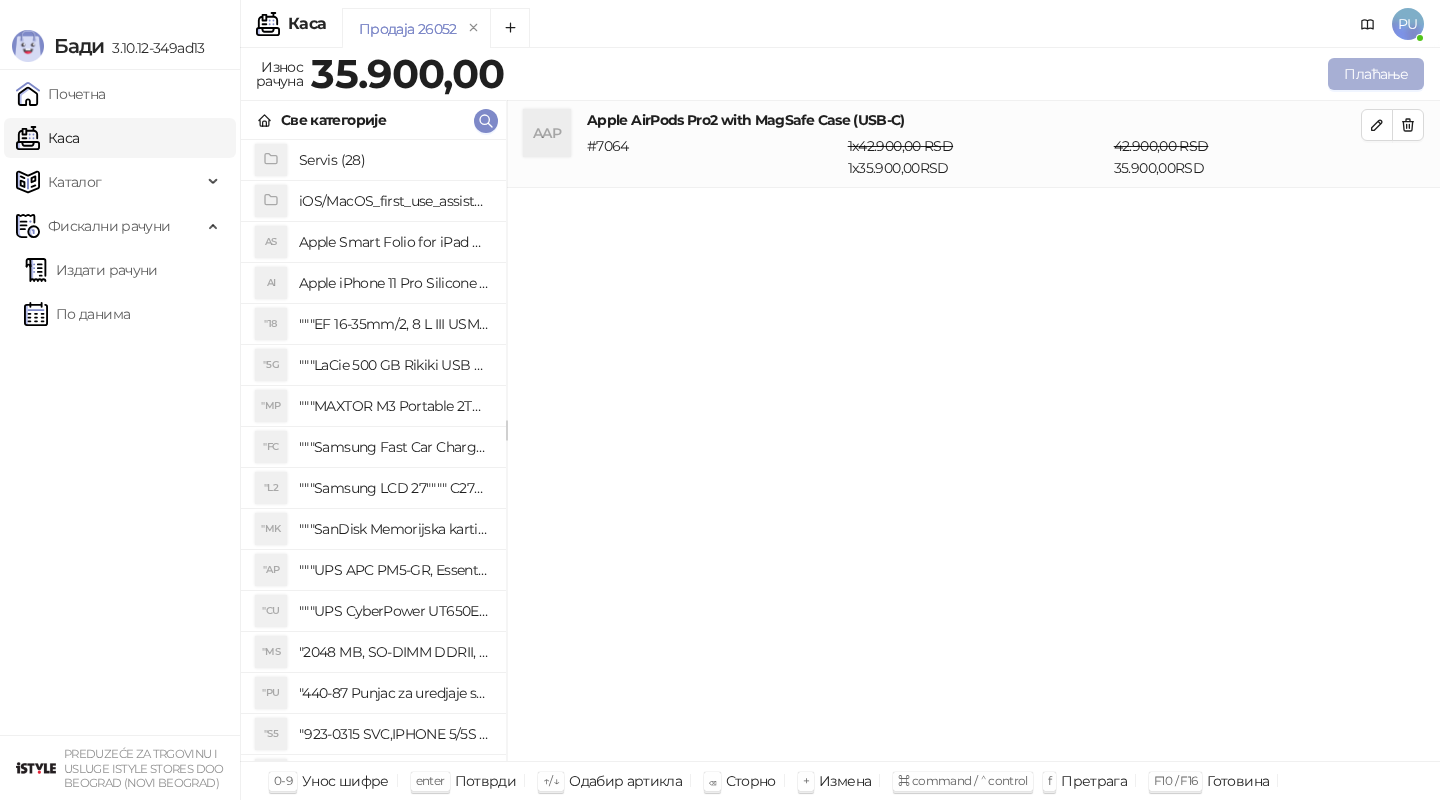 click on "Плаћање" at bounding box center [1376, 74] 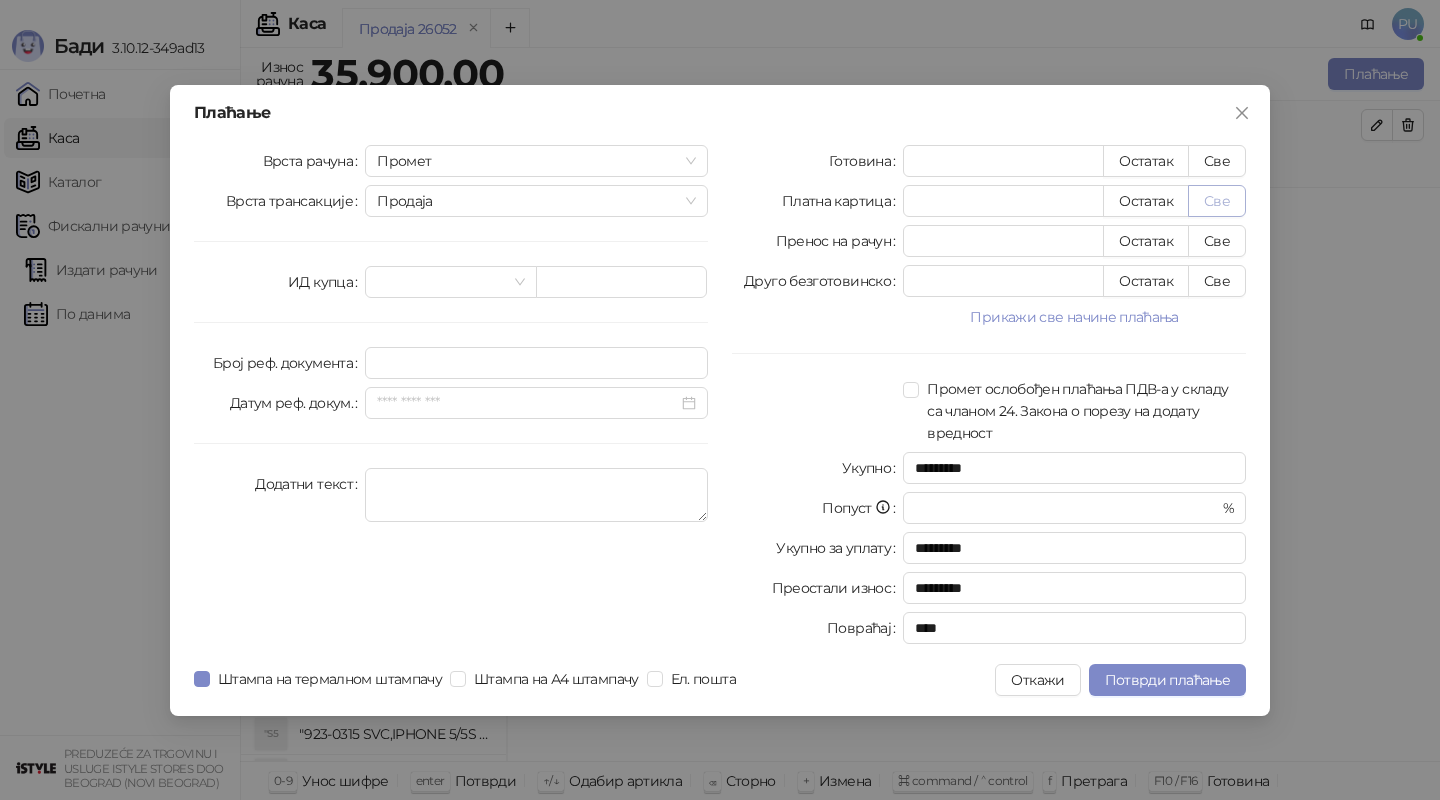 click on "Све" at bounding box center (1217, 201) 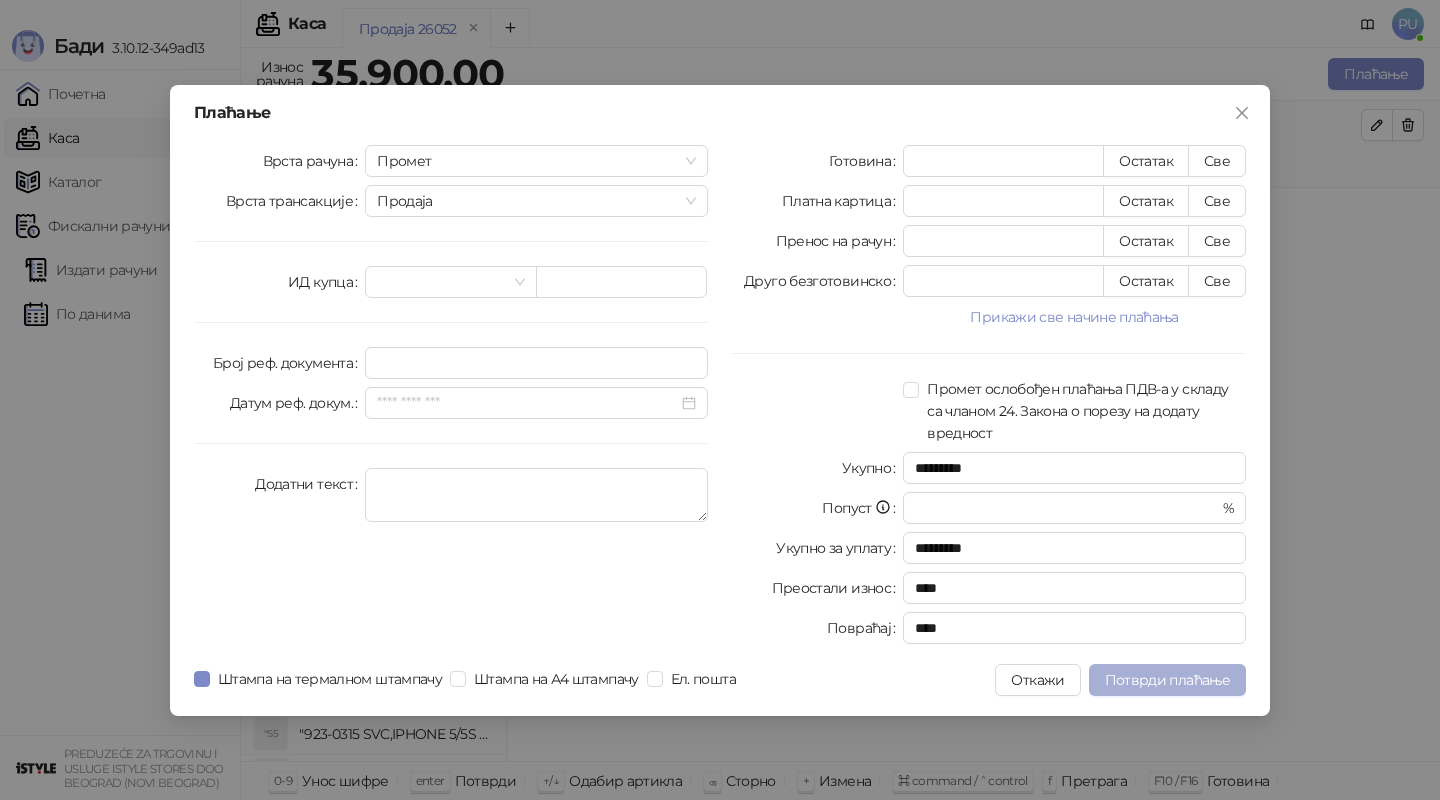 click on "Потврди плаћање" at bounding box center (1167, 680) 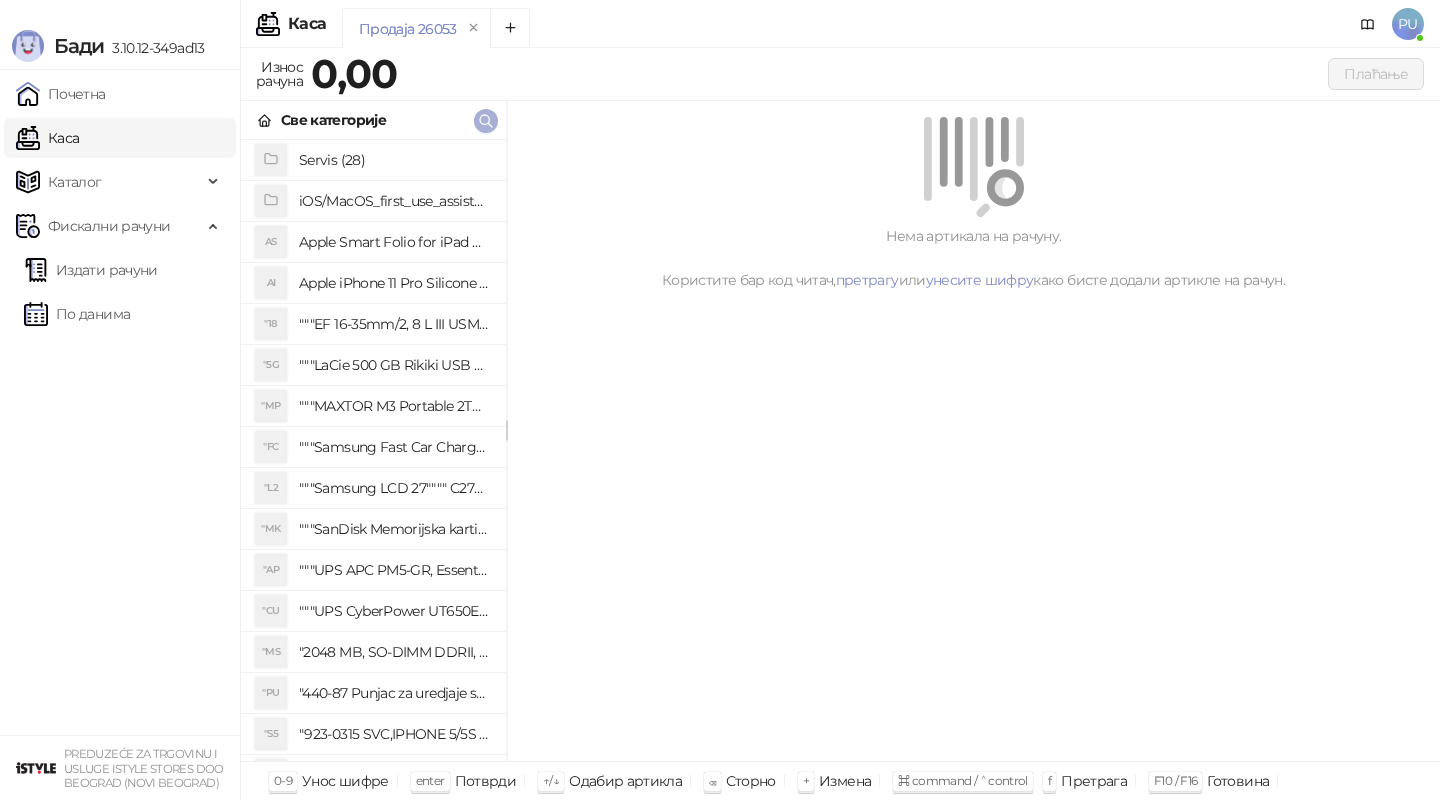 click 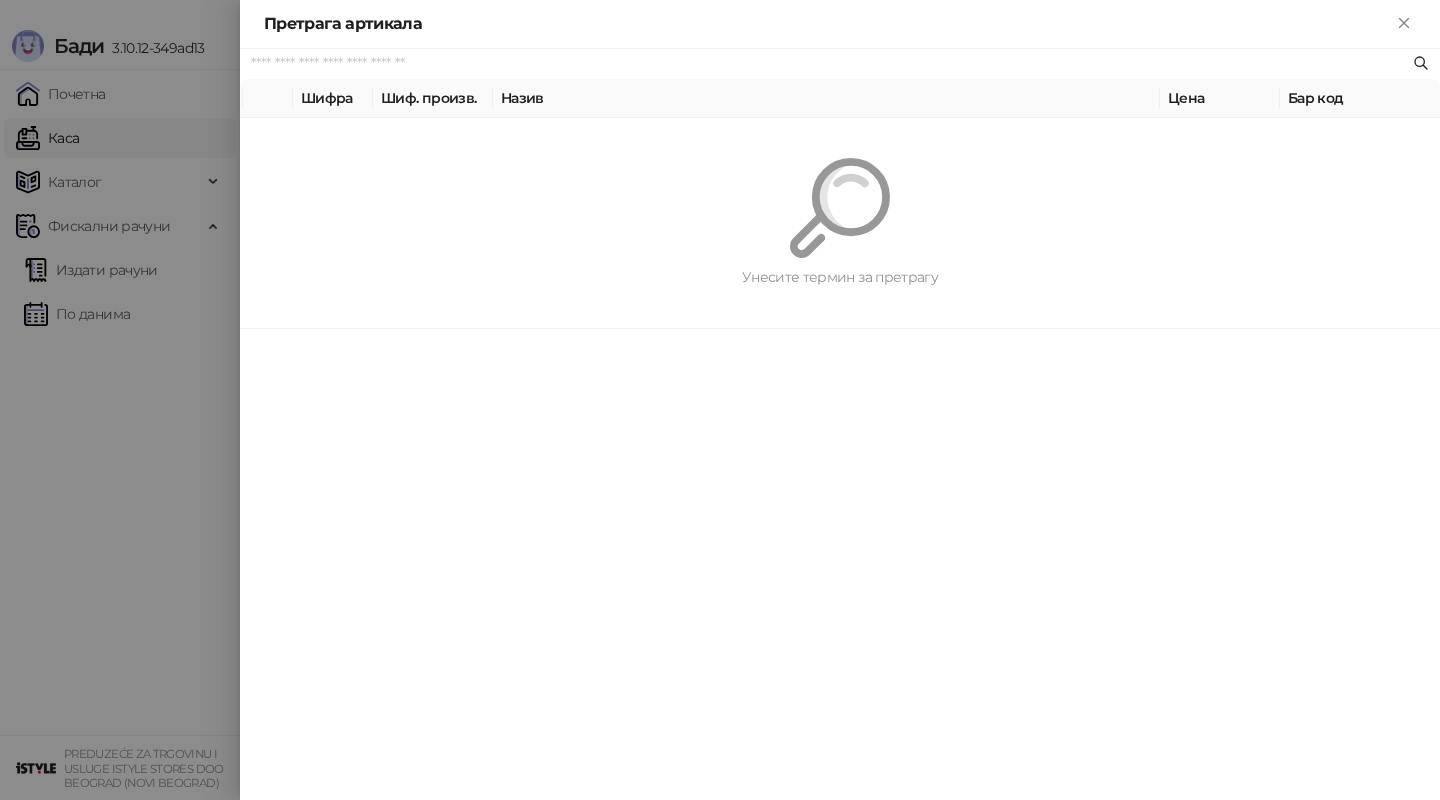 paste on "**********" 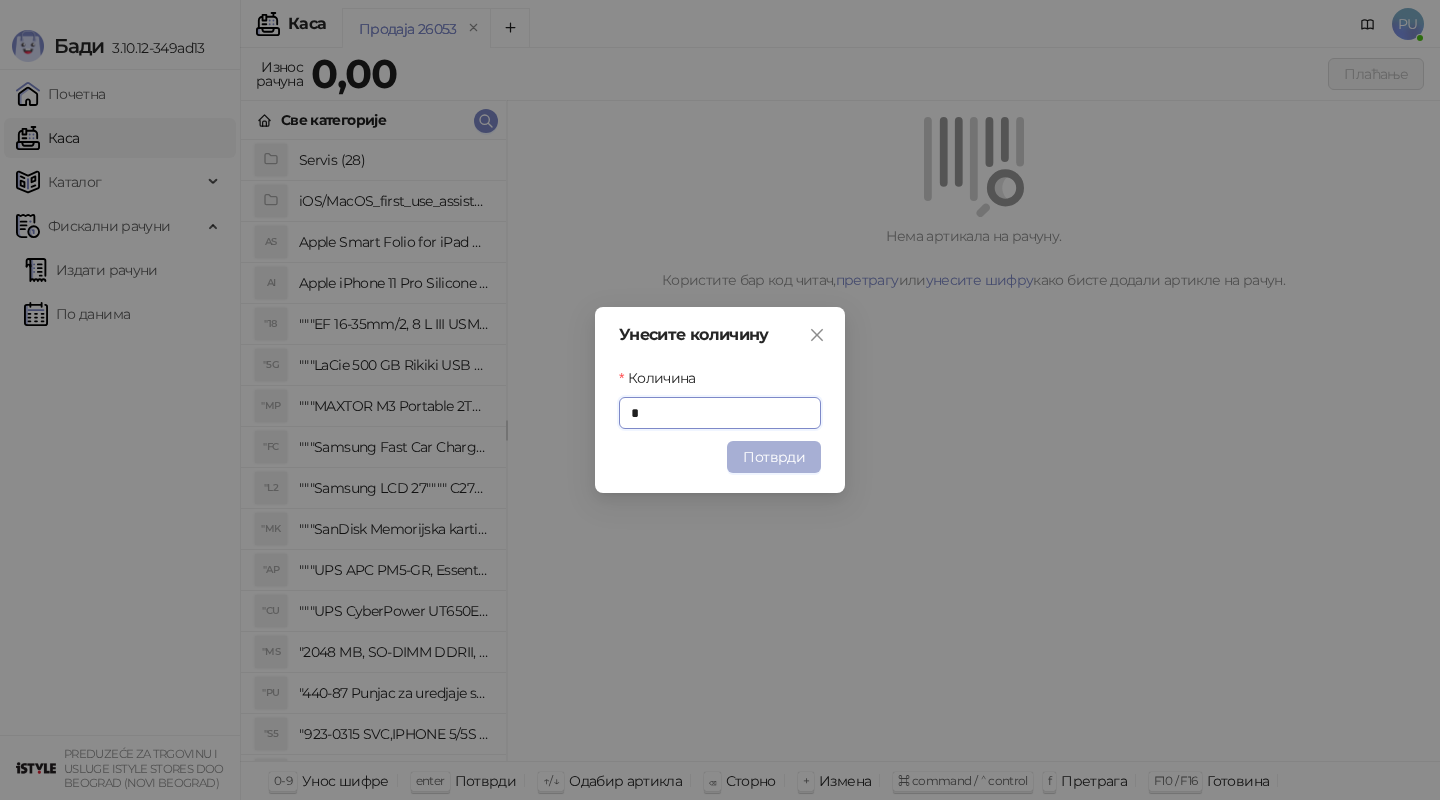 click on "Потврди" at bounding box center (774, 457) 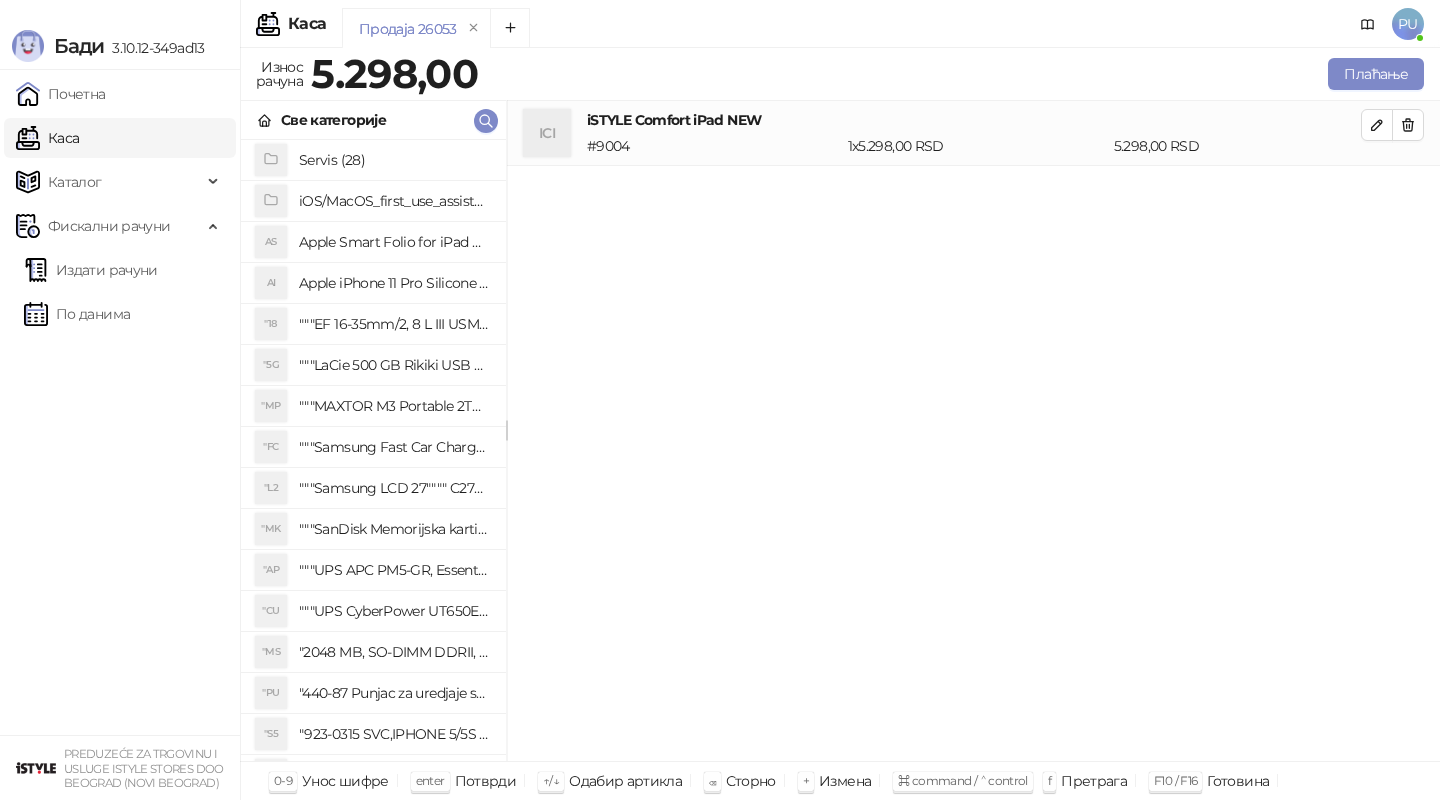 click on "Све категорије" at bounding box center [373, 120] 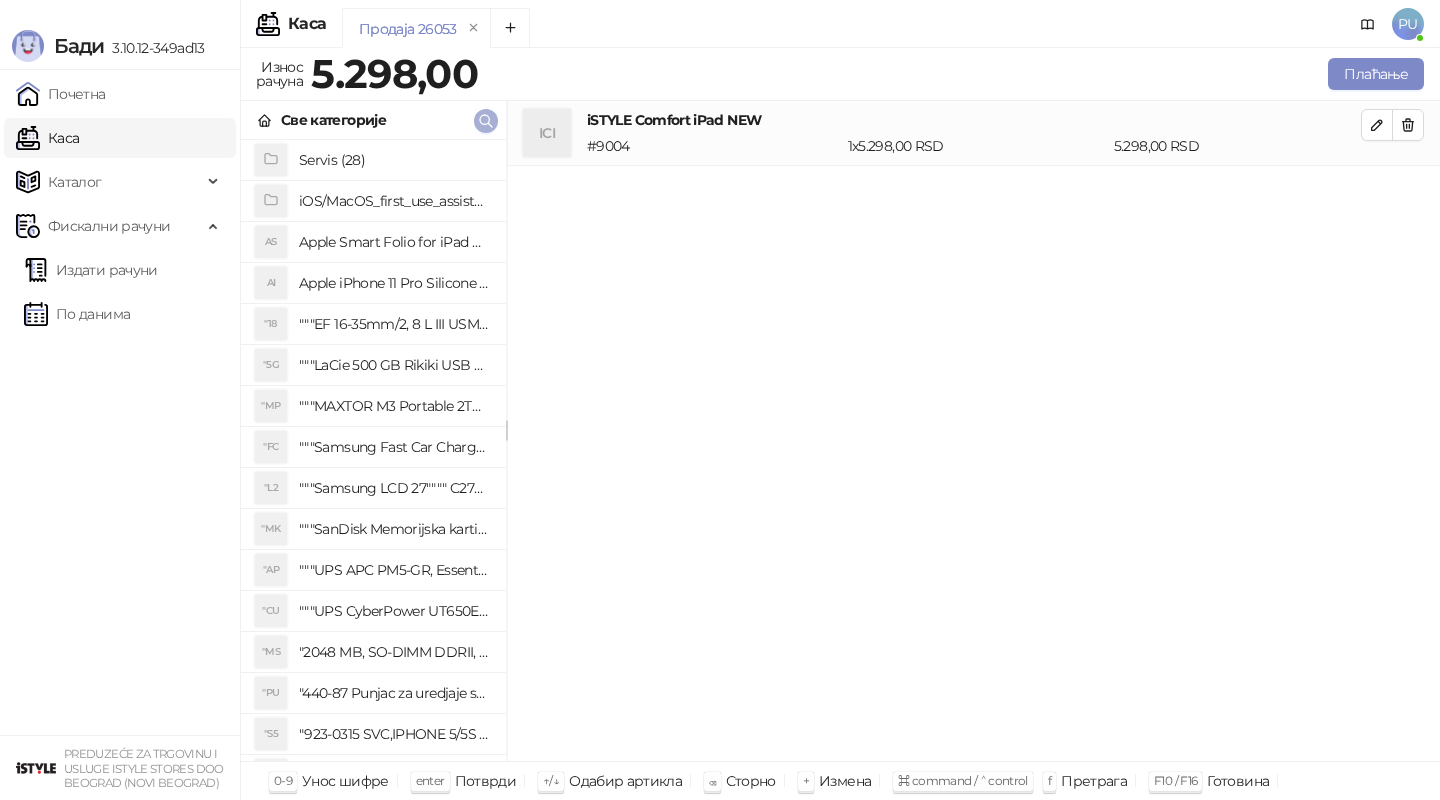 click 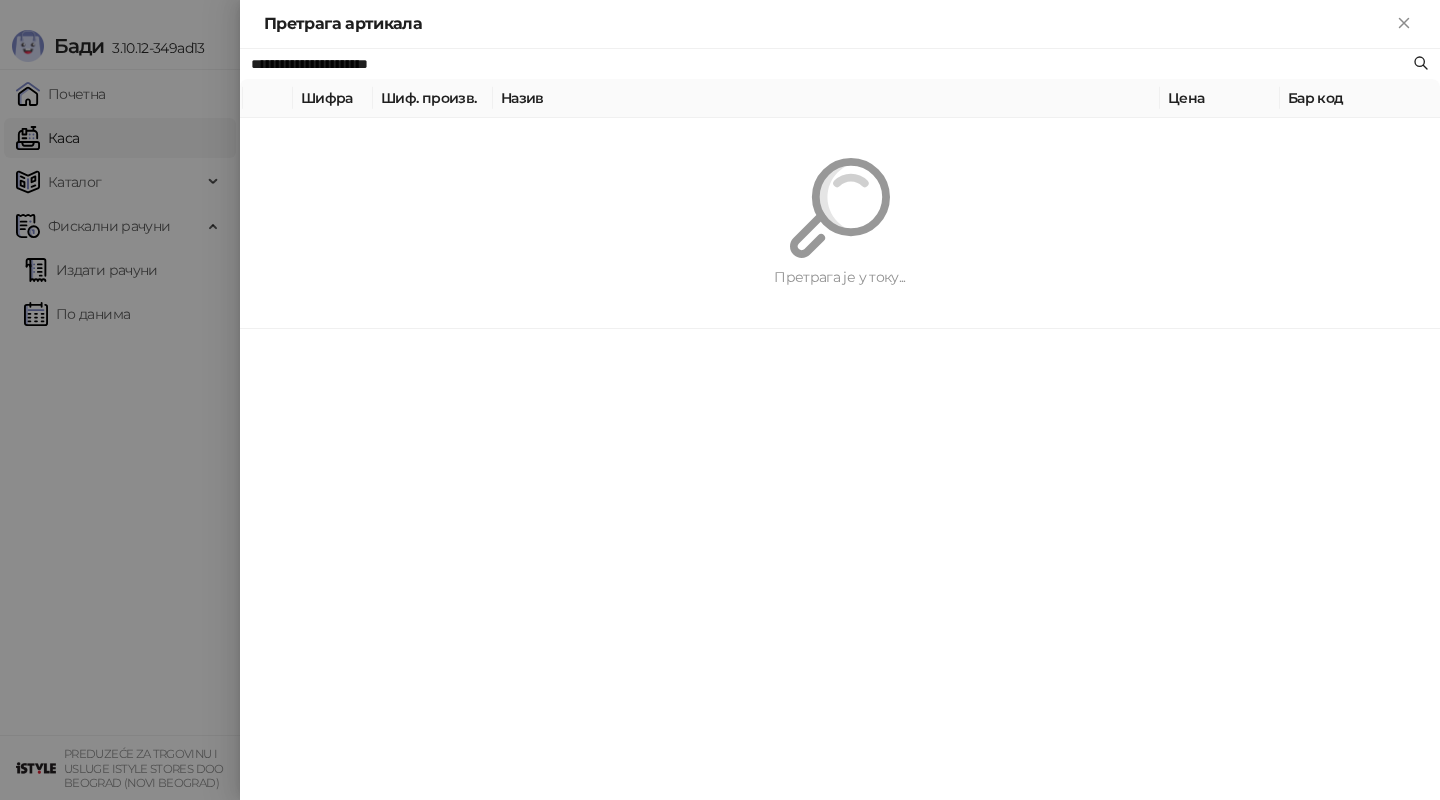 paste 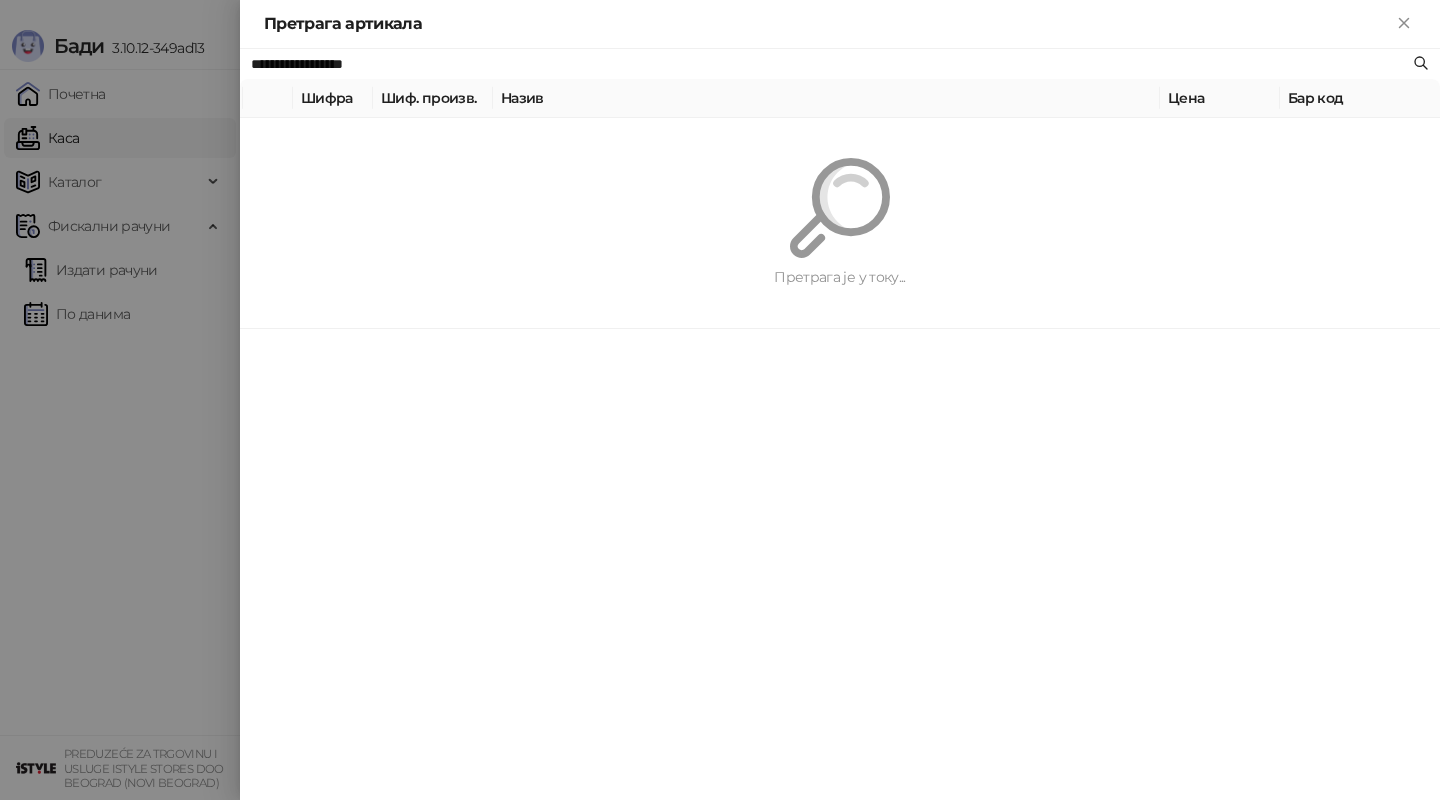 type on "**********" 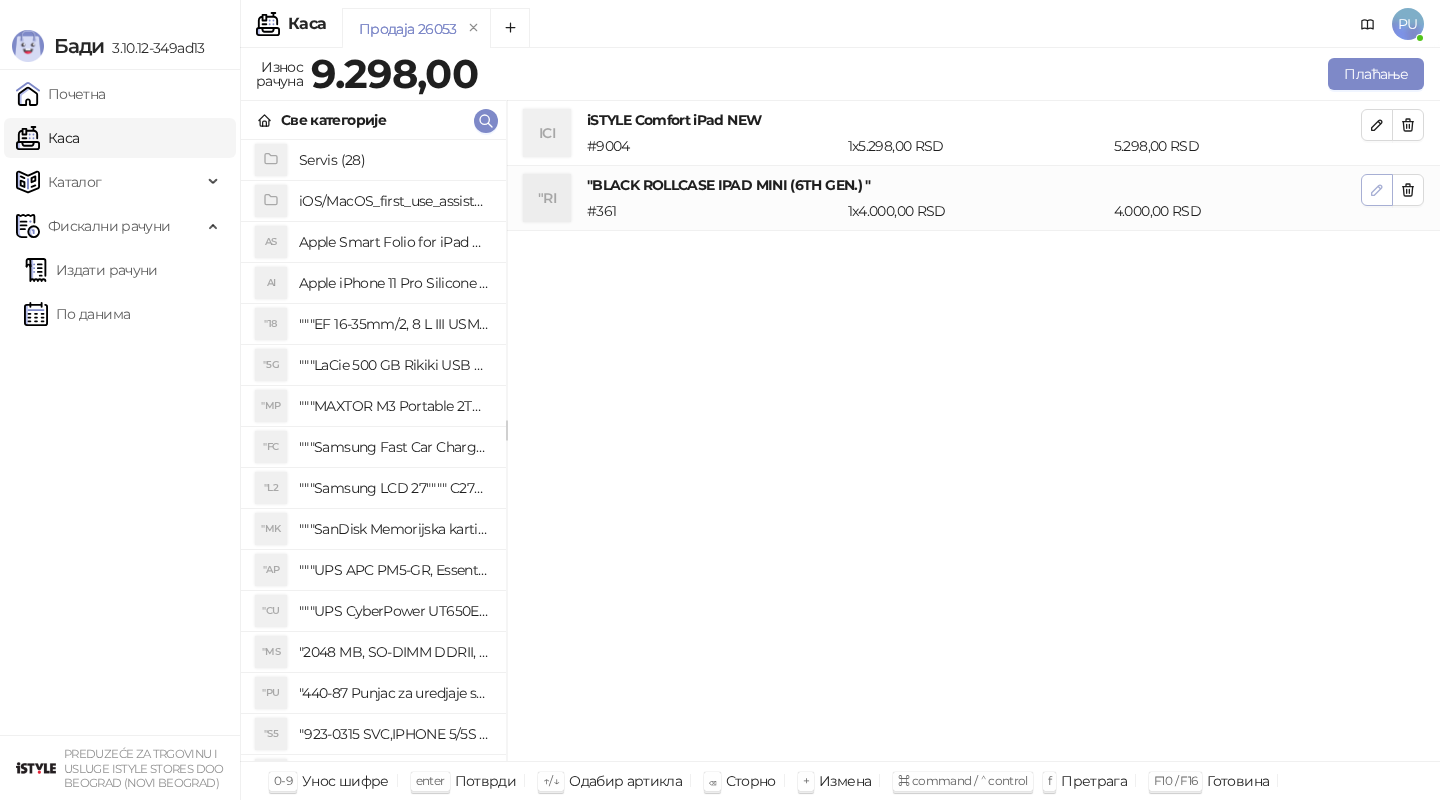 click at bounding box center [1377, 190] 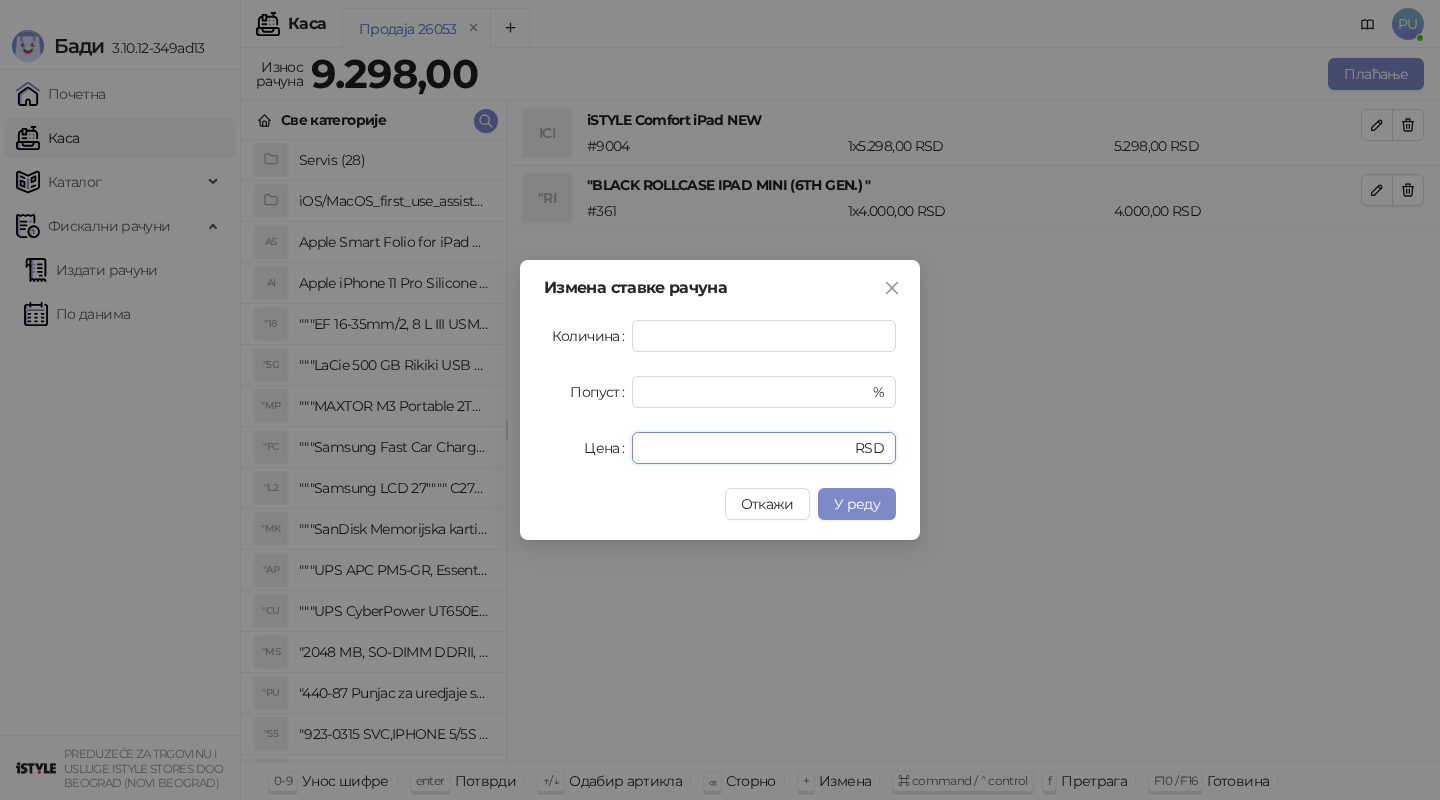 drag, startPoint x: 717, startPoint y: 446, endPoint x: 535, endPoint y: 434, distance: 182.39517 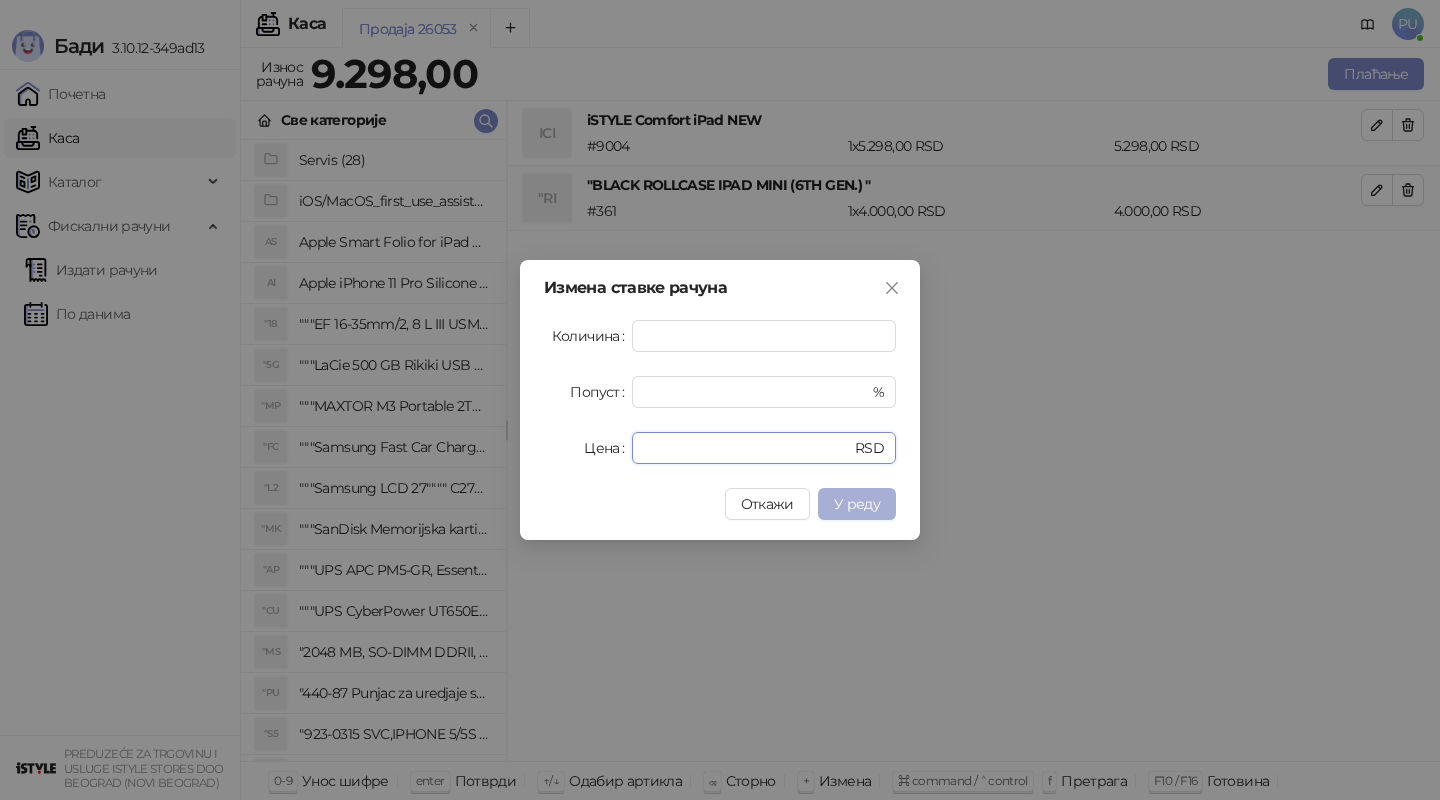 type on "*" 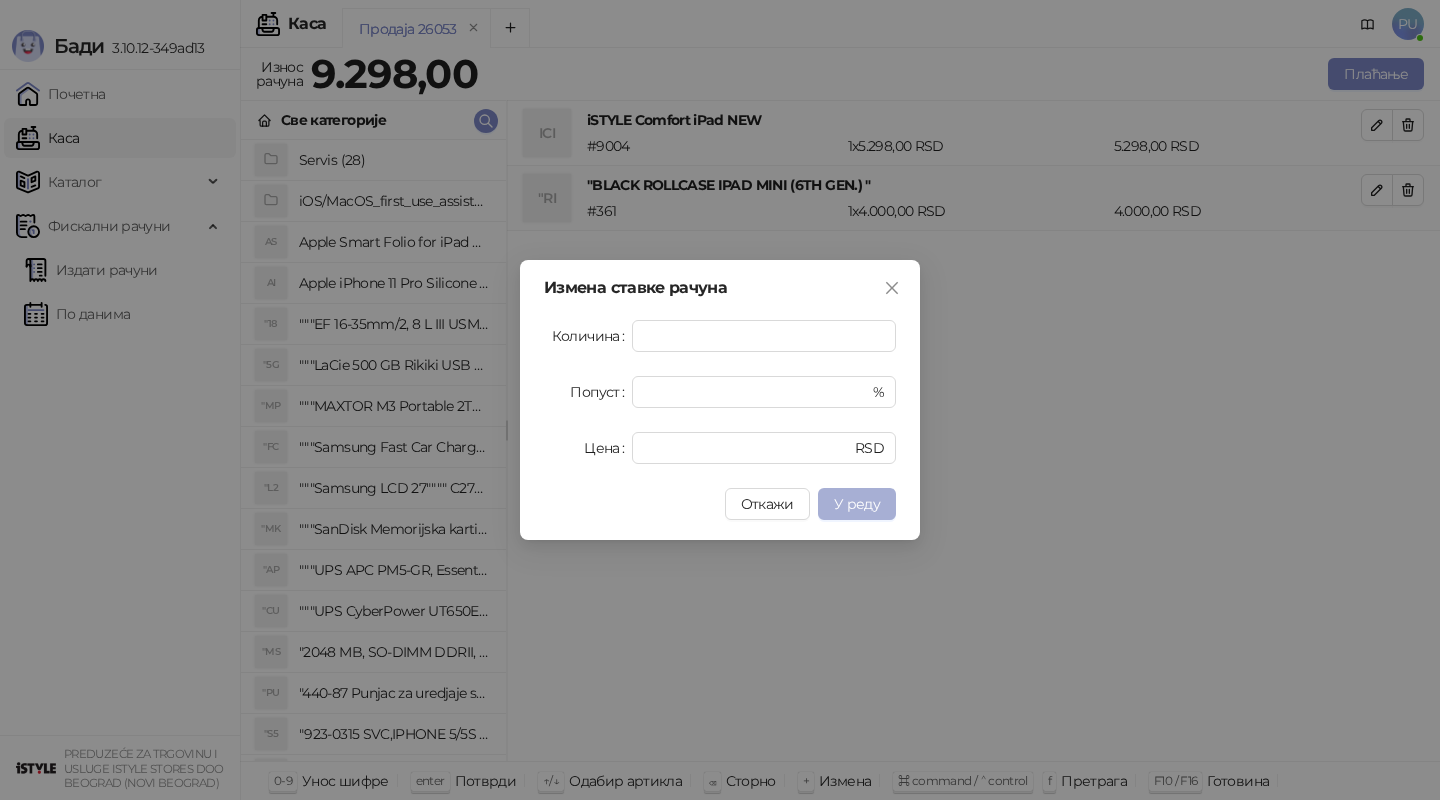 click on "У реду" at bounding box center [857, 504] 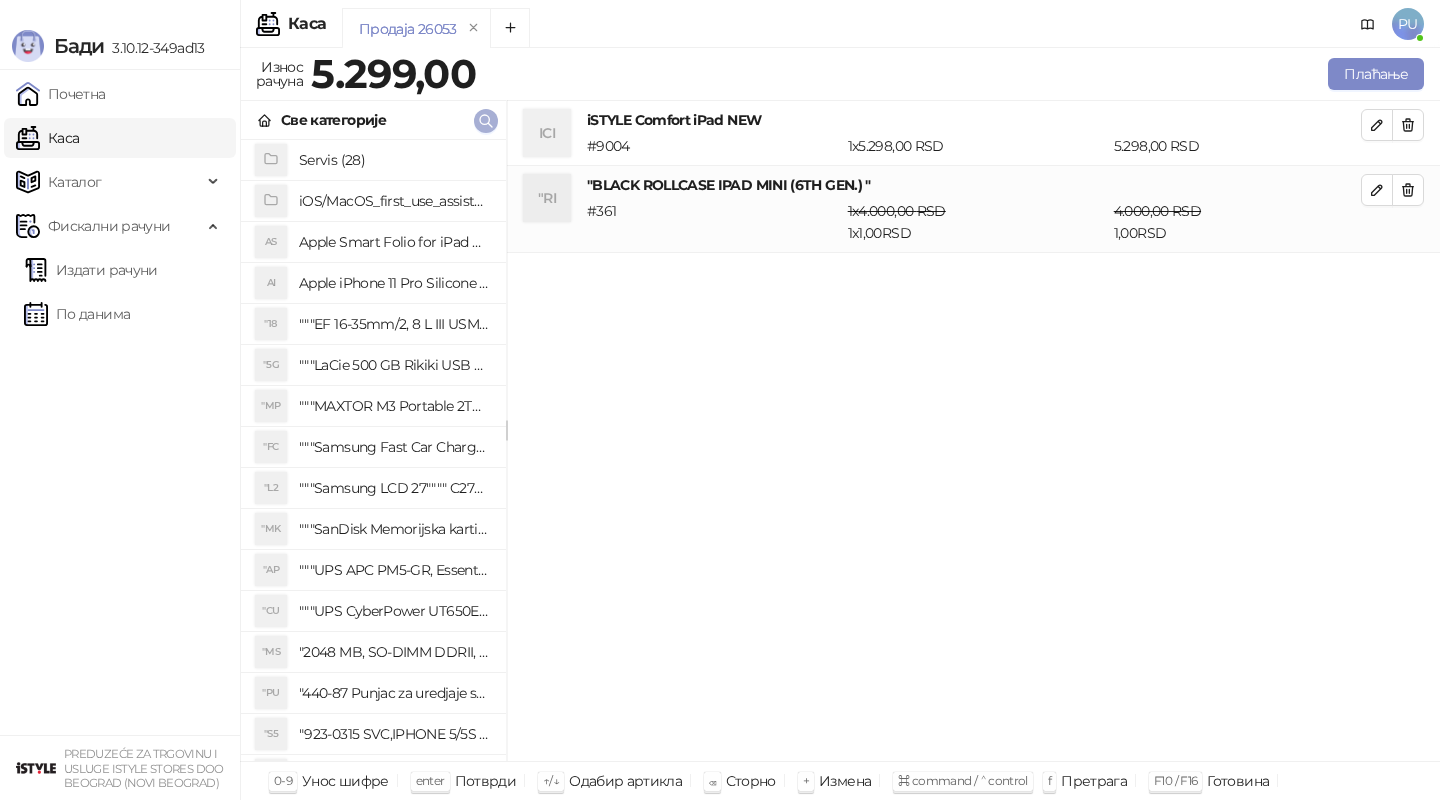 click 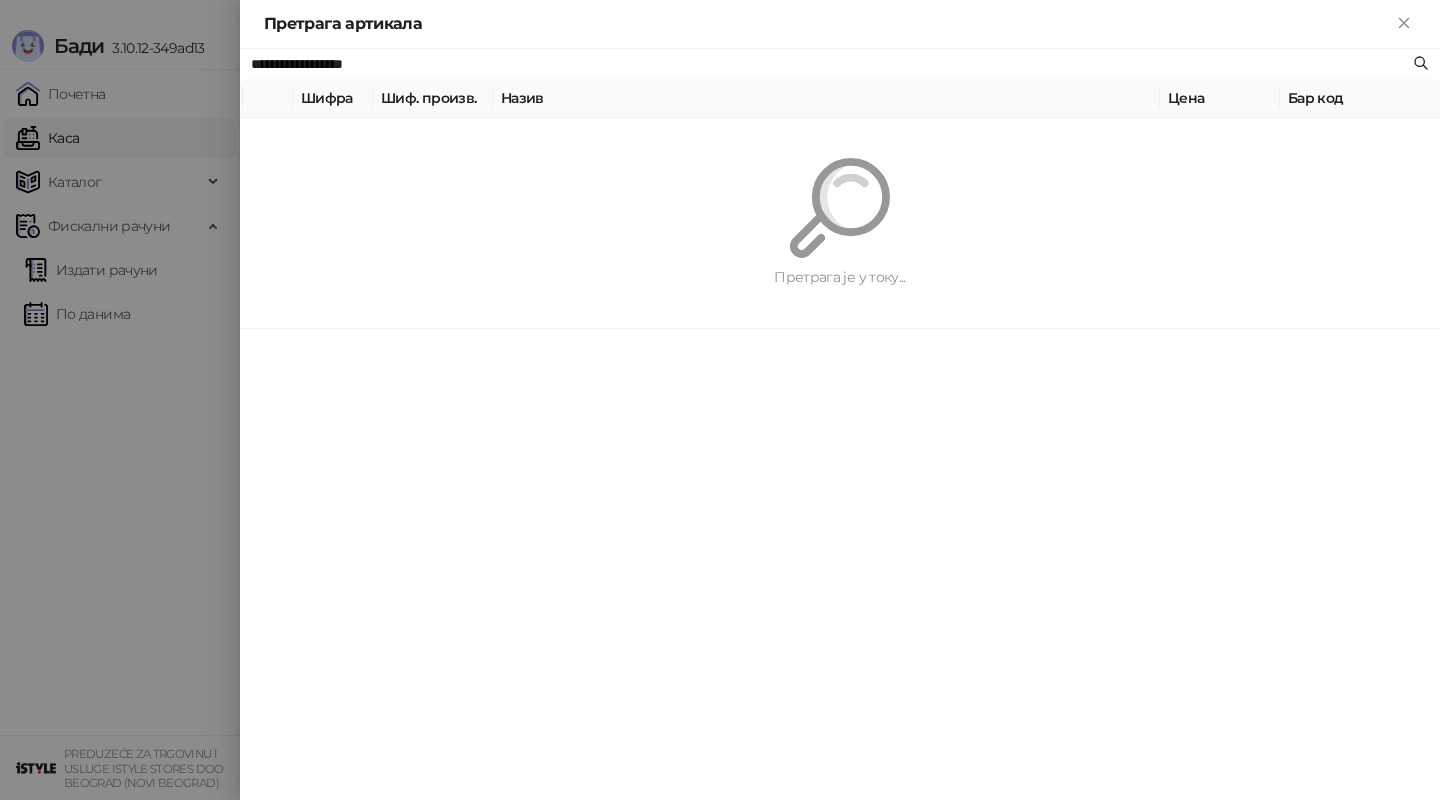 paste 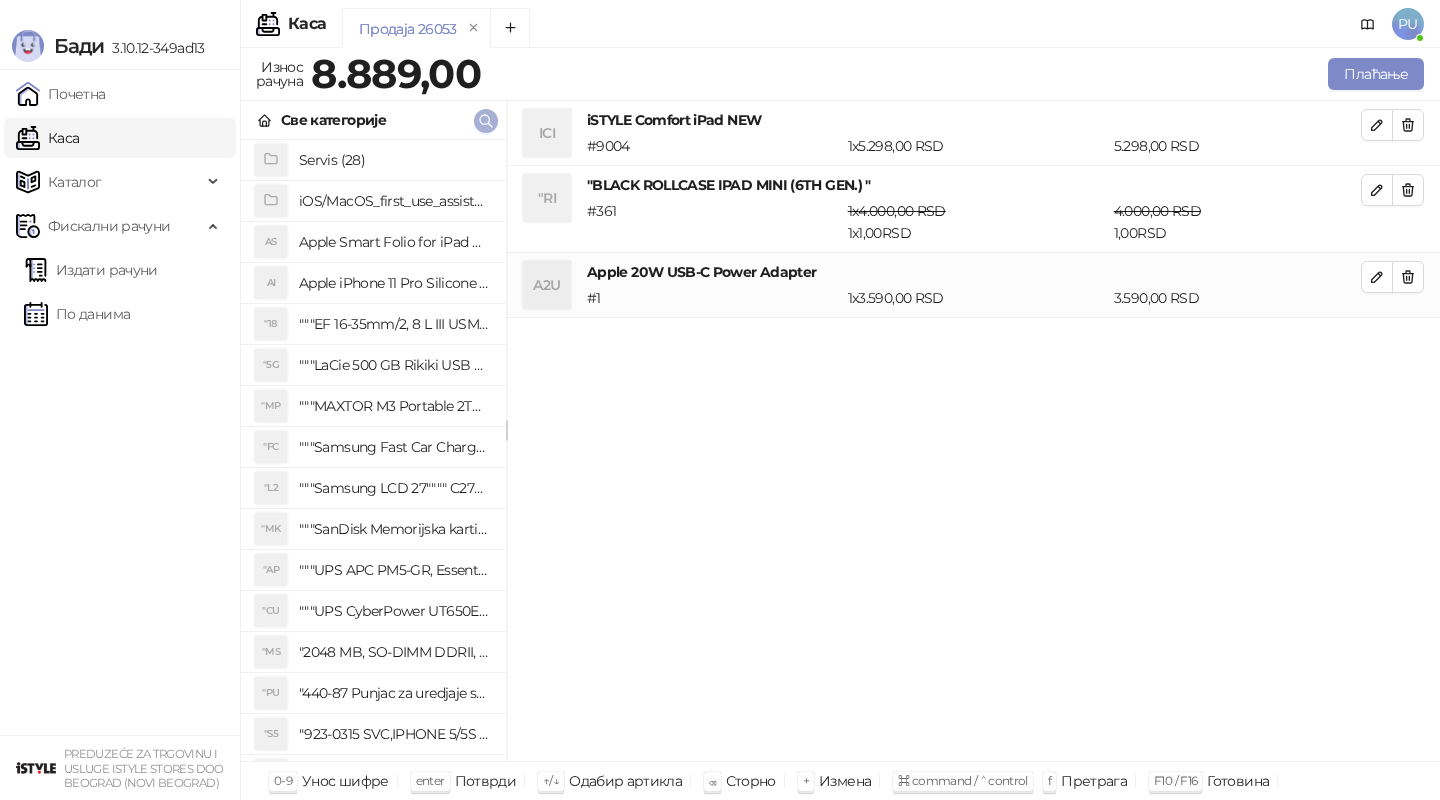 click 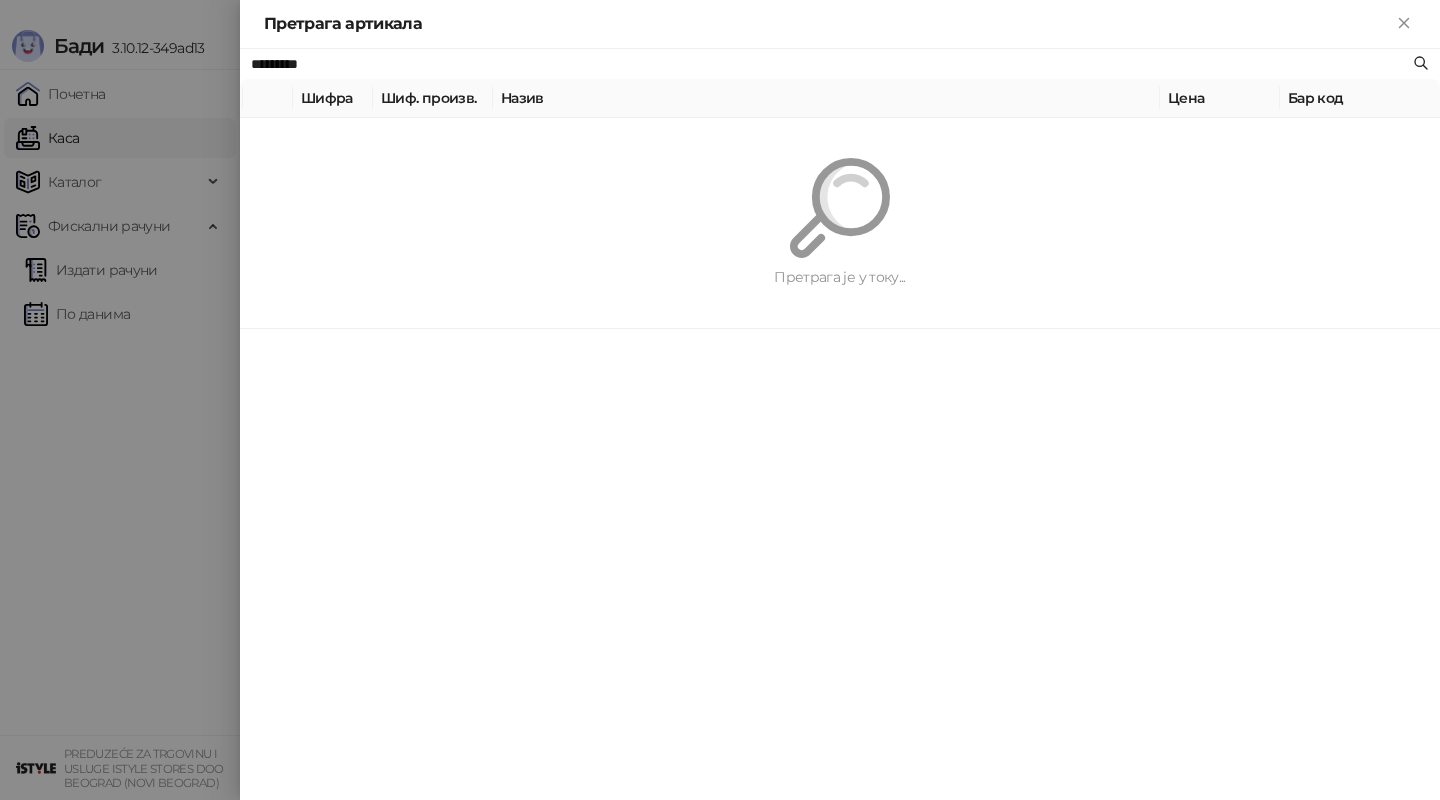 paste on "**********" 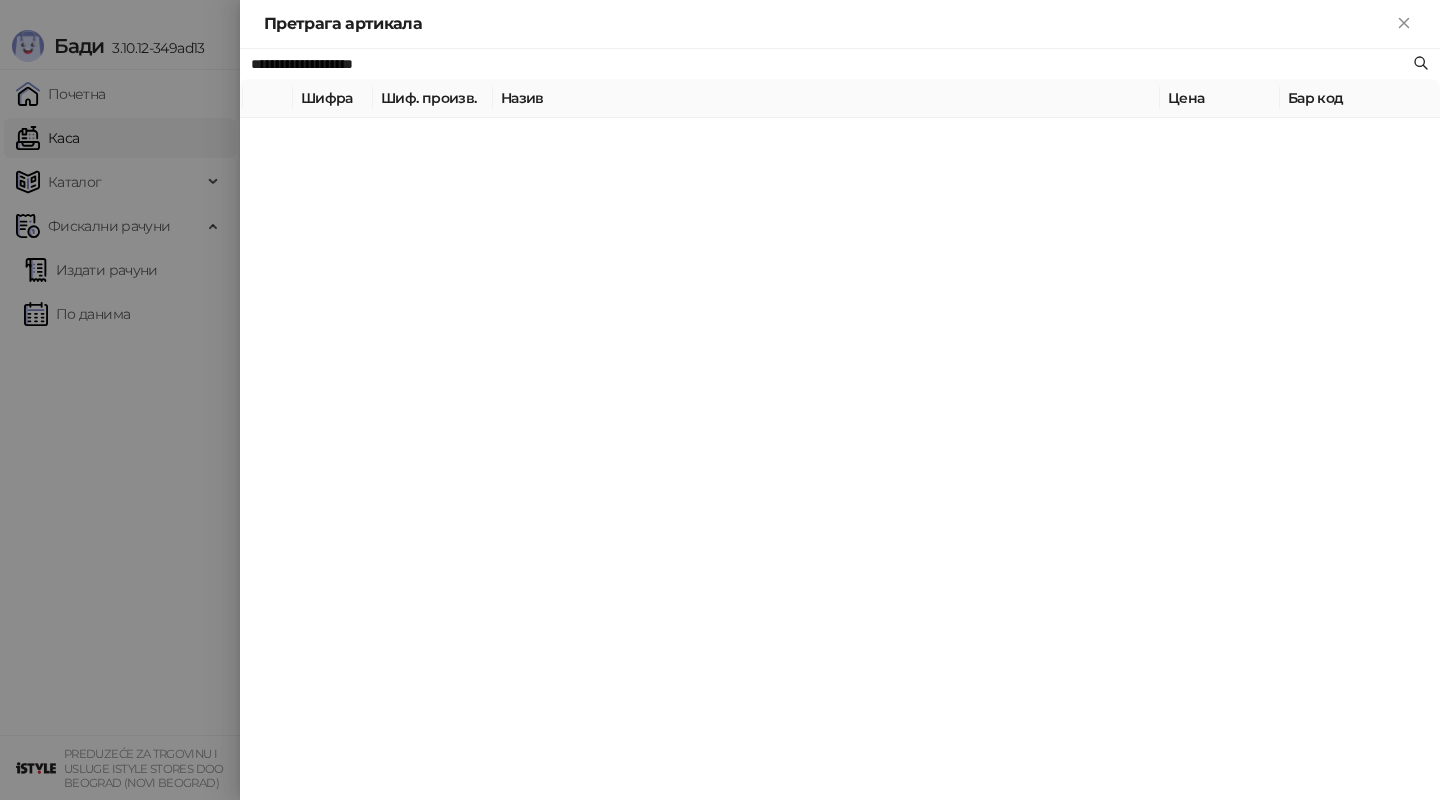 type on "**********" 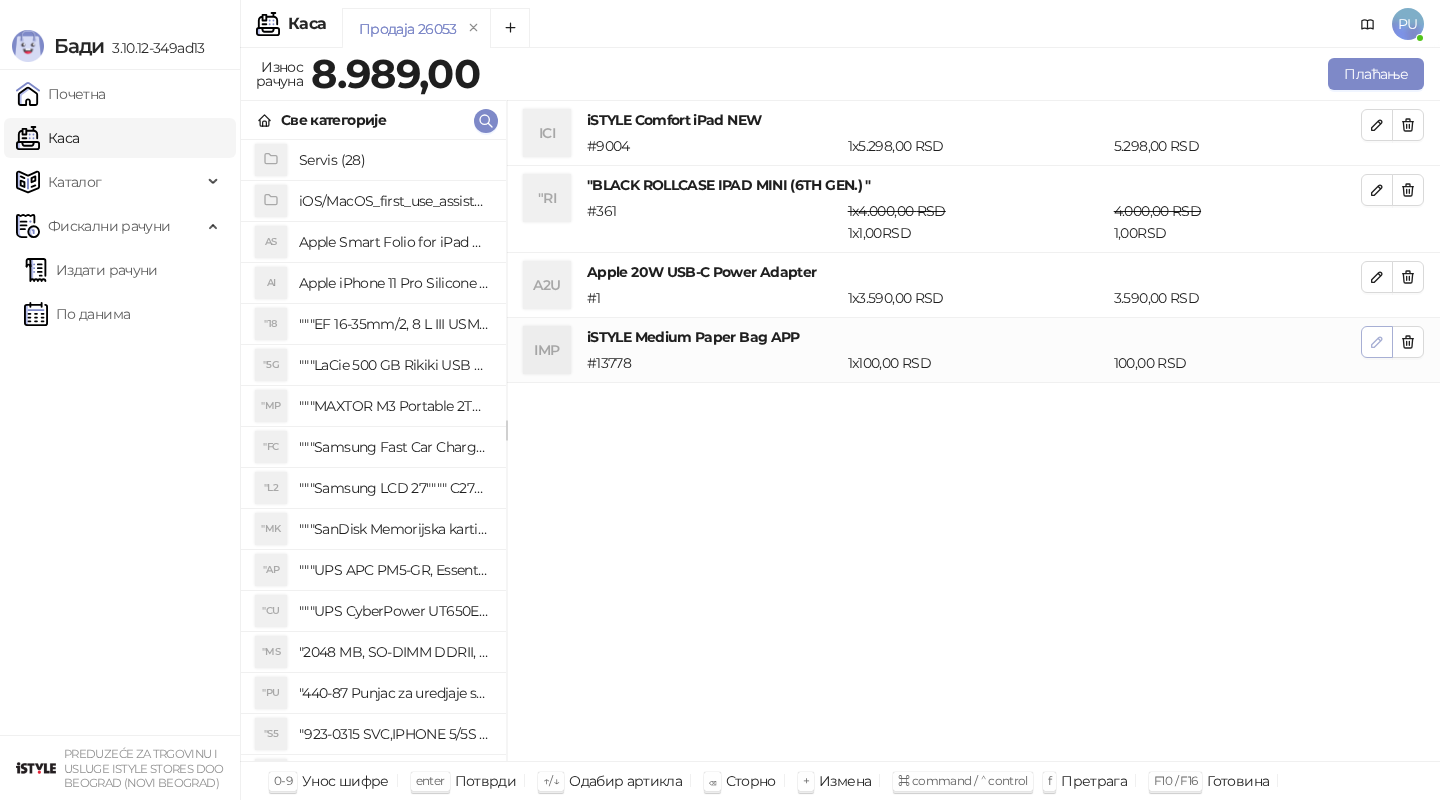 click at bounding box center (1377, 342) 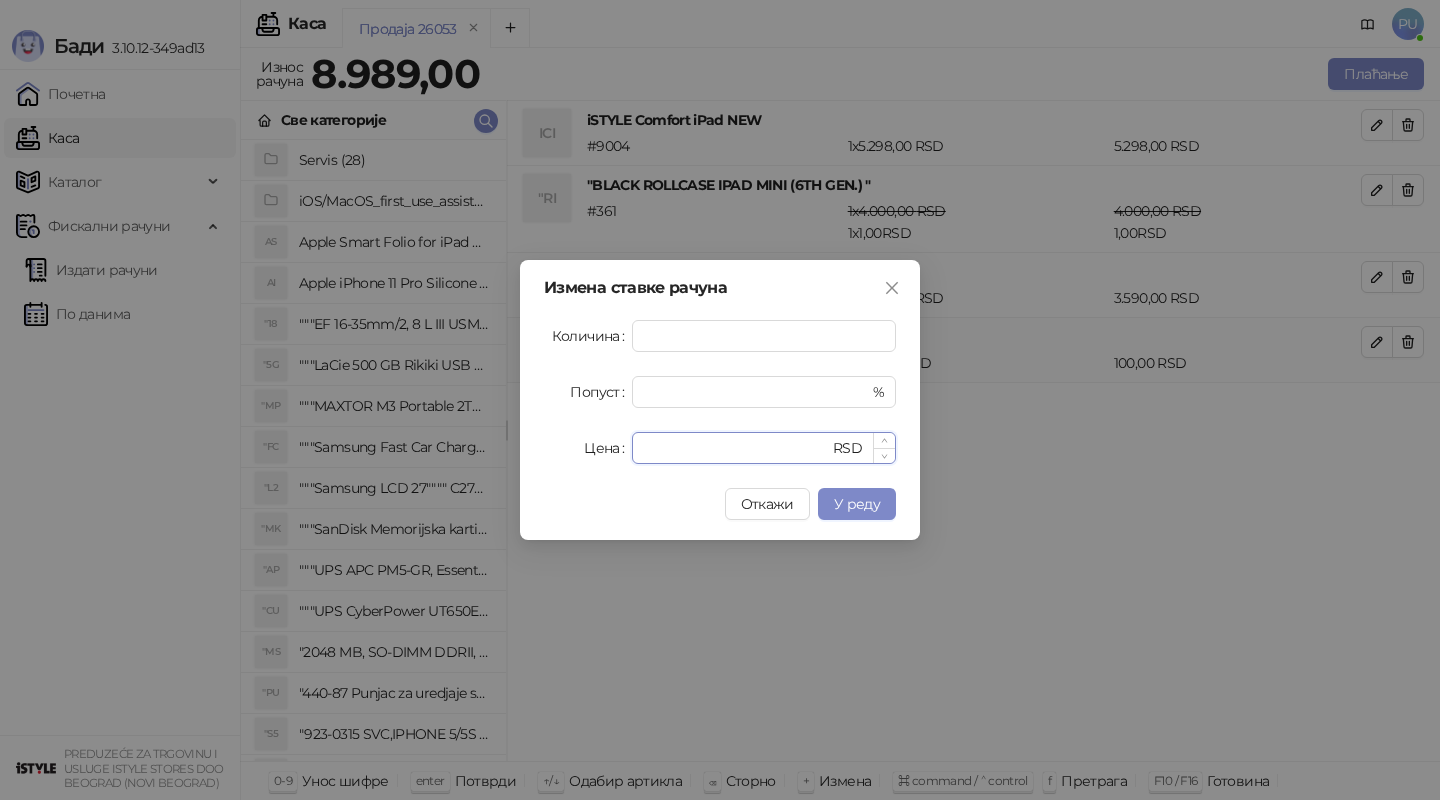 click on "***" at bounding box center (736, 448) 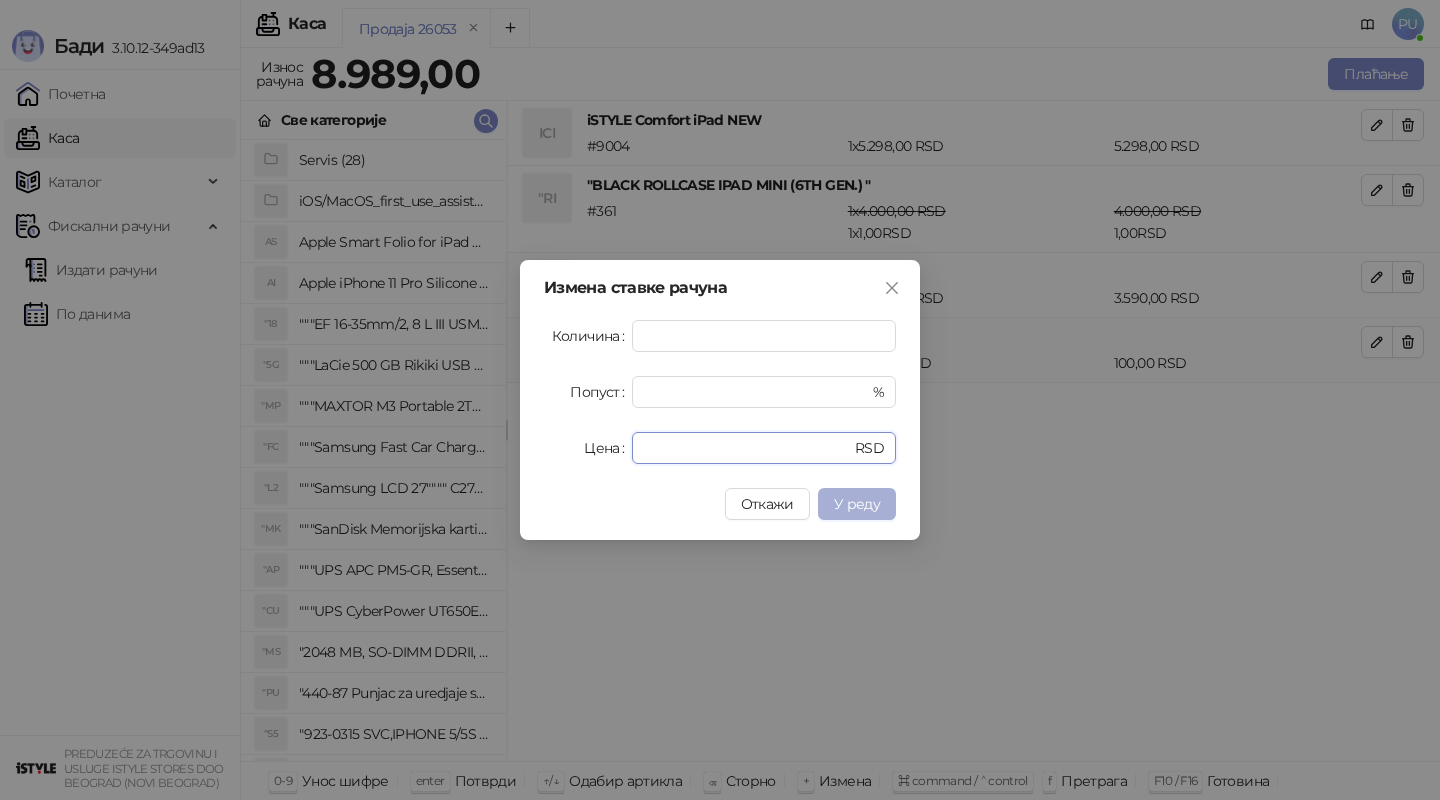 type on "**" 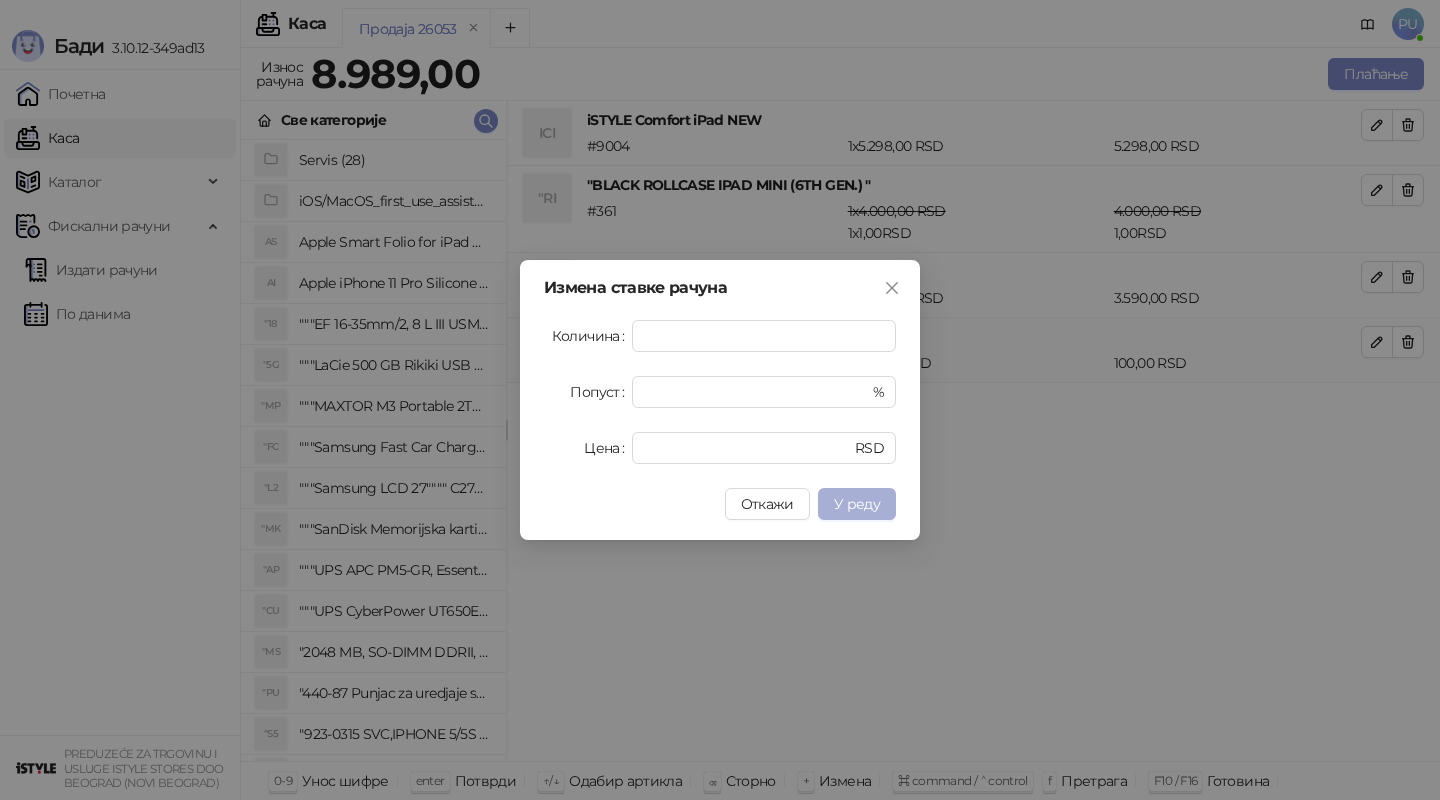 click on "У реду" at bounding box center (857, 504) 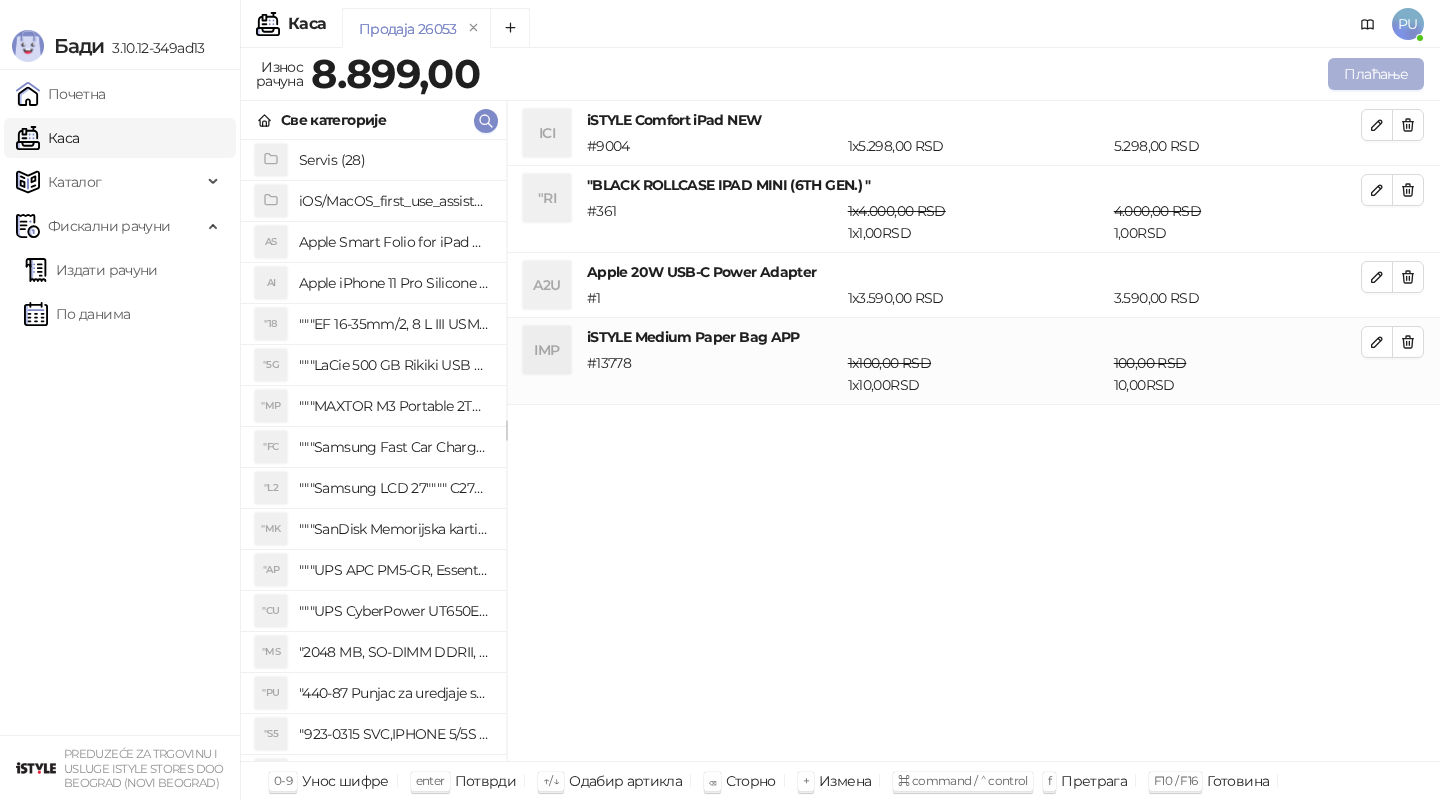 click on "Плаћање" at bounding box center [1376, 74] 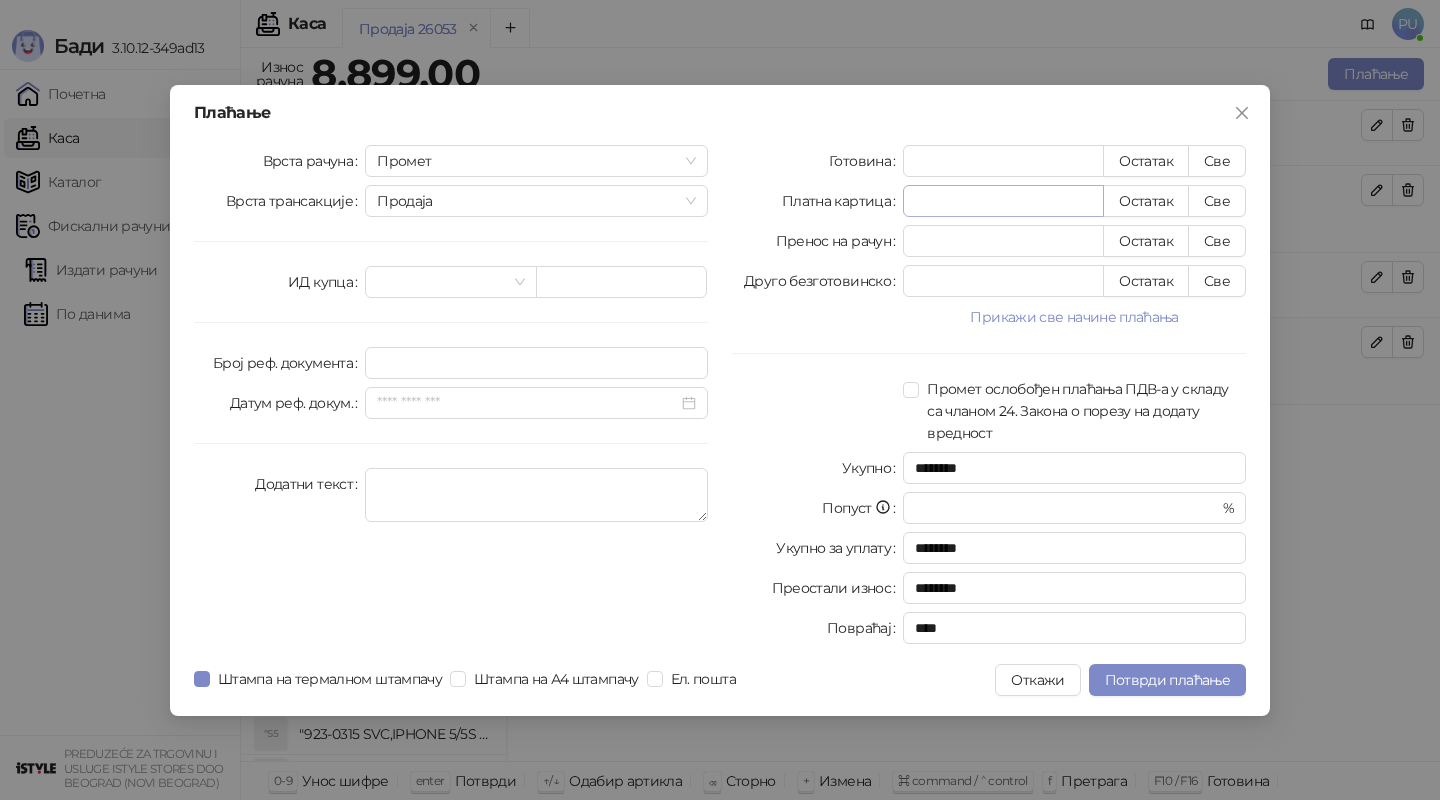 type on "*" 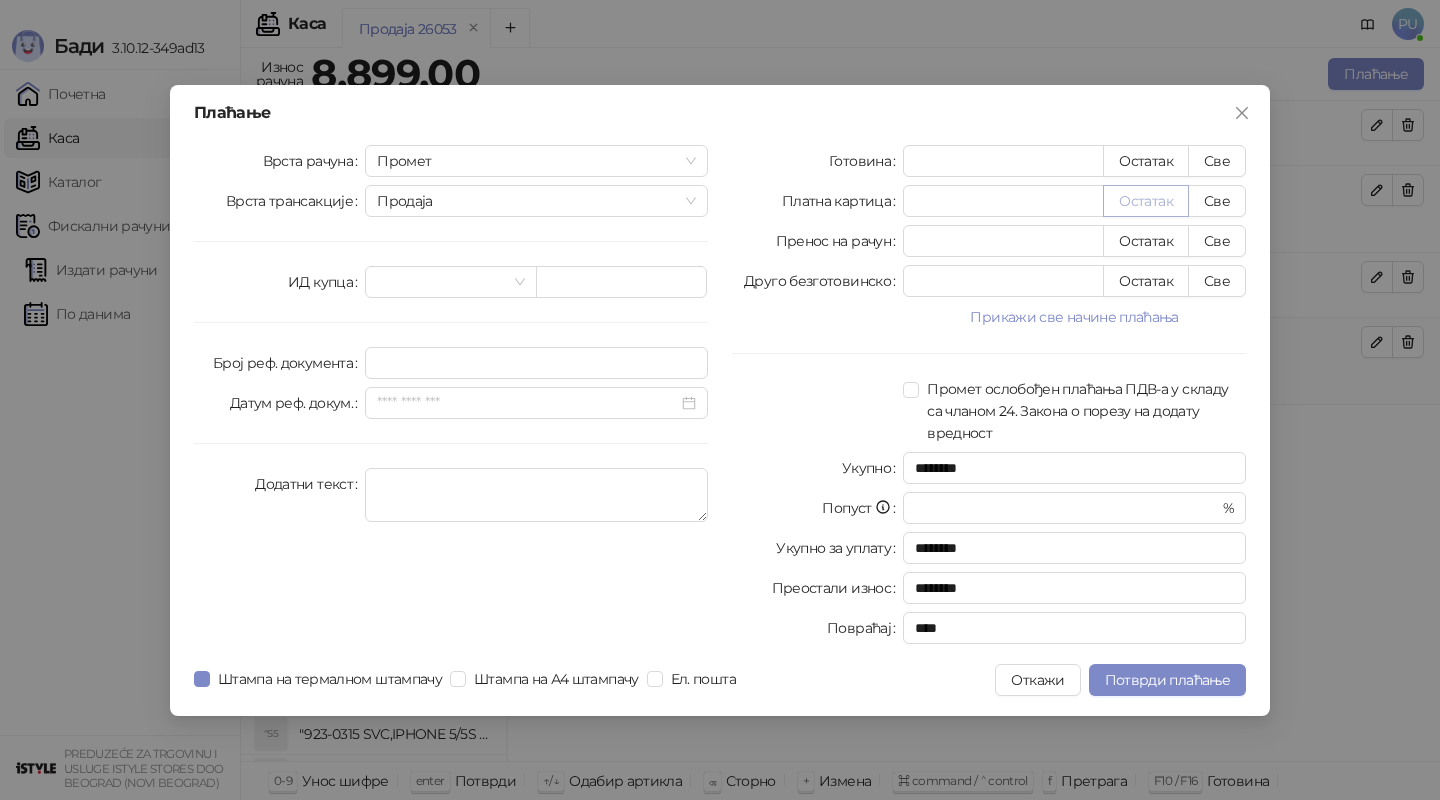 type on "****" 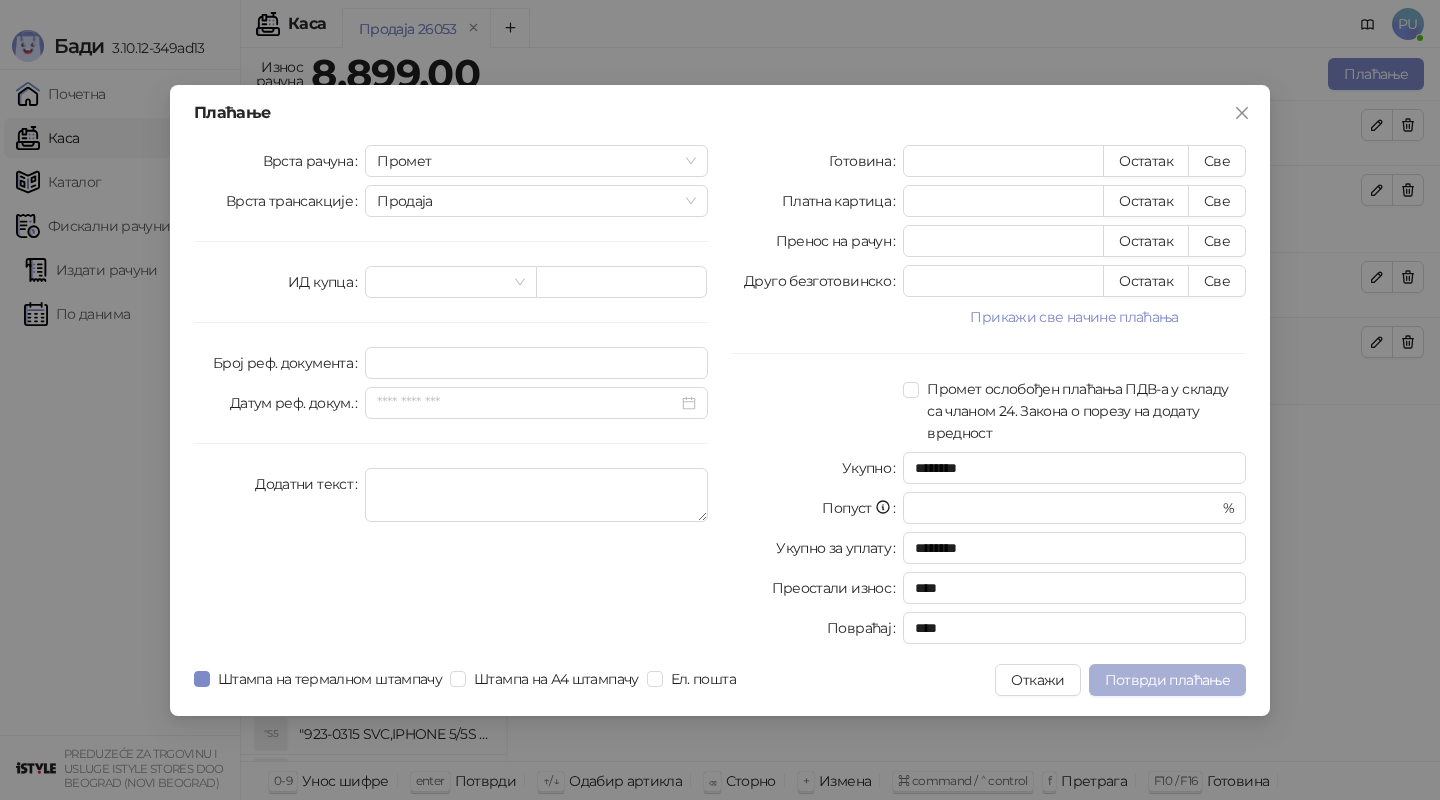 click on "Потврди плаћање" at bounding box center [1167, 680] 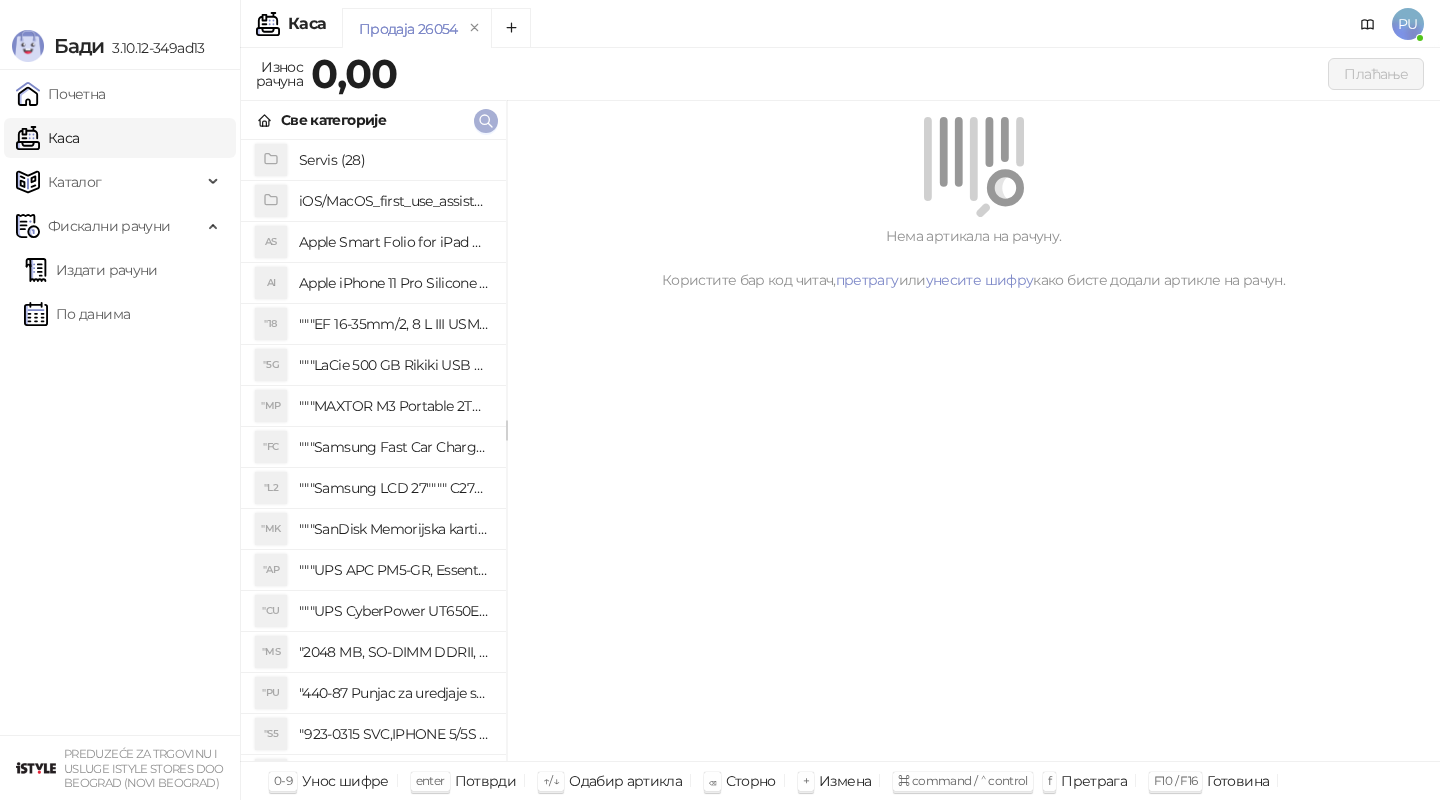 click 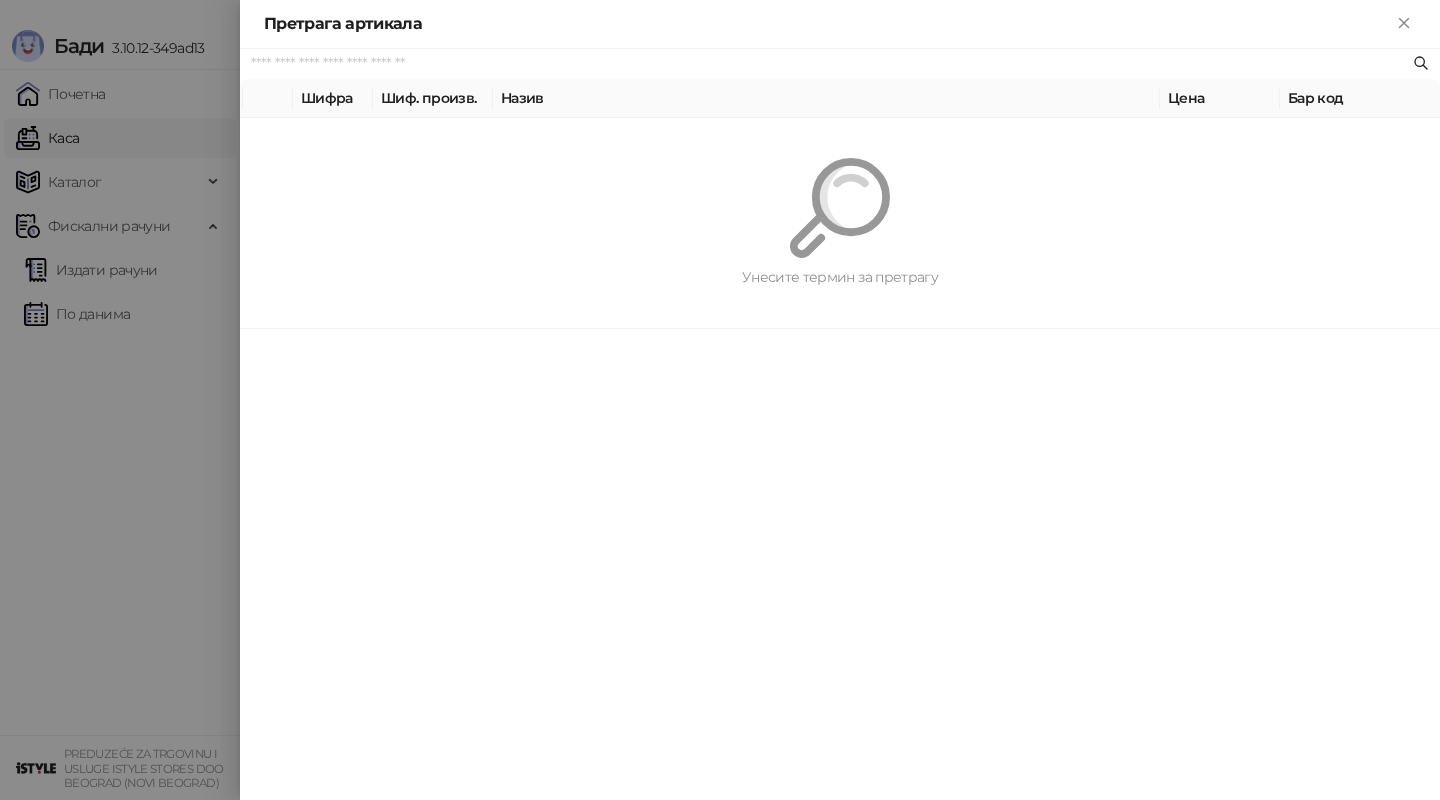 paste on "*********" 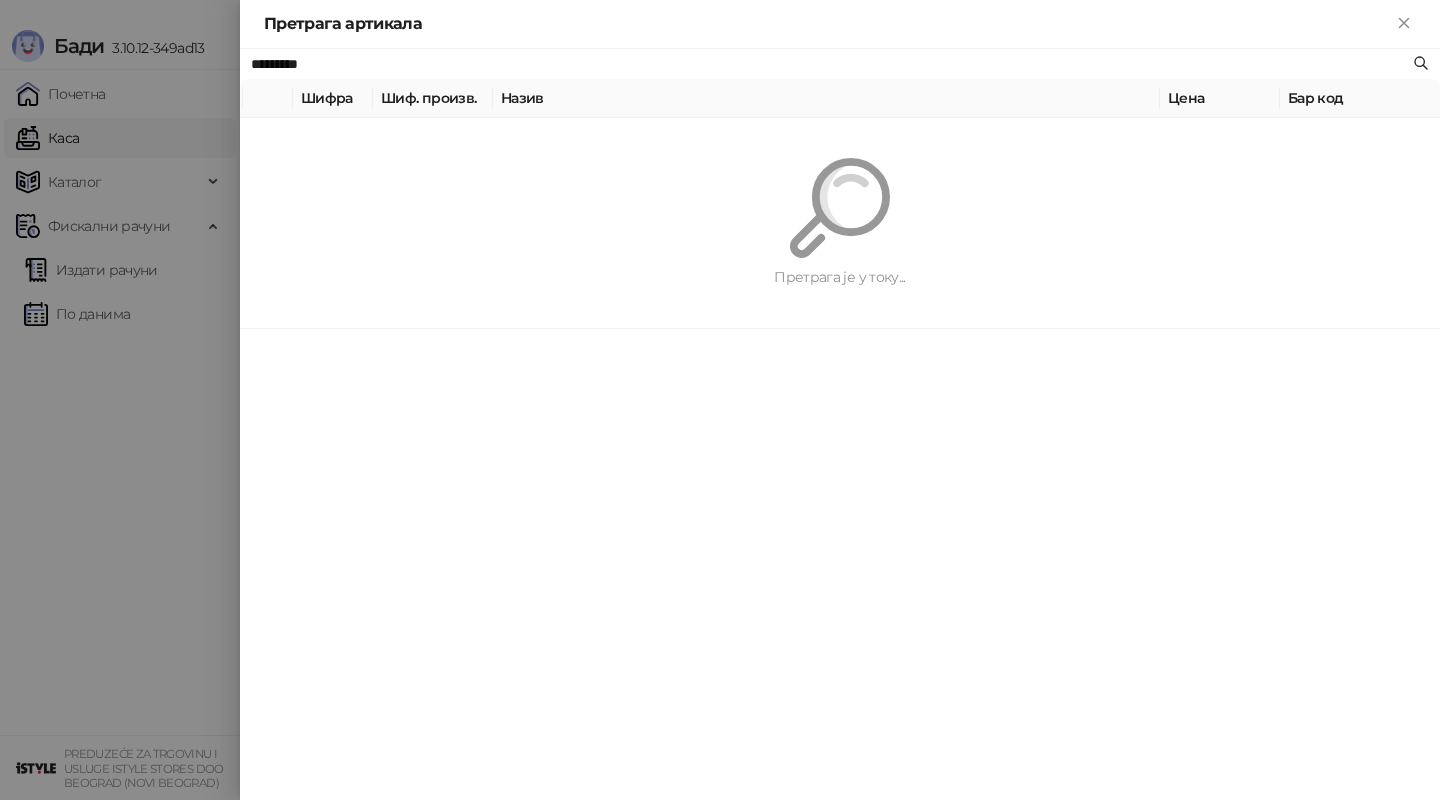 type on "*********" 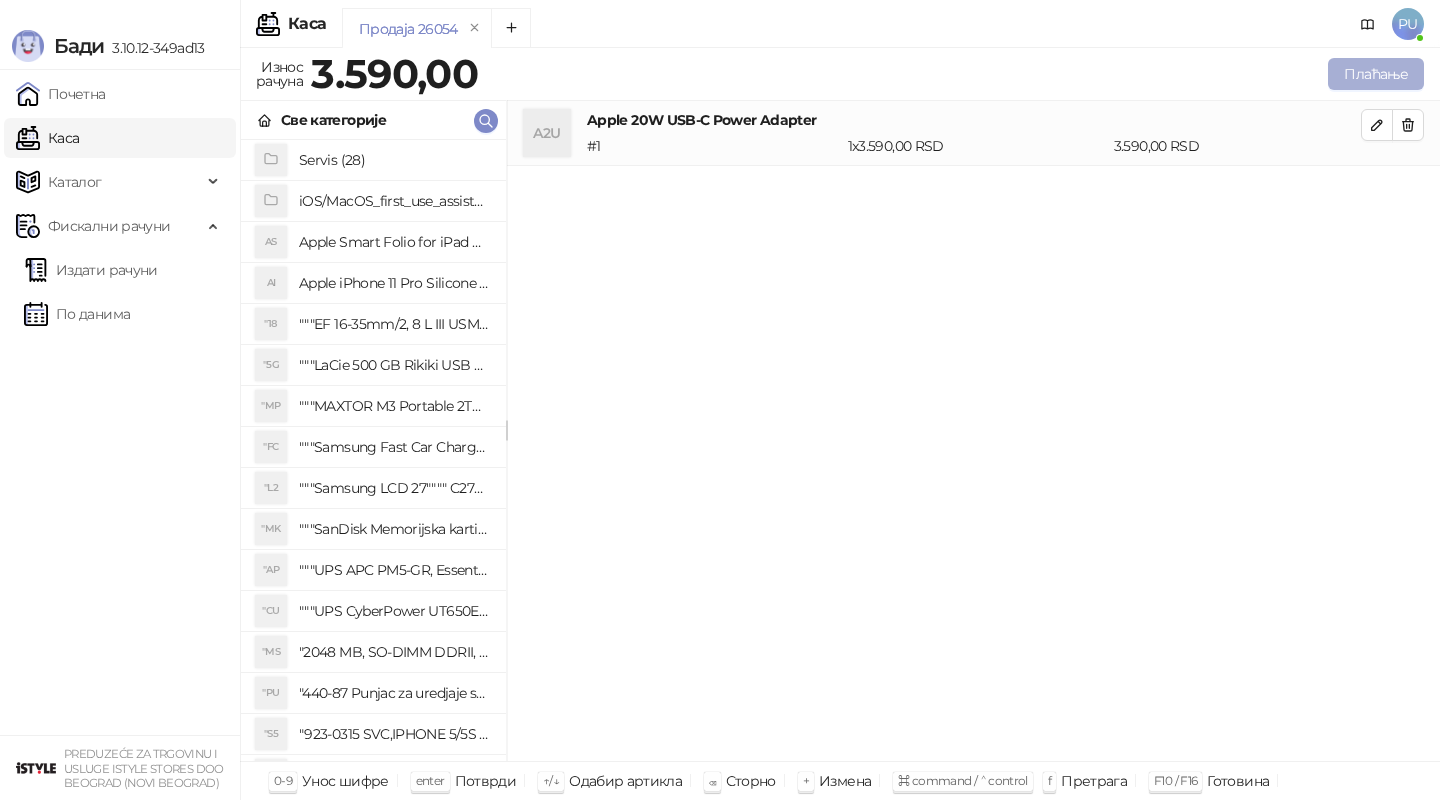 click on "Плаћање" at bounding box center (1376, 74) 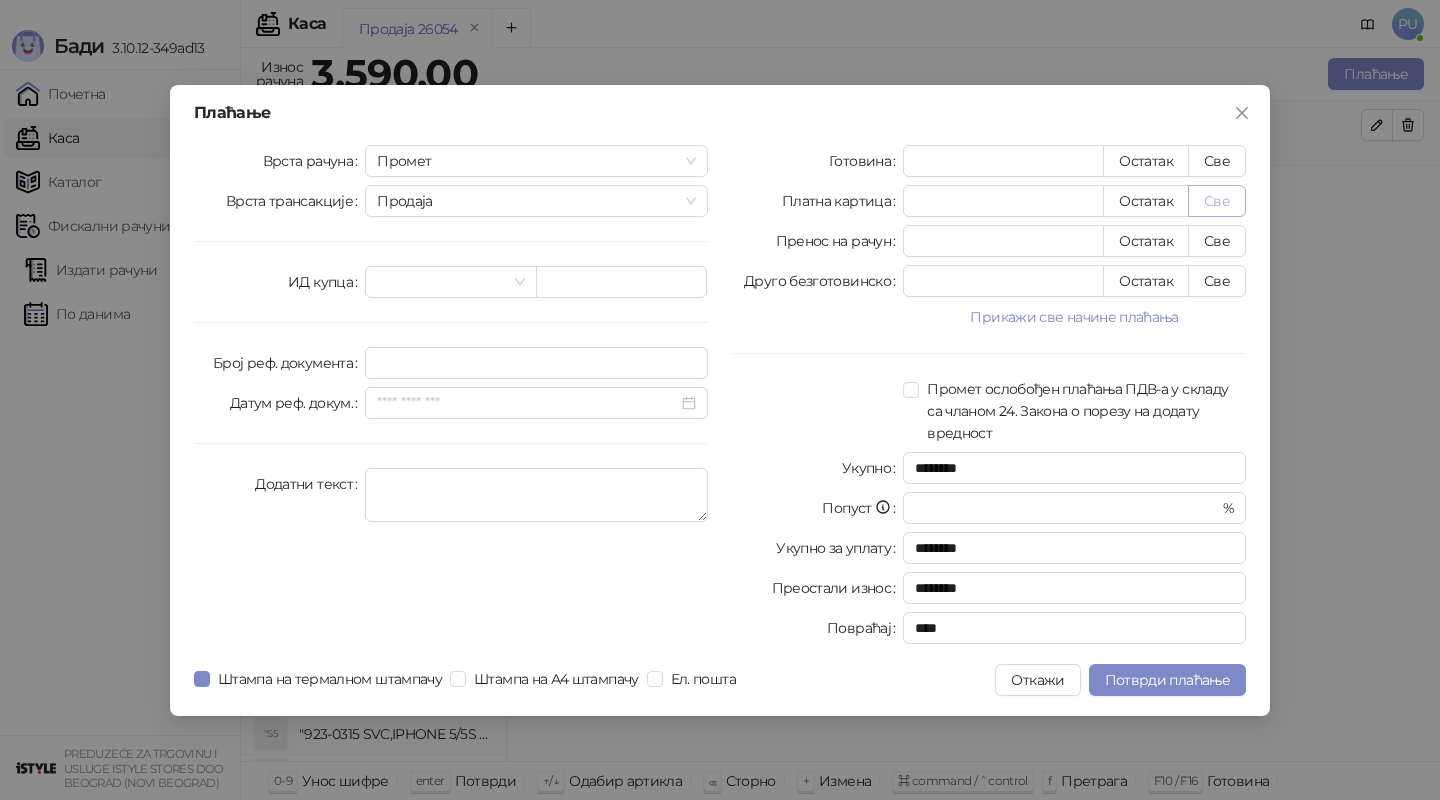 click on "Све" at bounding box center (1217, 201) 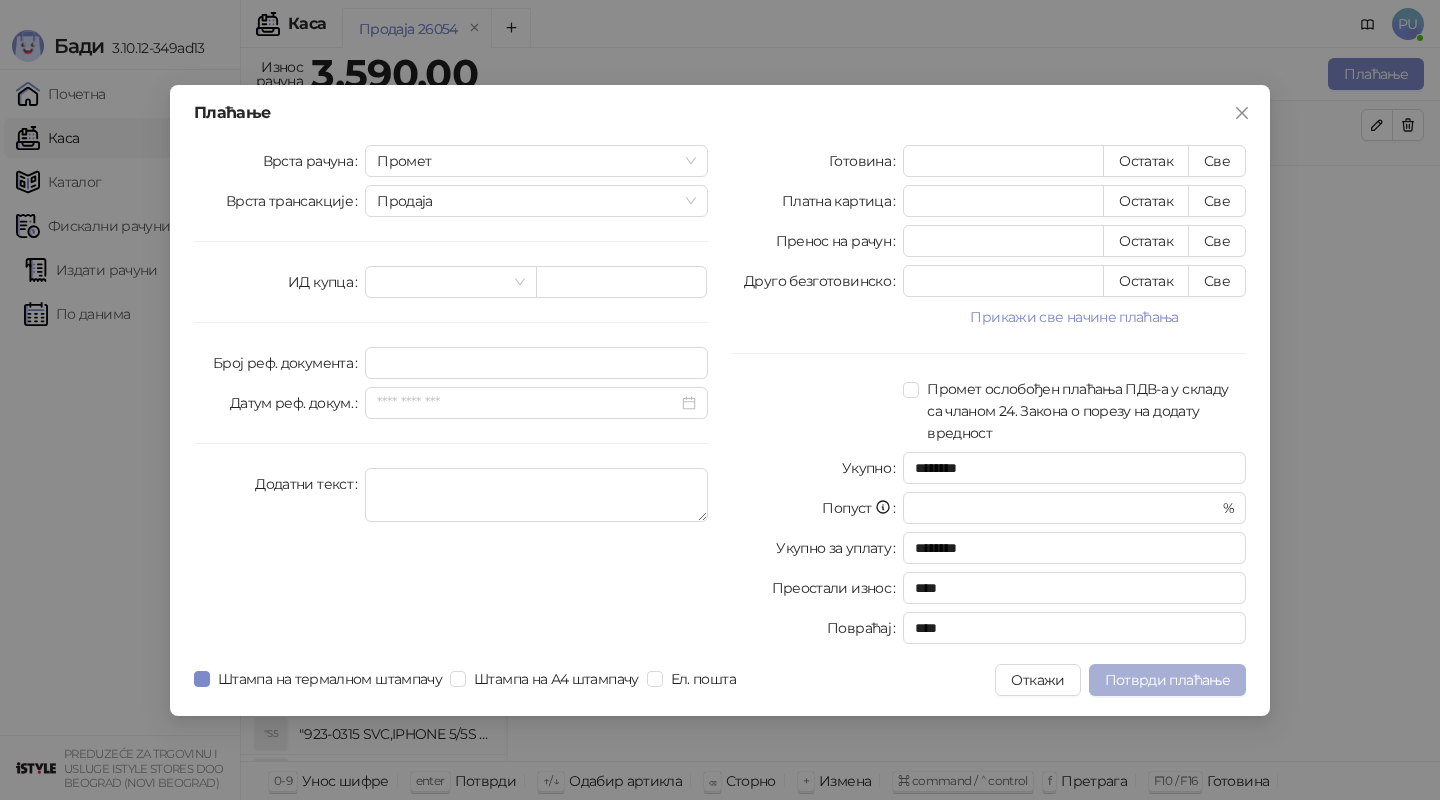 click on "Потврди плаћање" at bounding box center [1167, 680] 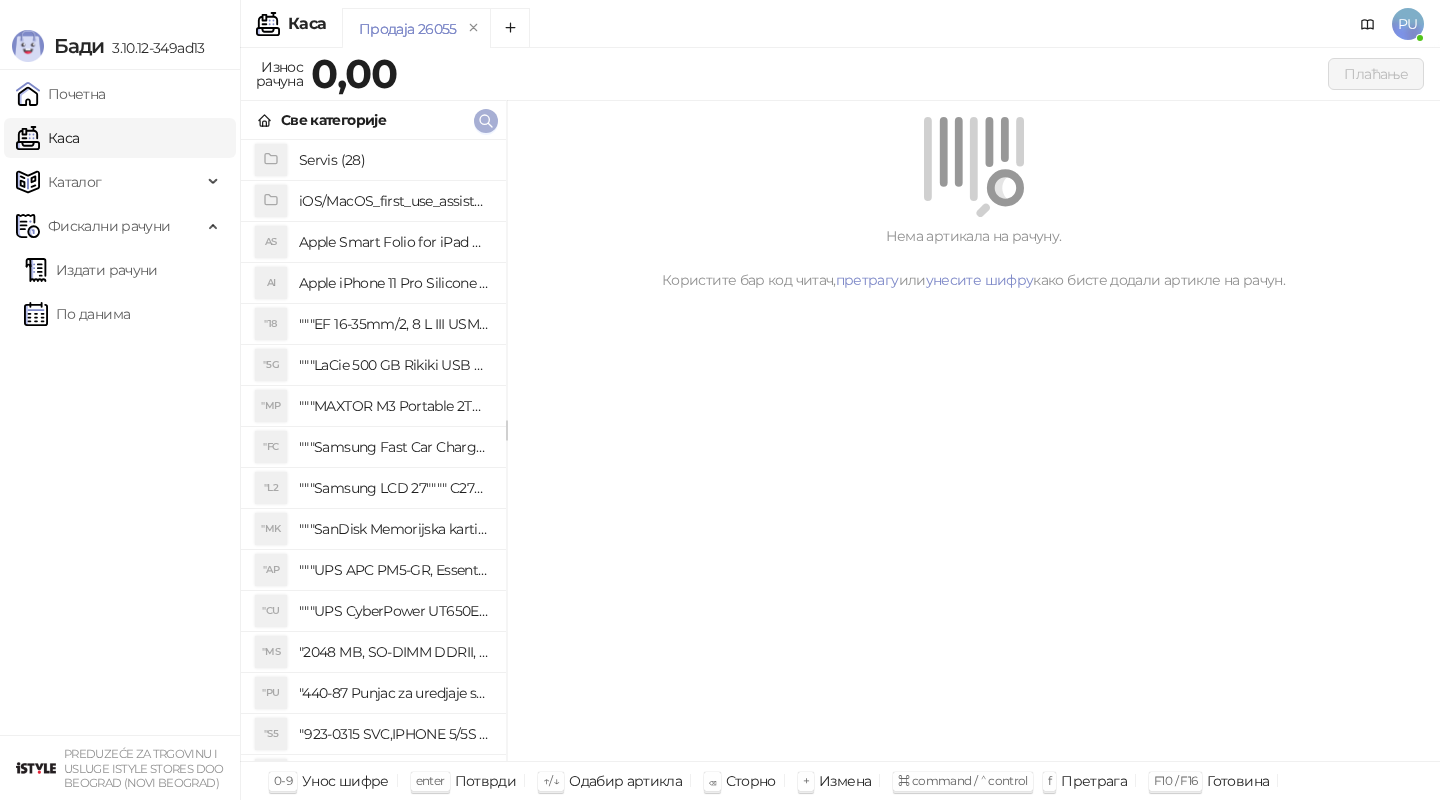 click 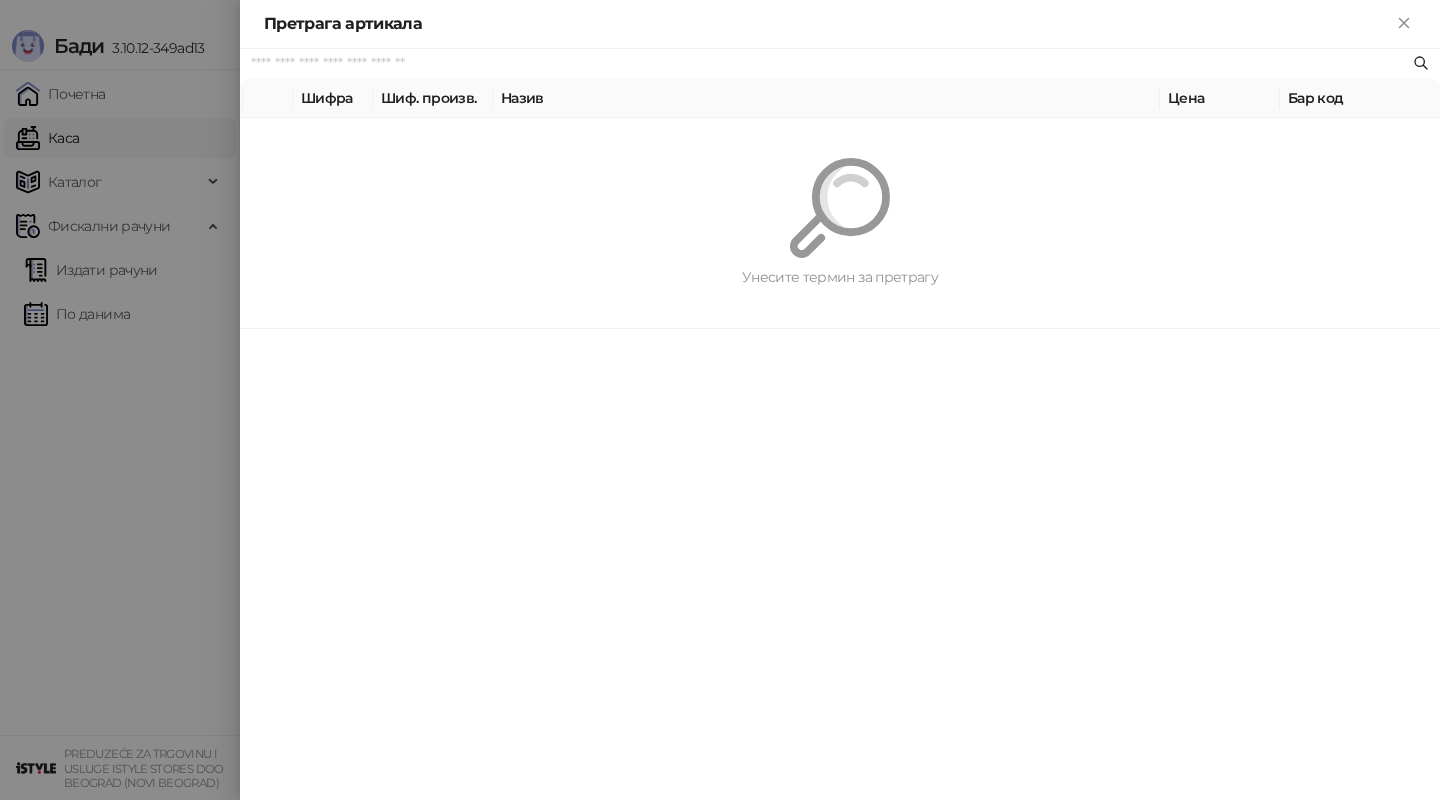 paste on "*********" 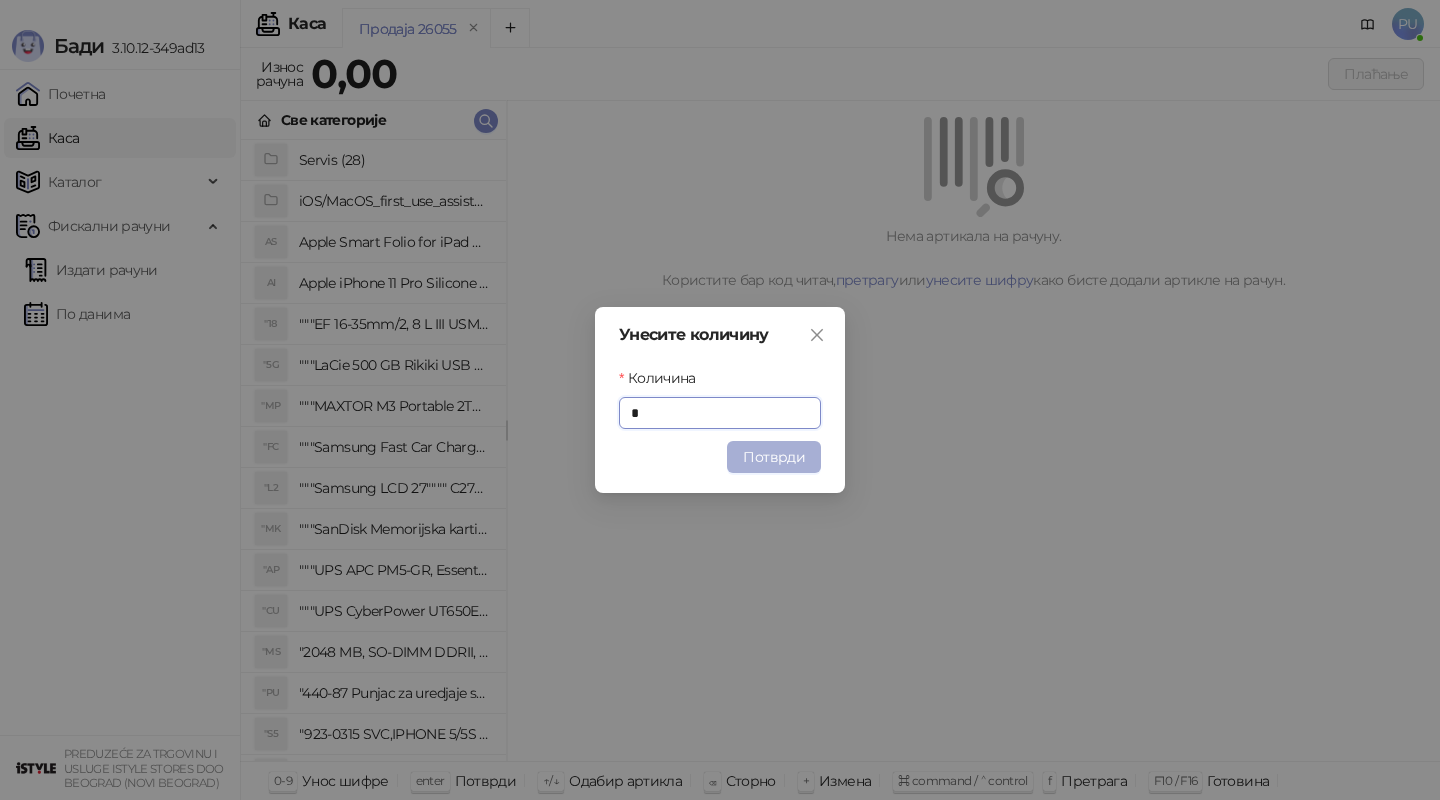 click on "Потврди" at bounding box center [774, 457] 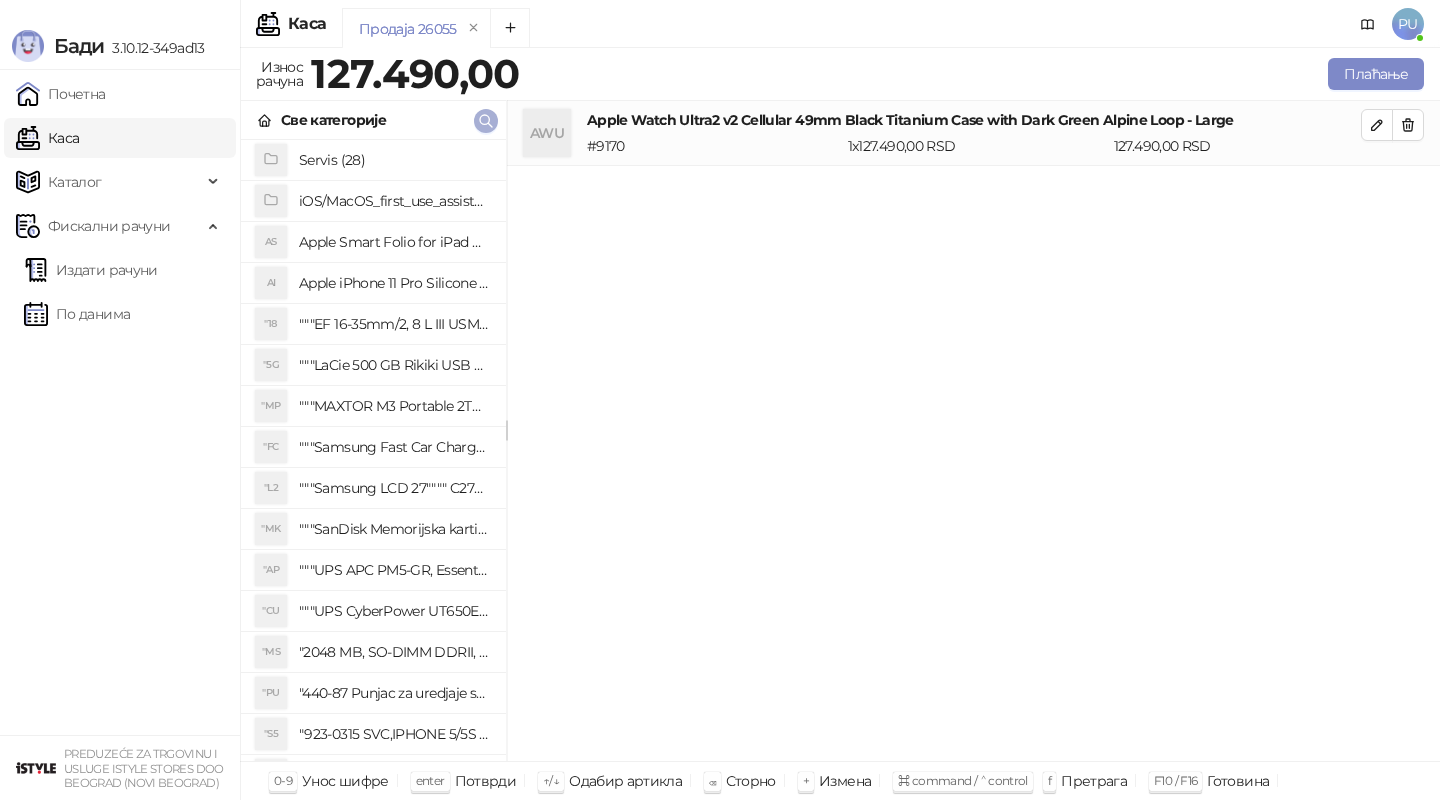 click 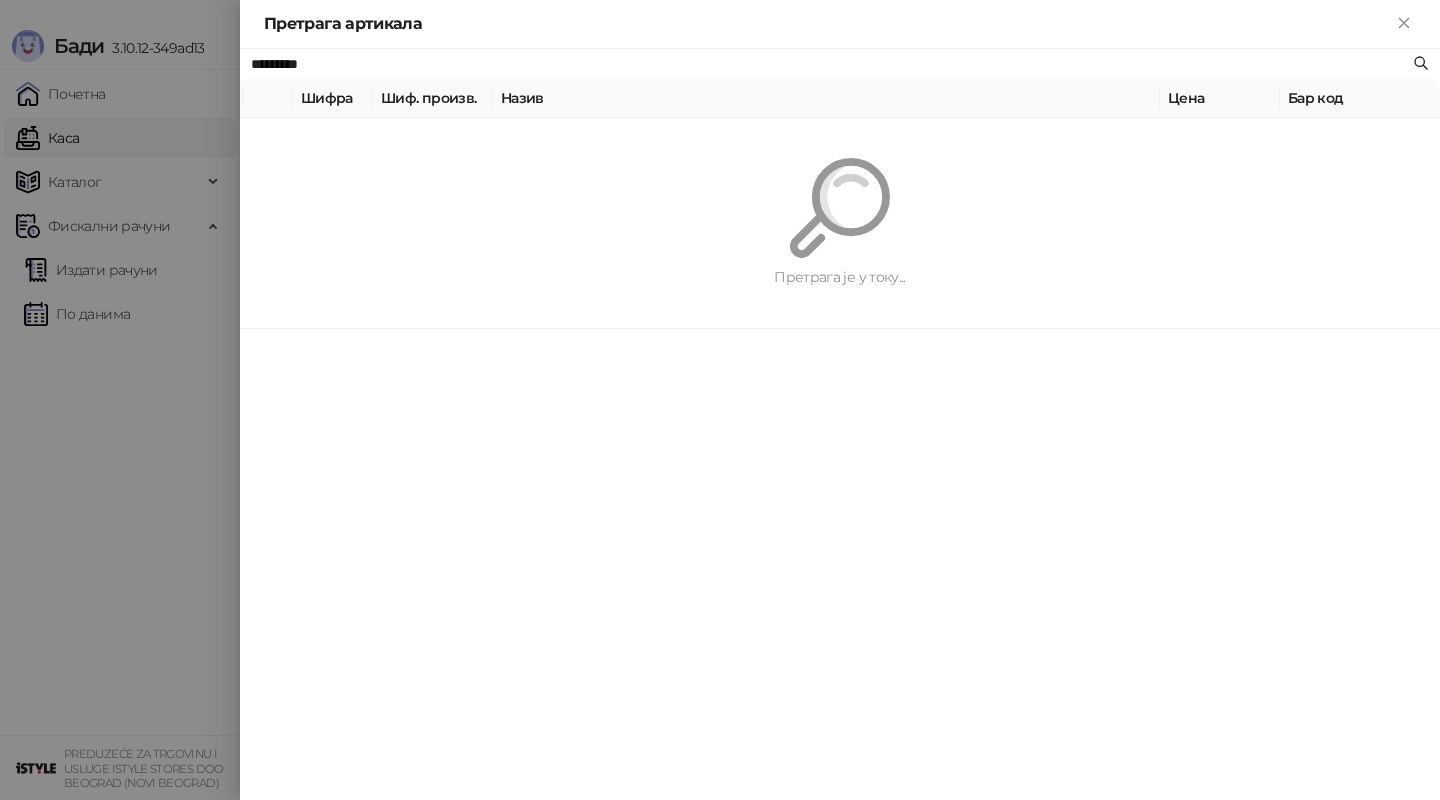 paste on "**********" 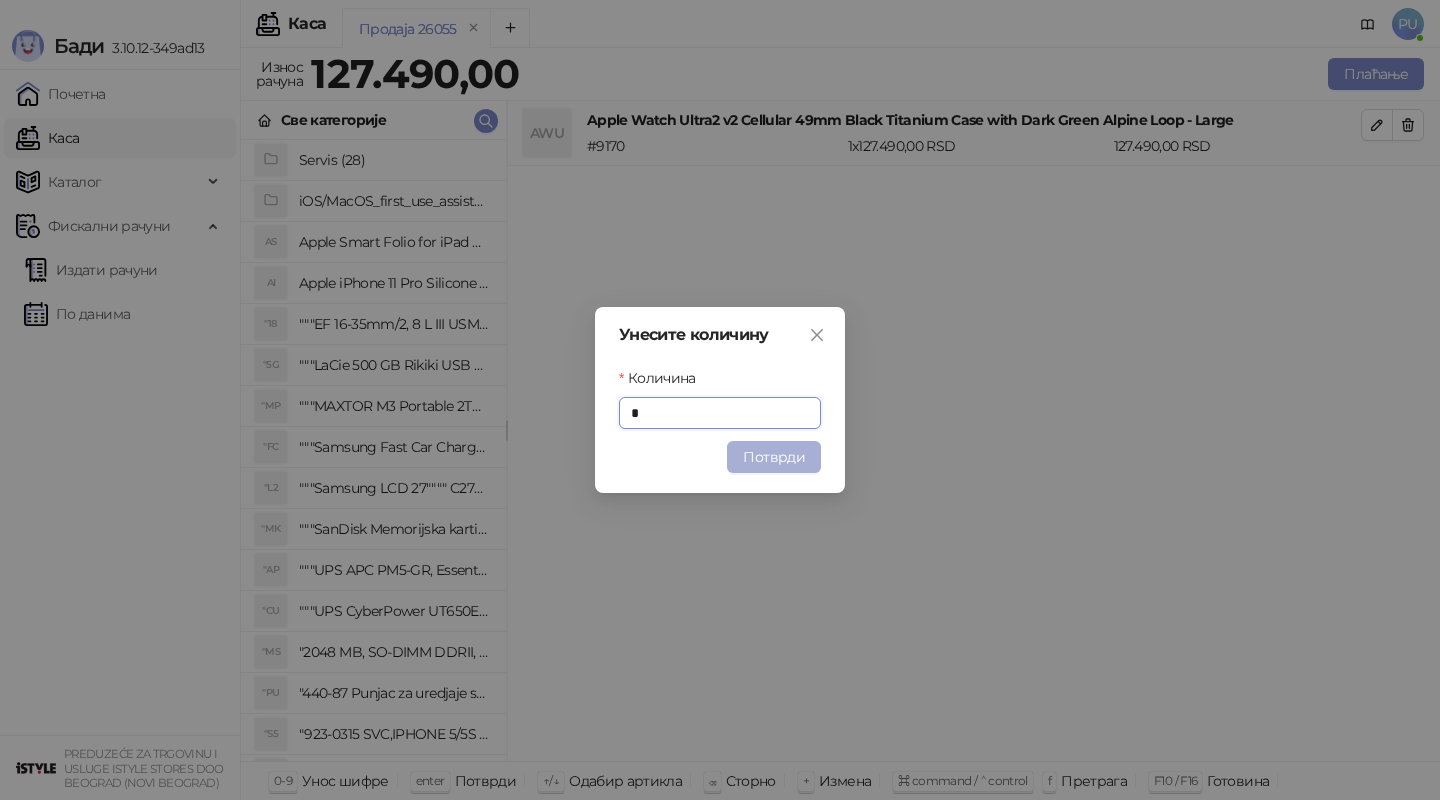 click on "Потврди" at bounding box center [774, 457] 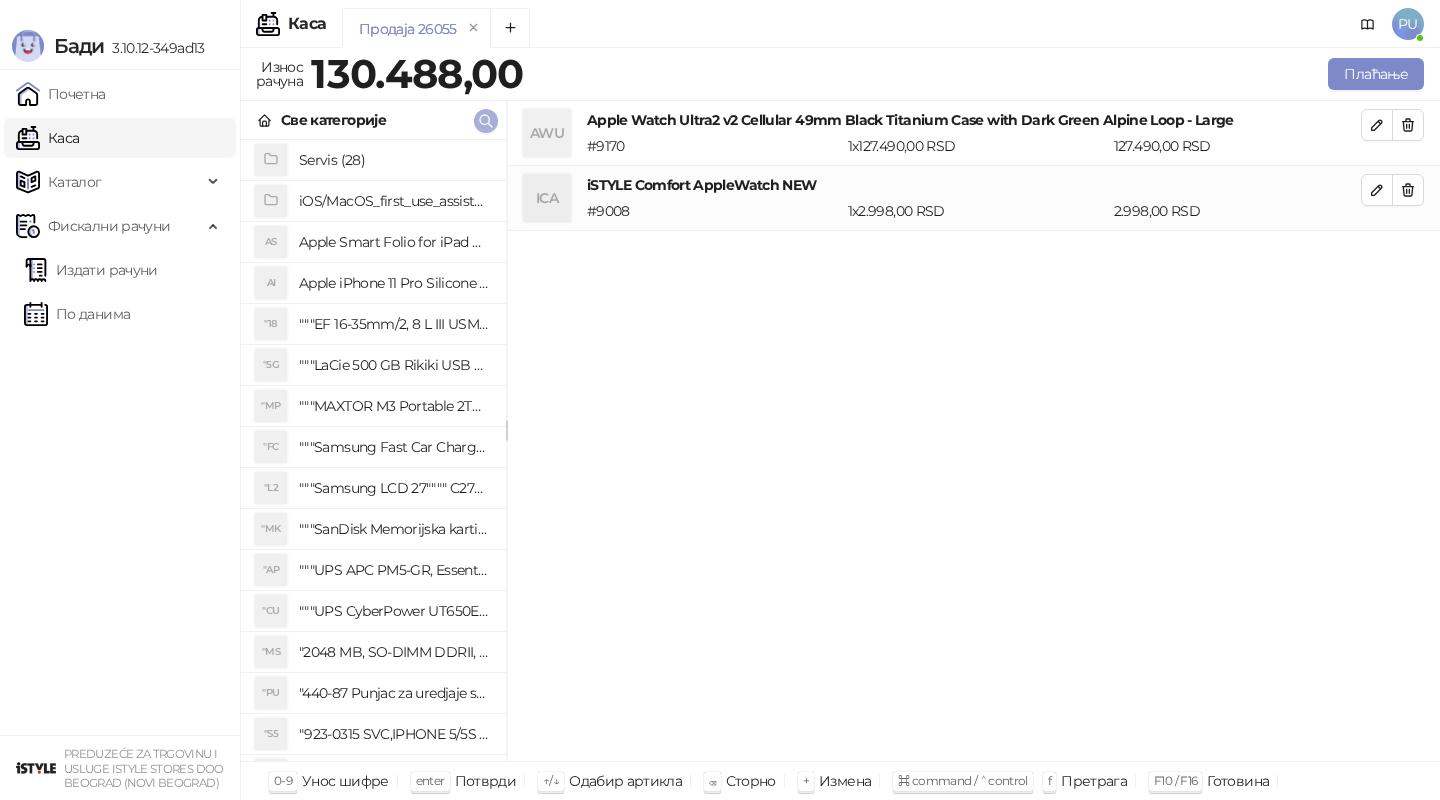 click at bounding box center [486, 120] 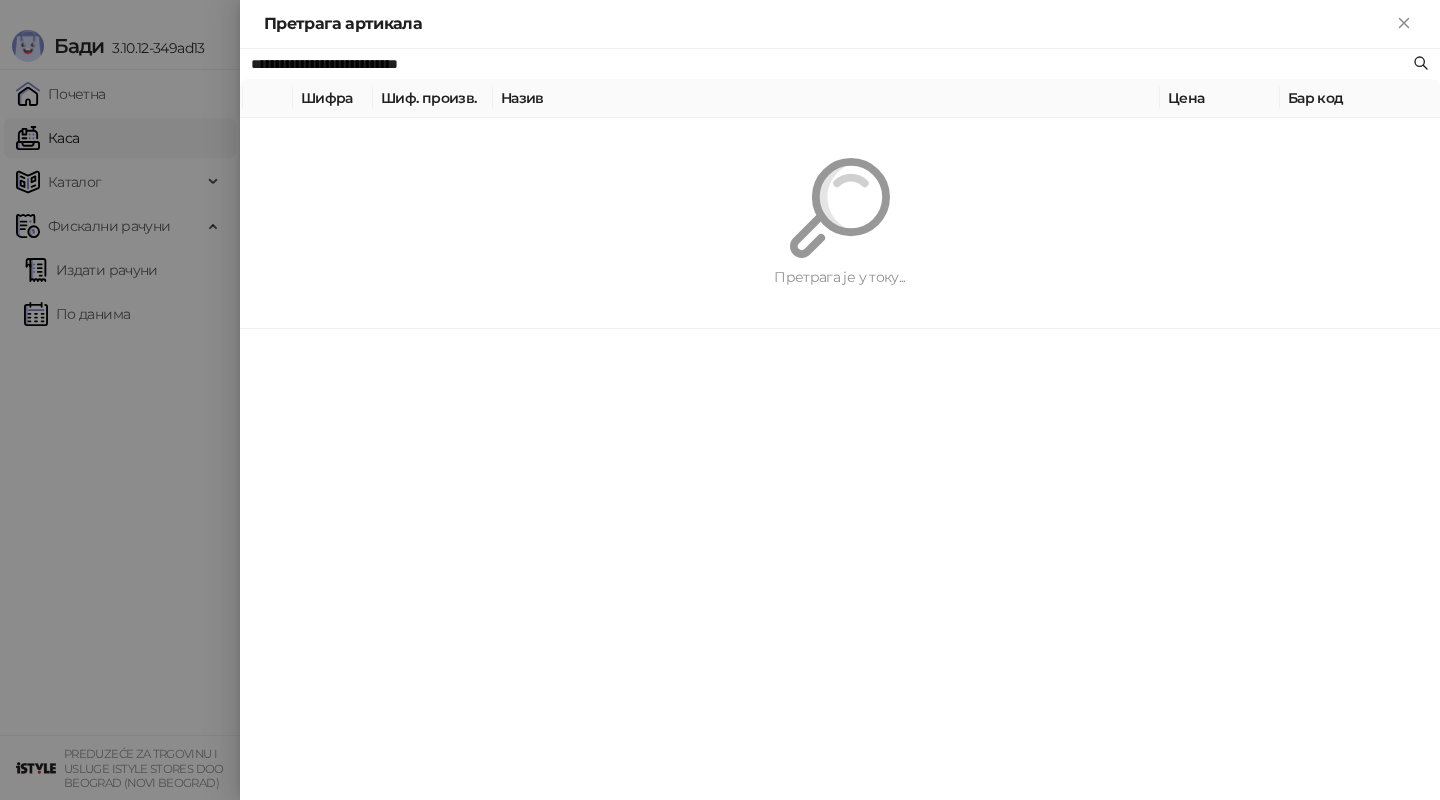 paste 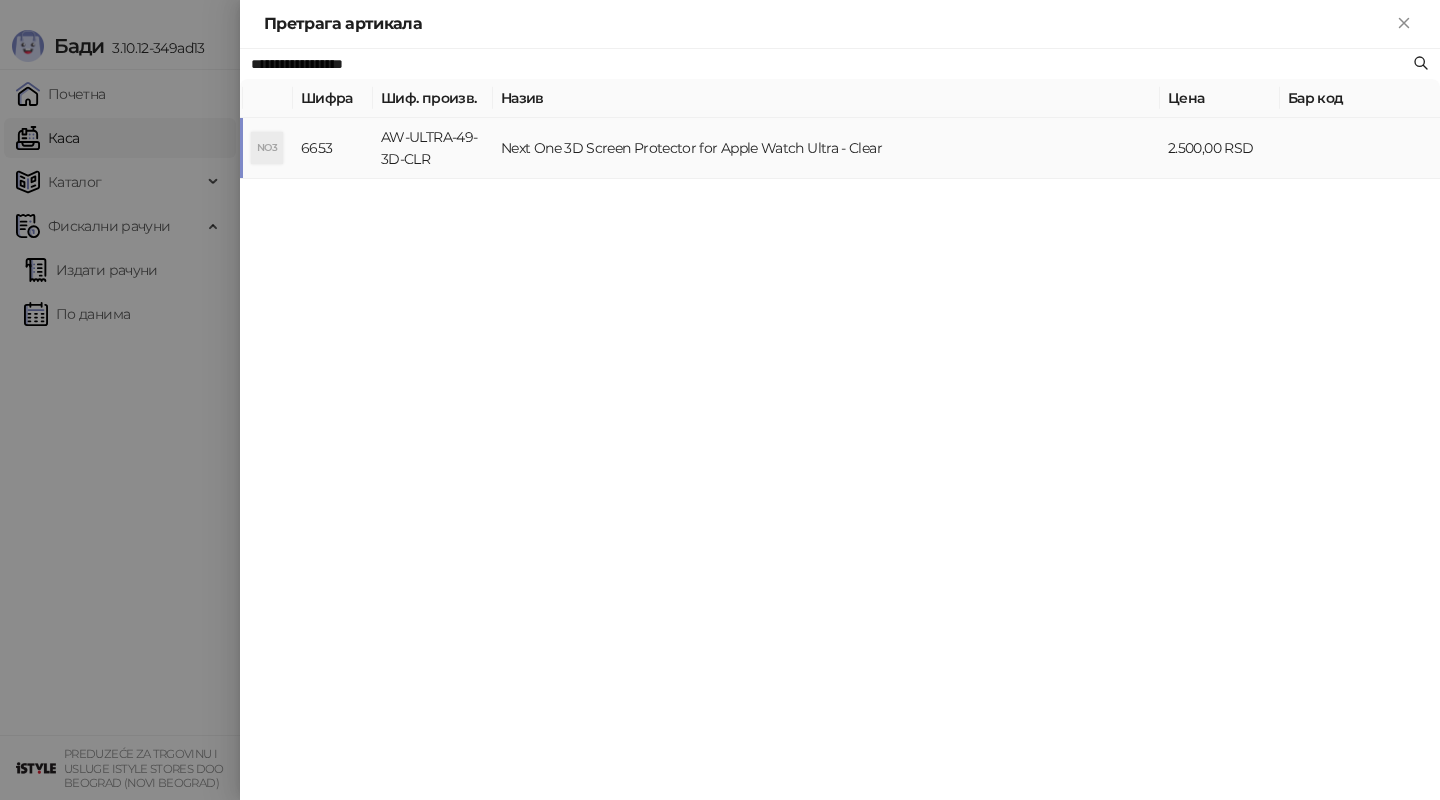 type on "**********" 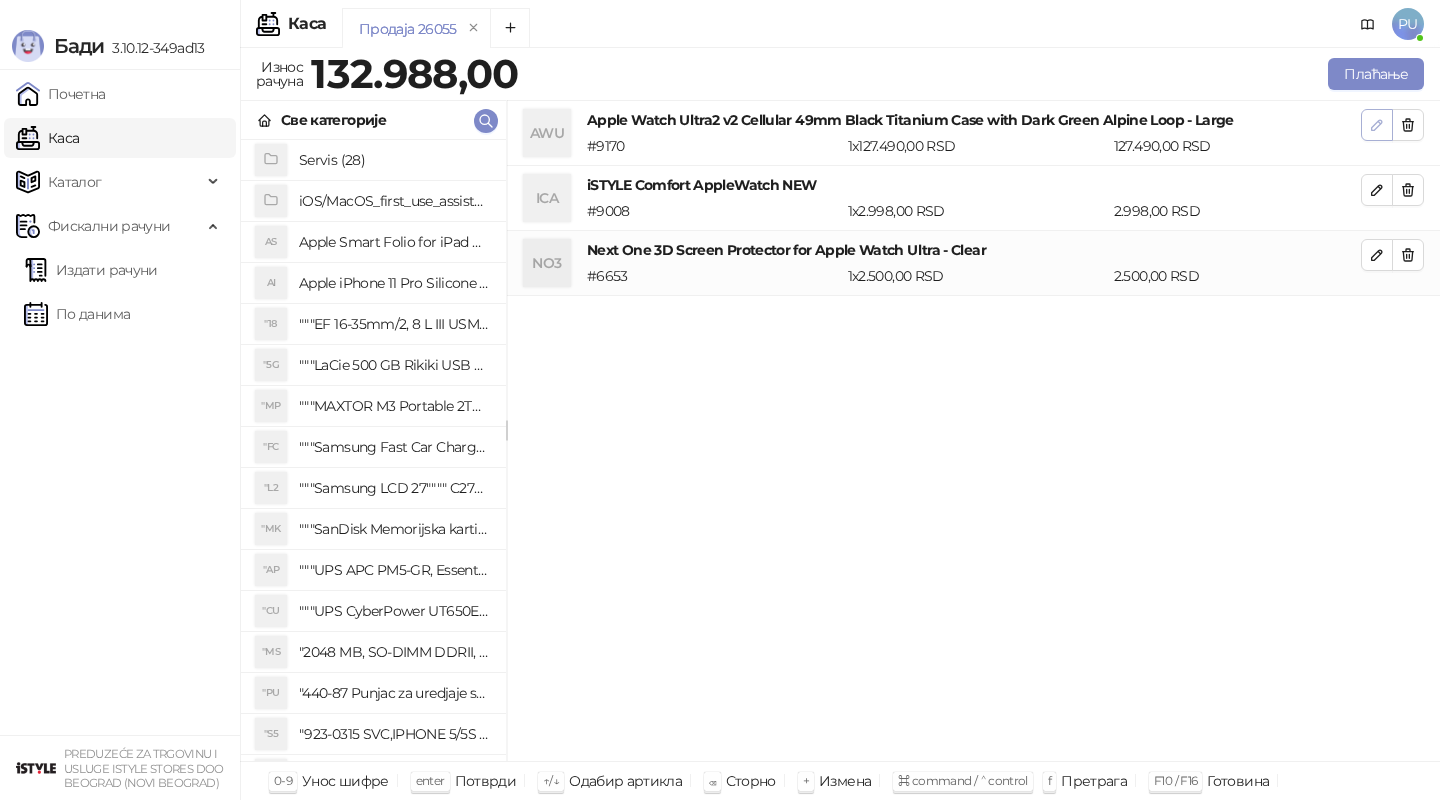 click 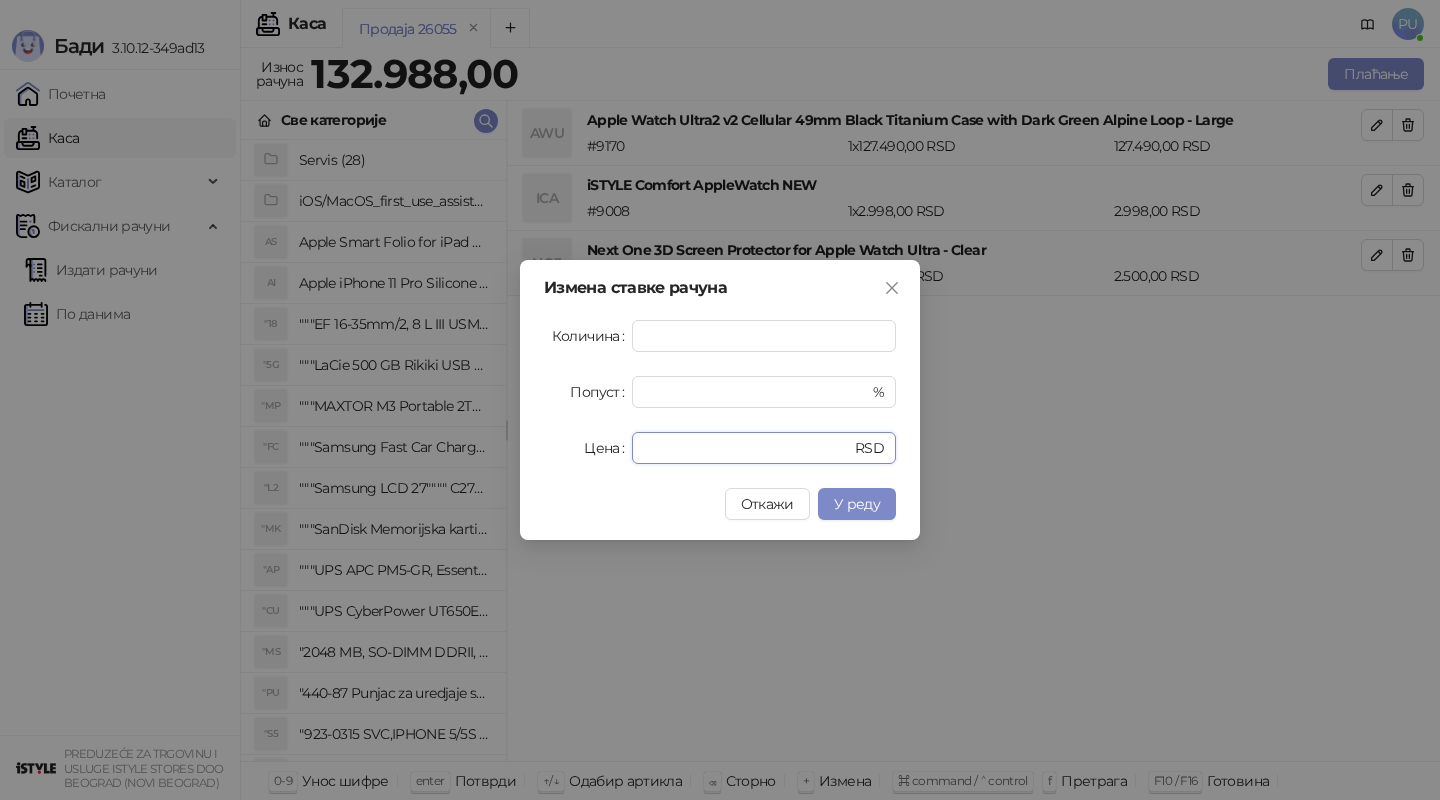 drag, startPoint x: 703, startPoint y: 451, endPoint x: 530, endPoint y: 451, distance: 173 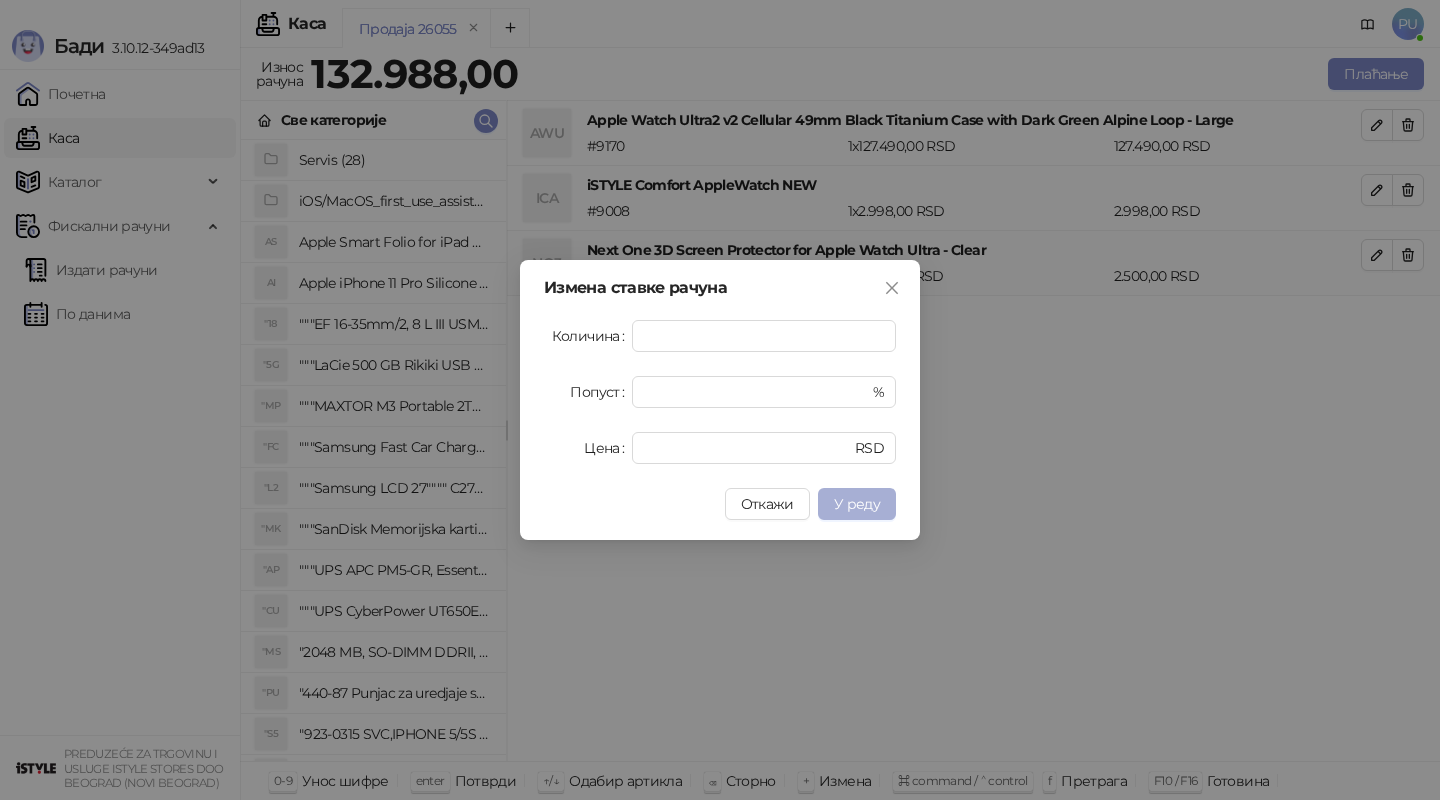 click on "У реду" at bounding box center [857, 504] 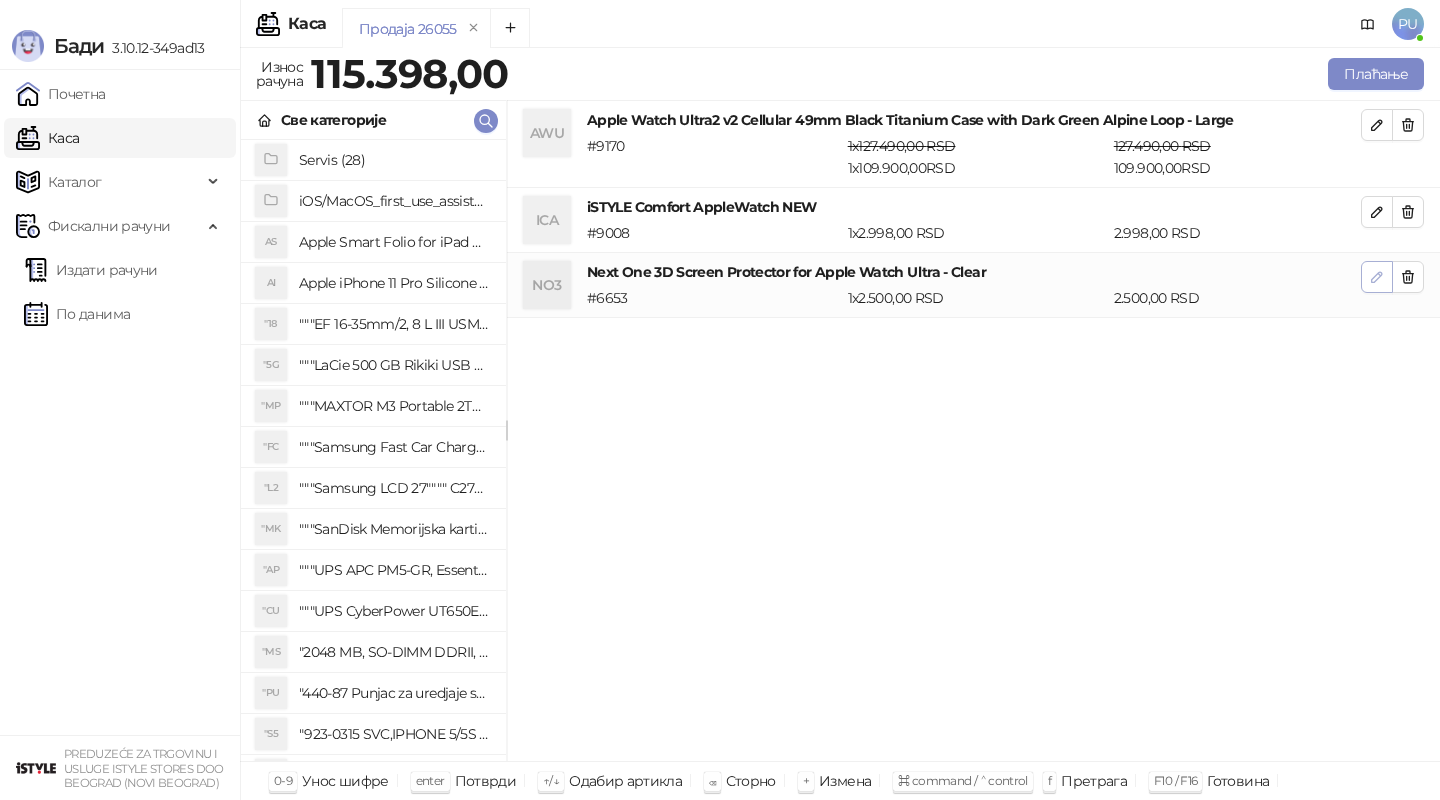 click 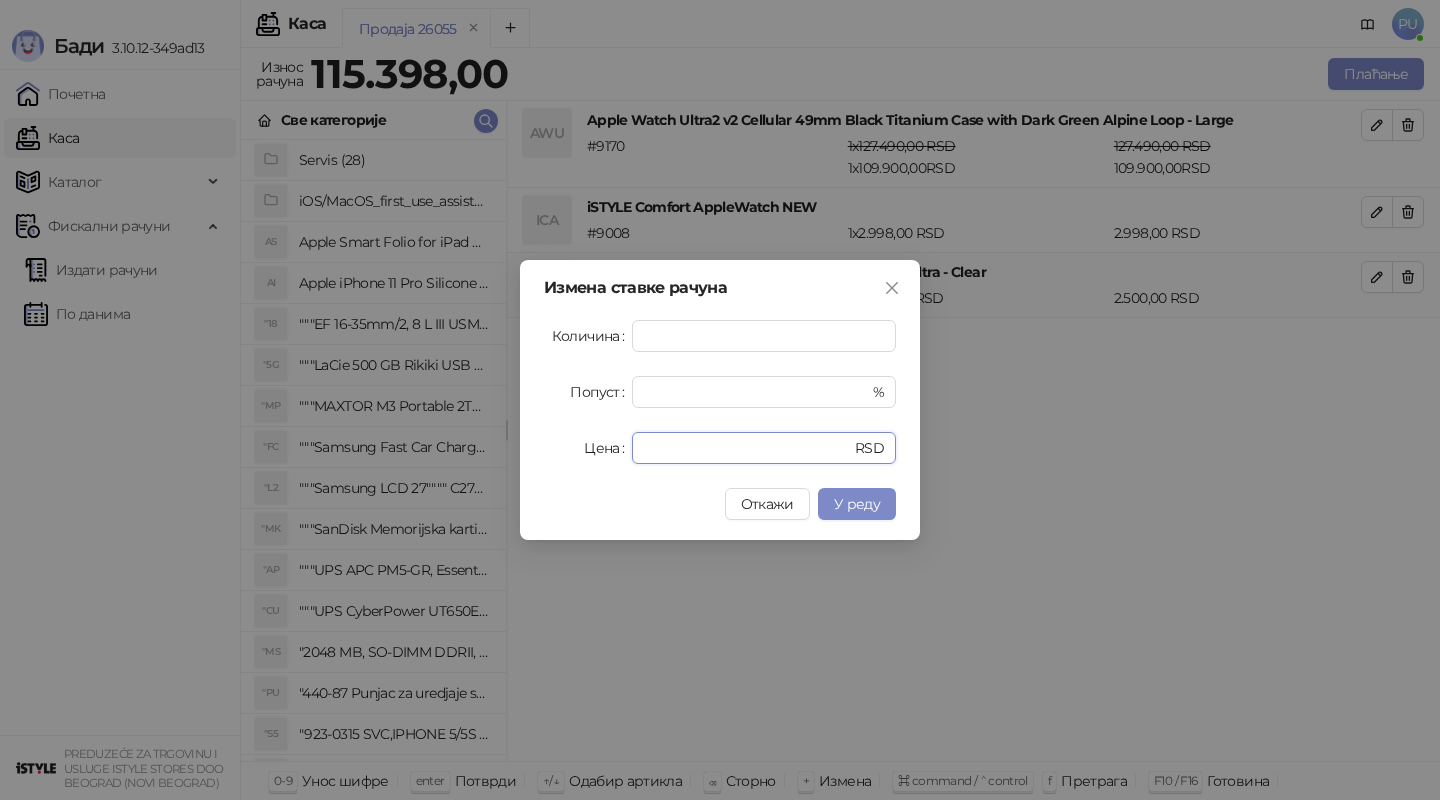 drag, startPoint x: 724, startPoint y: 457, endPoint x: 508, endPoint y: 422, distance: 218.81728 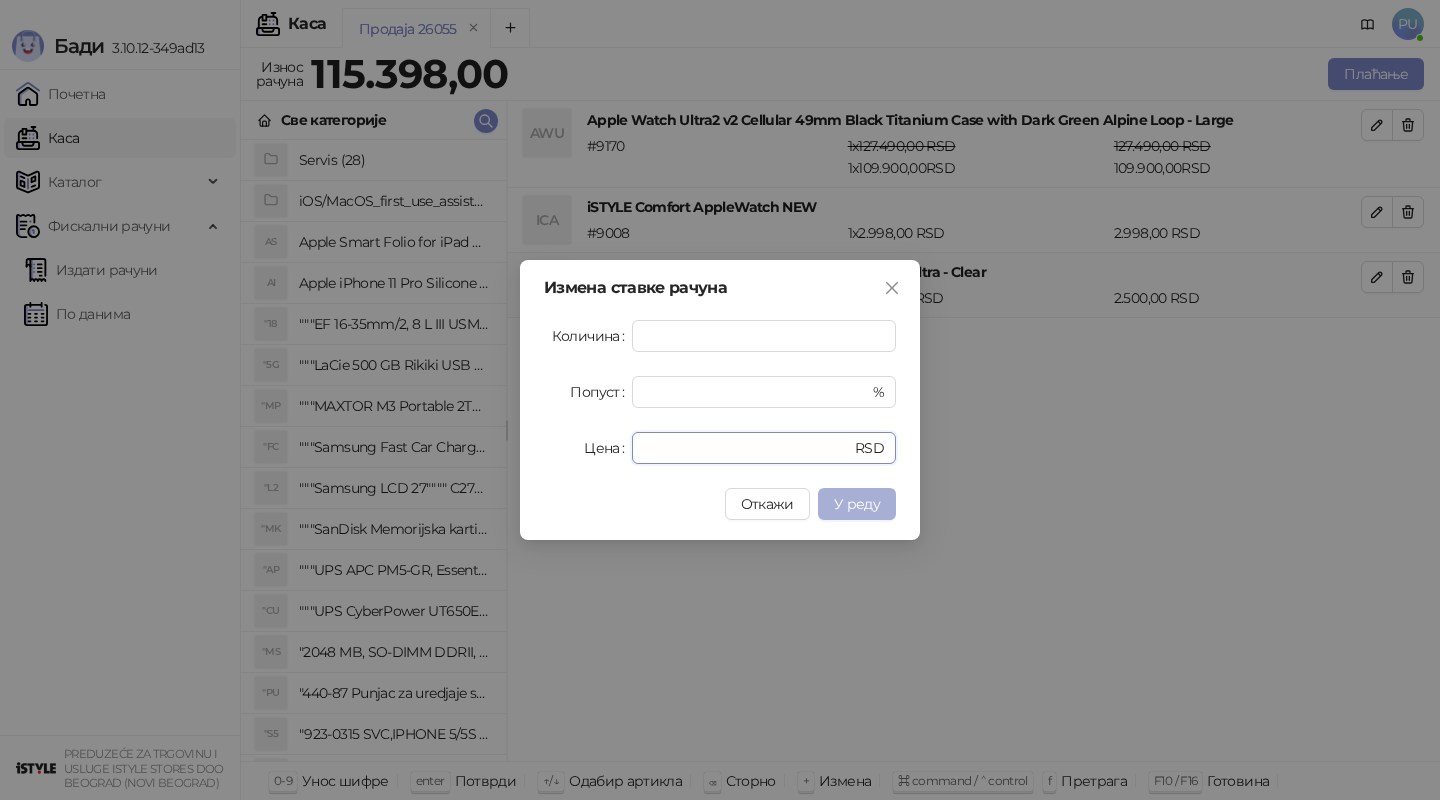 type on "*" 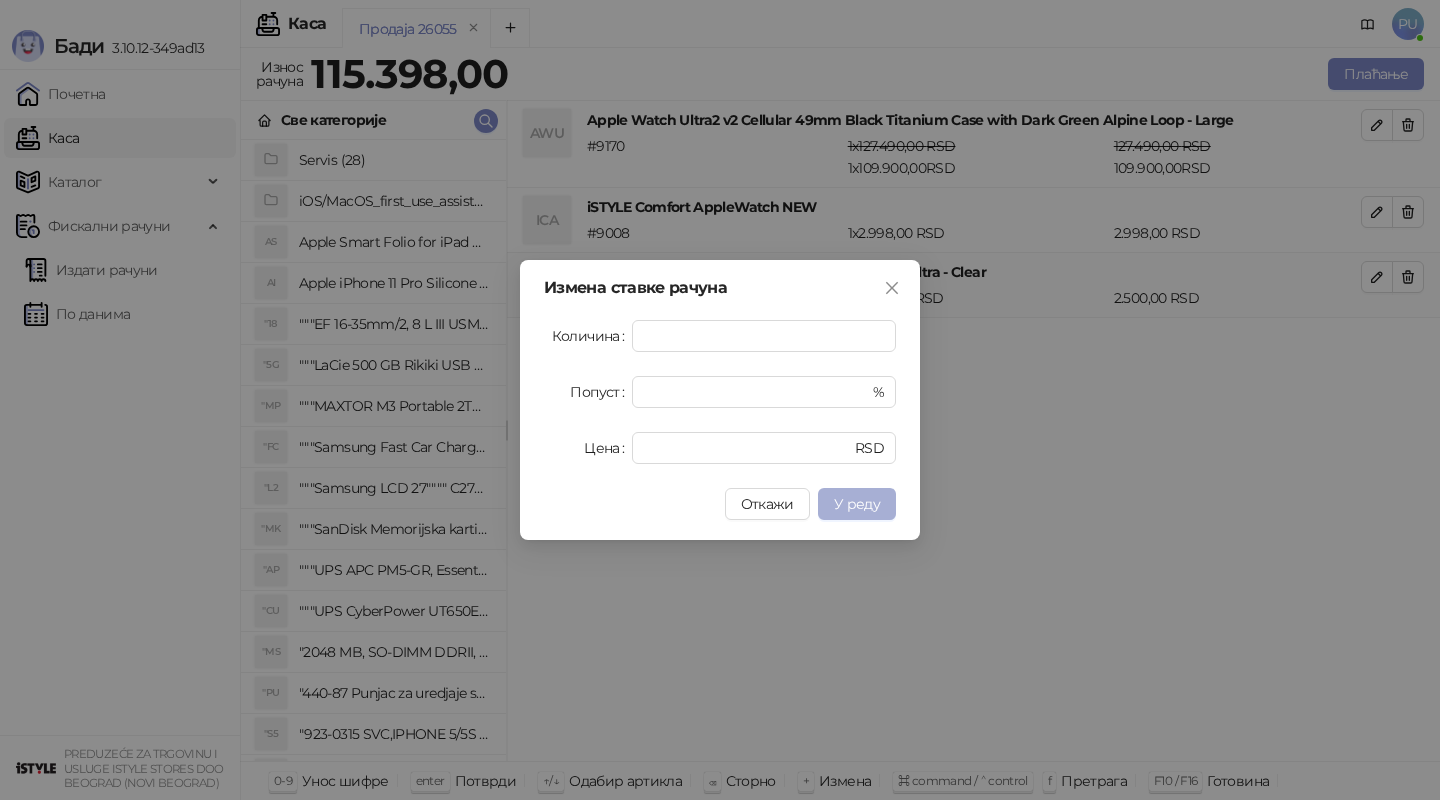 click on "У реду" at bounding box center [857, 504] 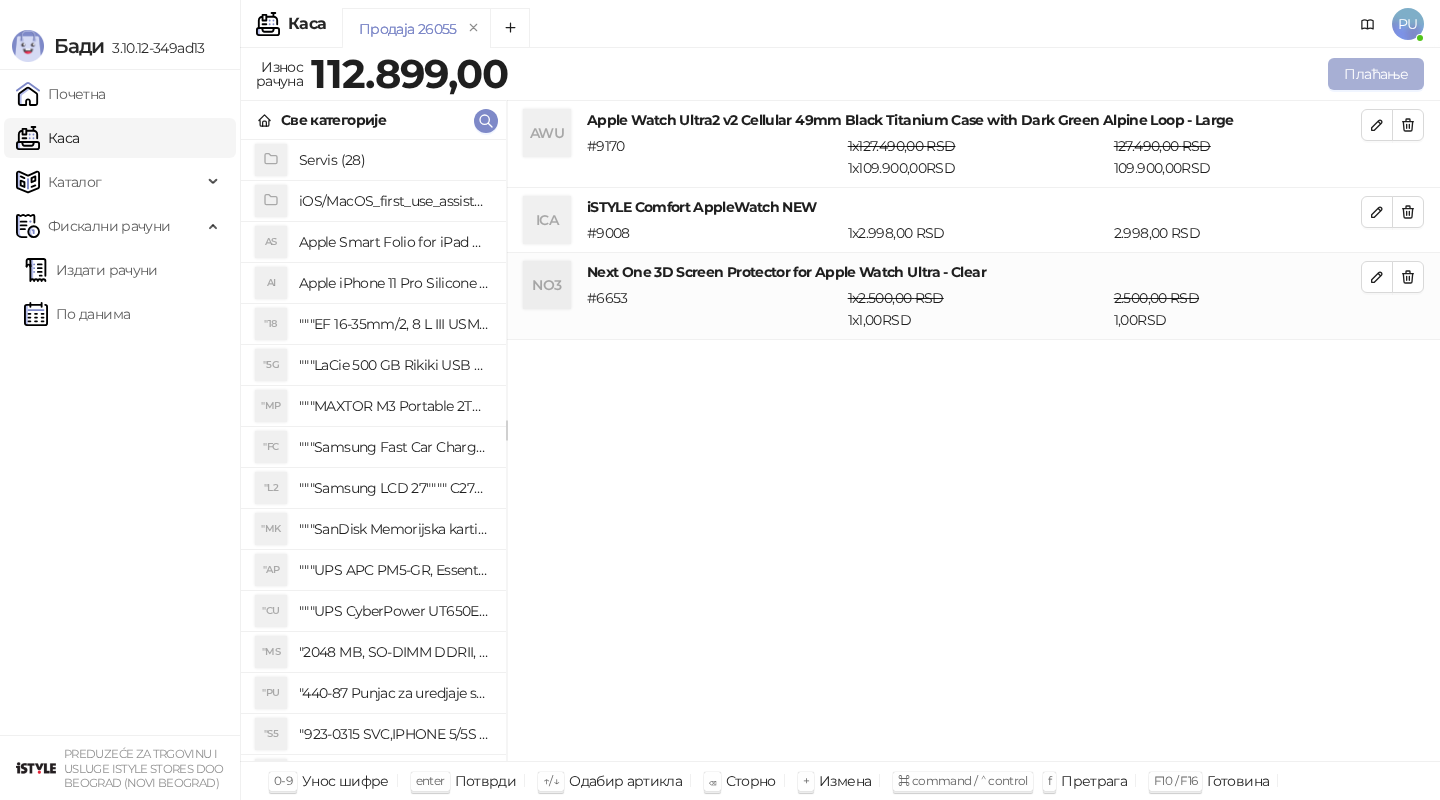 click on "Плаћање" at bounding box center [1376, 74] 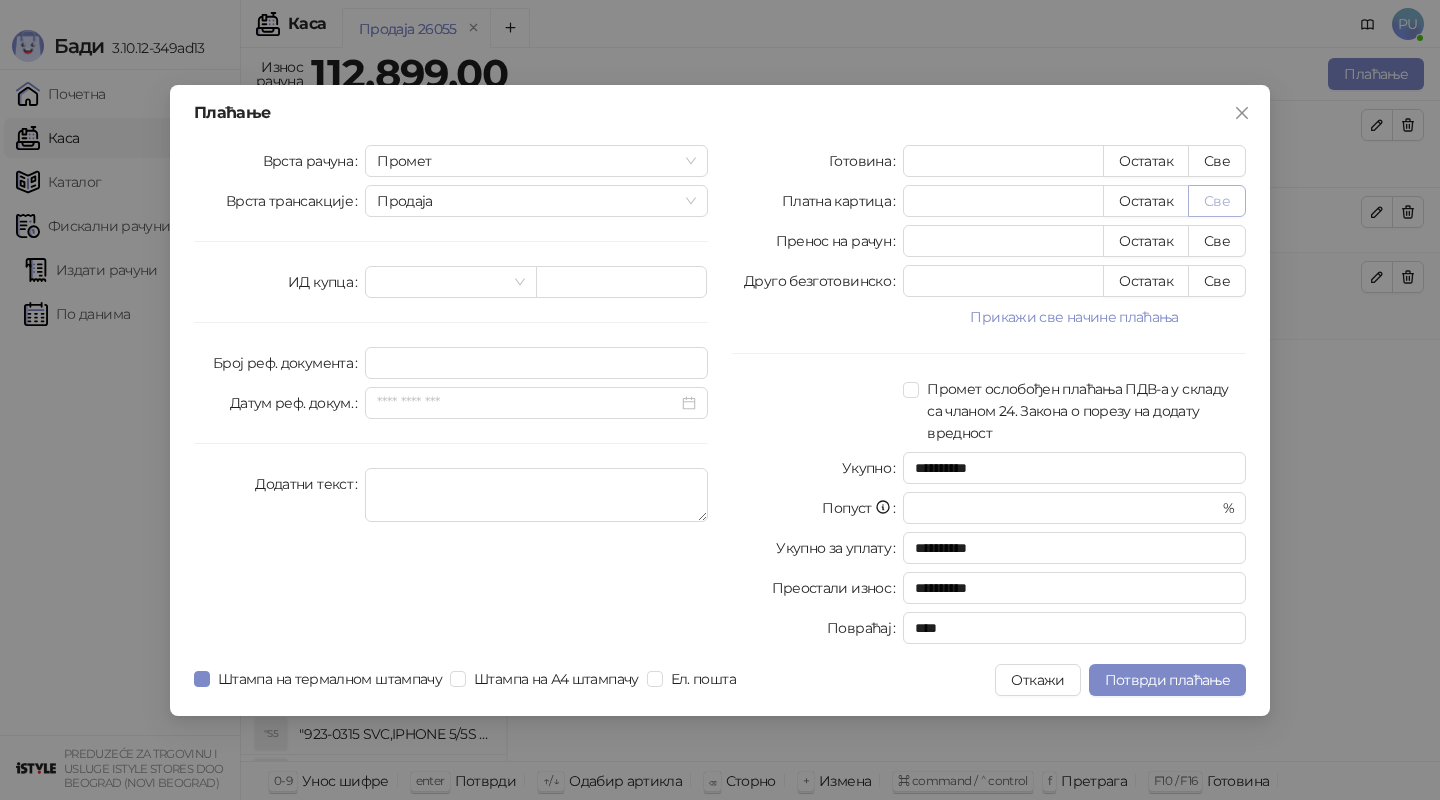 click on "Све" at bounding box center [1217, 201] 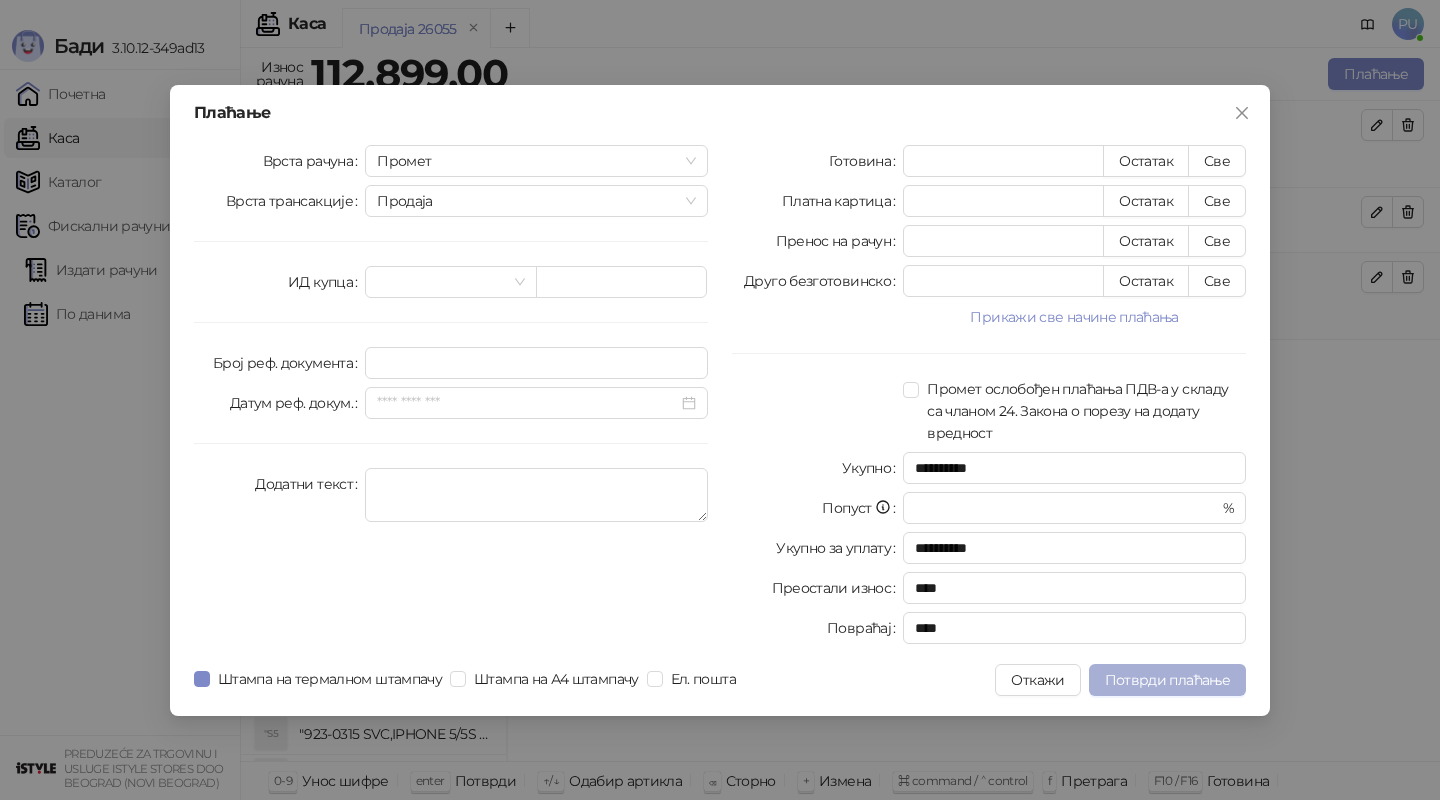 click on "Потврди плаћање" at bounding box center (1167, 680) 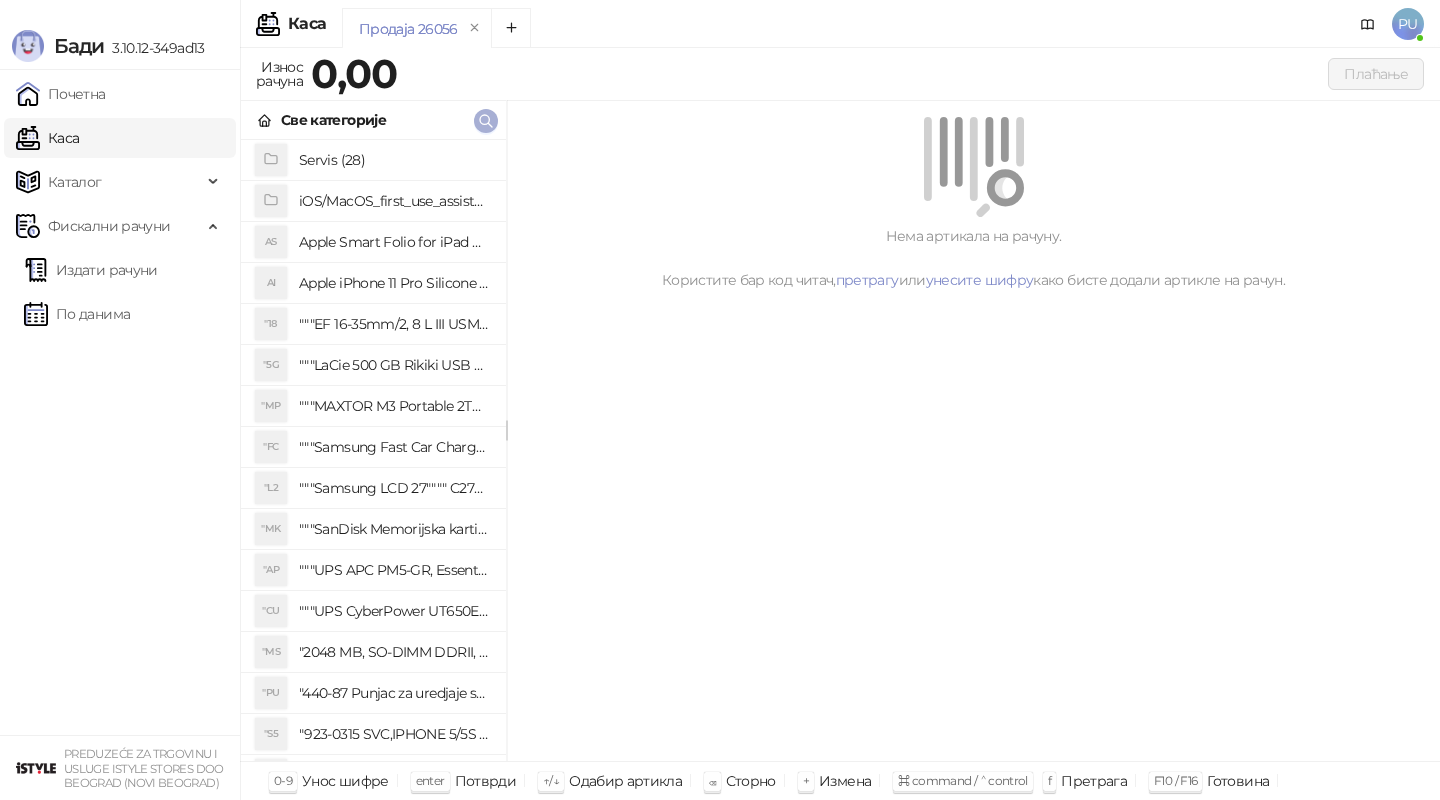 click 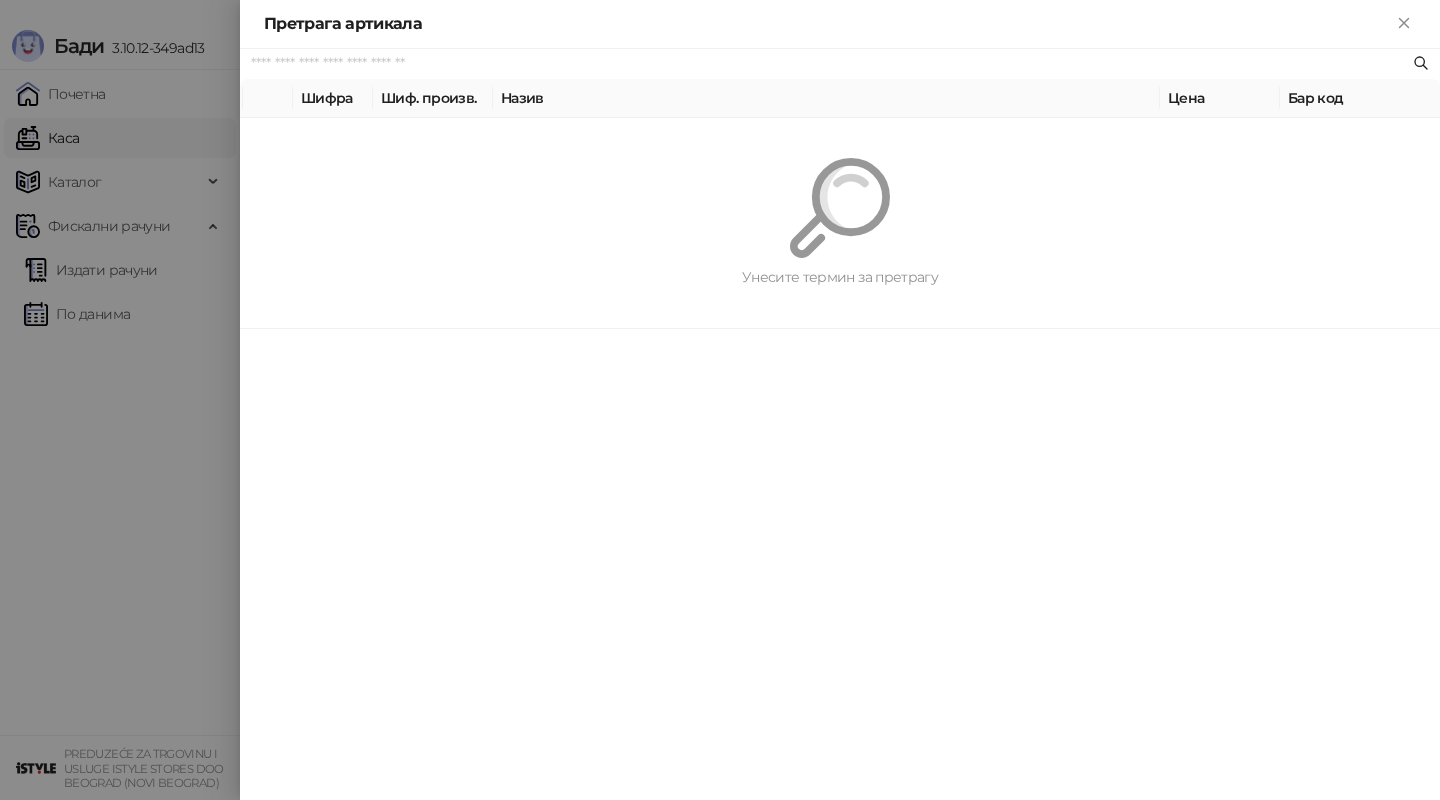 paste on "*********" 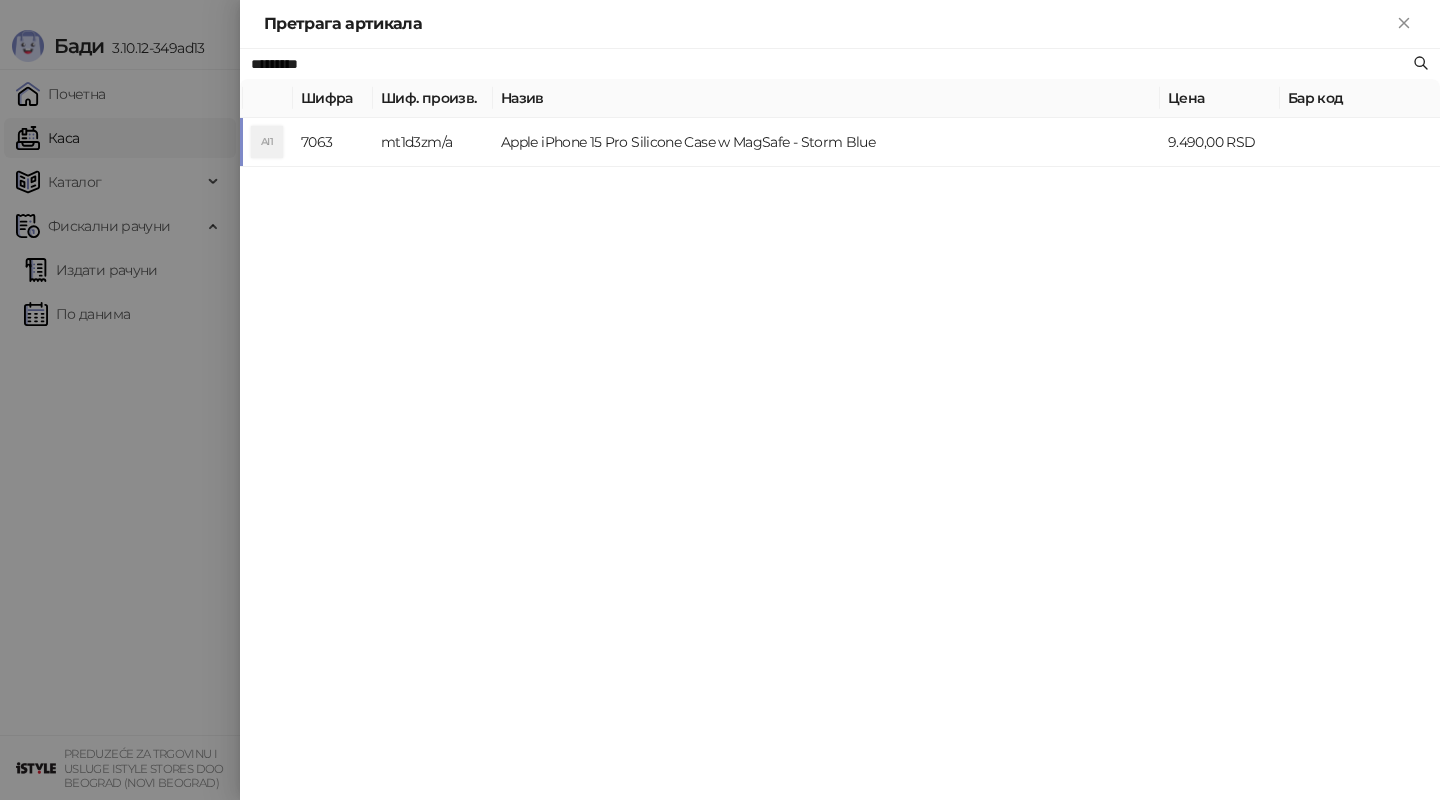 type on "*********" 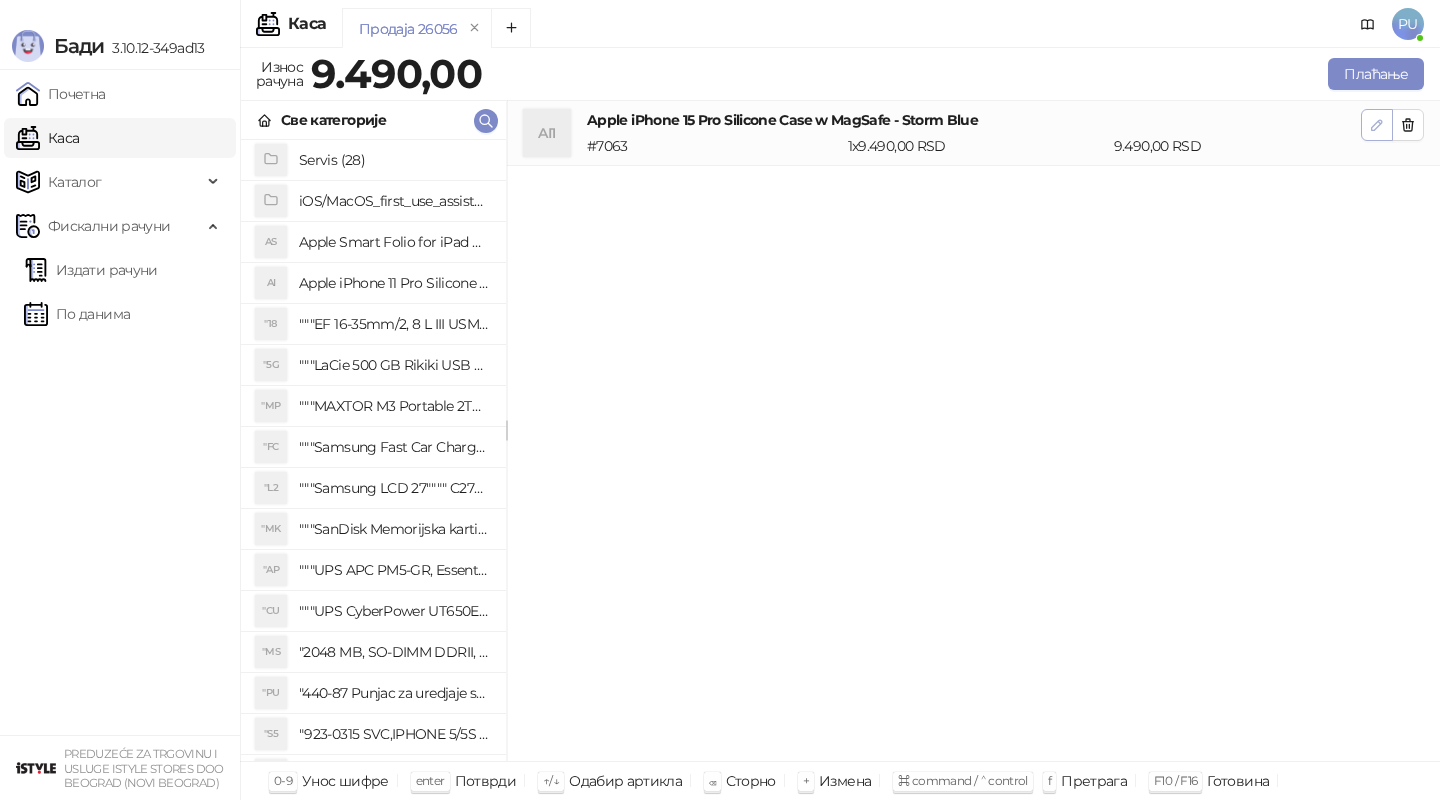 click 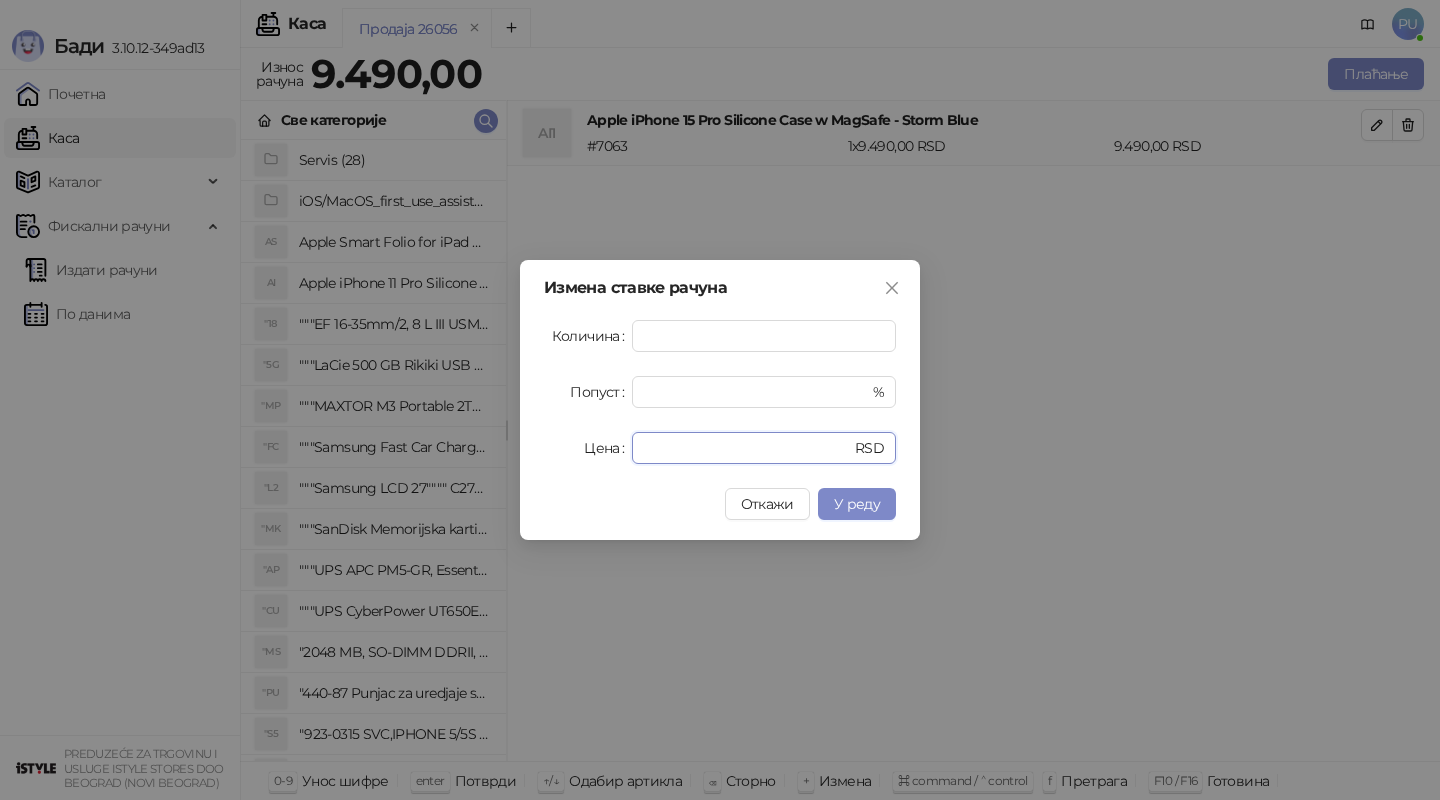 drag, startPoint x: 704, startPoint y: 452, endPoint x: 425, endPoint y: 404, distance: 283.0989 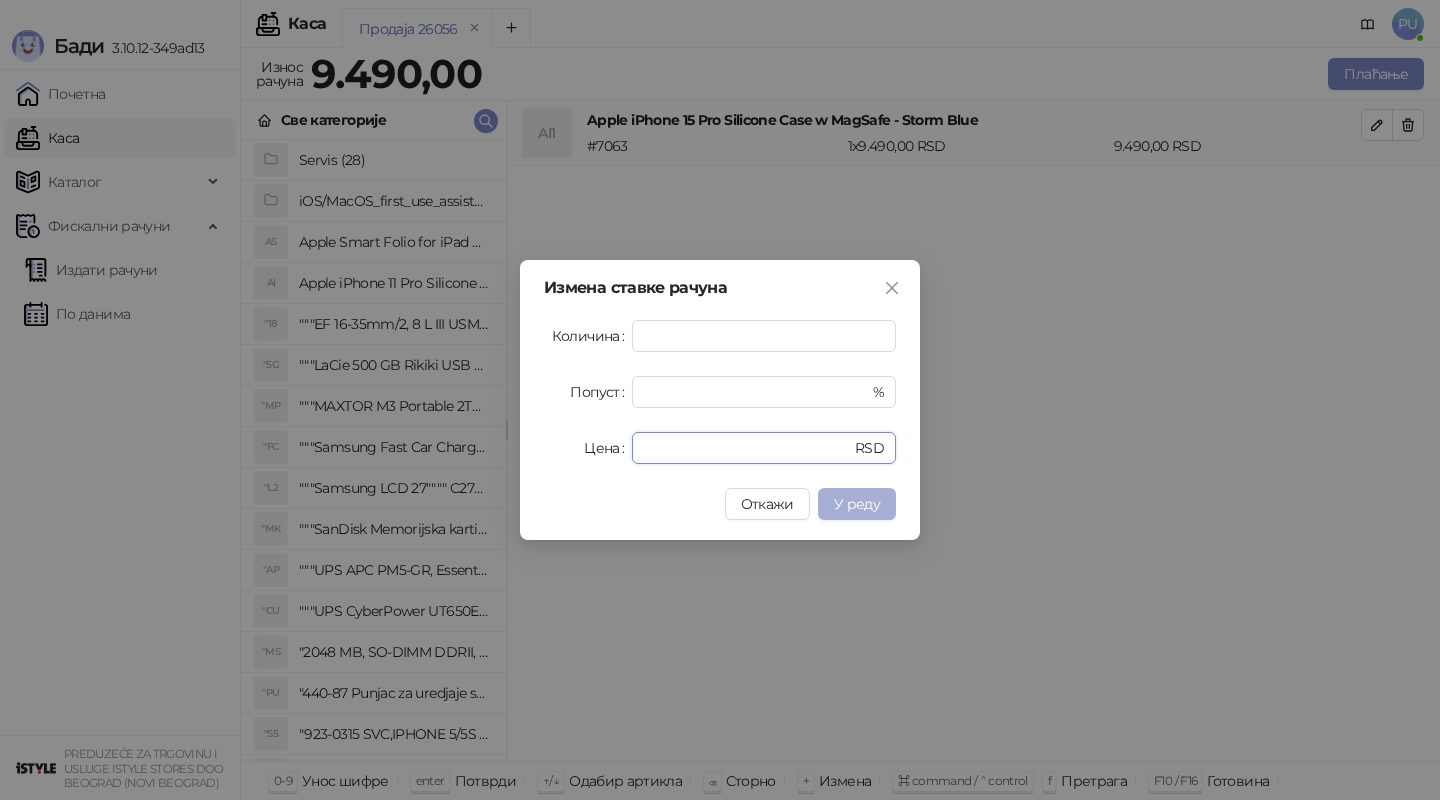 type on "****" 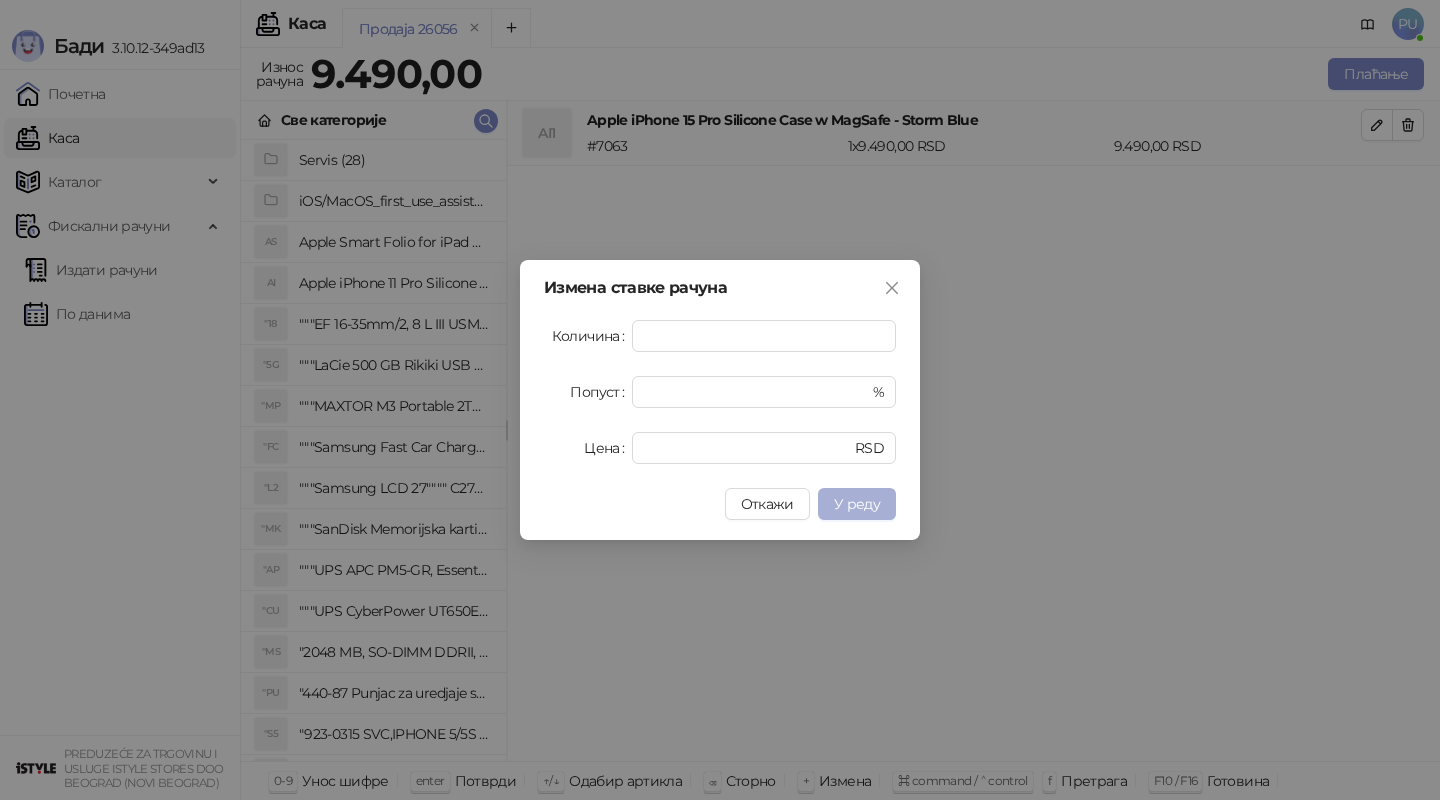 click on "У реду" at bounding box center [857, 504] 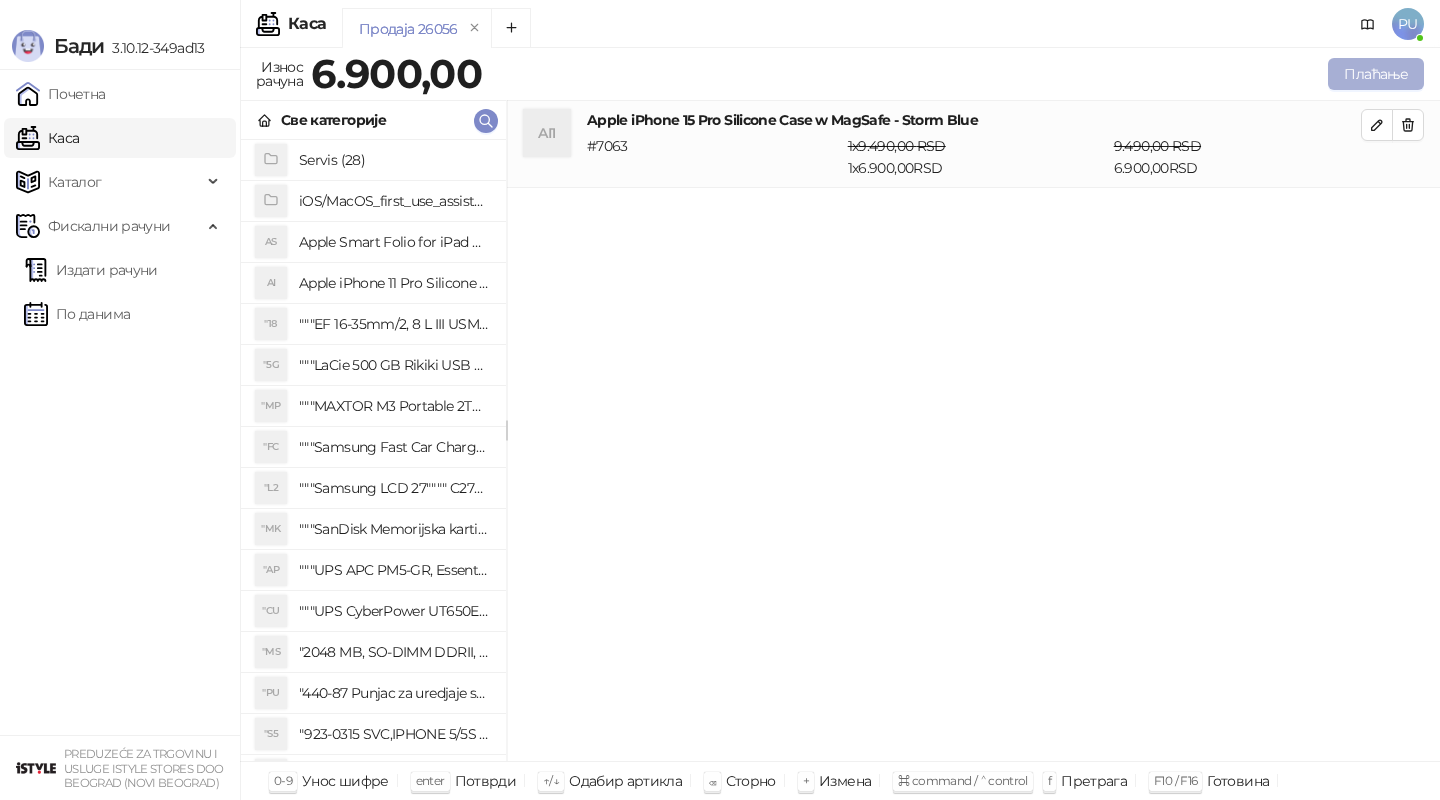 click on "Плаћање" at bounding box center [1376, 74] 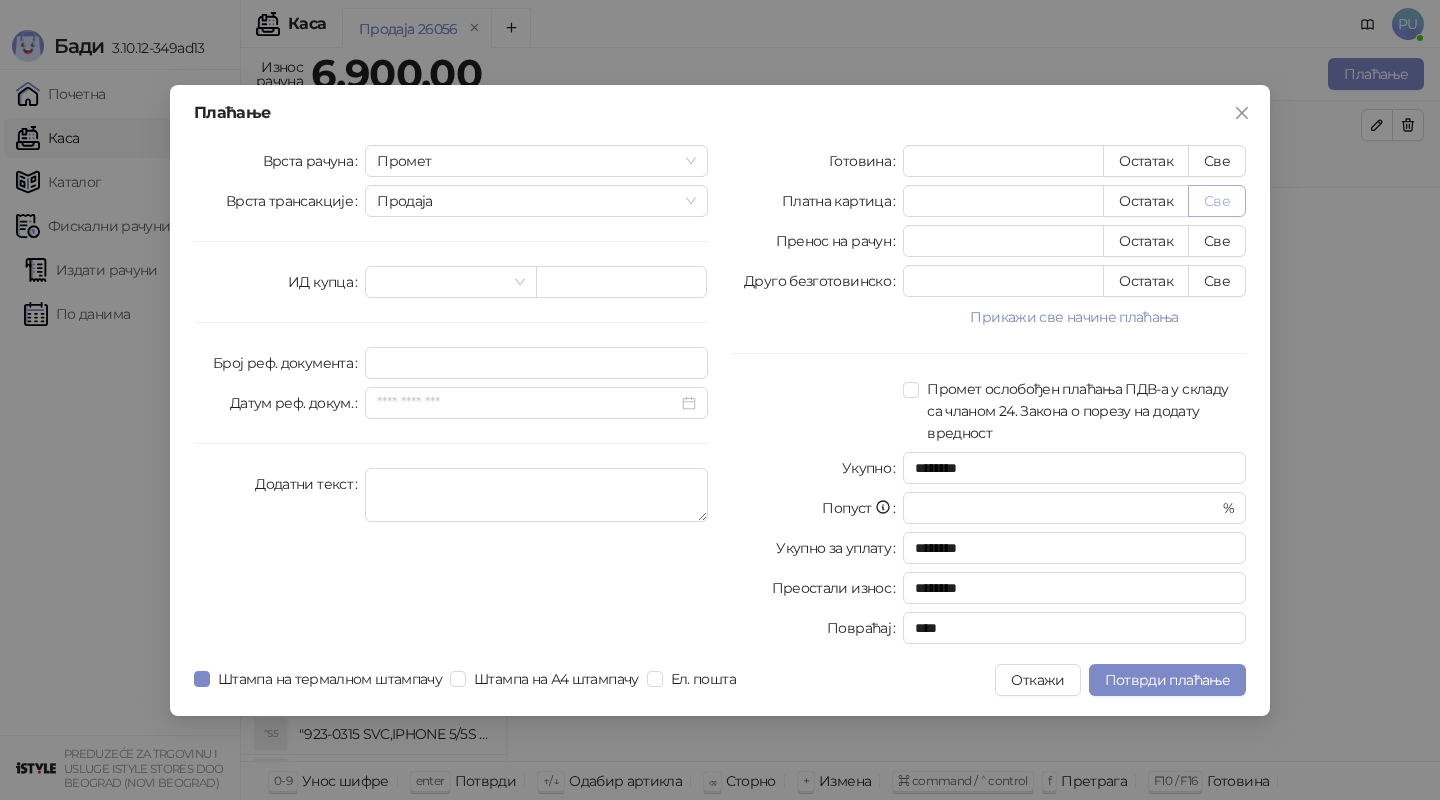 click on "Све" at bounding box center [1217, 201] 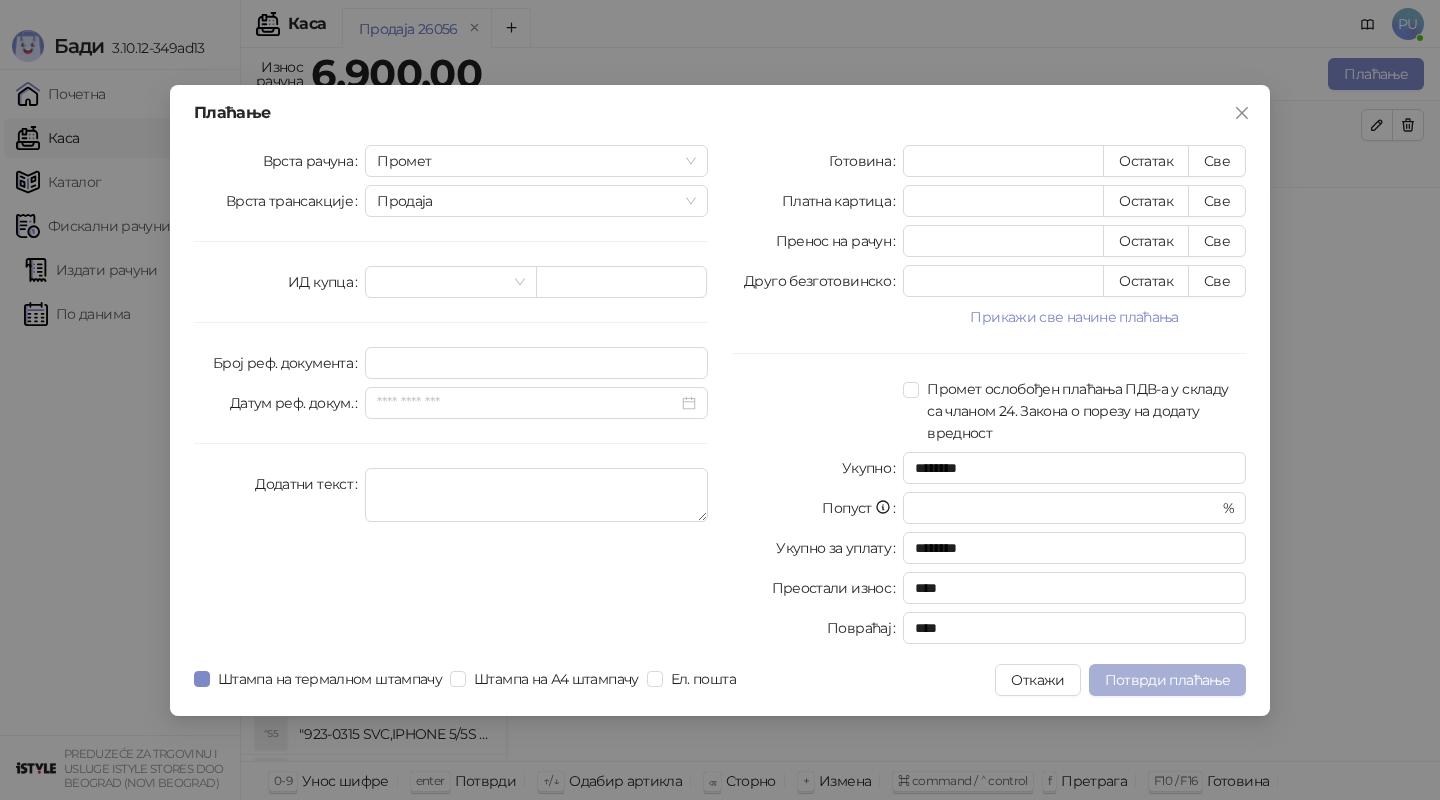 click on "Потврди плаћање" at bounding box center [1167, 680] 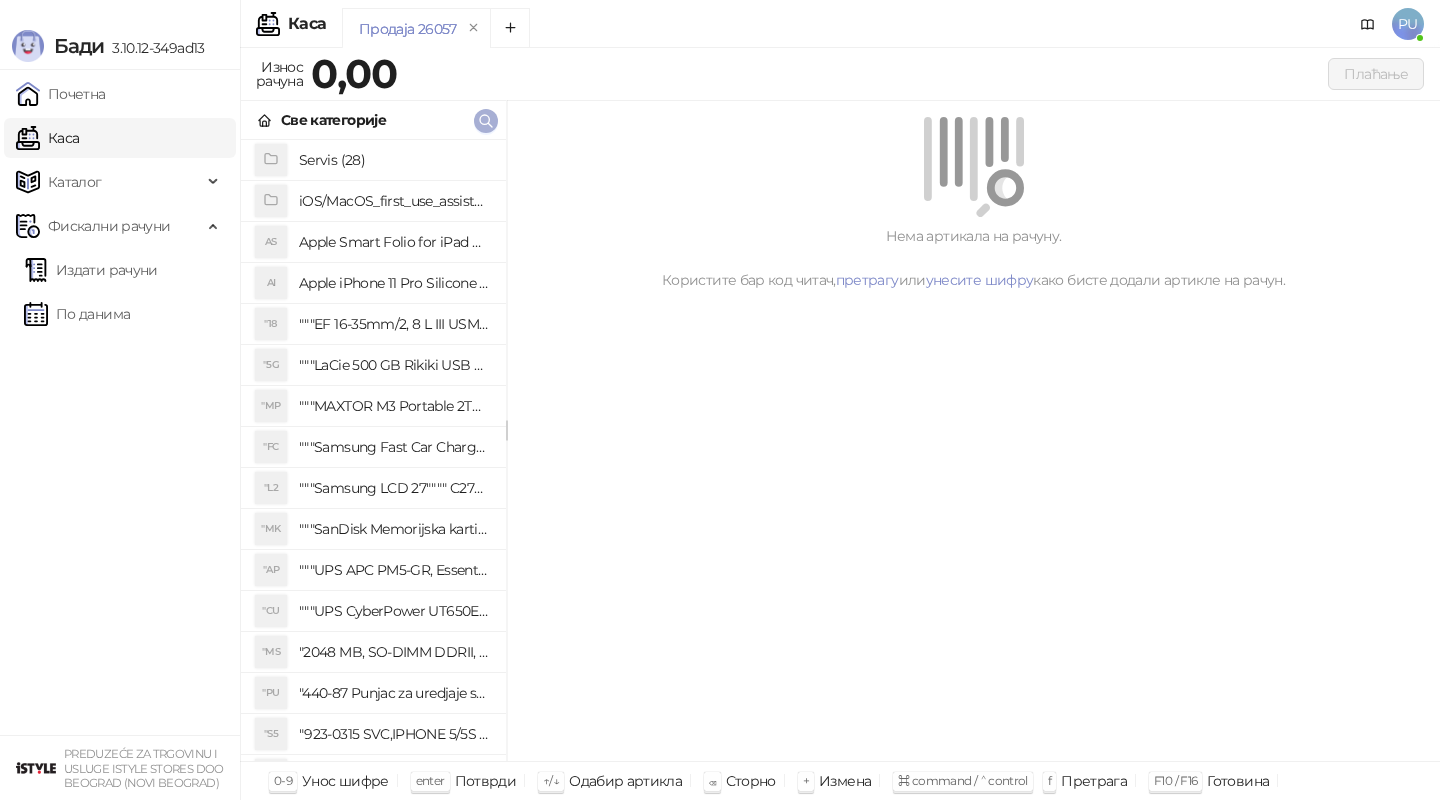 click 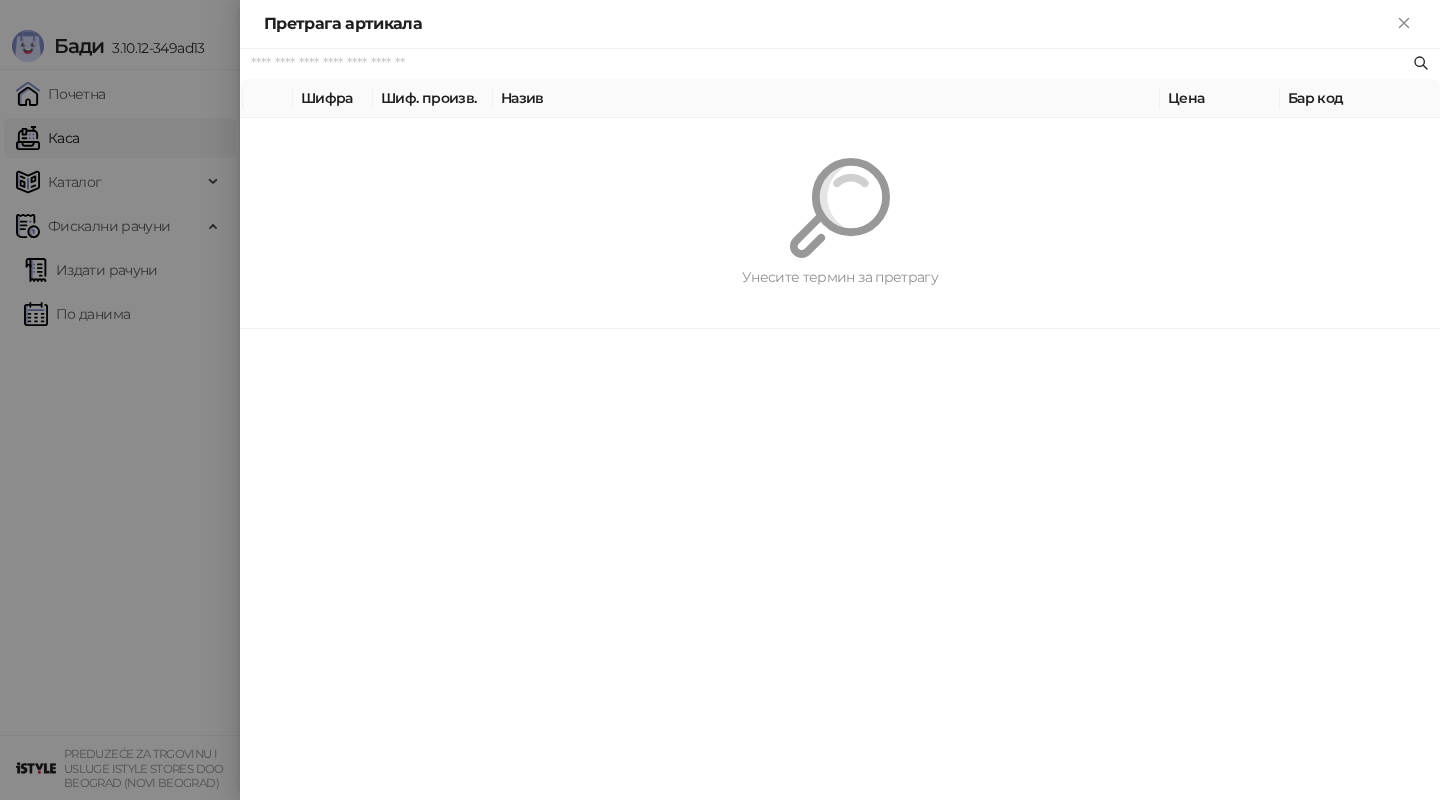 paste on "*********" 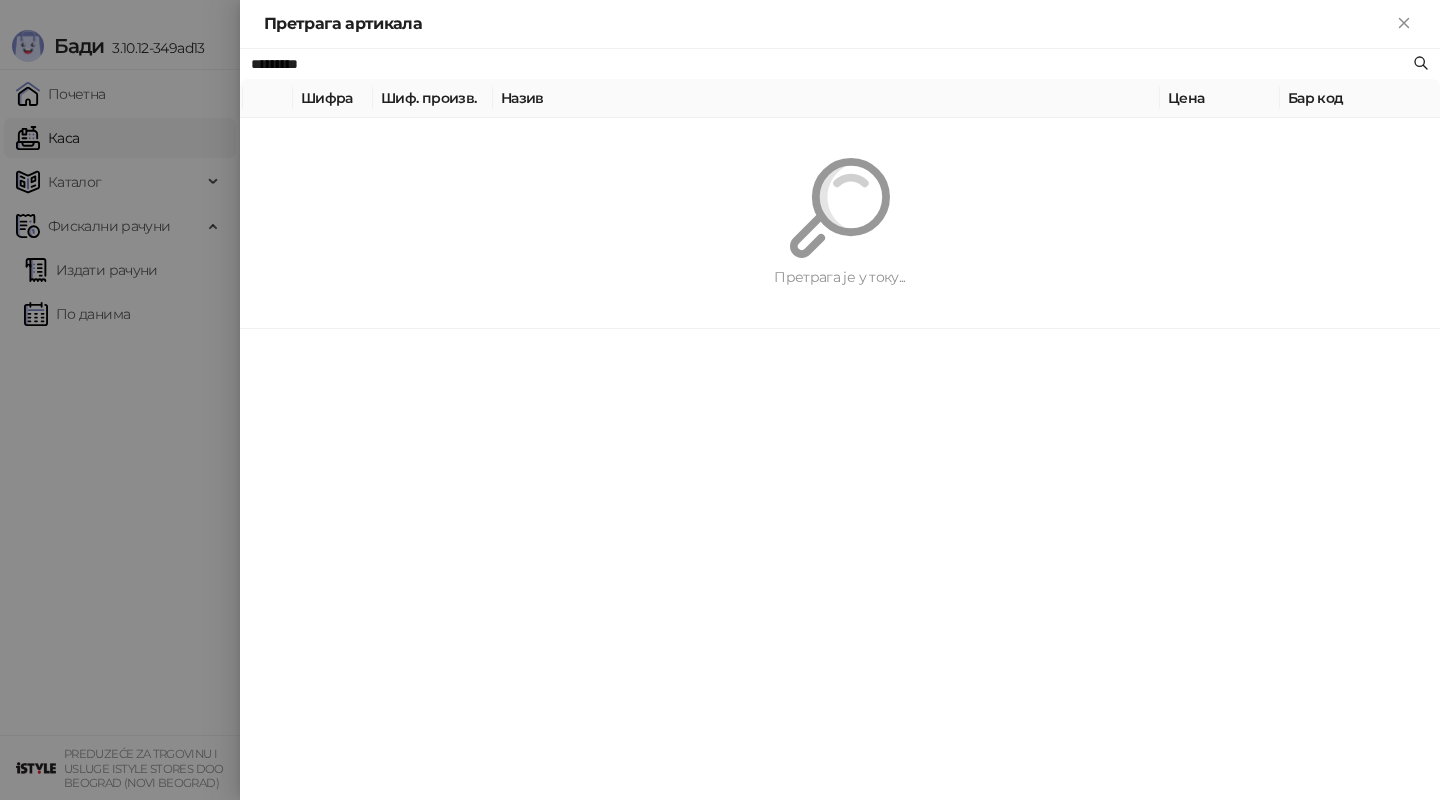 type on "*********" 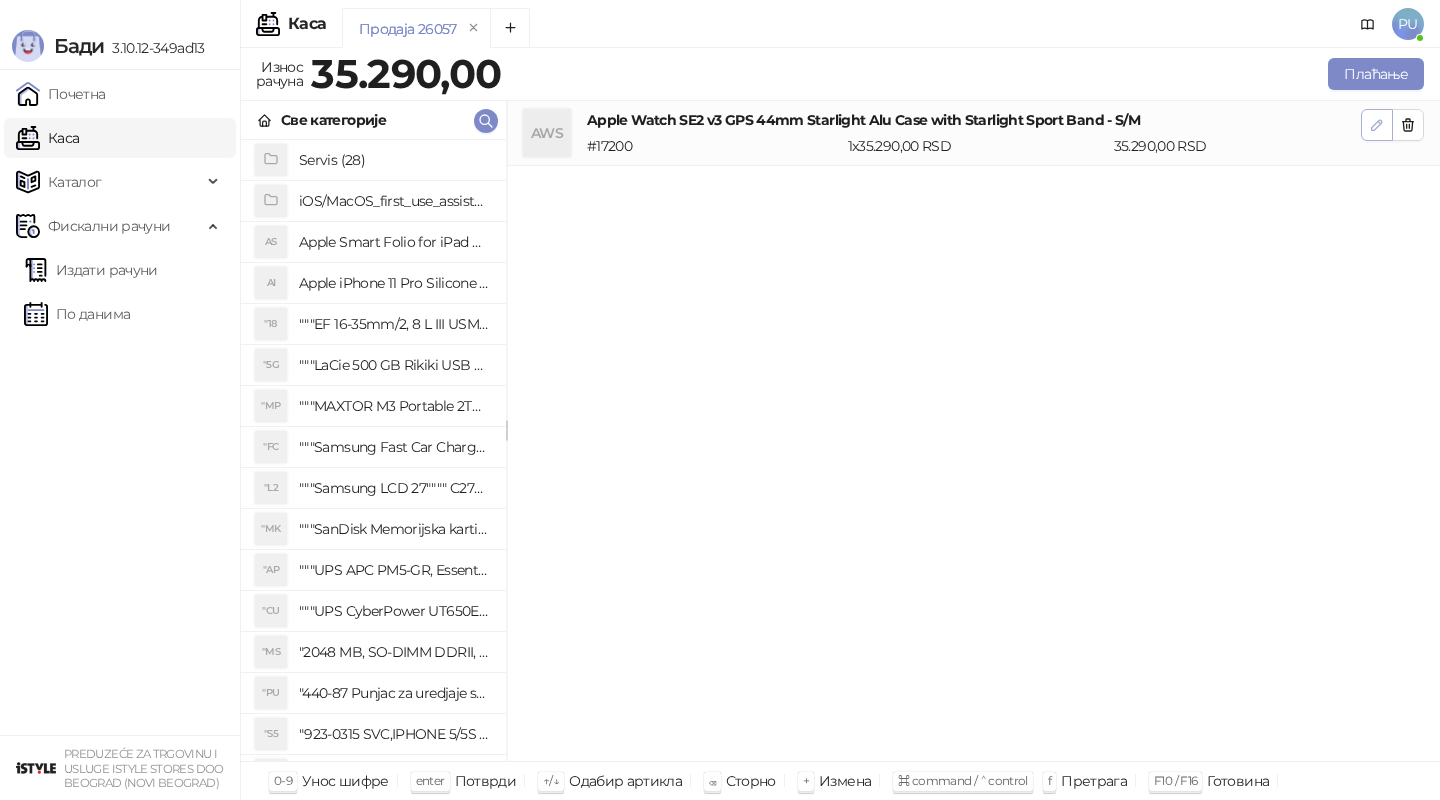 click 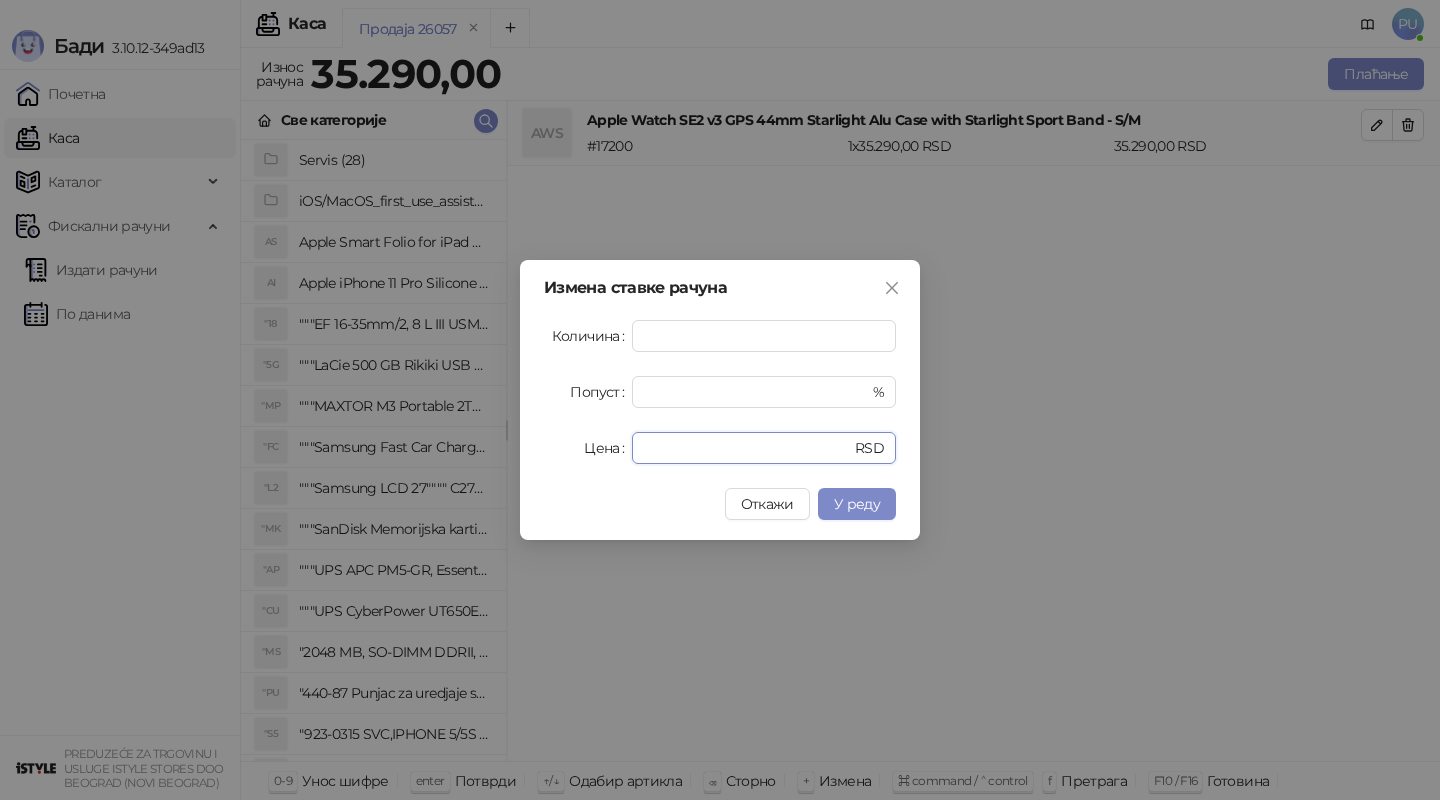drag, startPoint x: 709, startPoint y: 445, endPoint x: 578, endPoint y: 445, distance: 131 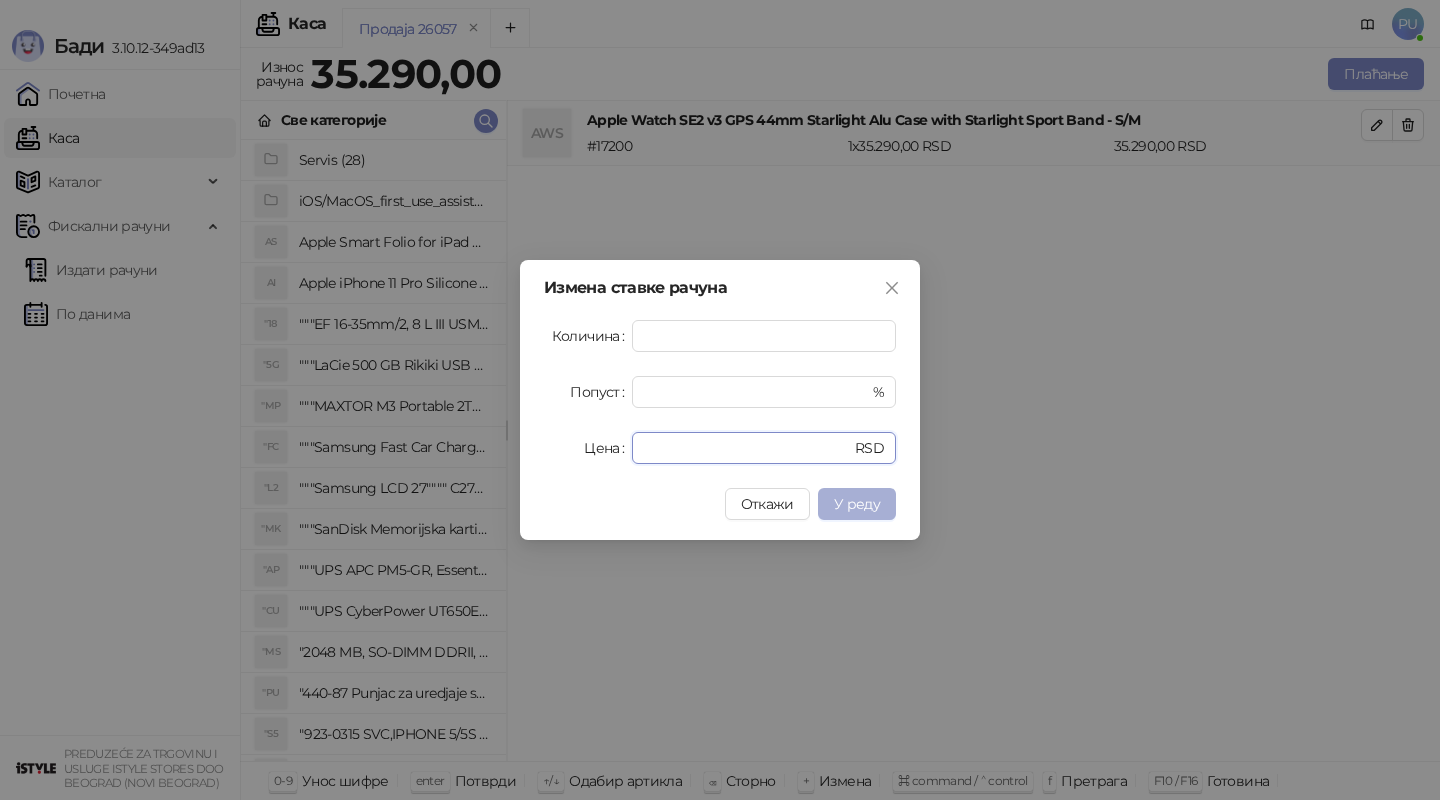 type on "*****" 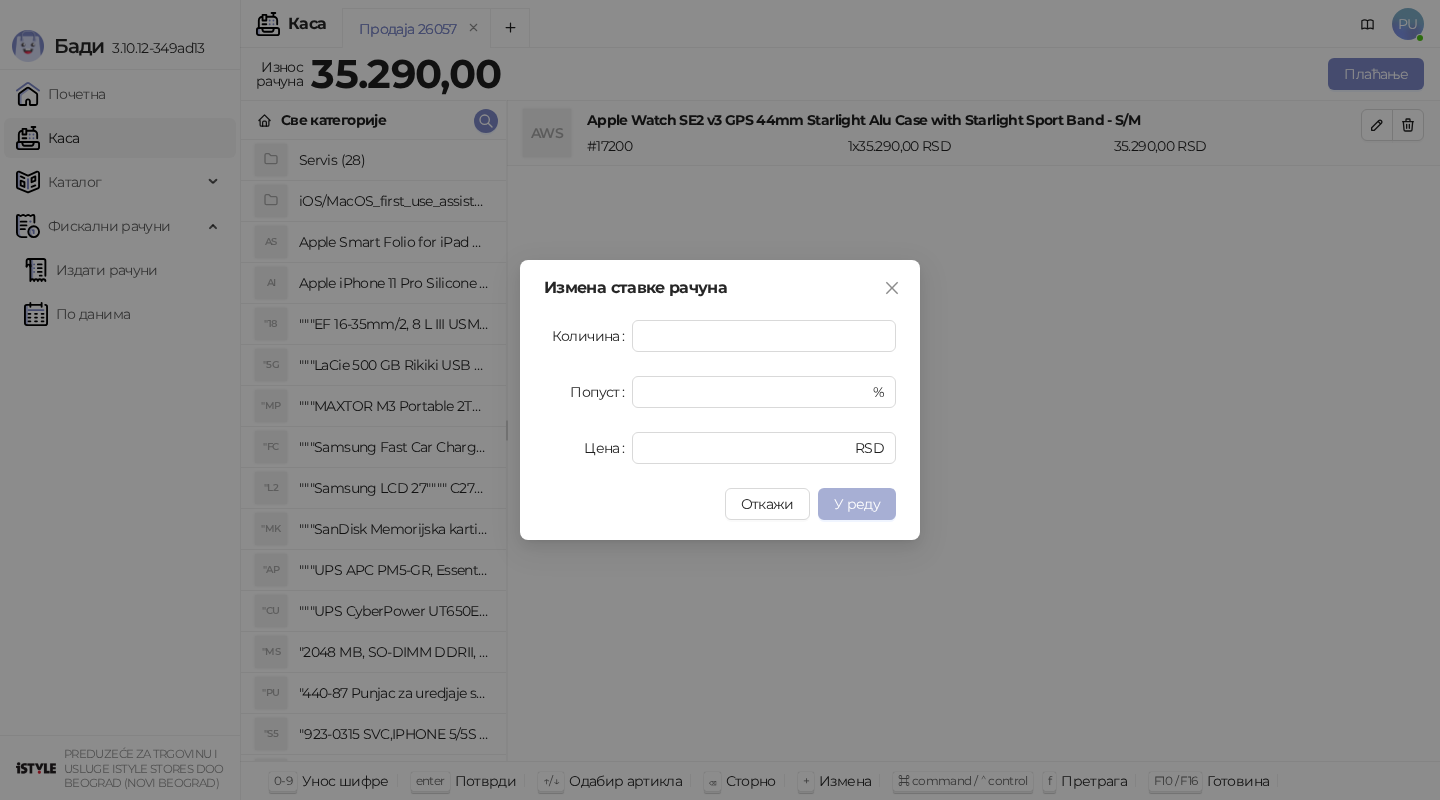 click on "У реду" at bounding box center [857, 504] 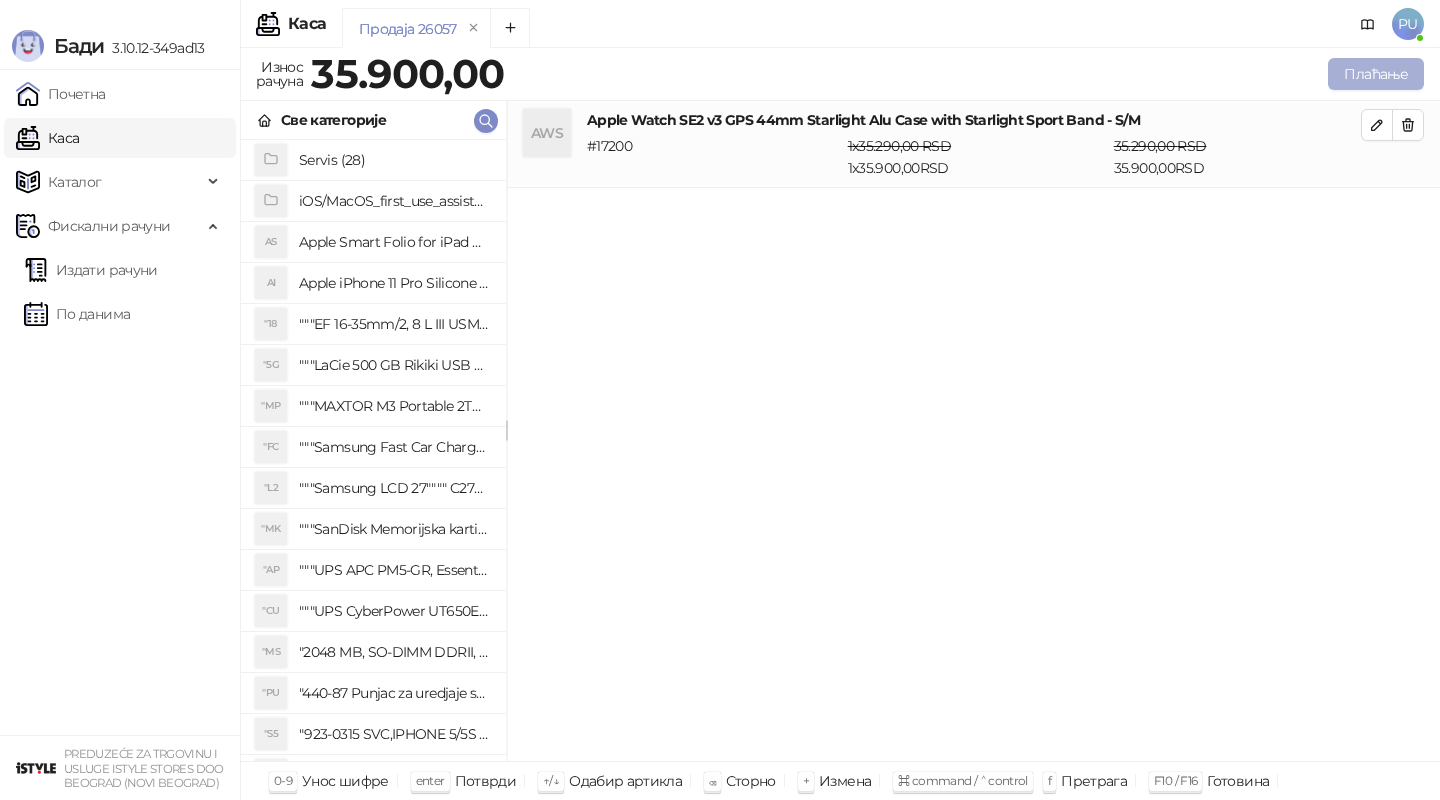 click on "Плаћање" at bounding box center [1376, 74] 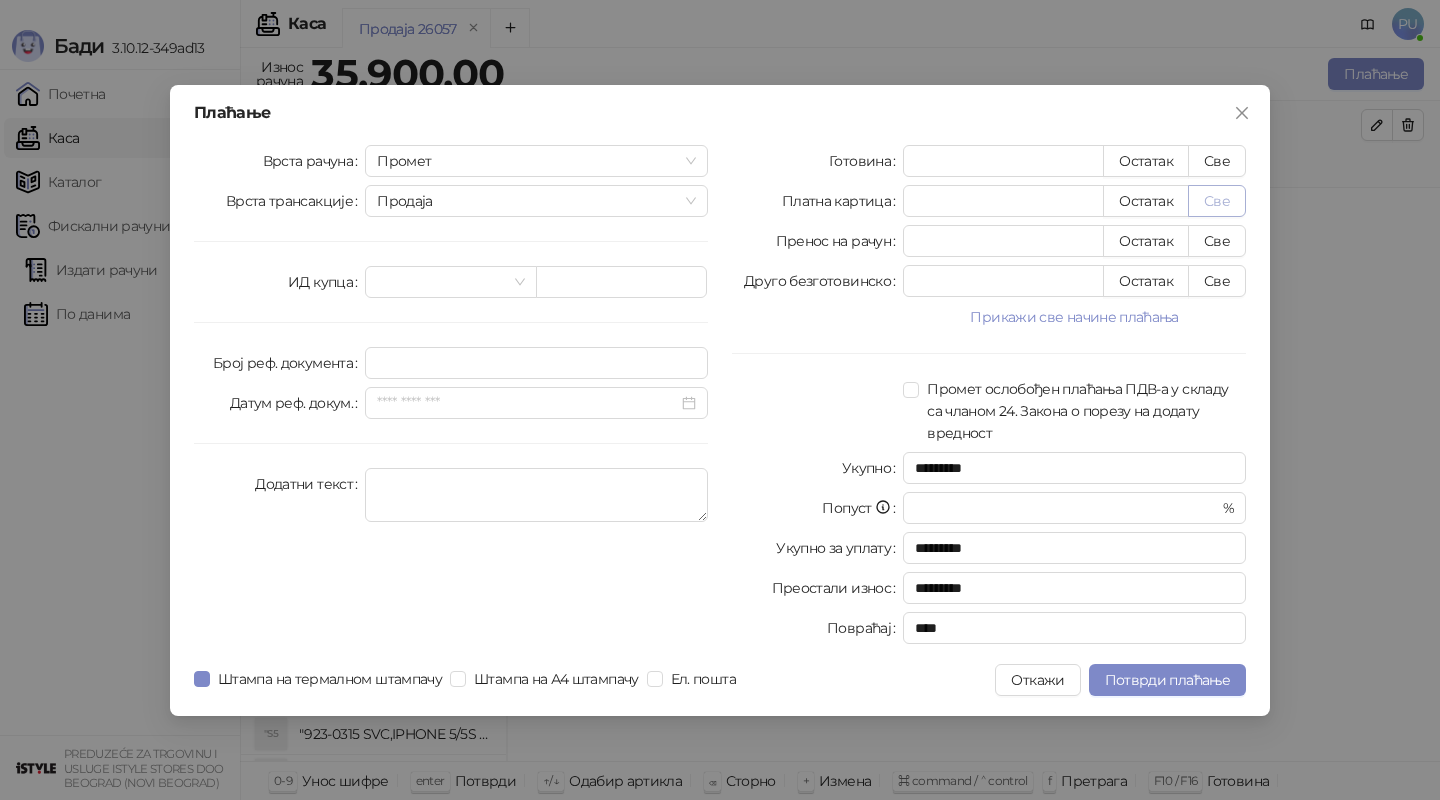 click on "Све" at bounding box center [1217, 201] 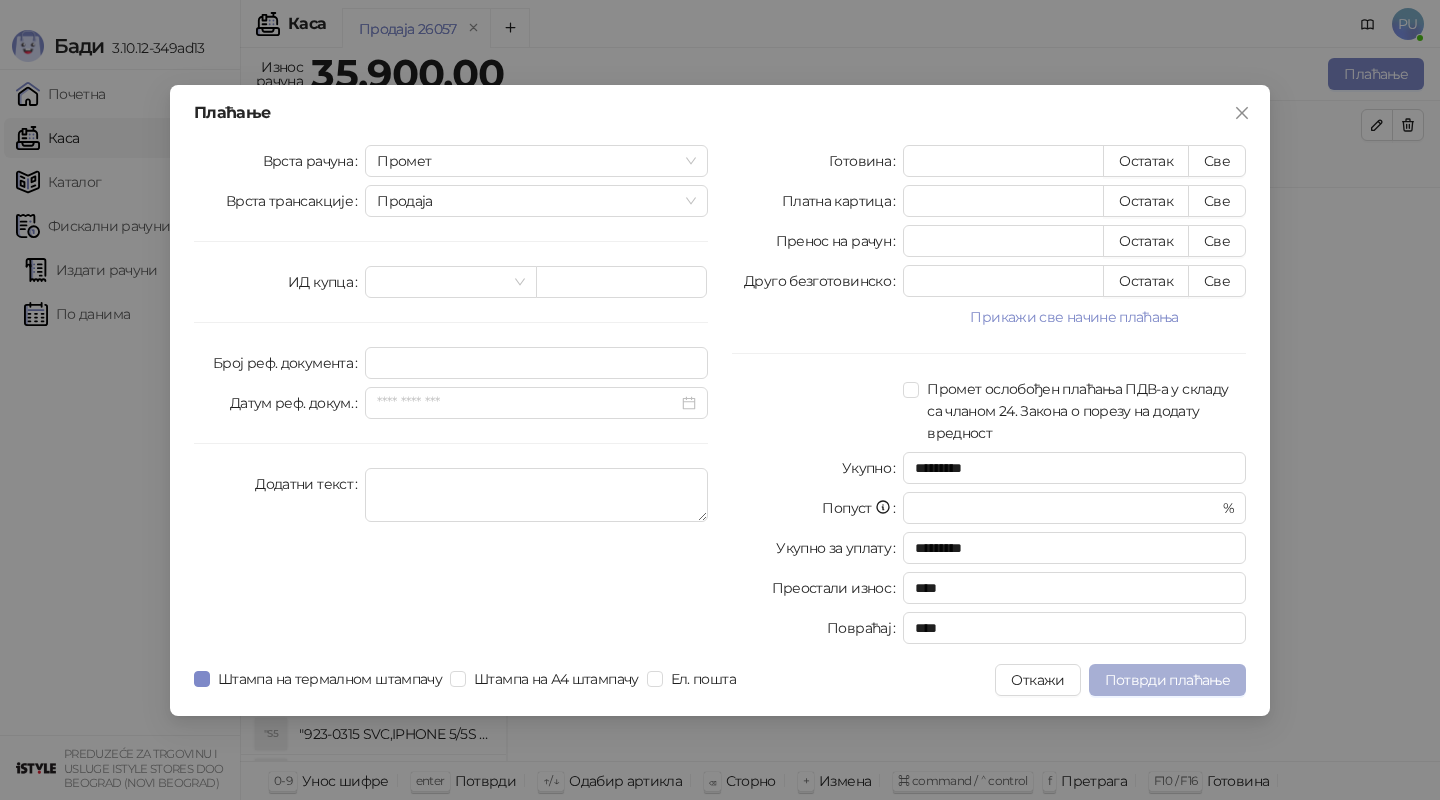 click on "Потврди плаћање" at bounding box center (1167, 680) 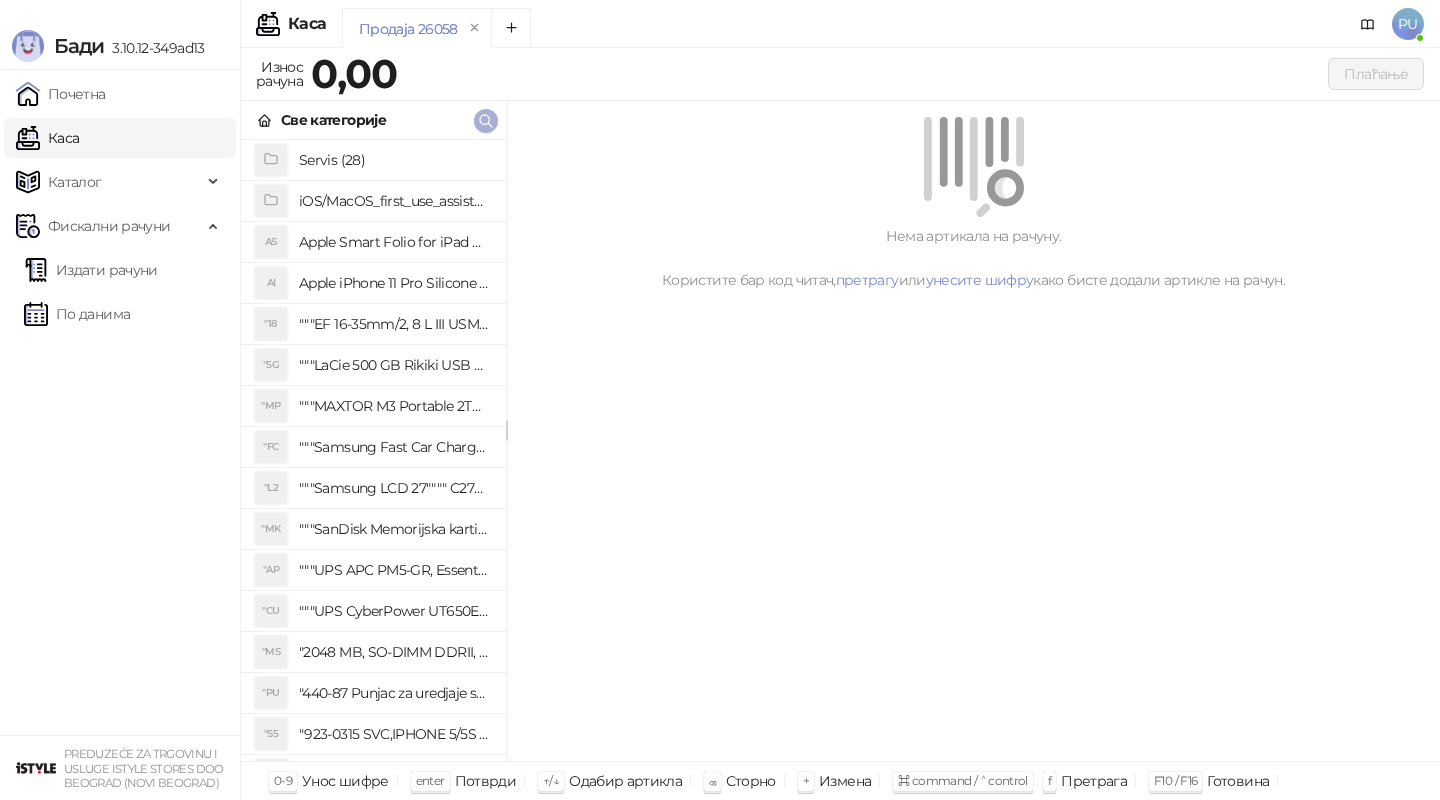 click 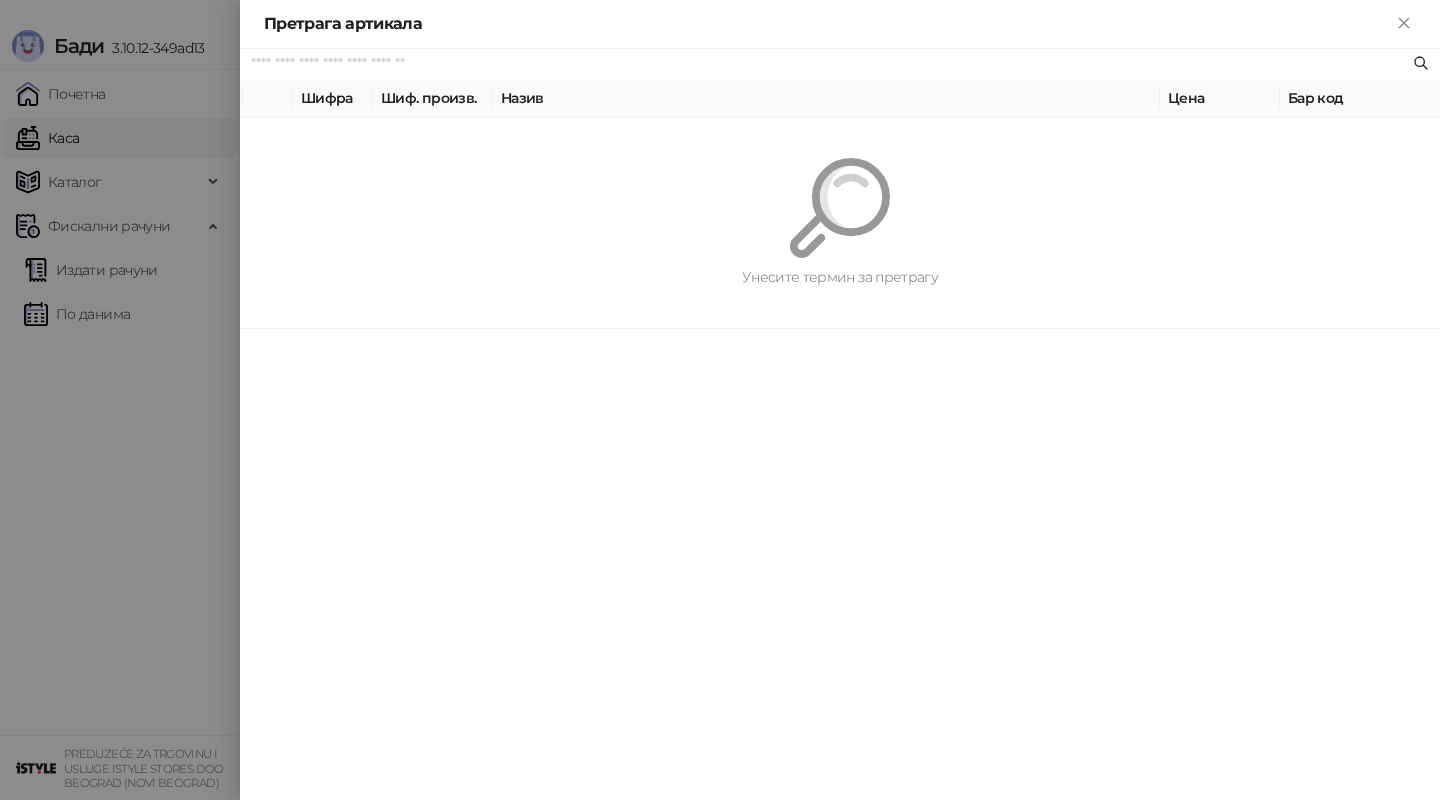 paste on "*********" 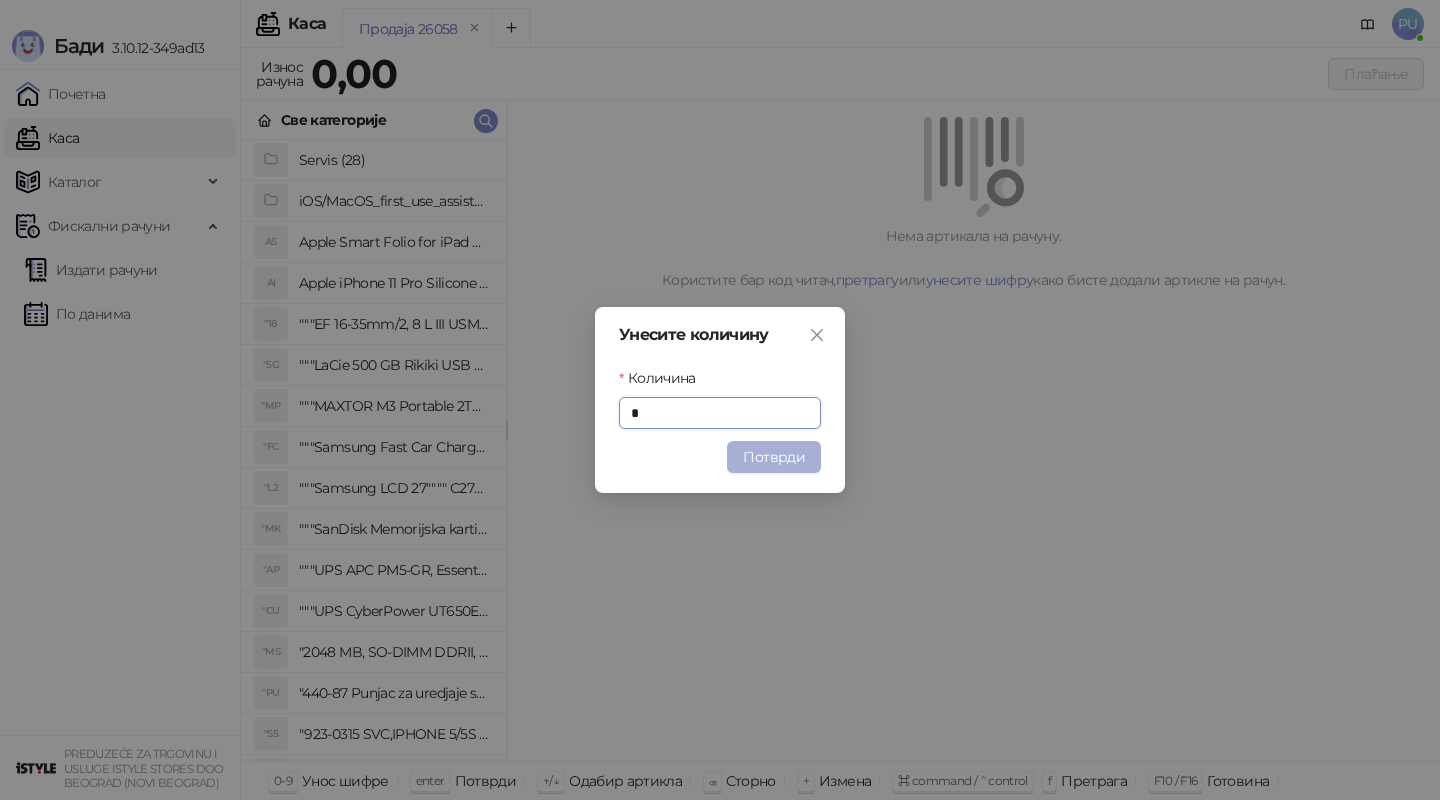 click on "Потврди" at bounding box center [774, 457] 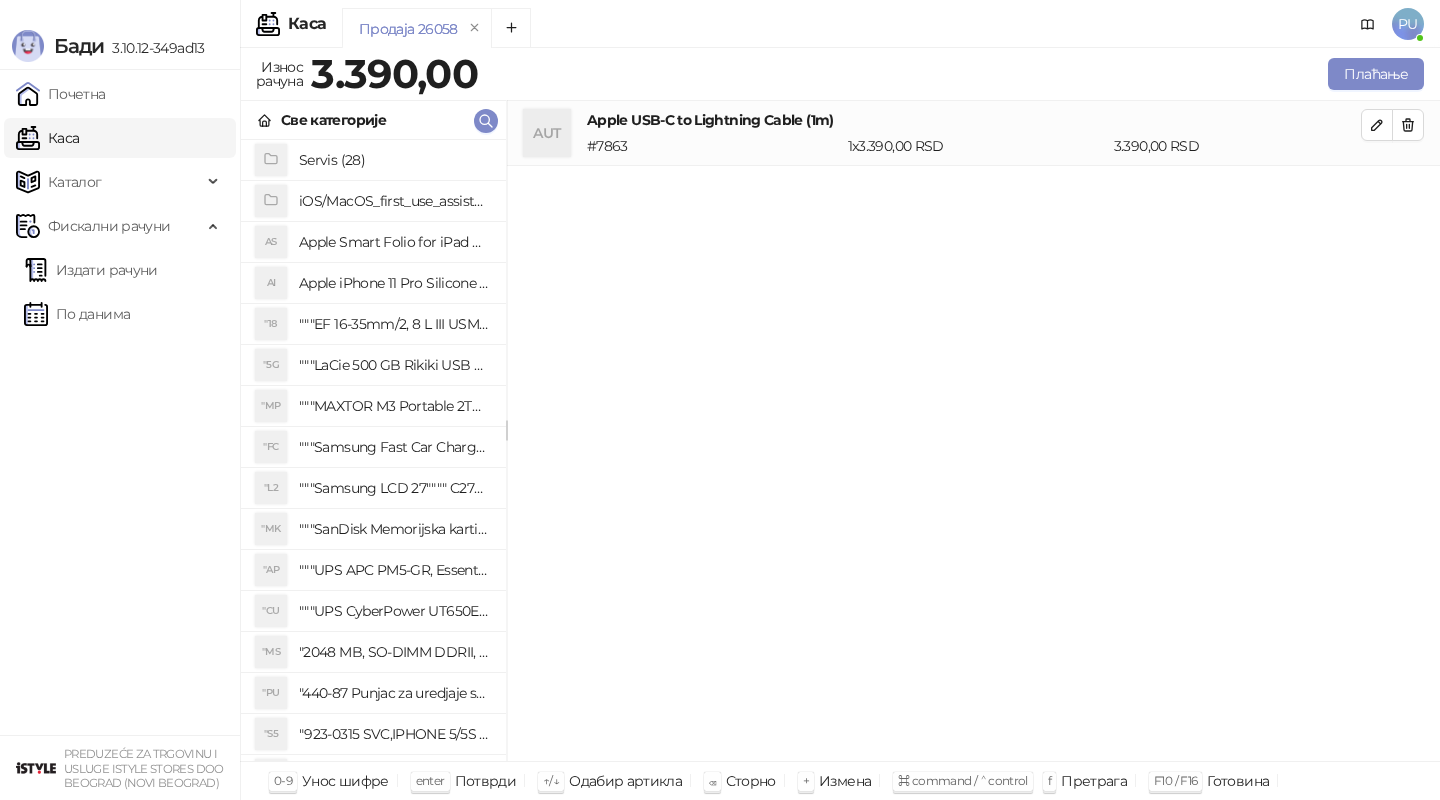 drag, startPoint x: 774, startPoint y: 464, endPoint x: 1135, endPoint y: 439, distance: 361.86462 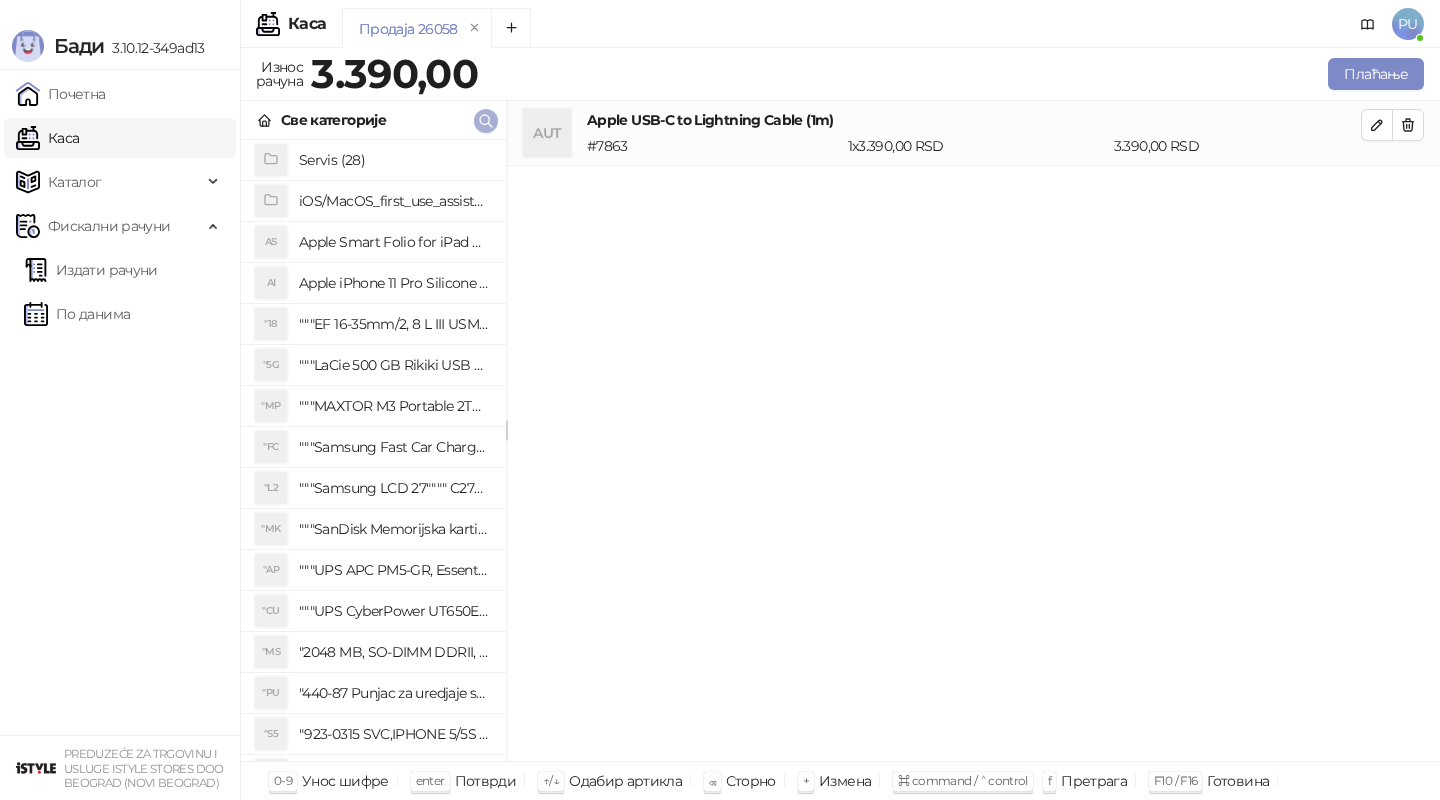 click 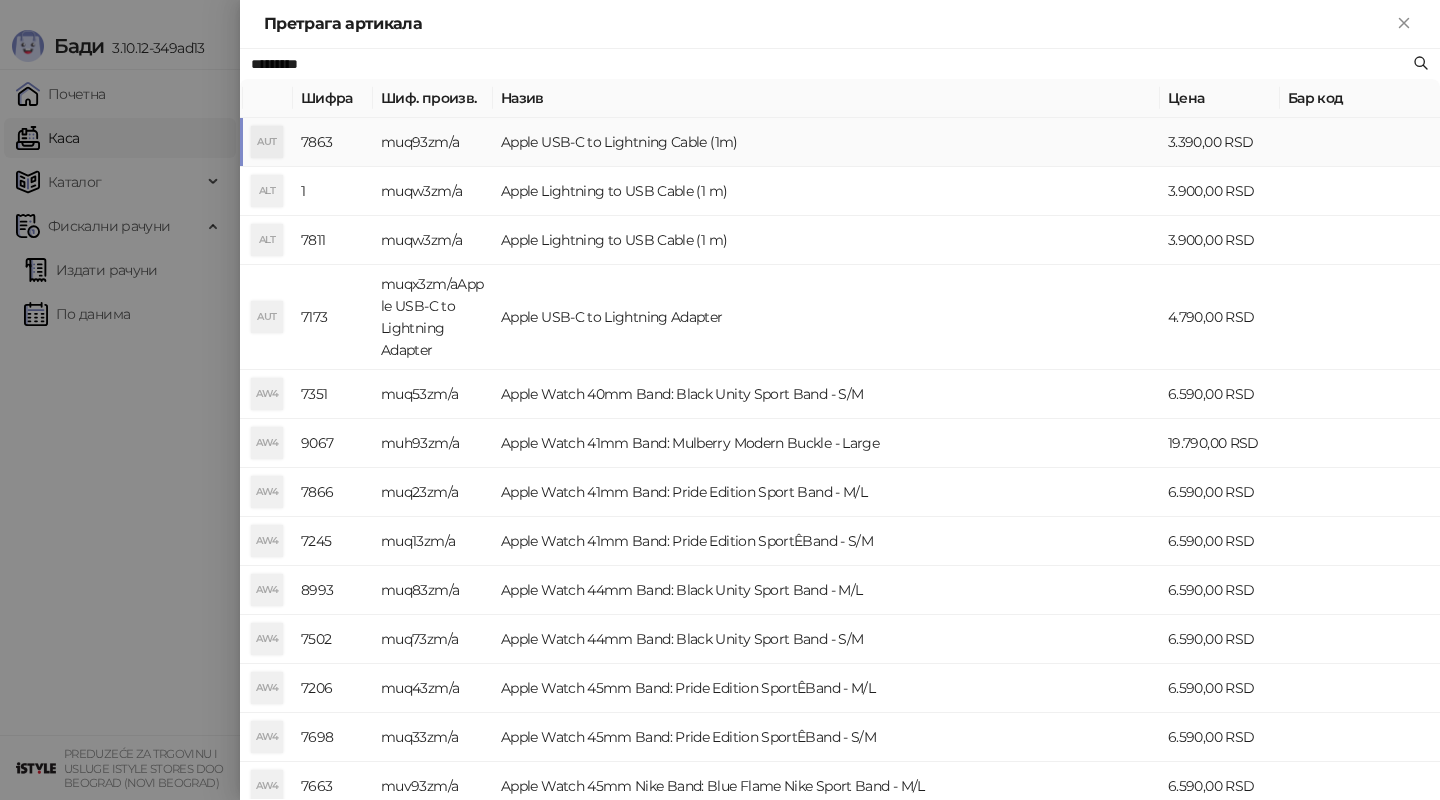 paste on "**********" 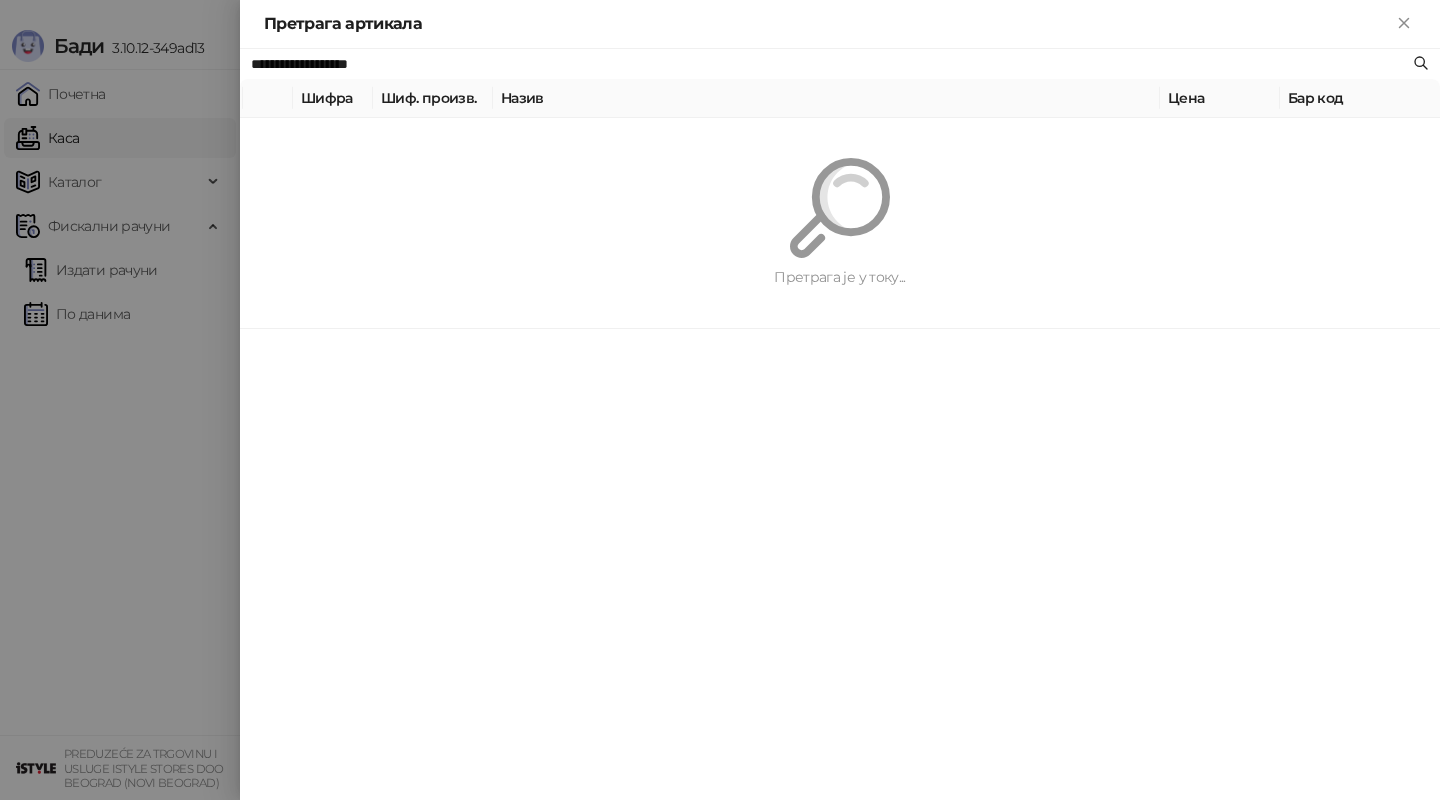 type on "**********" 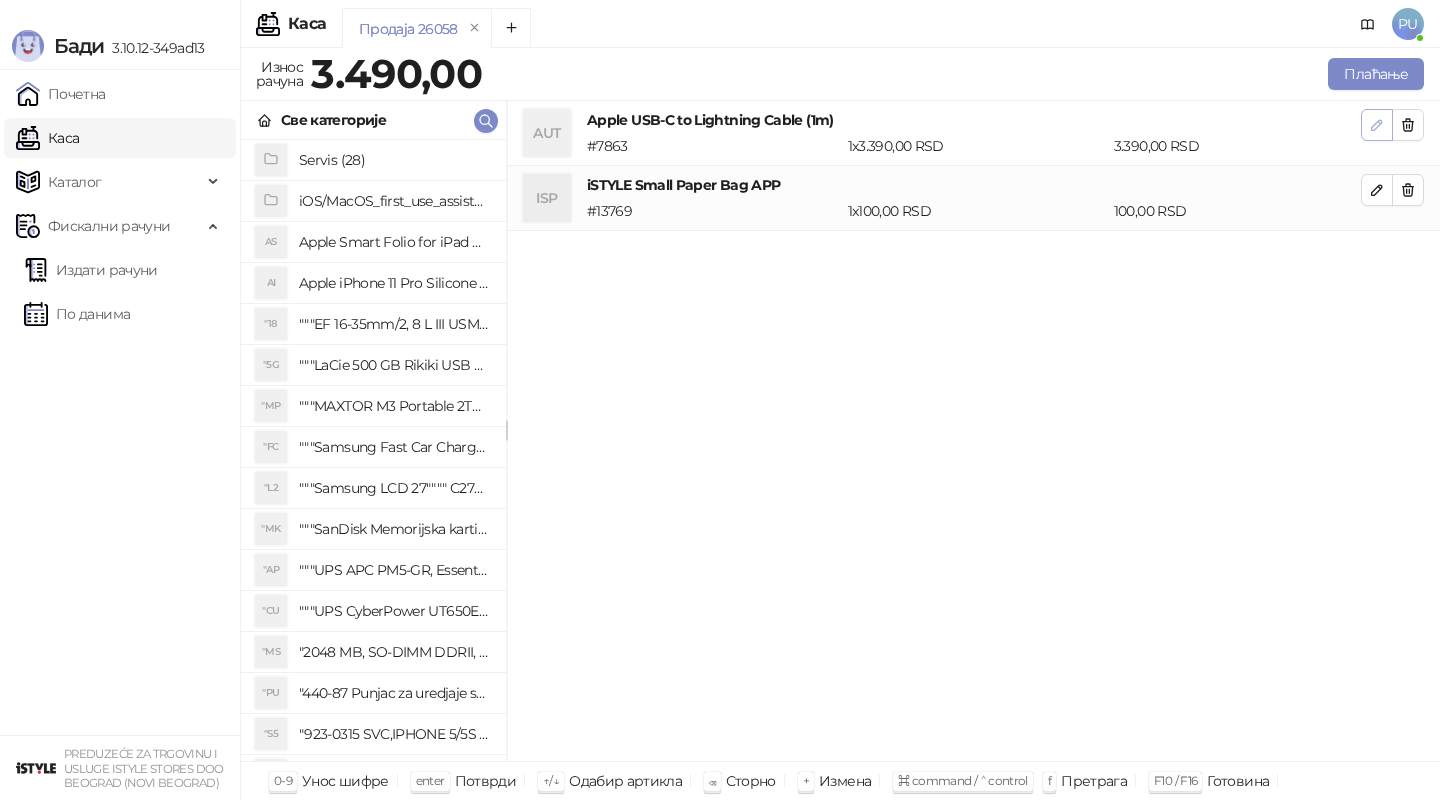 click at bounding box center (1377, 125) 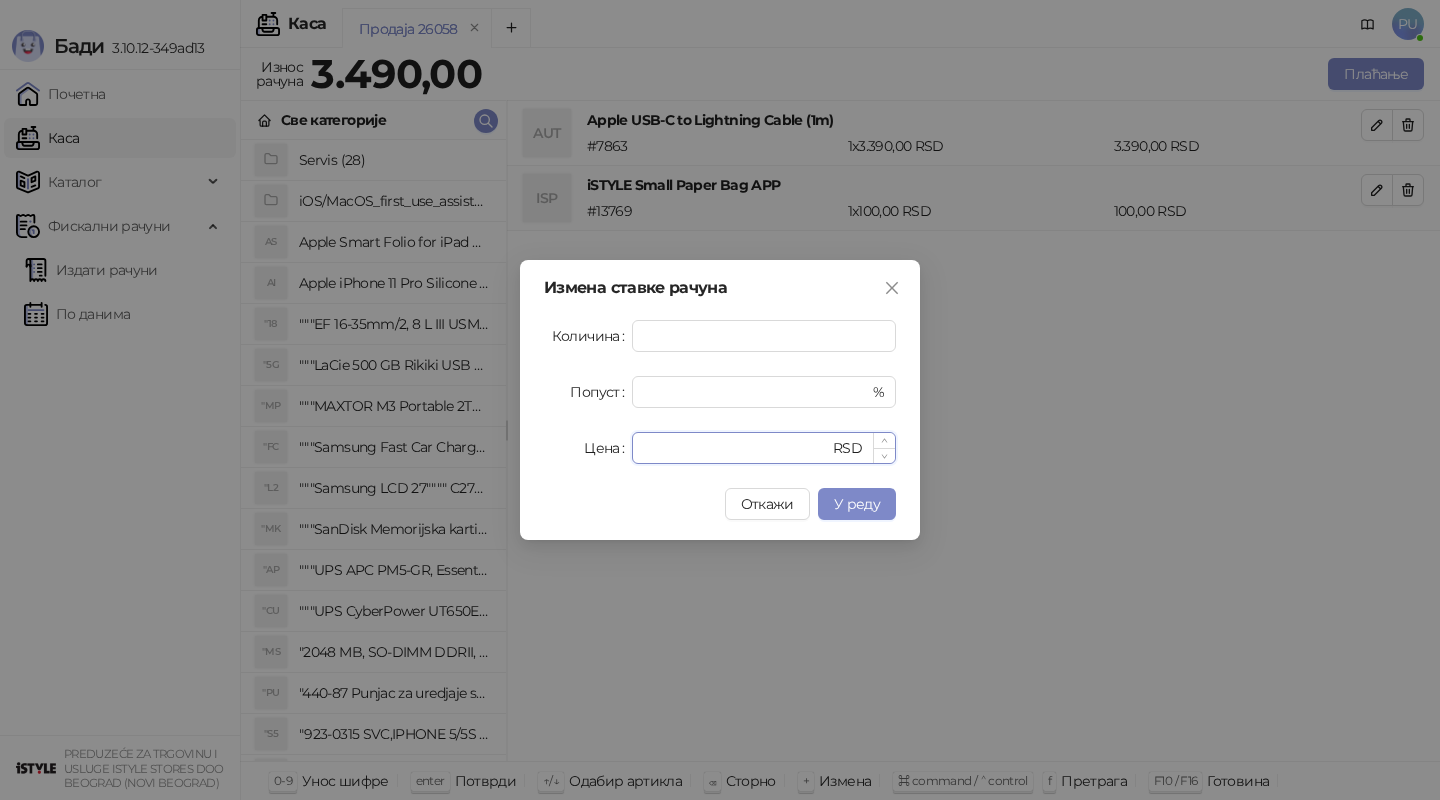 click on "****" at bounding box center (736, 448) 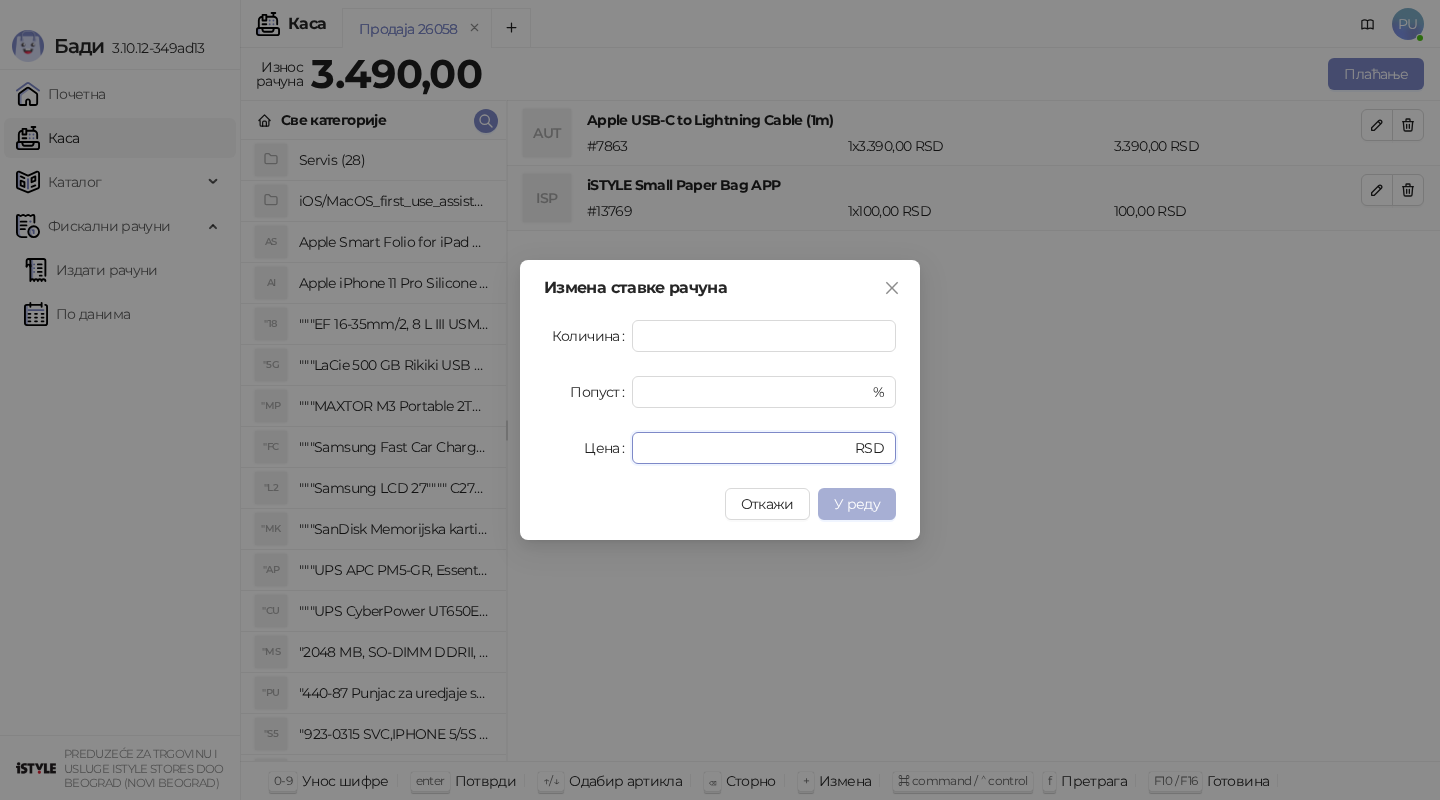 type on "****" 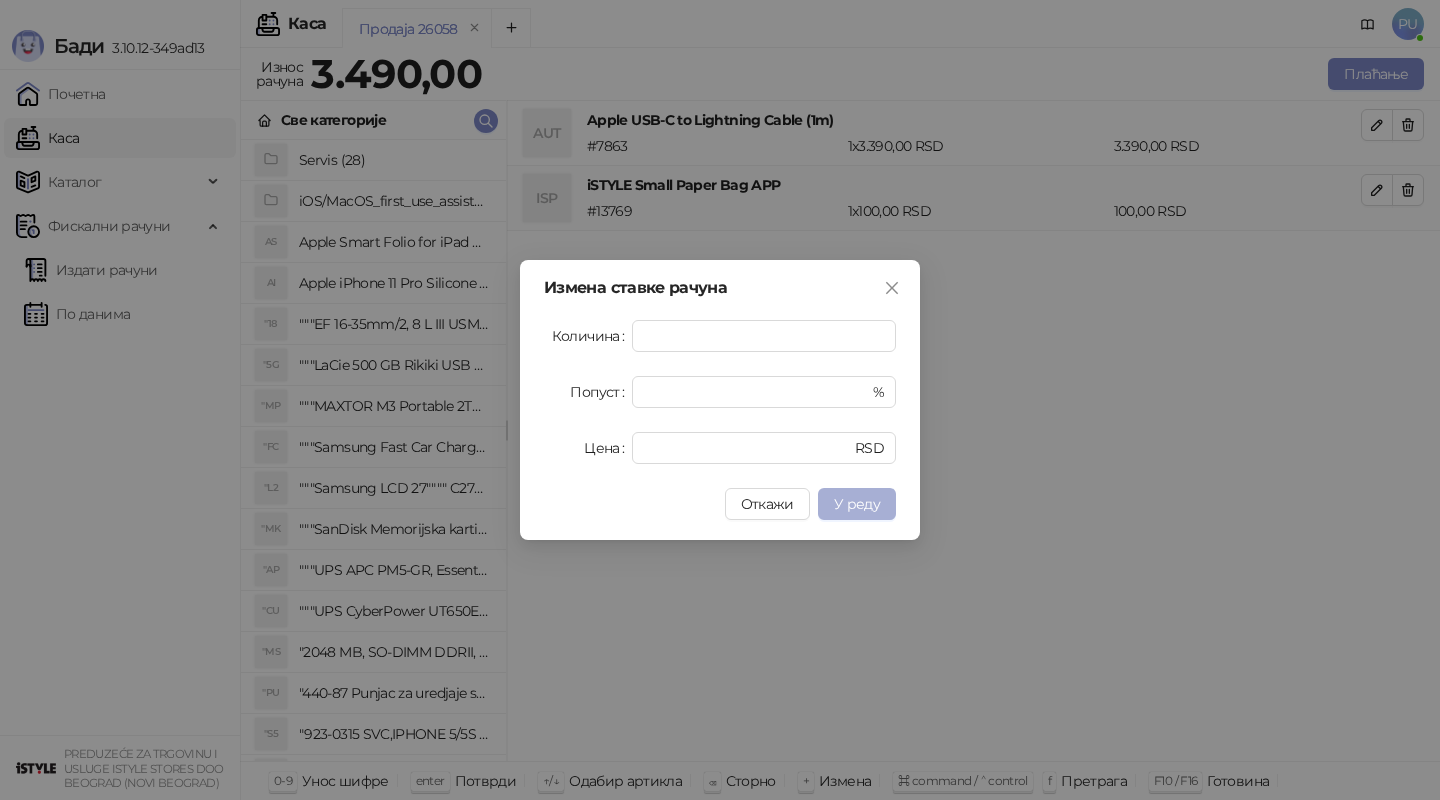 click on "У реду" at bounding box center (857, 504) 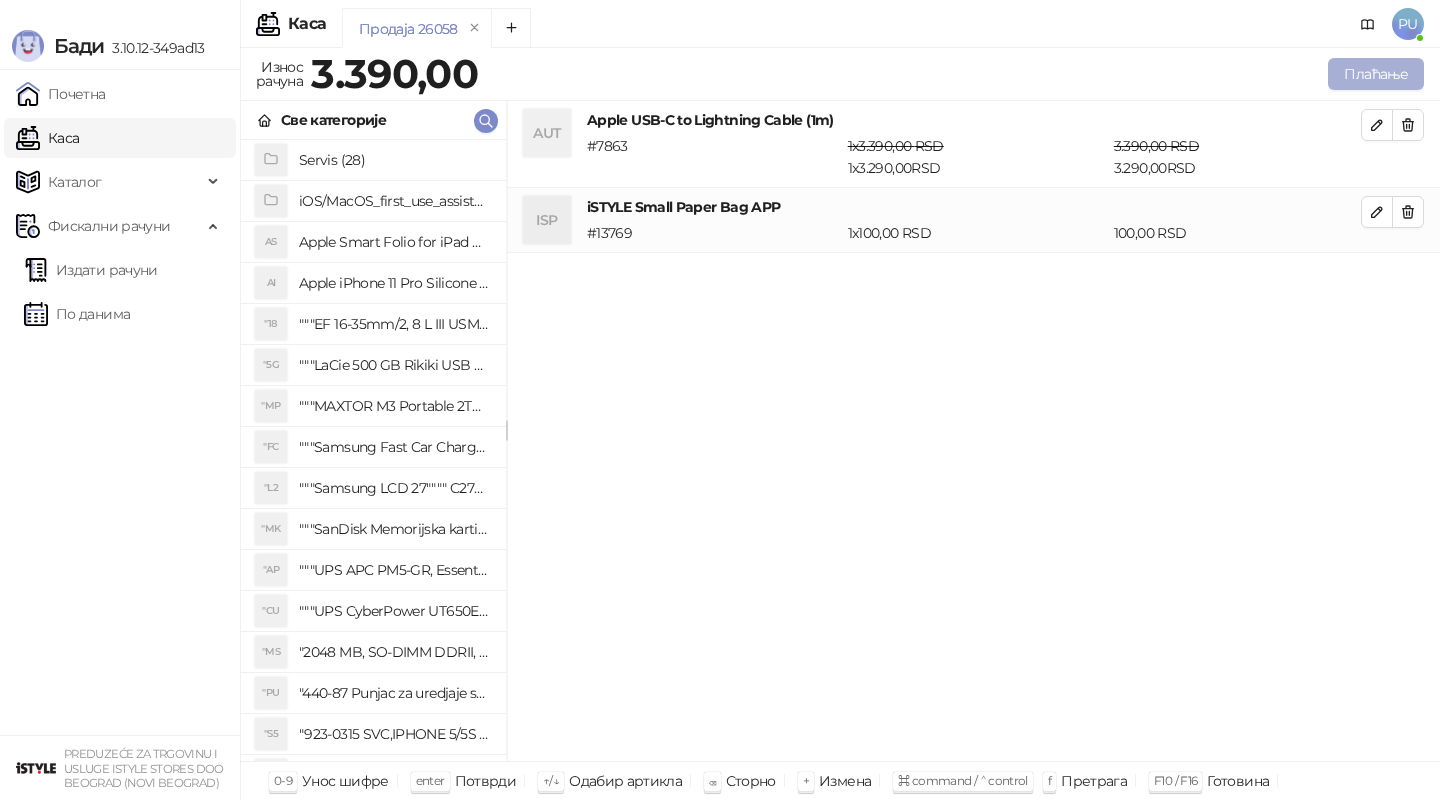 click on "Плаћање" at bounding box center [1376, 74] 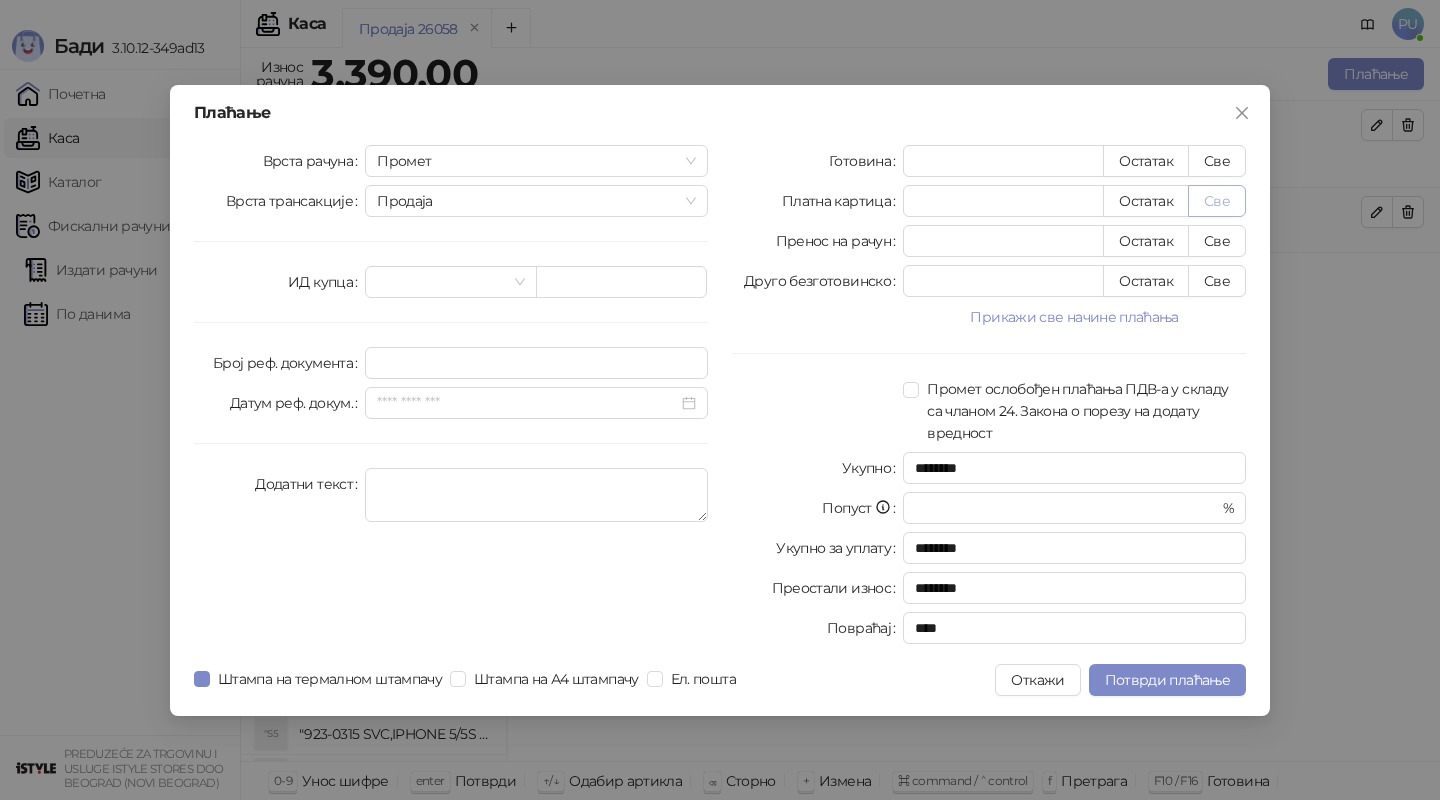 click on "Све" at bounding box center (1217, 201) 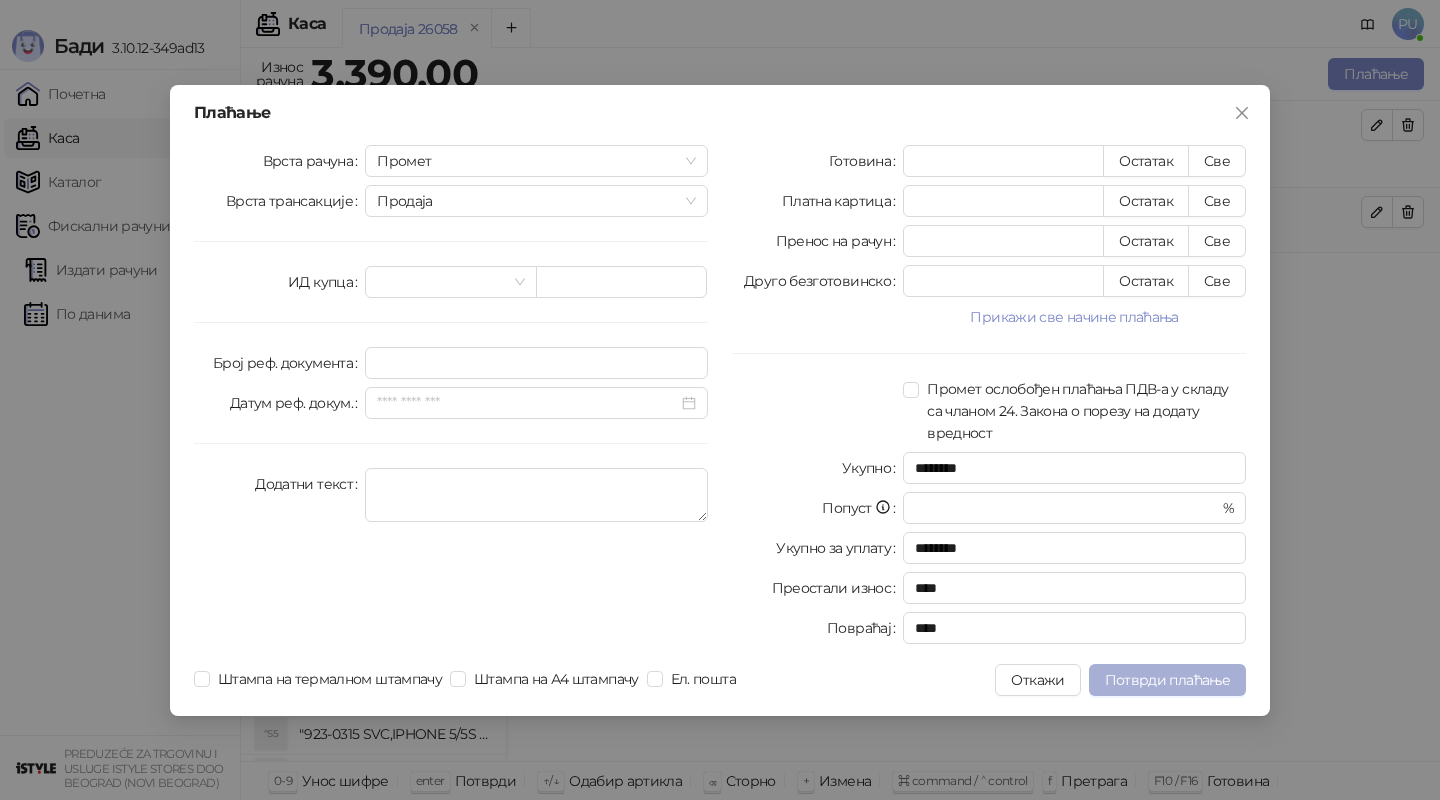 click on "Потврди плаћање" at bounding box center [1167, 680] 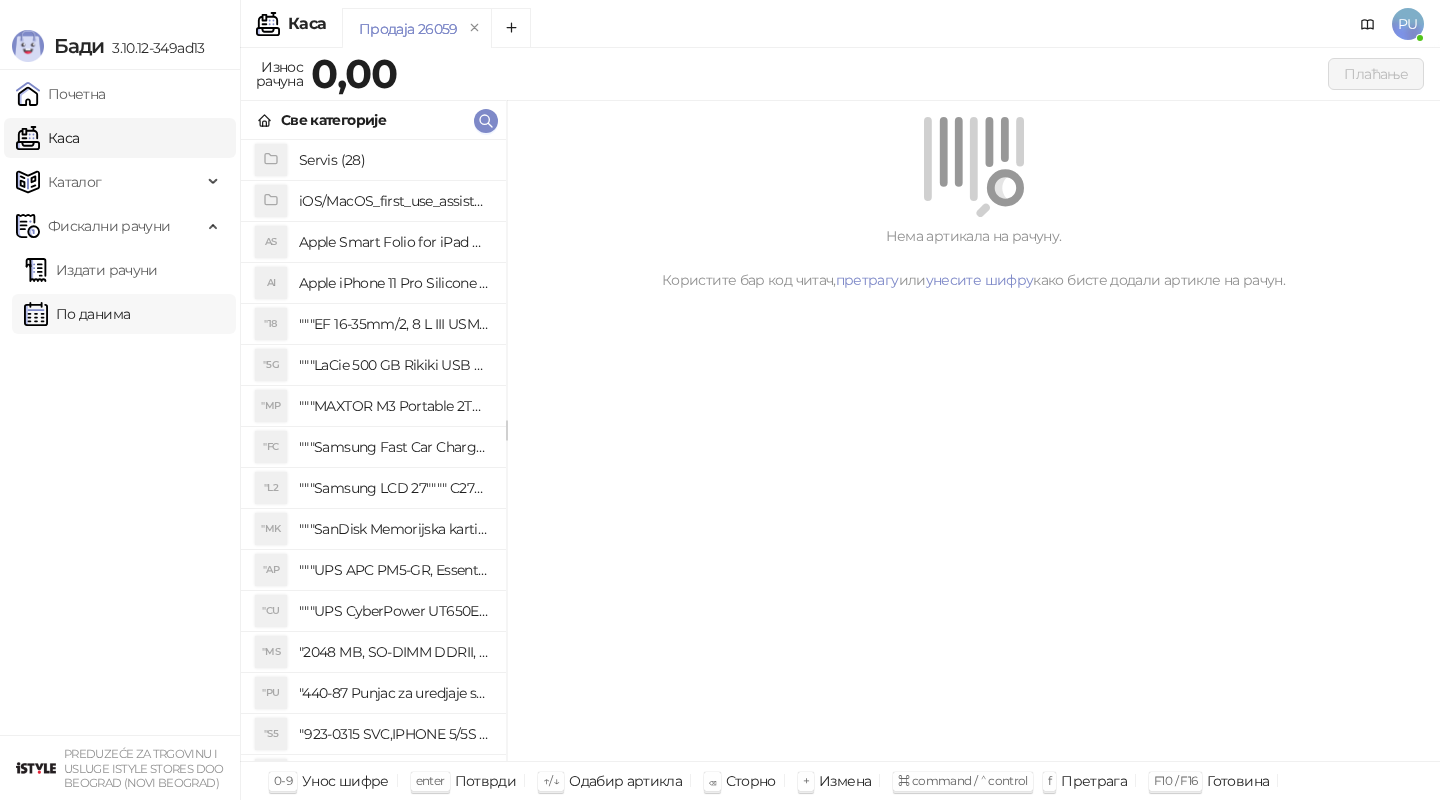 click on "По данима" at bounding box center [77, 314] 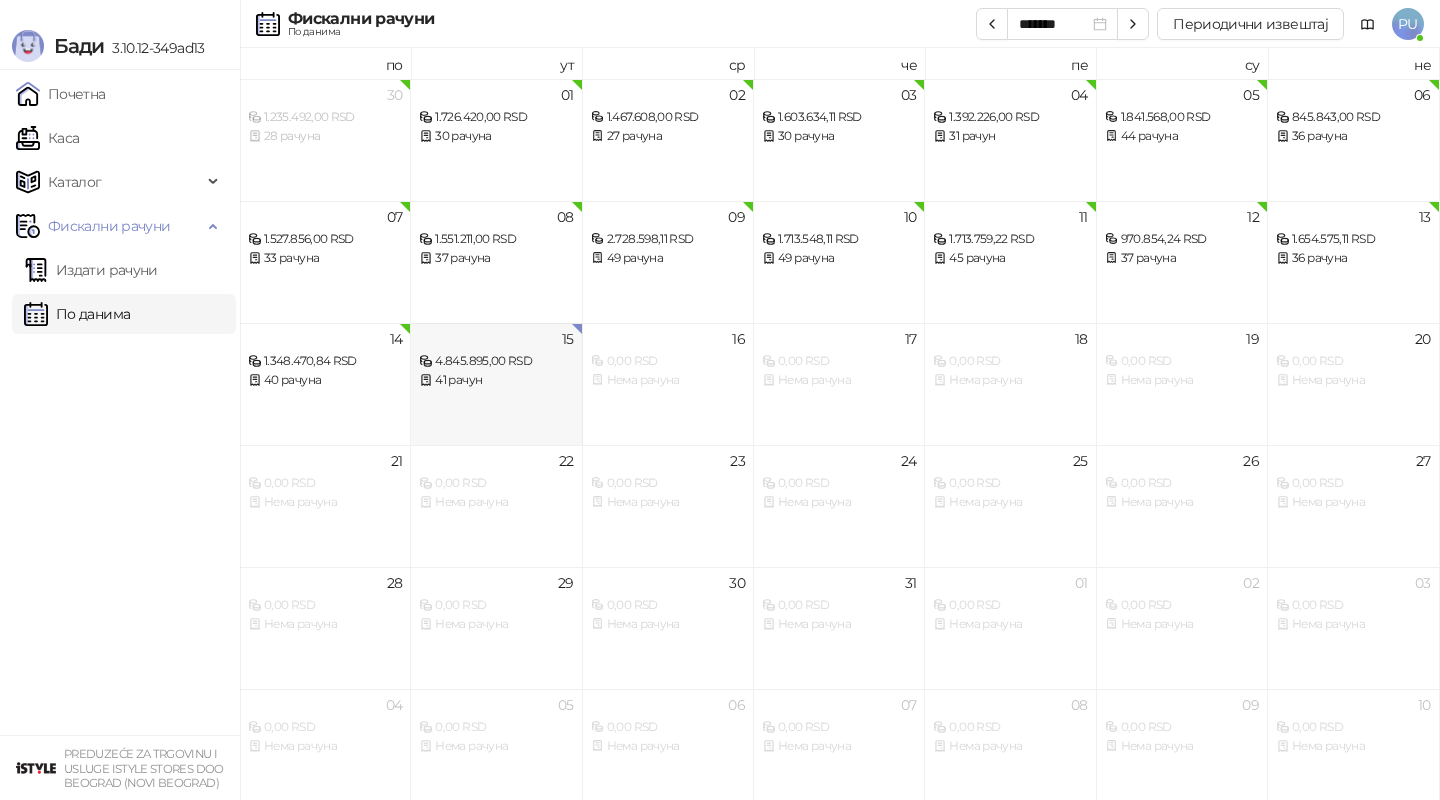 click on "4.845.895,00 RSD" at bounding box center [496, 361] 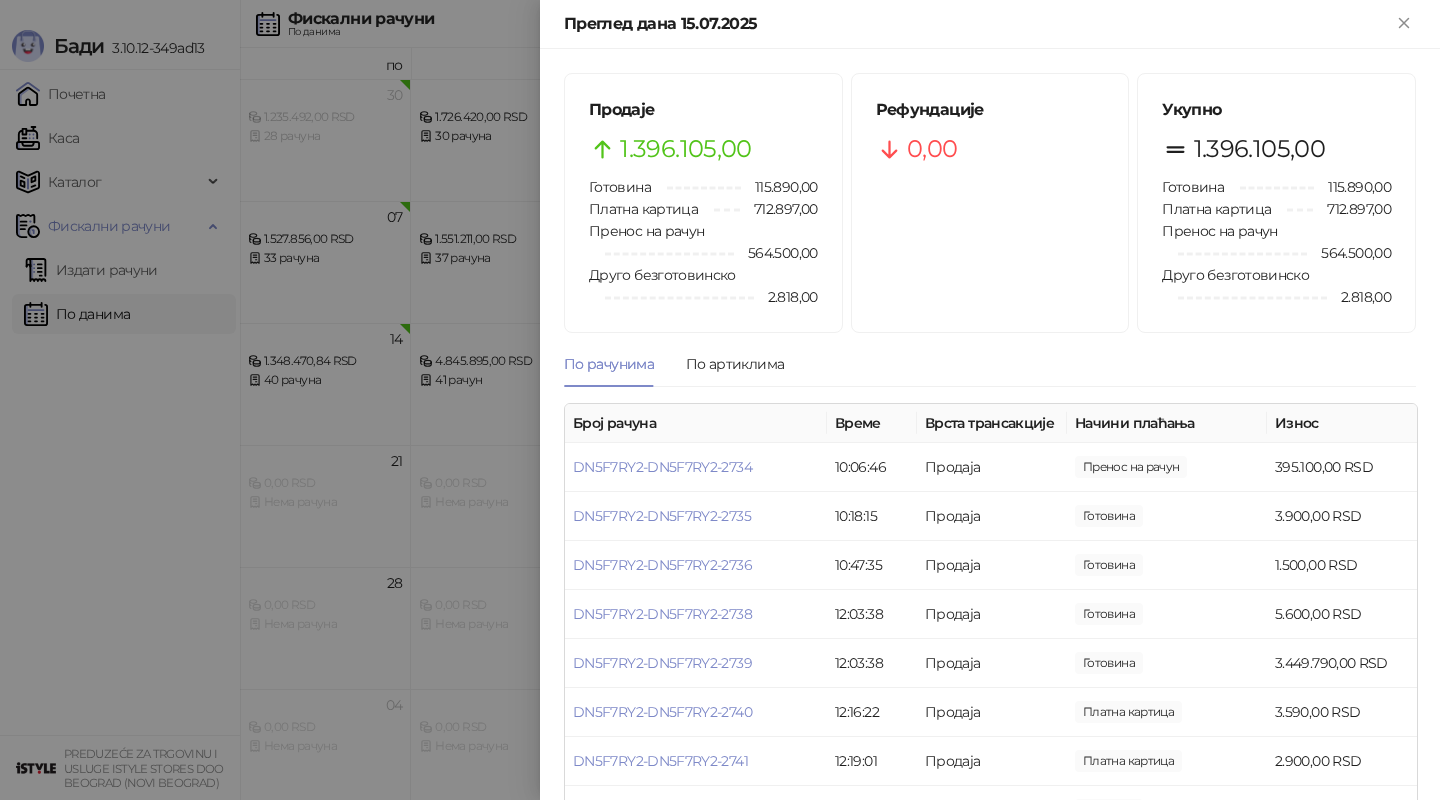 click at bounding box center [720, 400] 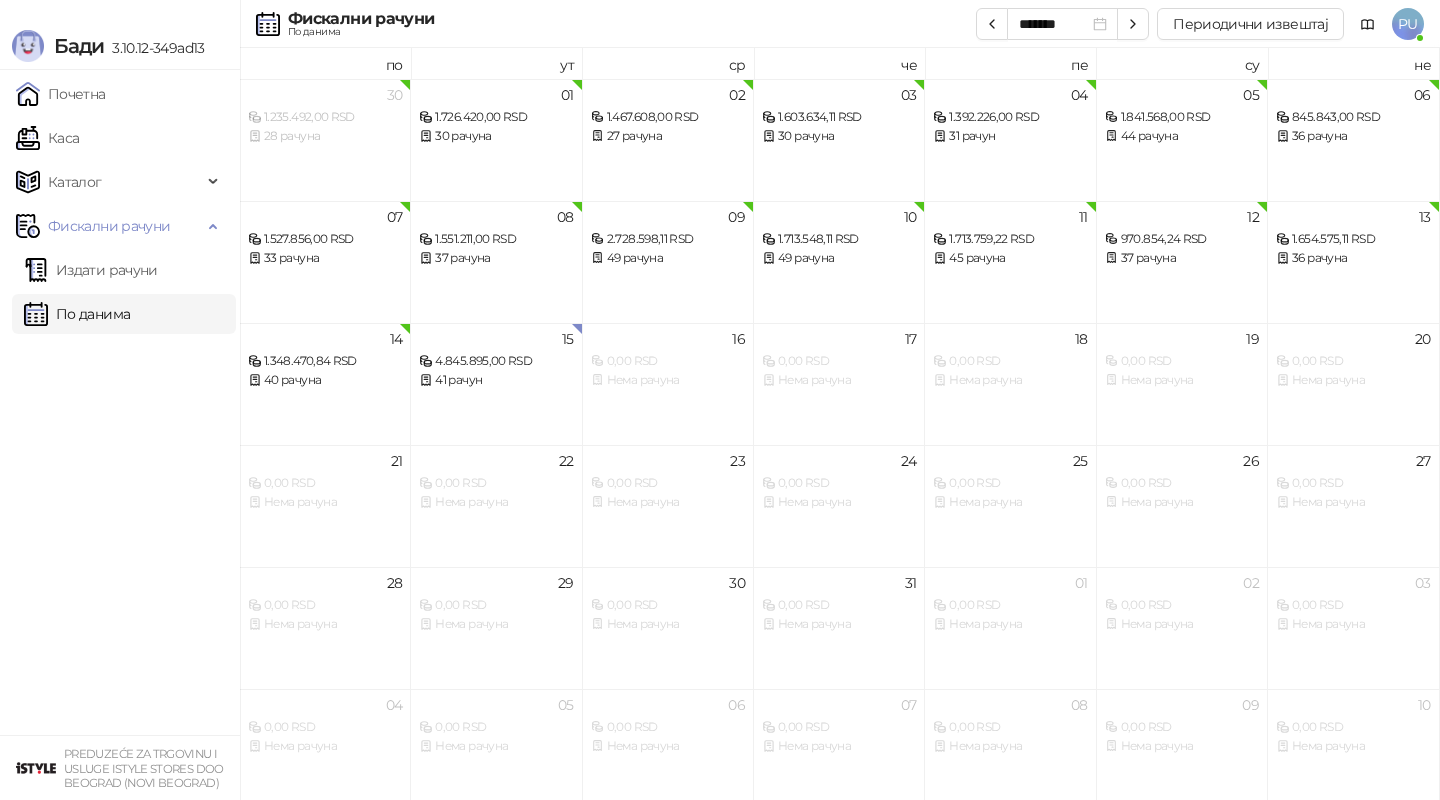 drag, startPoint x: 114, startPoint y: 275, endPoint x: 359, endPoint y: 874, distance: 647.16766 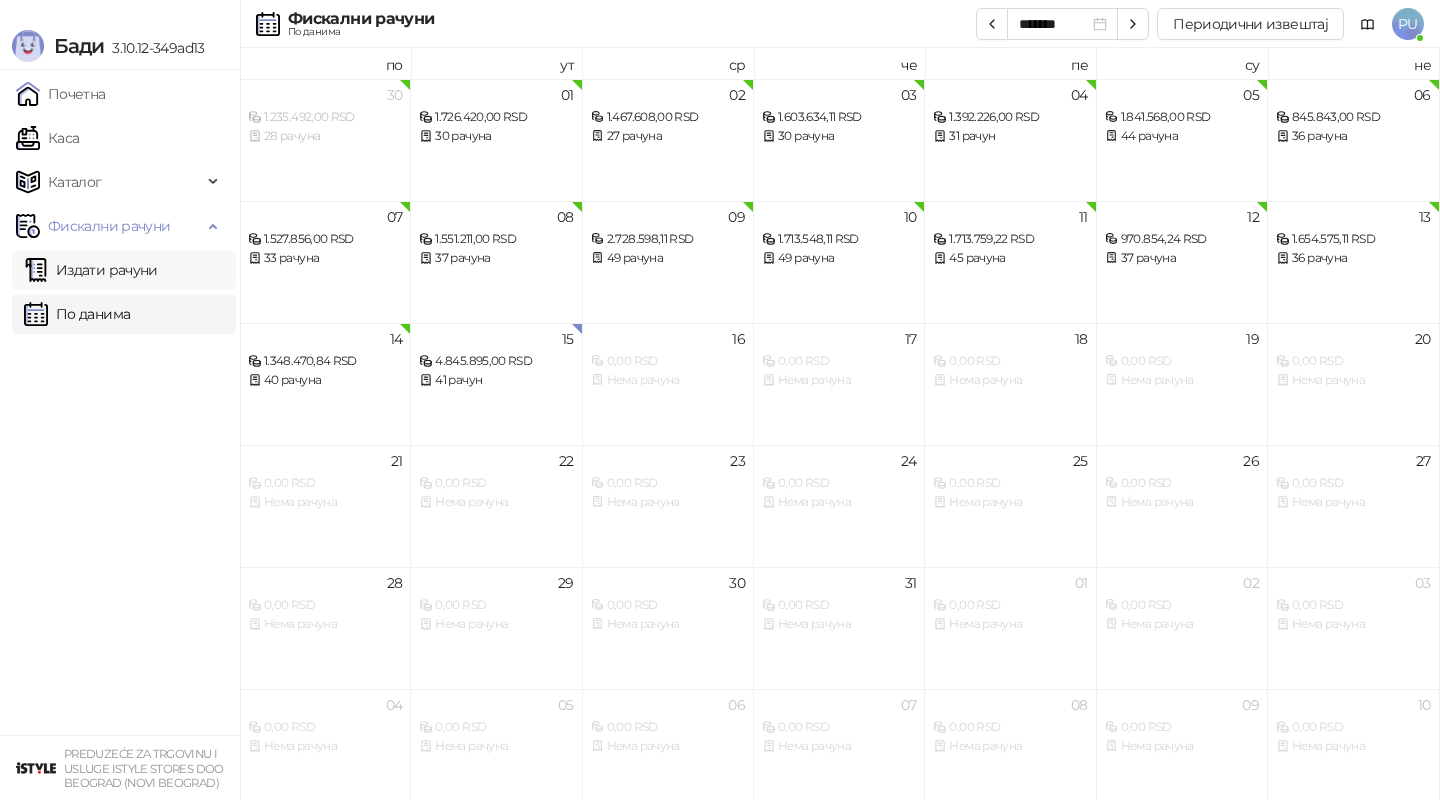 click on "Издати рачуни" at bounding box center (91, 270) 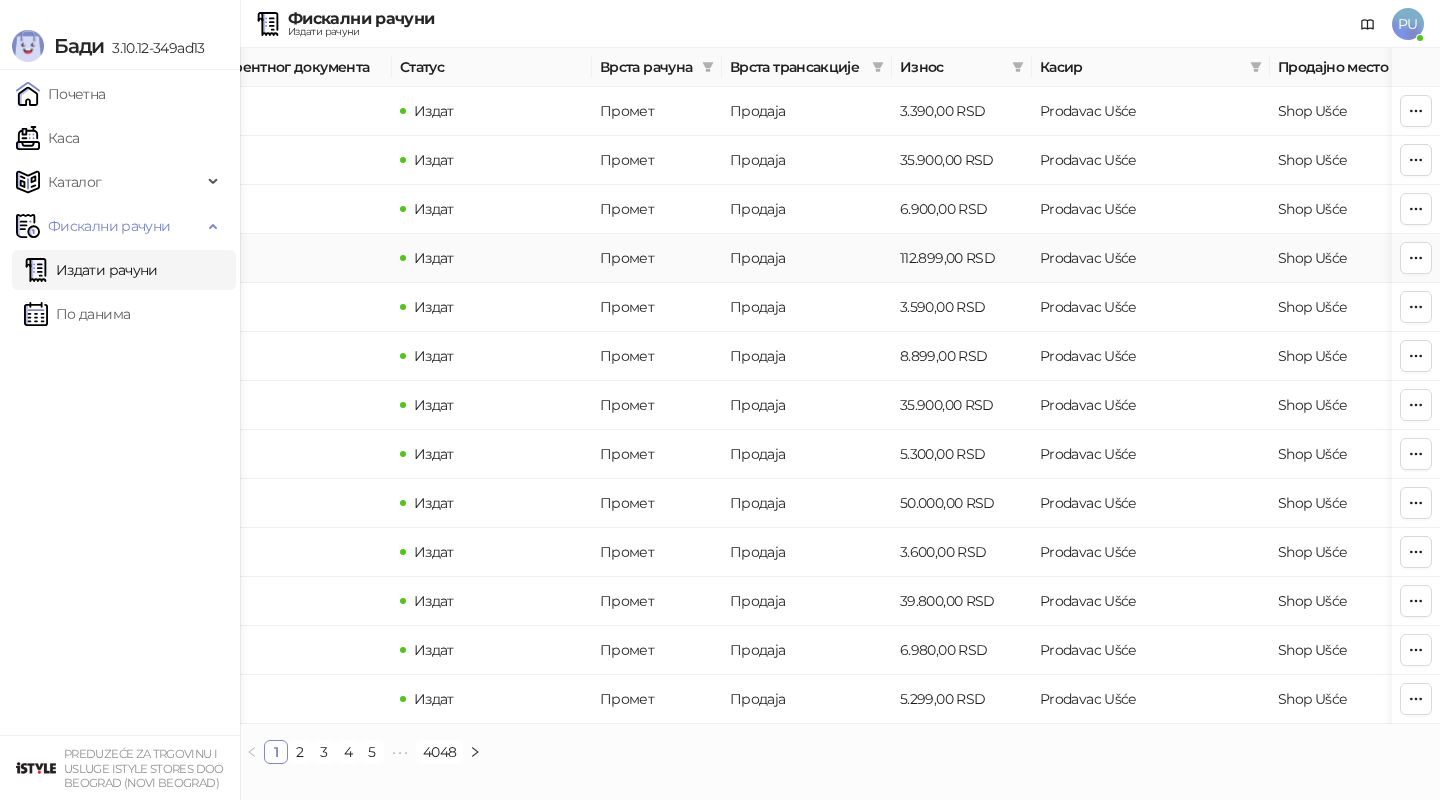 scroll, scrollTop: 0, scrollLeft: 0, axis: both 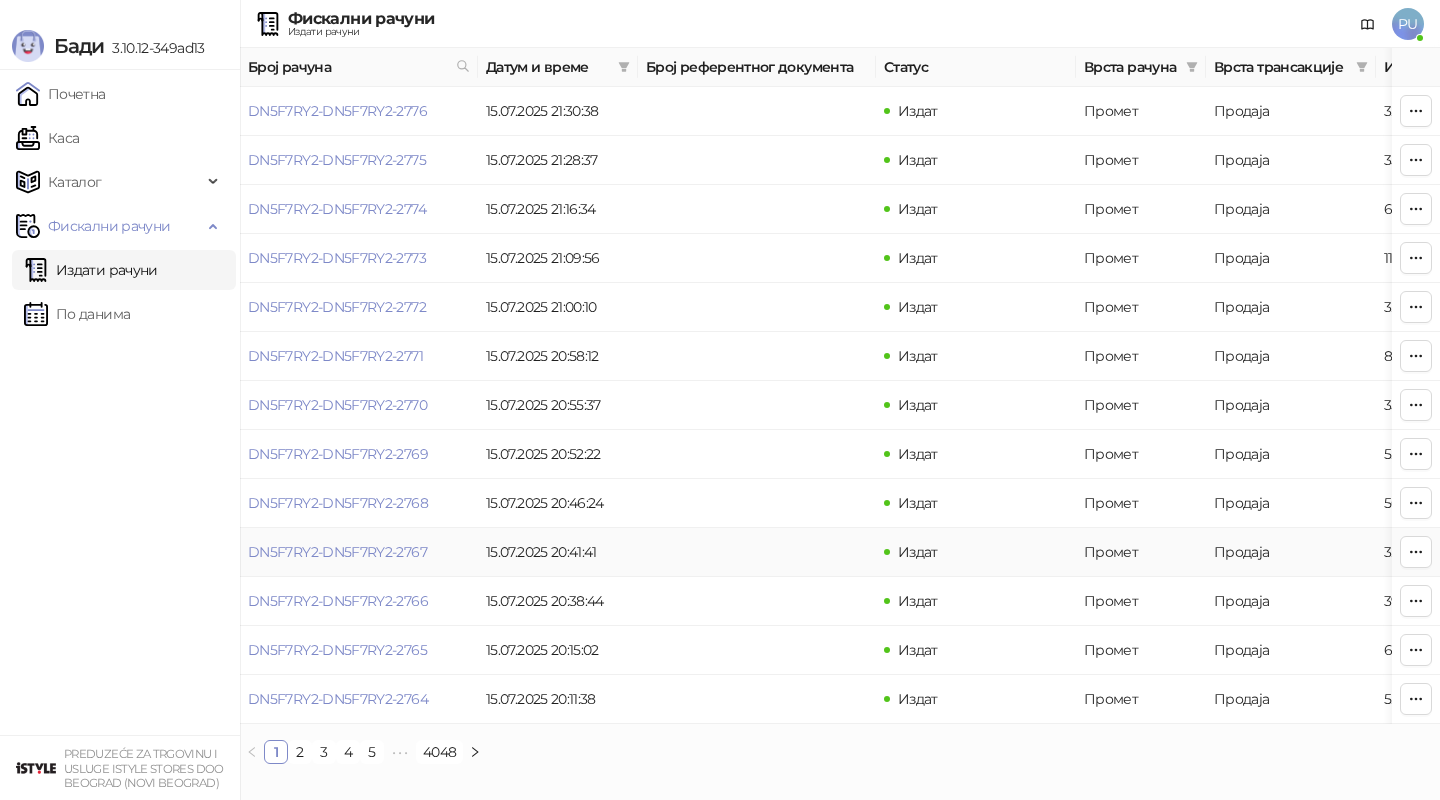 click on "DN5F7RY2-DN5F7RY2-2767" at bounding box center (359, 552) 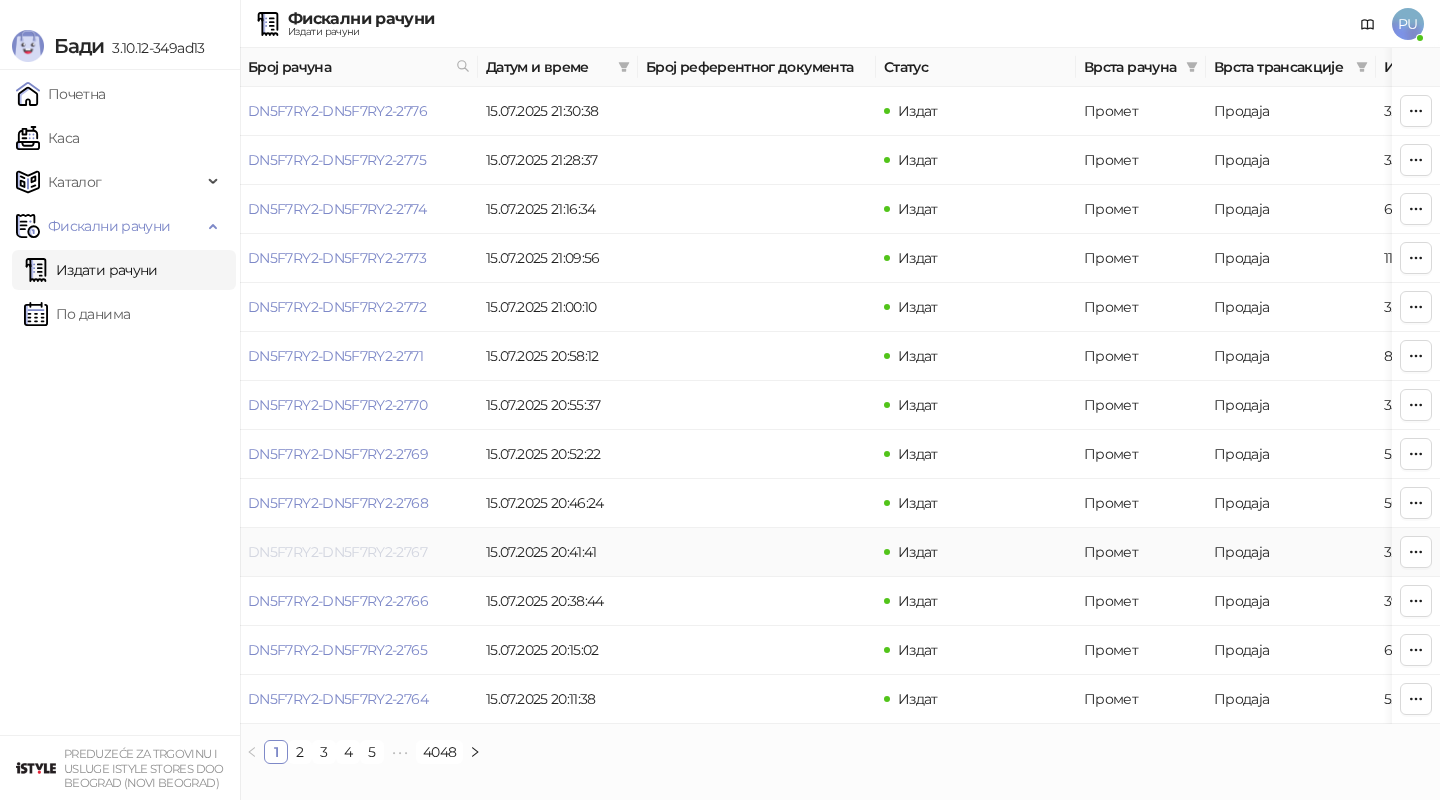 click on "DN5F7RY2-DN5F7RY2-2767" at bounding box center [337, 552] 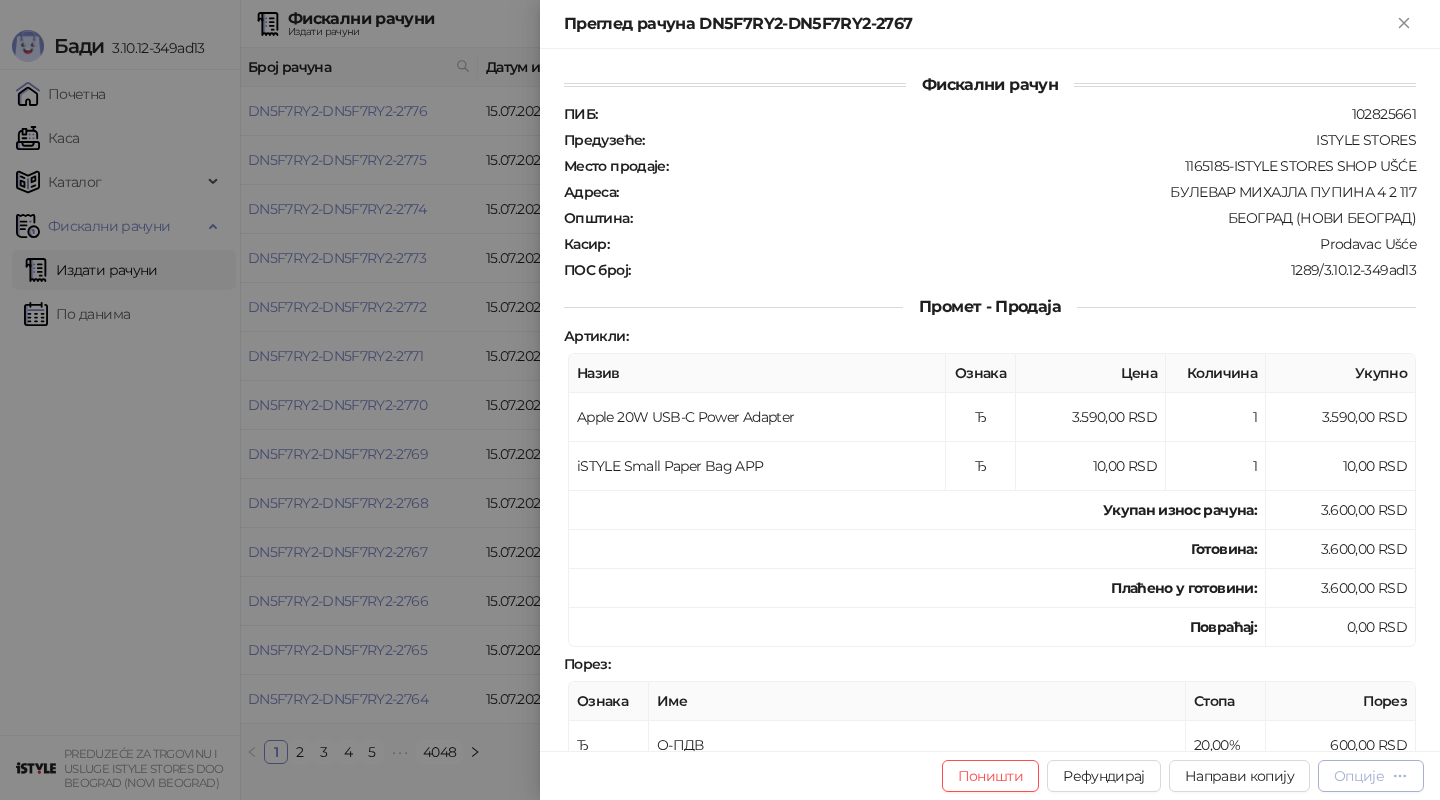 click on "Опције" at bounding box center [1359, 776] 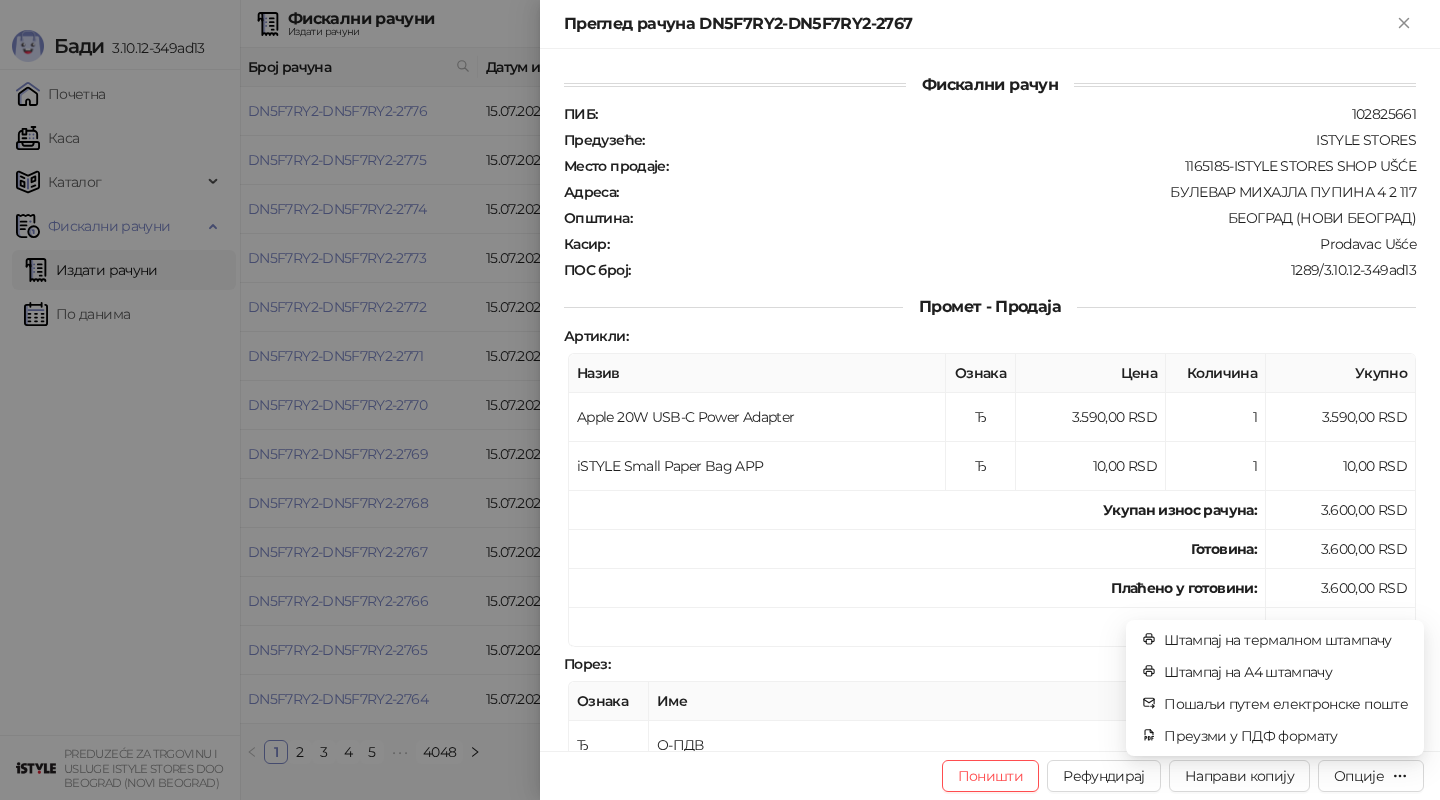 click at bounding box center (1015, 664) 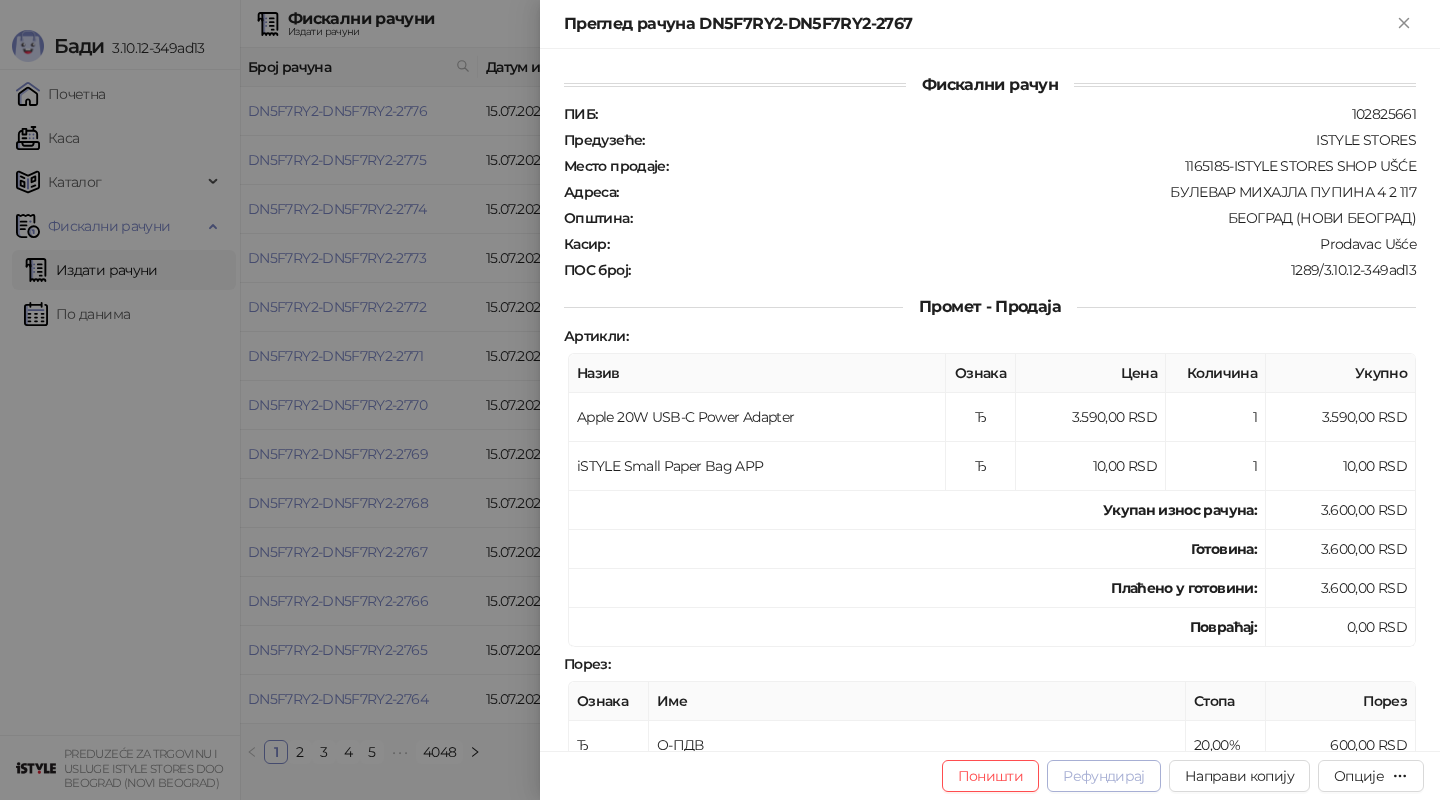 click on "Рефундирај" at bounding box center [1104, 776] 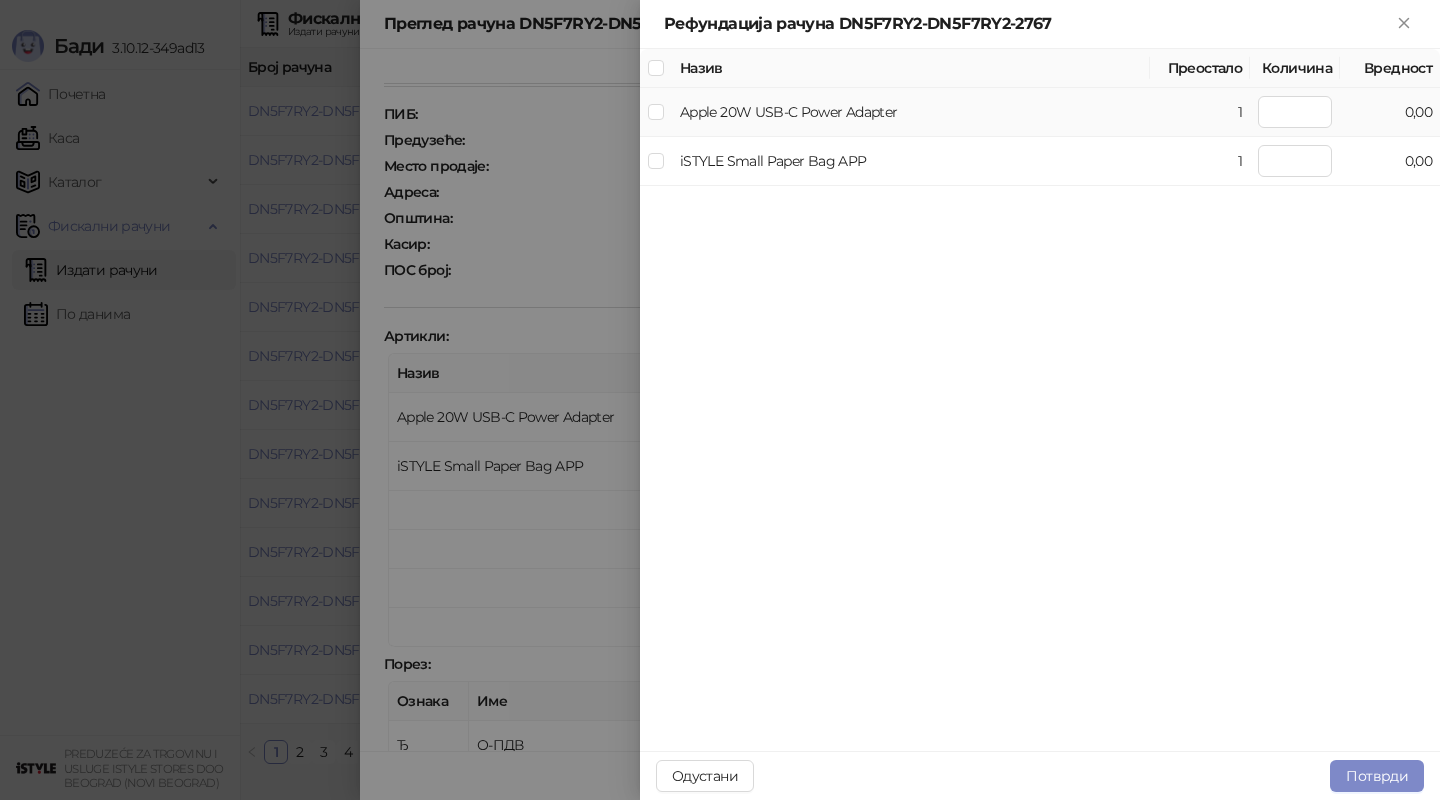type on "*" 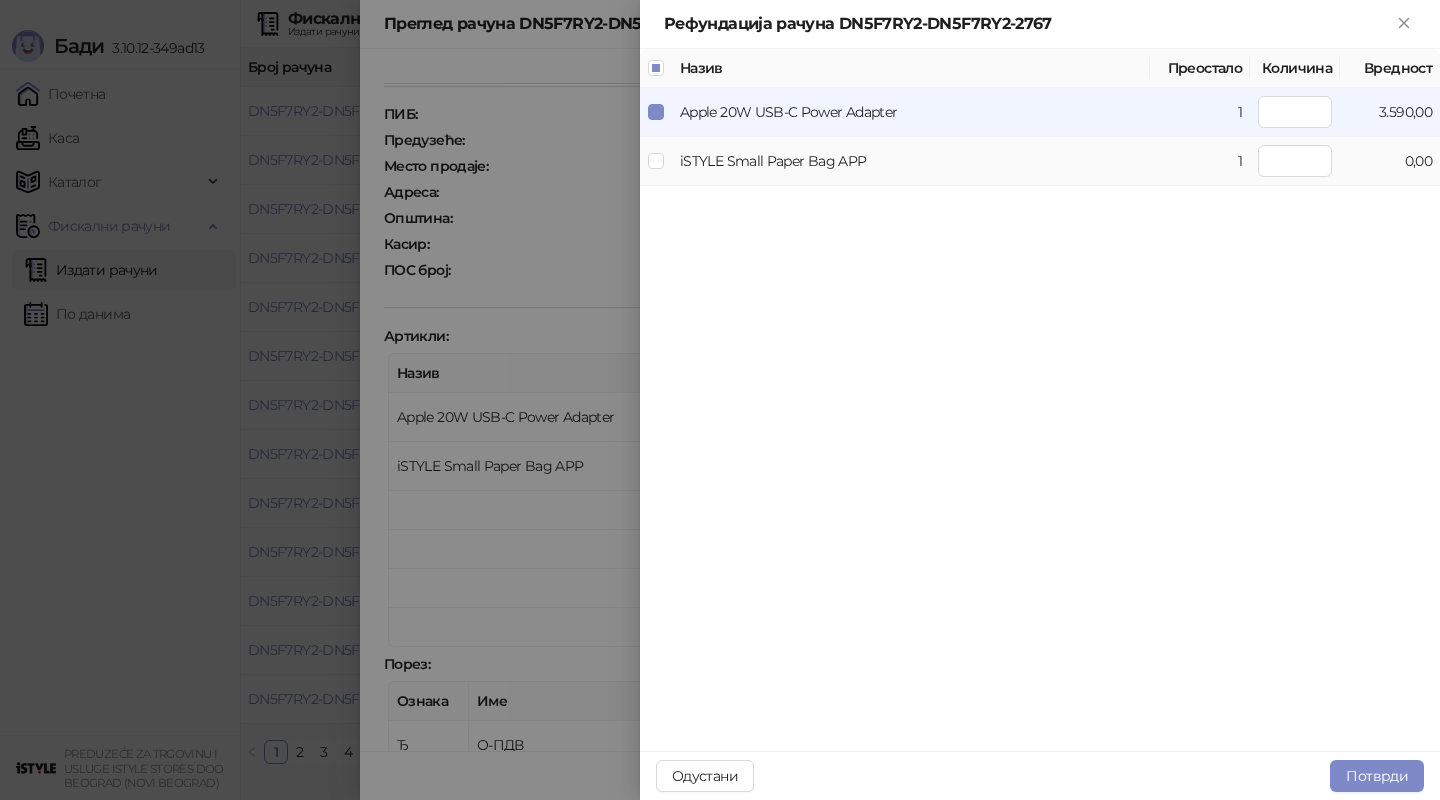 type on "*" 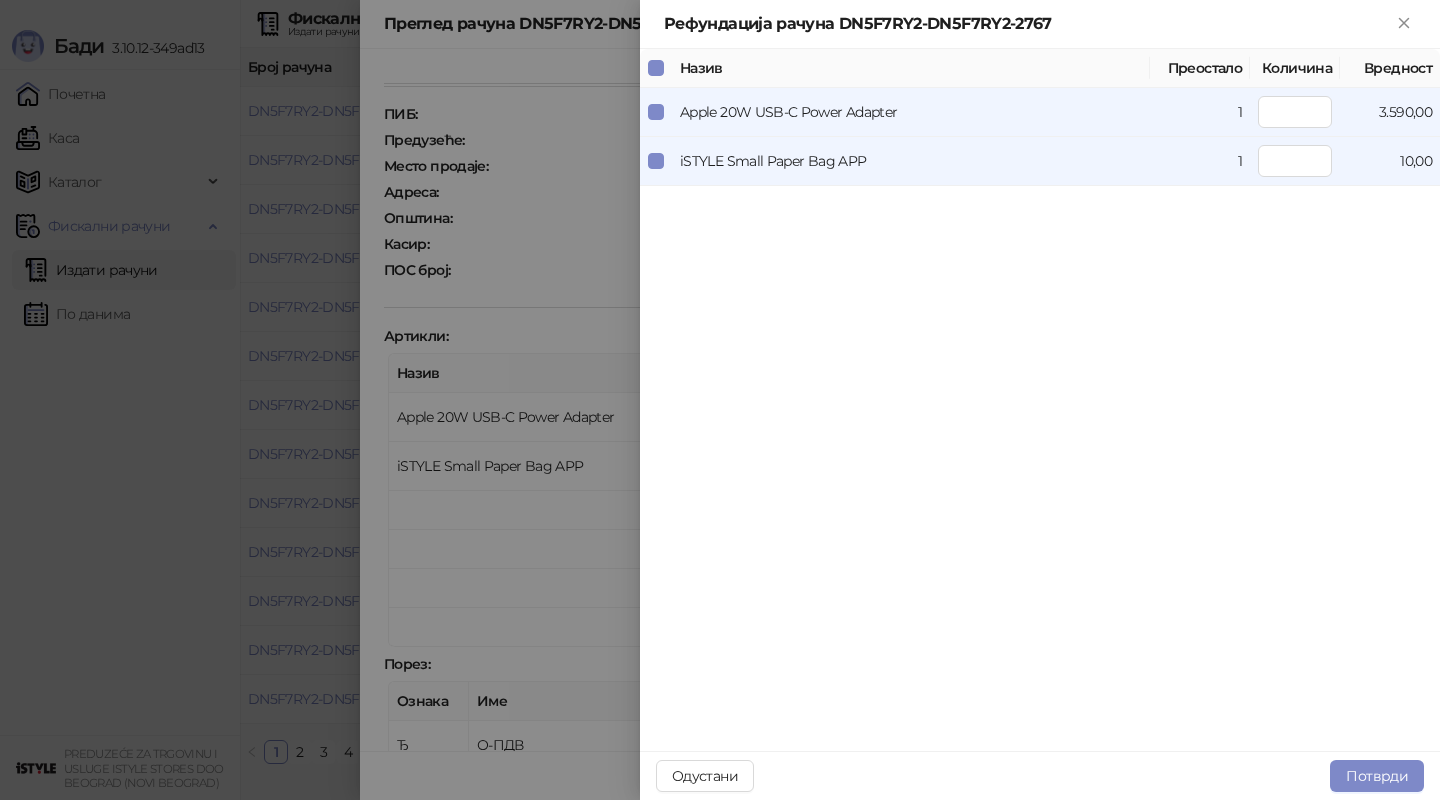drag, startPoint x: 1371, startPoint y: 28, endPoint x: 1197, endPoint y: 29, distance: 174.00287 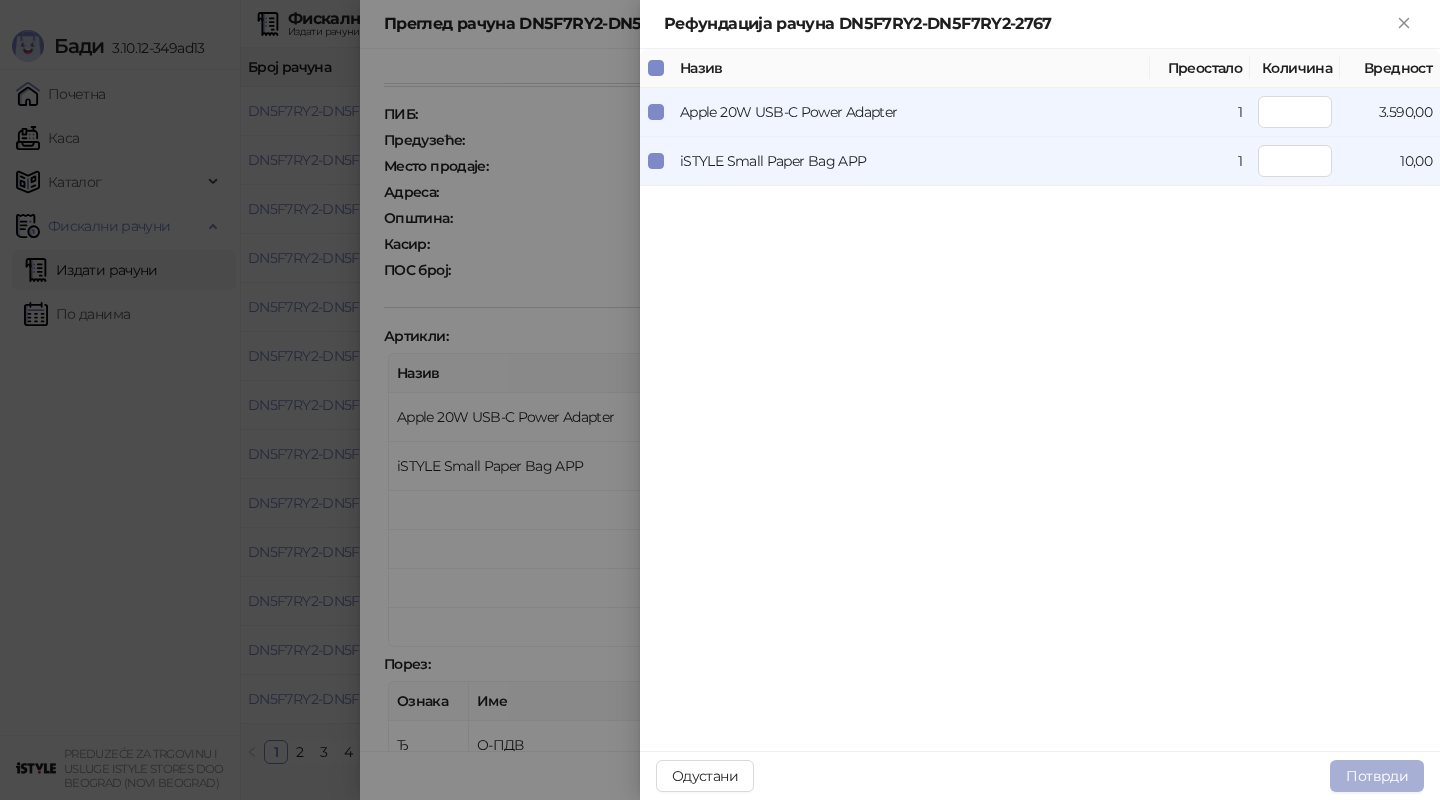 click on "Потврди" at bounding box center (1377, 776) 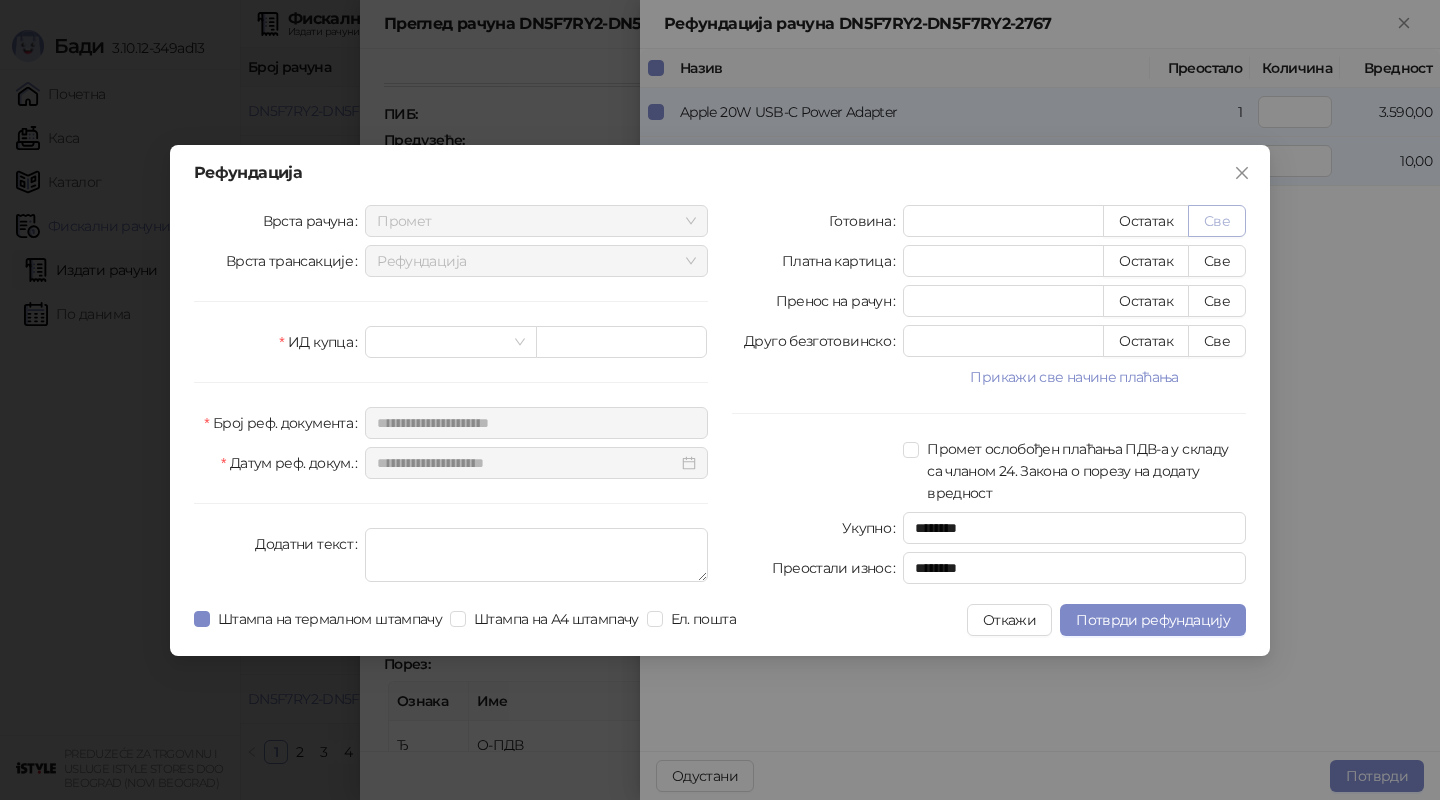 click on "Све" at bounding box center (1217, 221) 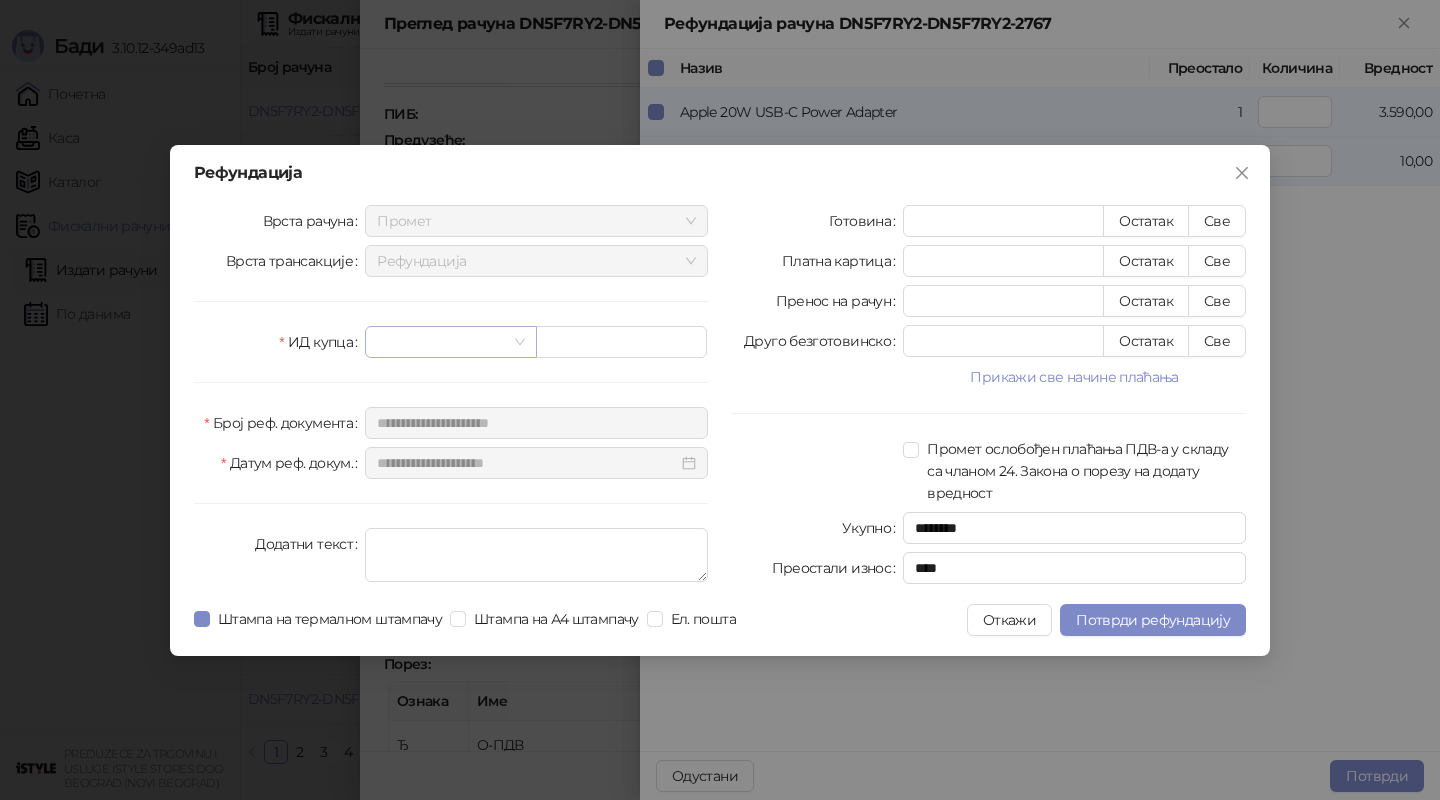 click at bounding box center [450, 342] 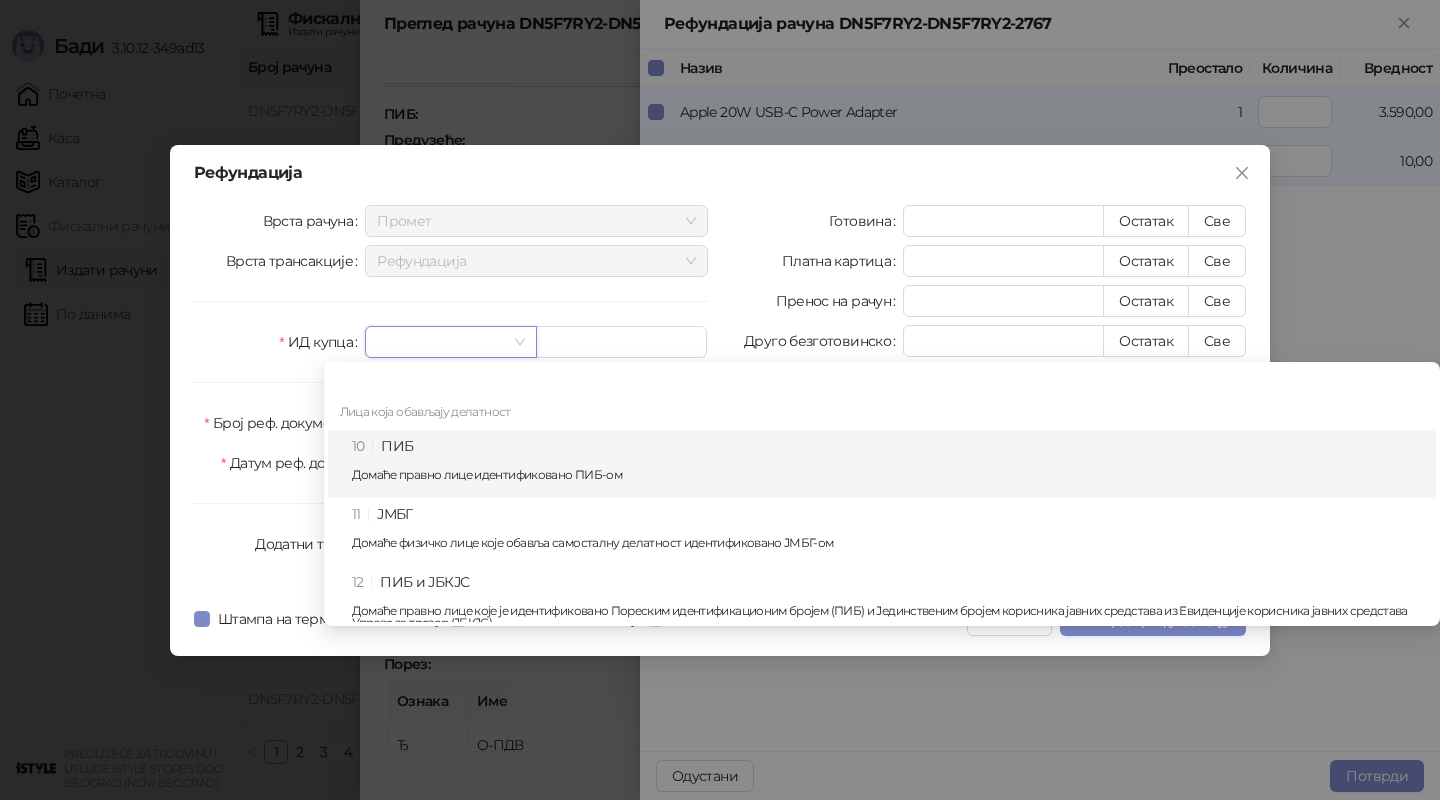 click on "10 ПИБ Домаће правно лице идентификовано ПИБ-ом" at bounding box center (888, 464) 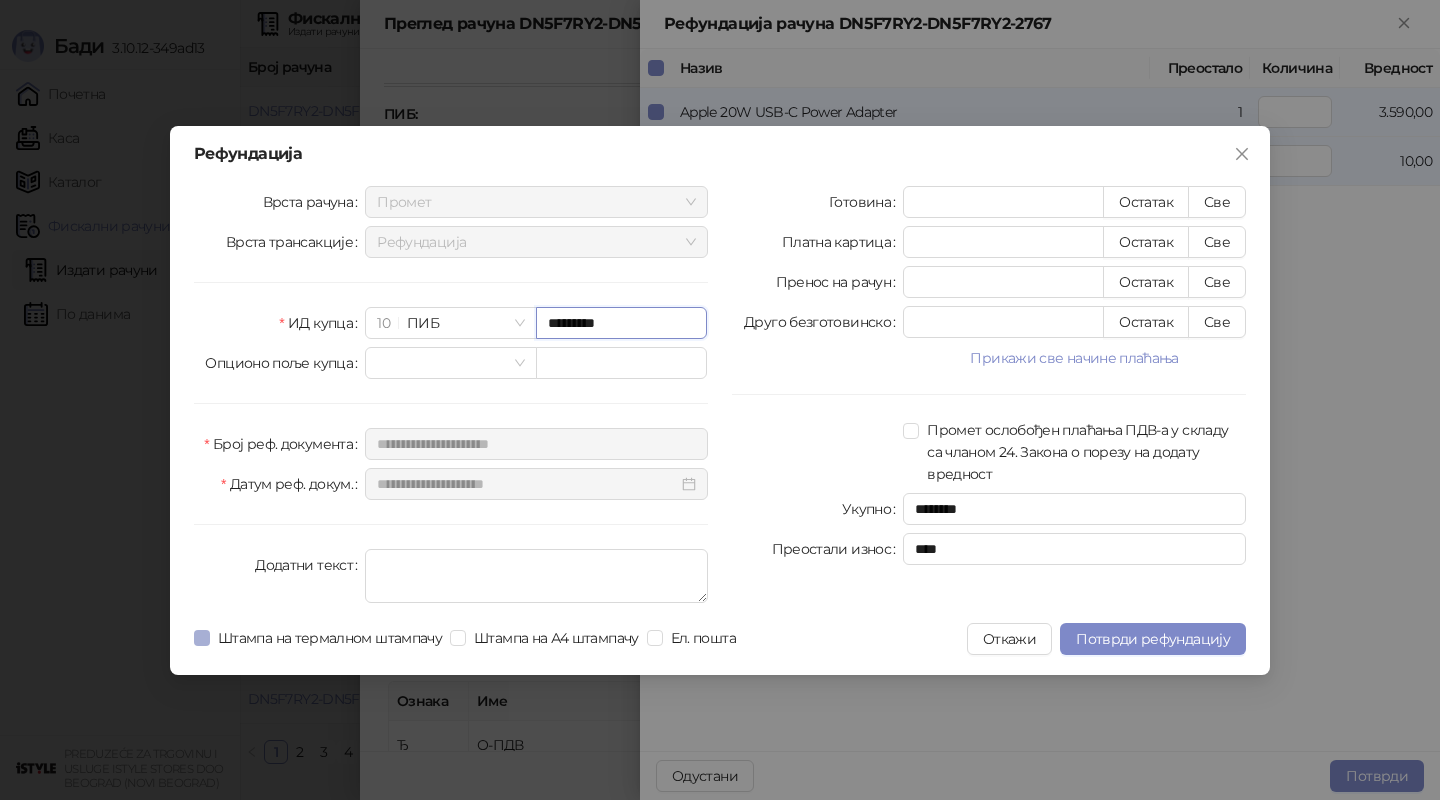 type on "*********" 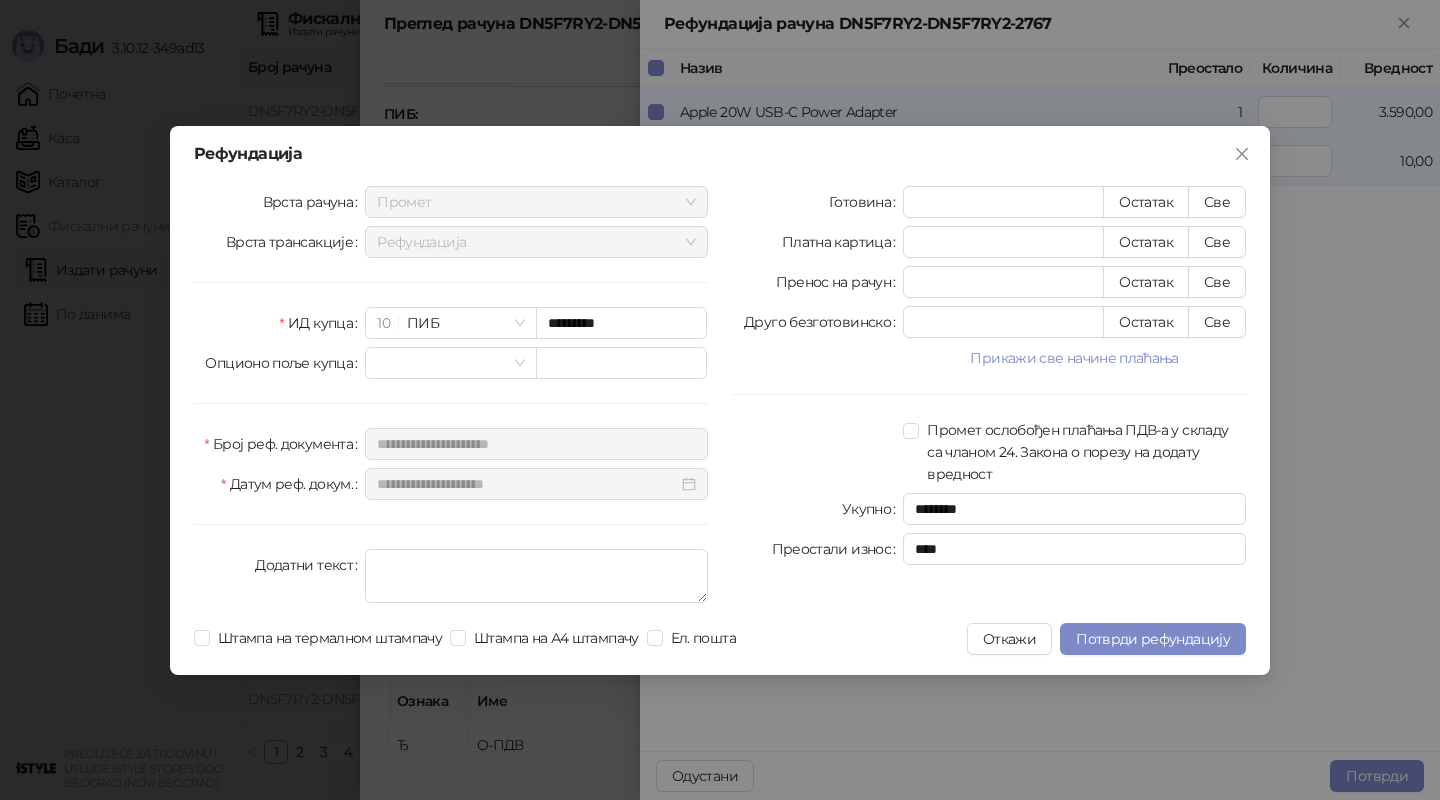 click on "**********" at bounding box center (720, 400) 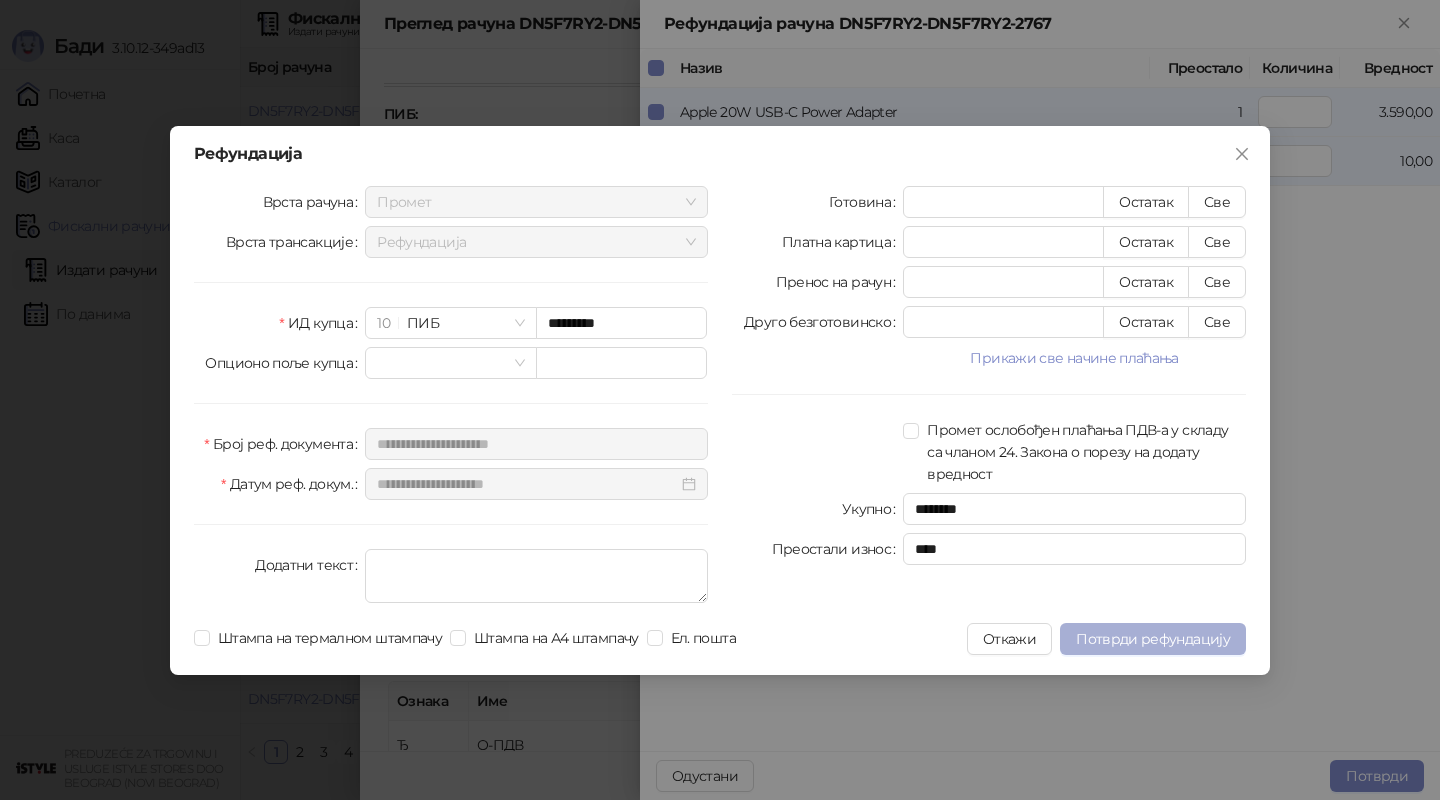 click on "Потврди рефундацију" at bounding box center (1153, 639) 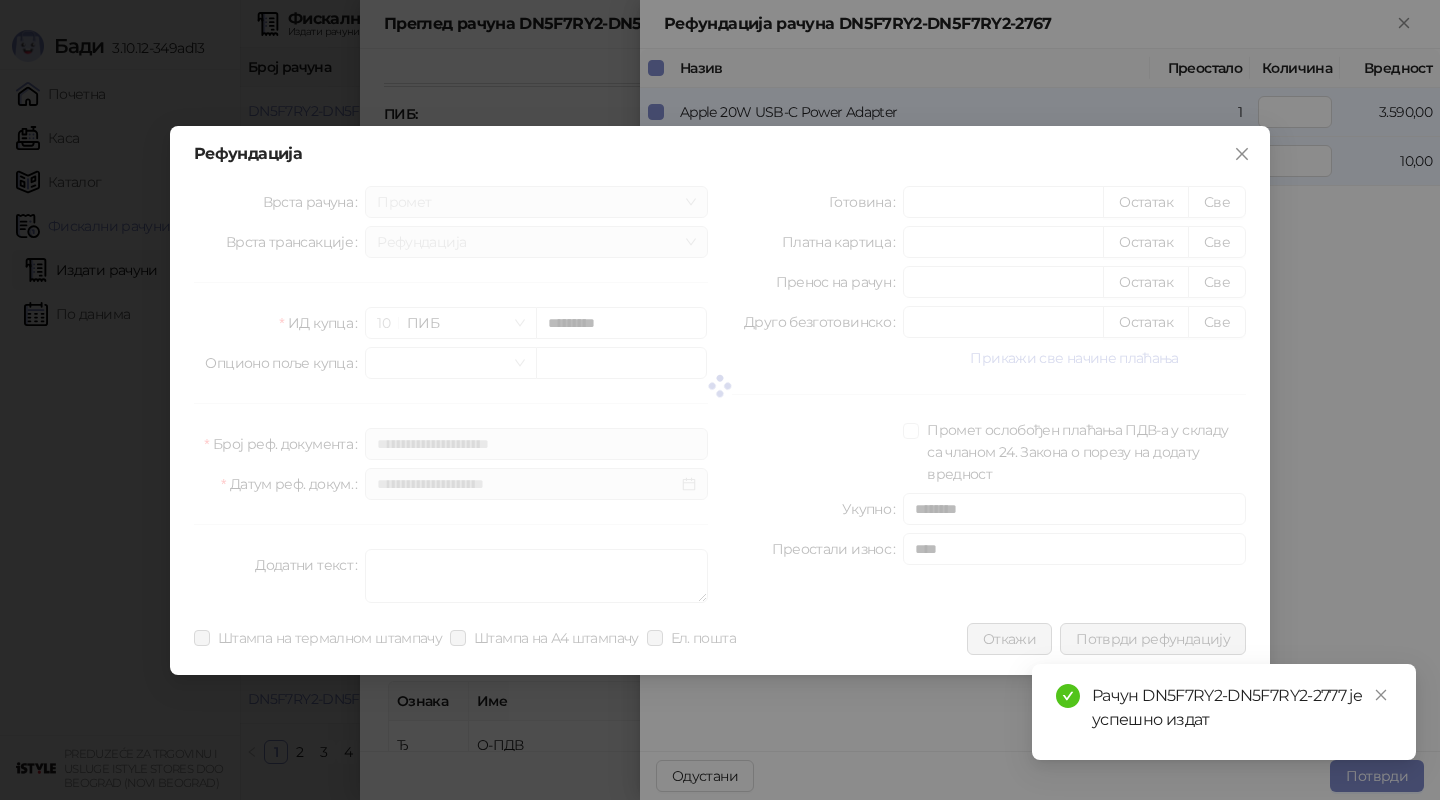 type 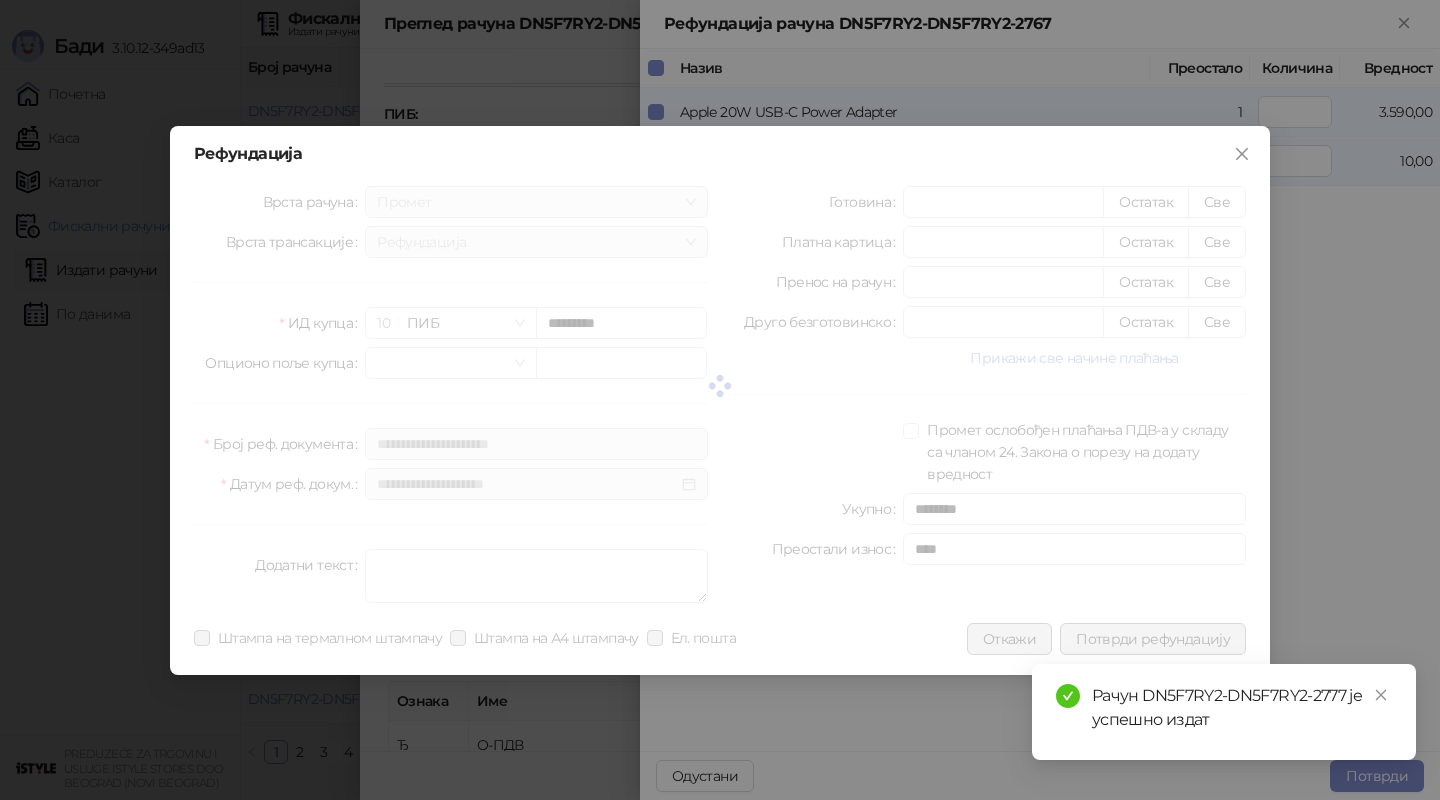 type 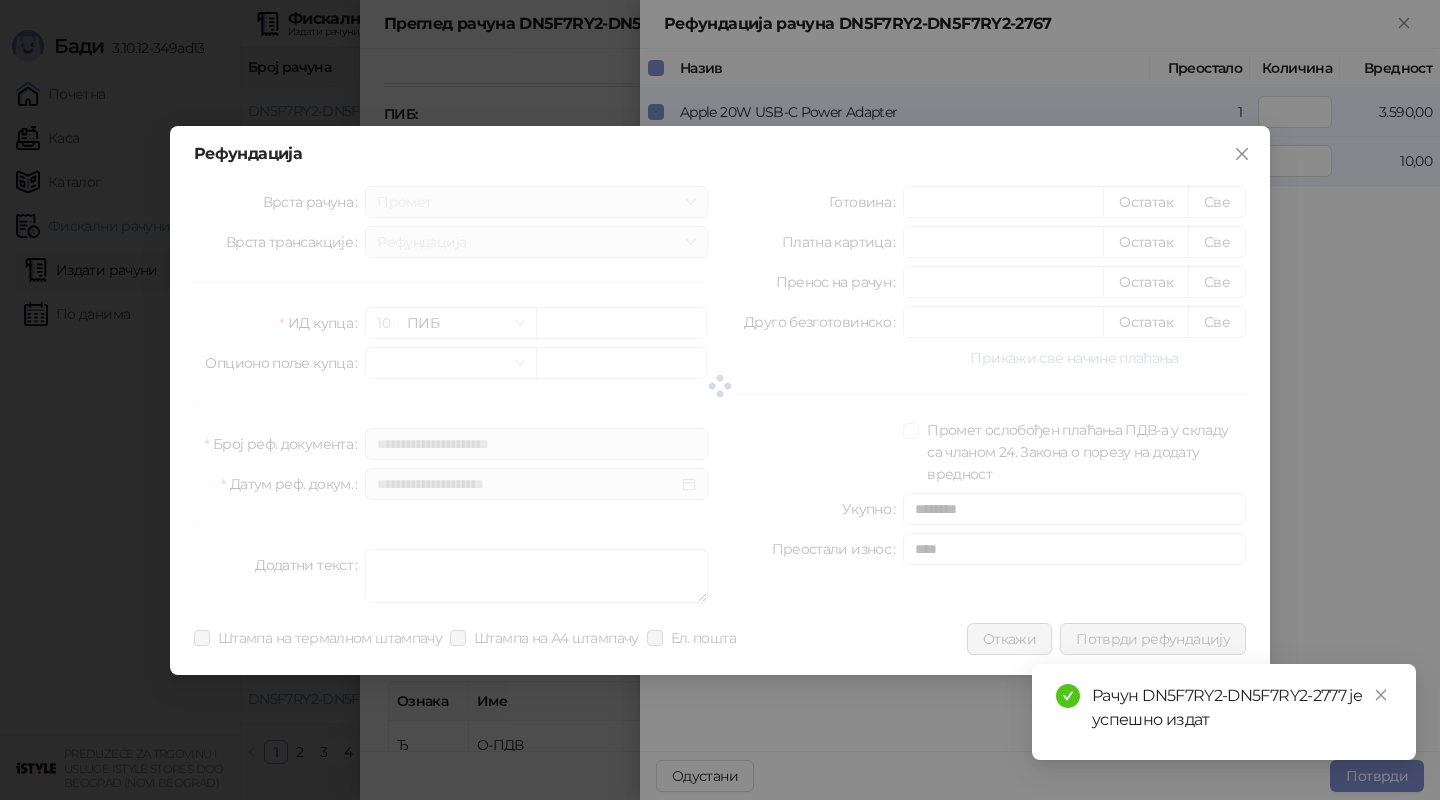 type on "****" 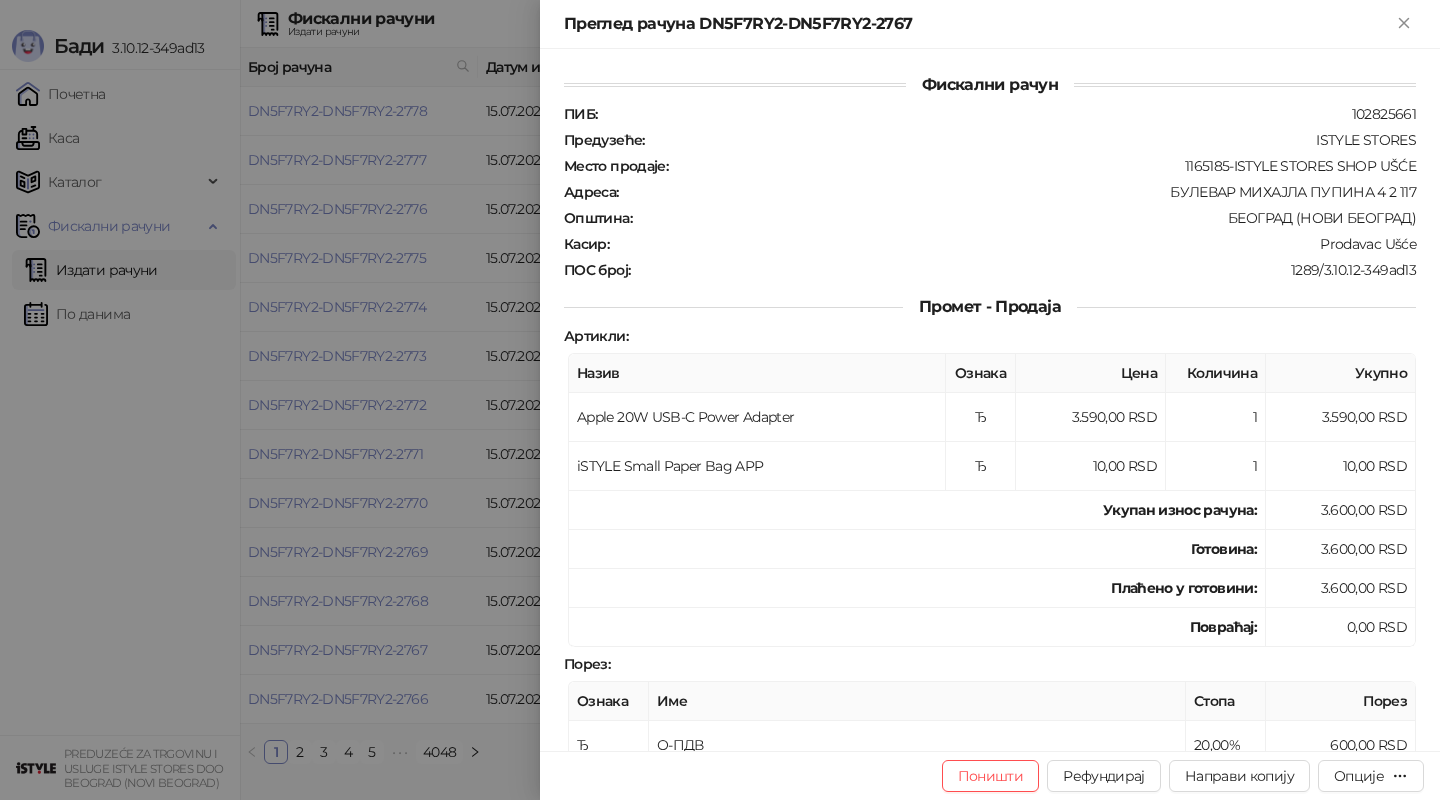 click at bounding box center [720, 400] 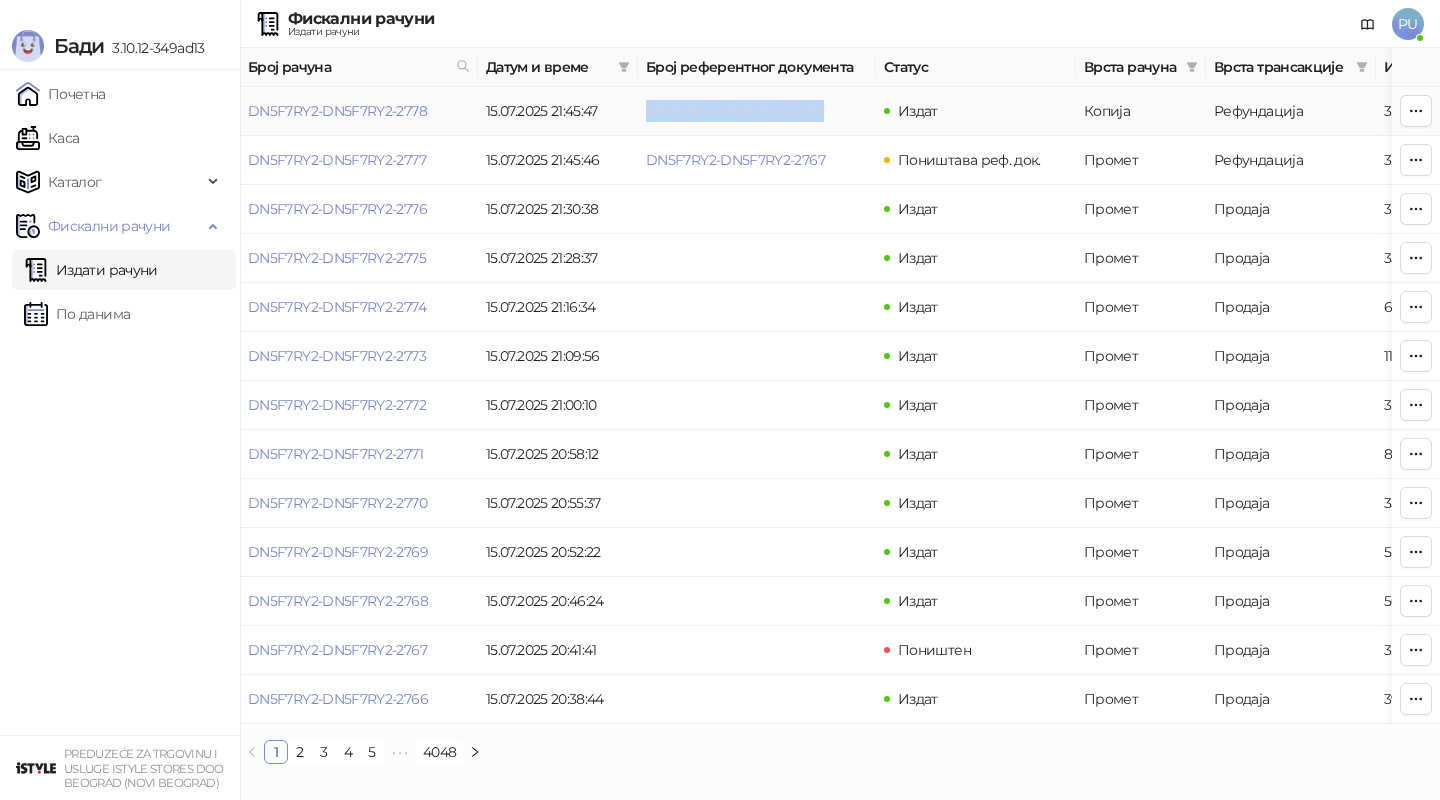 drag, startPoint x: 845, startPoint y: 110, endPoint x: 646, endPoint y: 104, distance: 199.09044 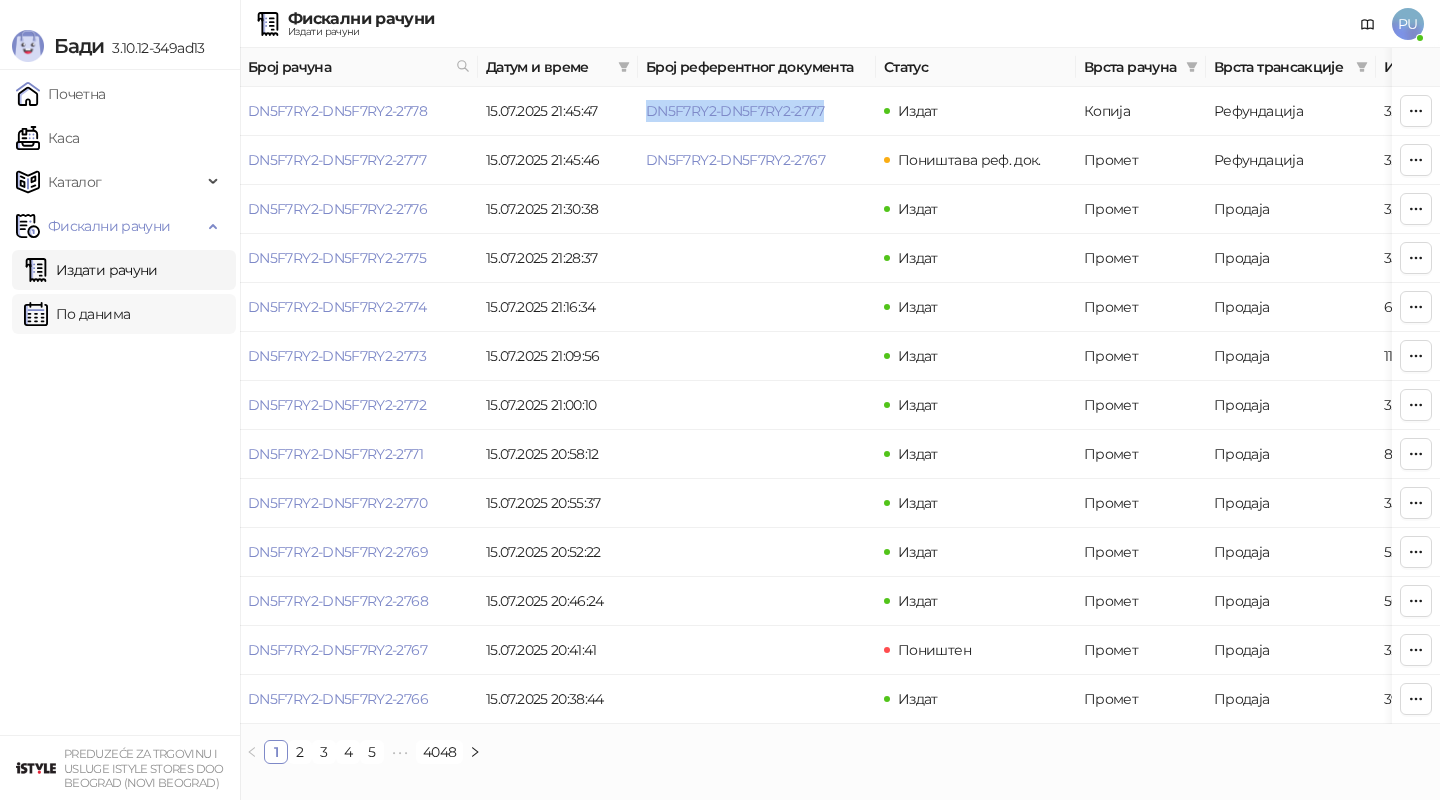 click on "По данима" at bounding box center (77, 314) 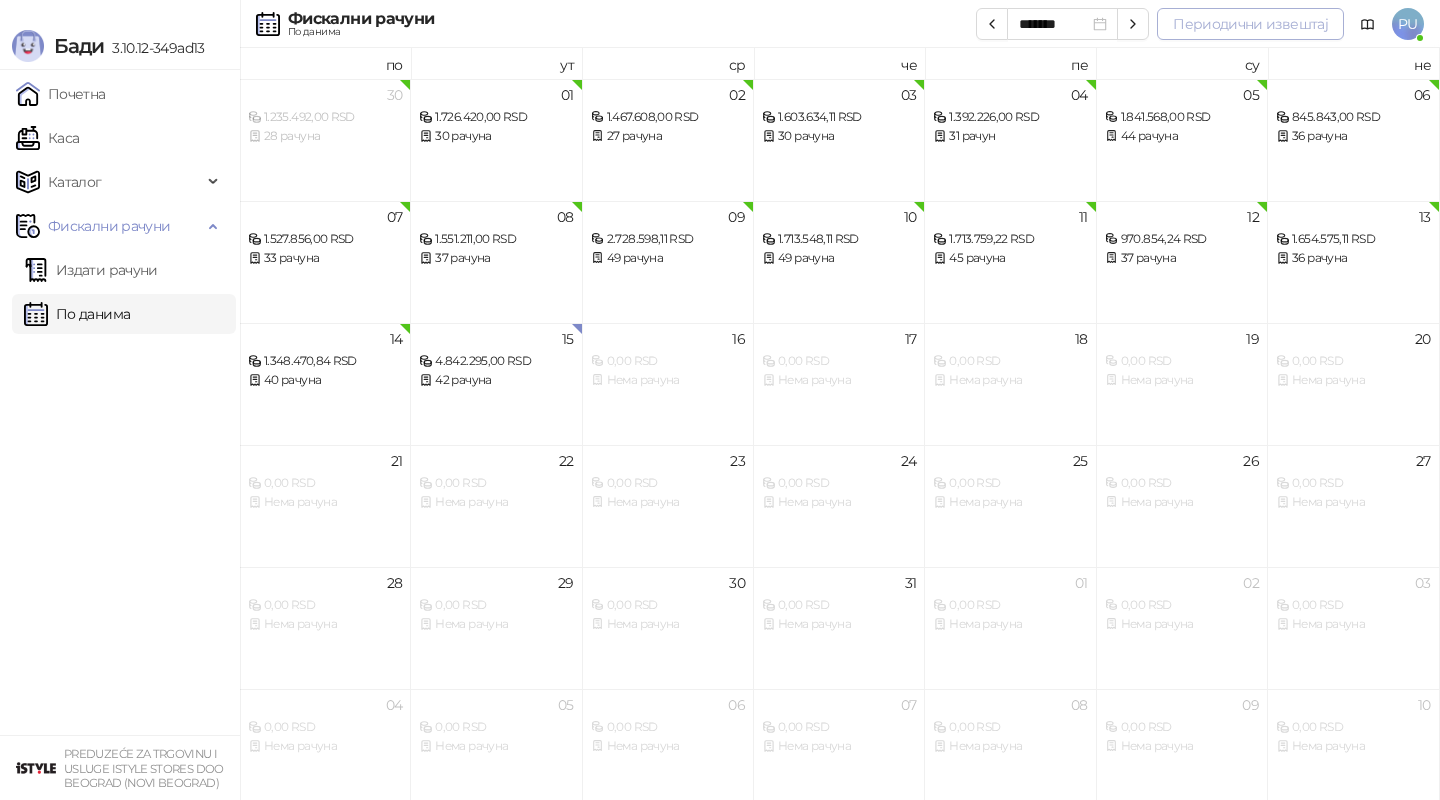 click on "Периодични извештај" at bounding box center [1250, 24] 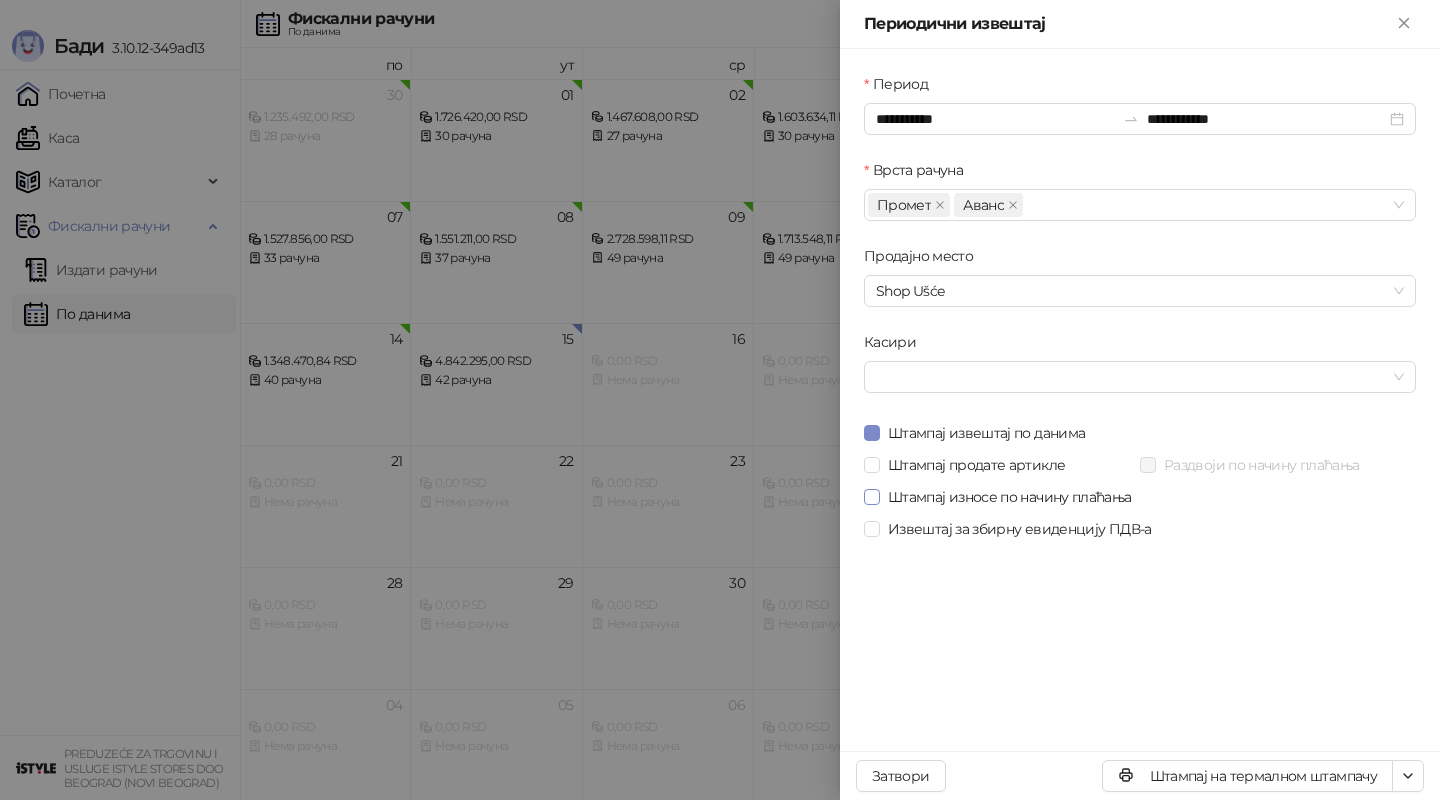 click at bounding box center (872, 497) 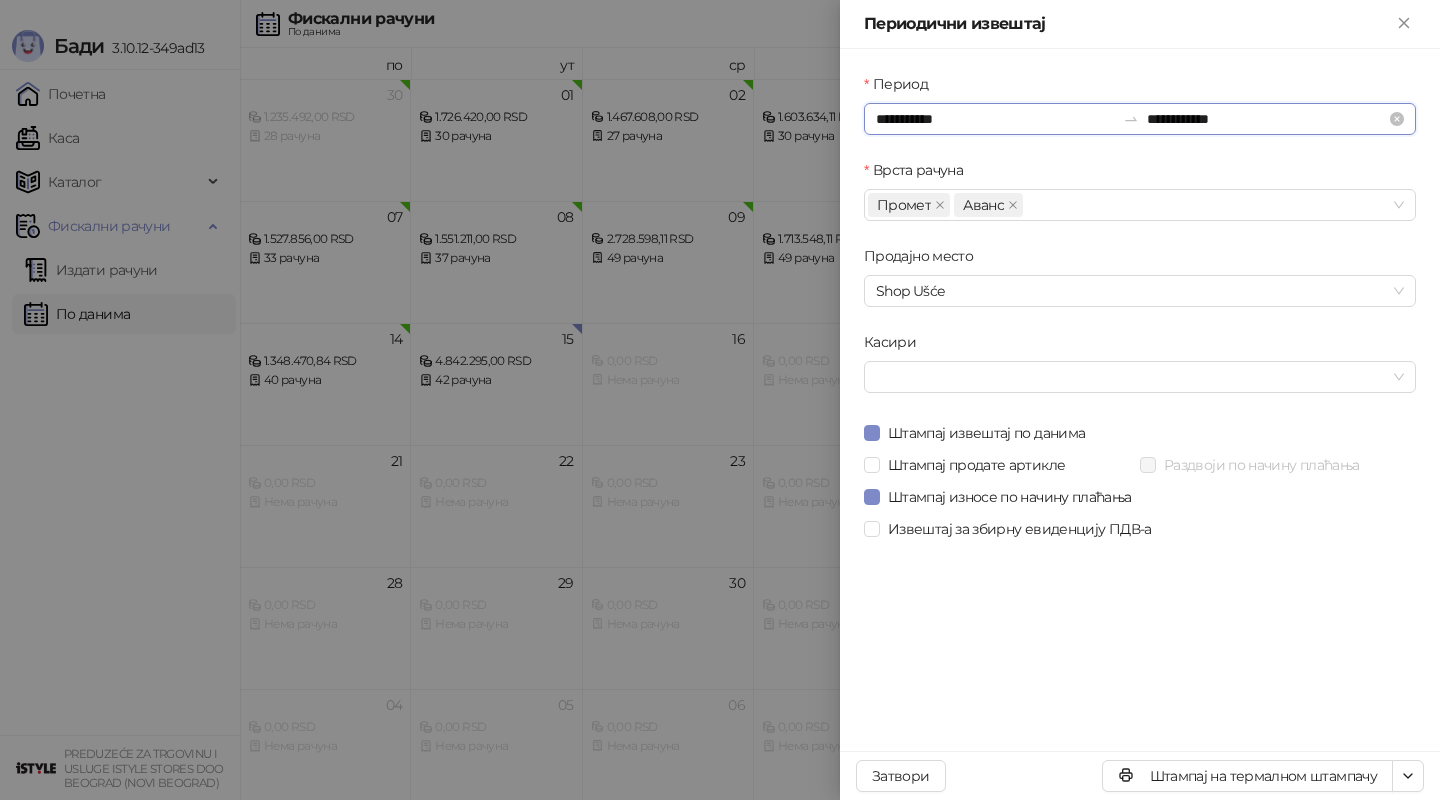 click on "**********" at bounding box center [995, 119] 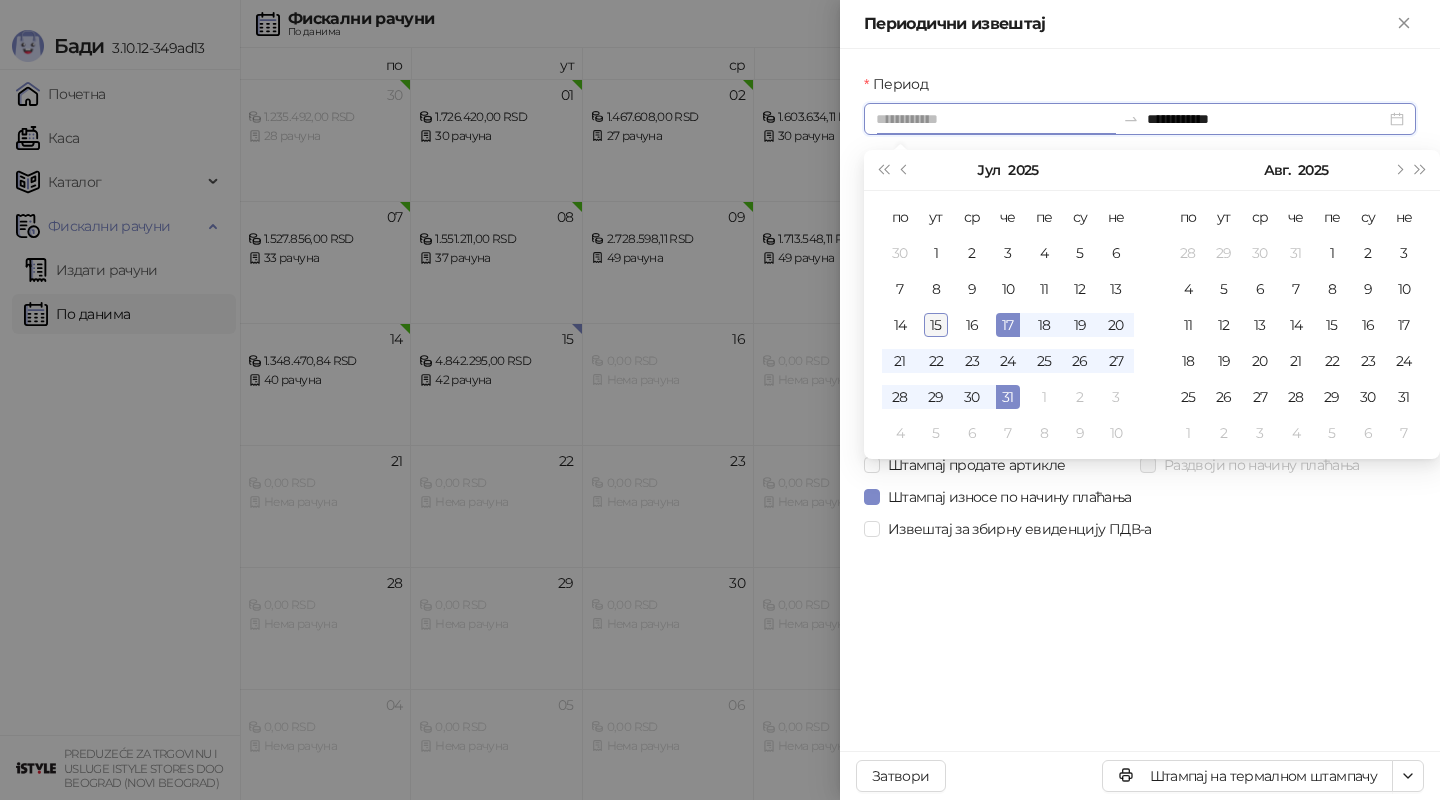type on "**********" 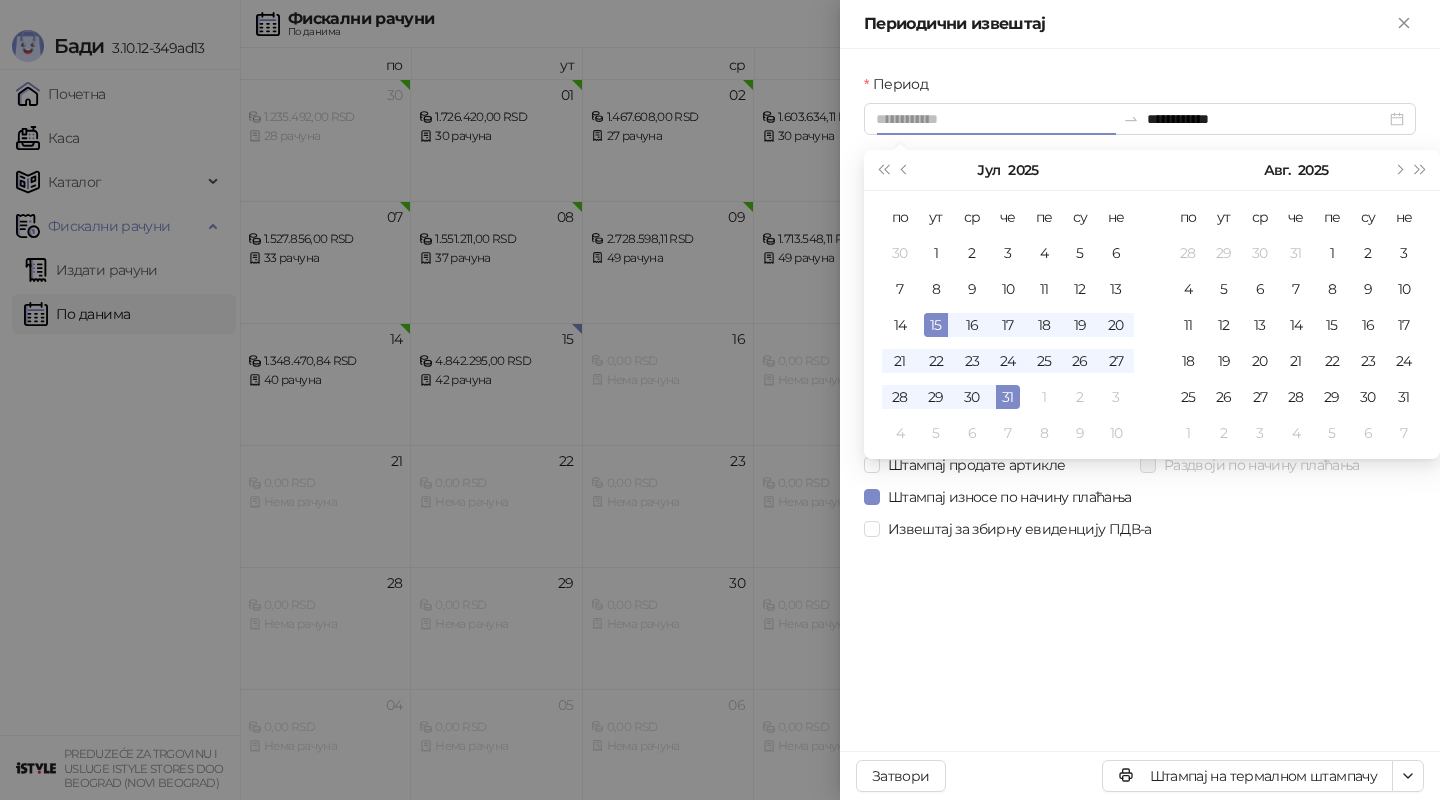 click on "15" at bounding box center [936, 325] 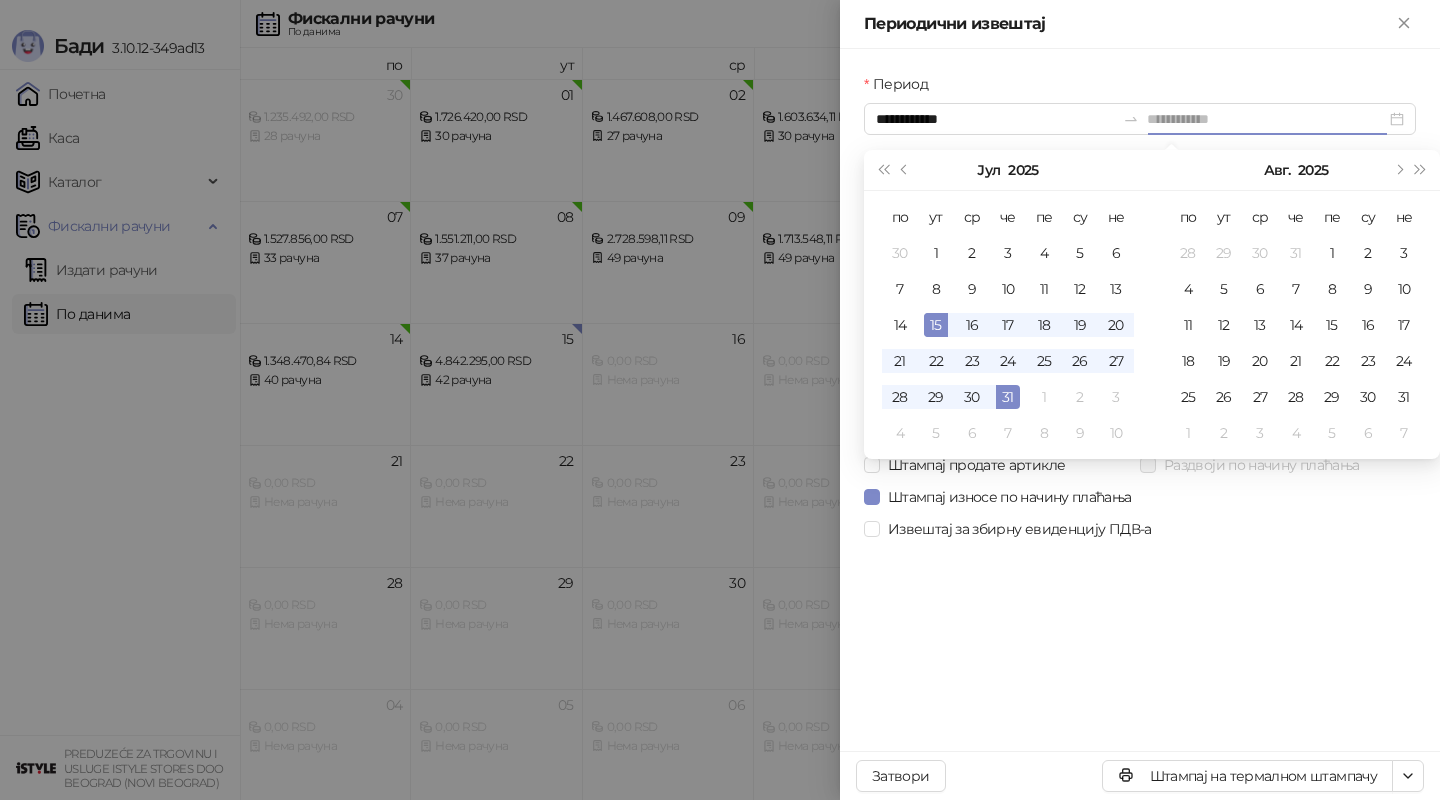 click on "15" at bounding box center [936, 325] 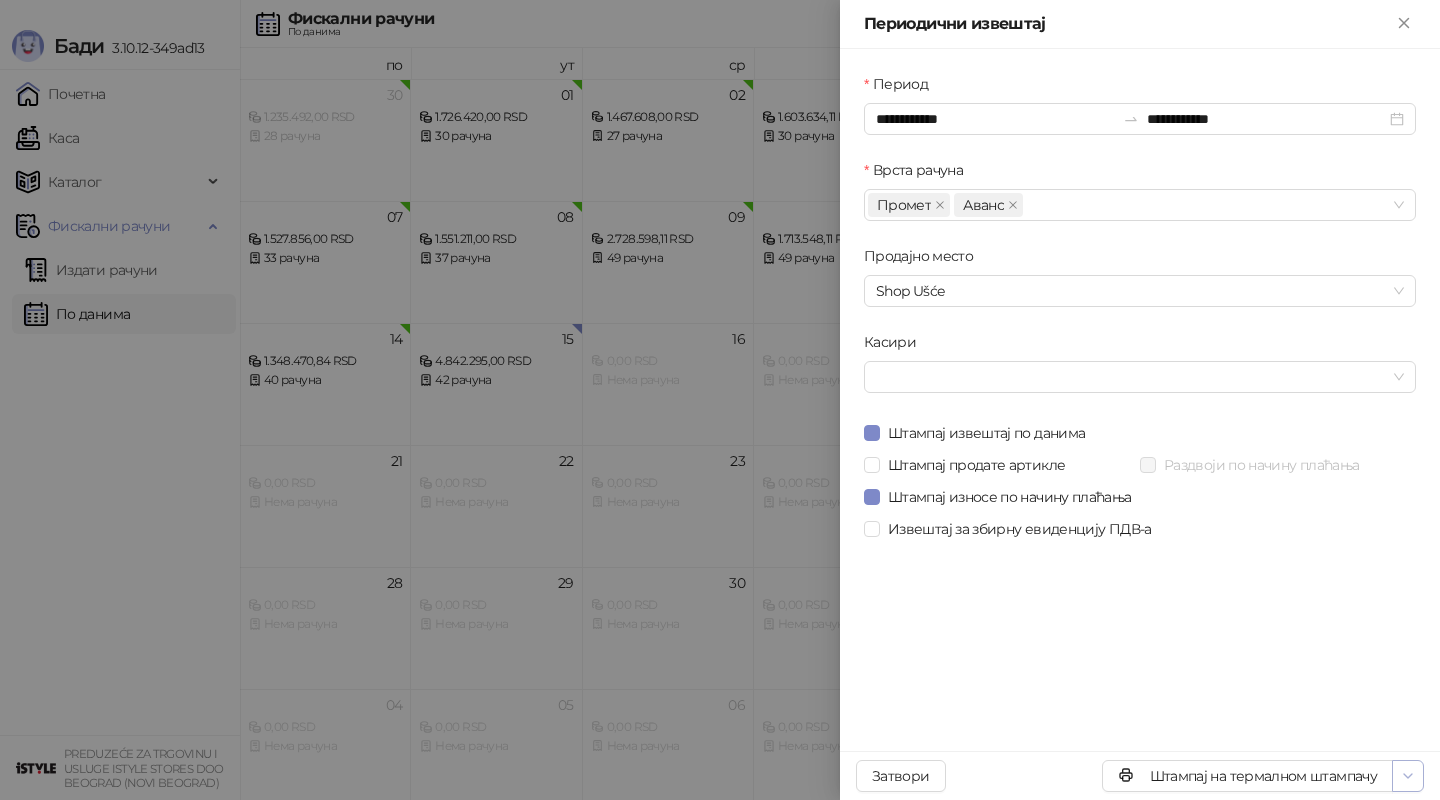 click 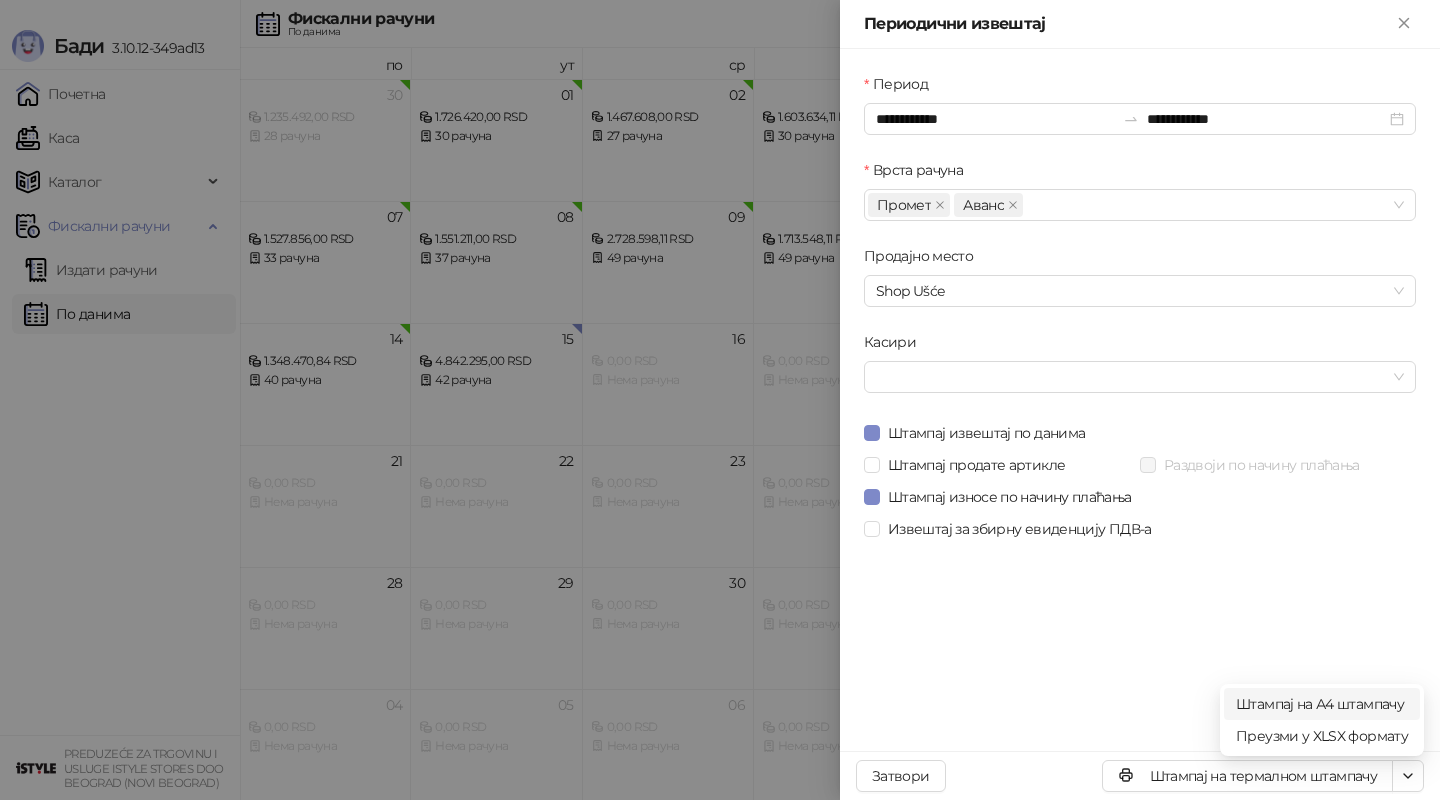 click on "Штампај на А4 штампачу" at bounding box center (1322, 704) 